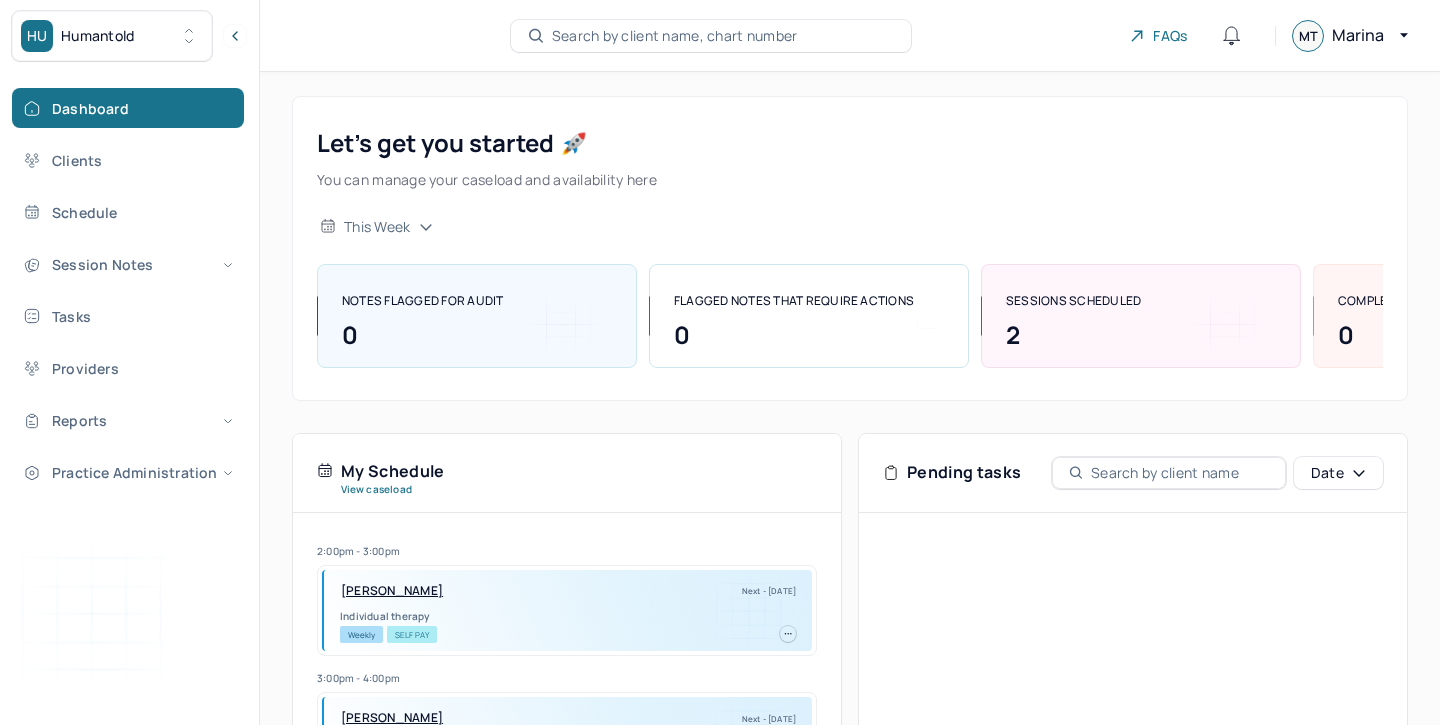 scroll, scrollTop: 227, scrollLeft: 0, axis: vertical 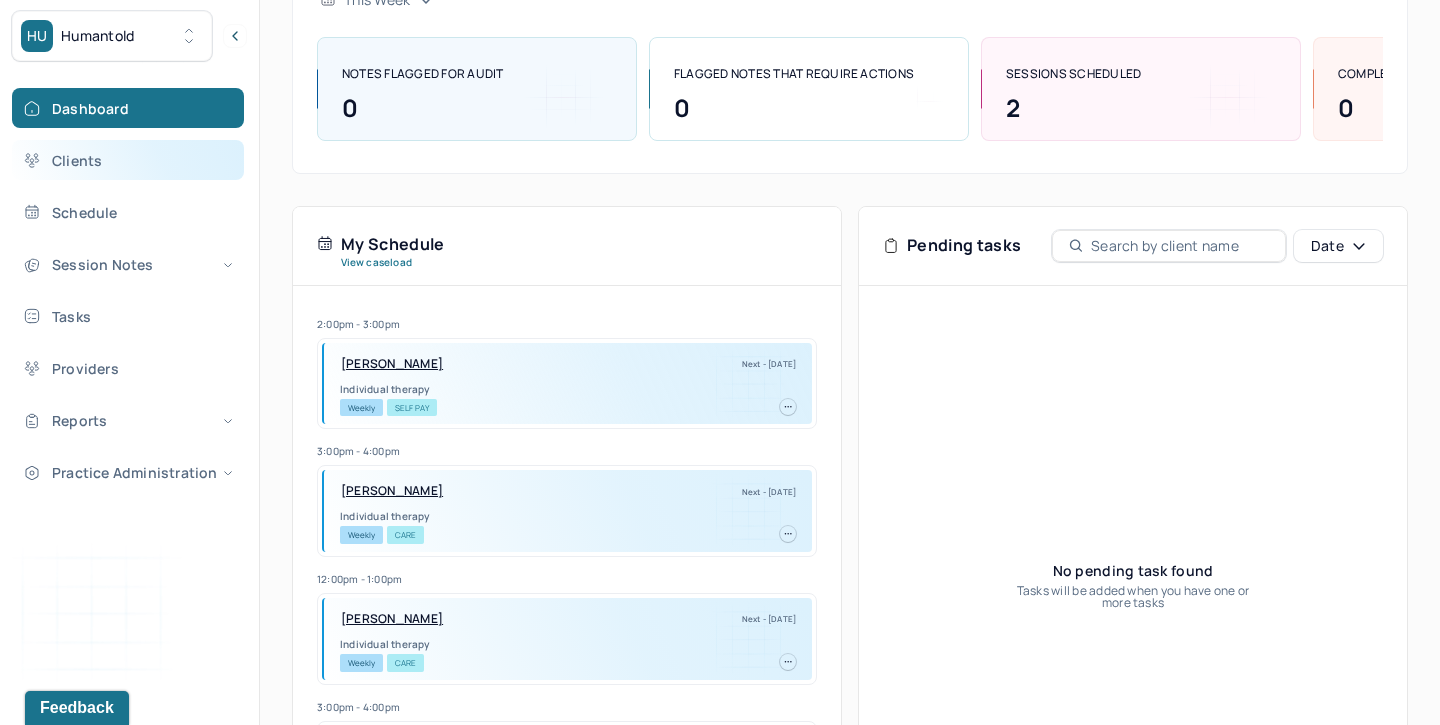 click on "Clients" at bounding box center (128, 160) 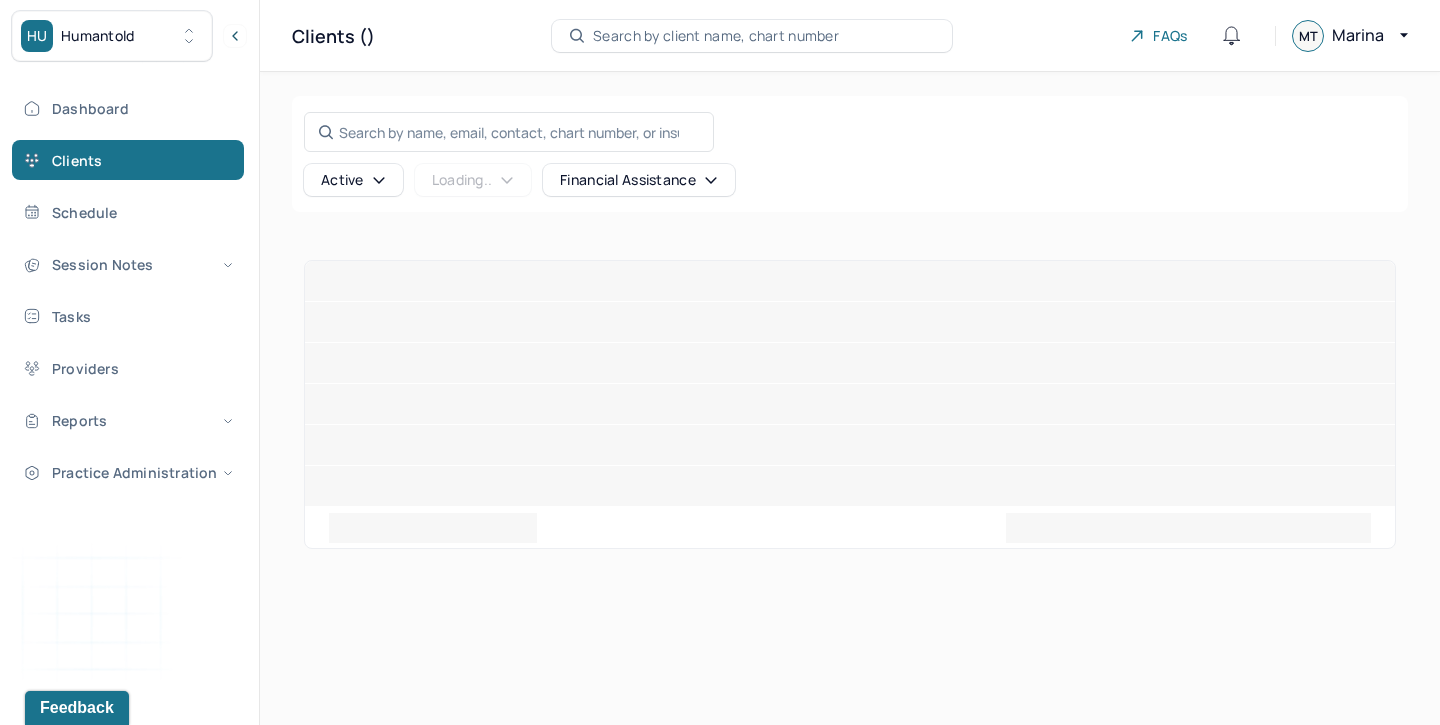 scroll, scrollTop: 0, scrollLeft: 0, axis: both 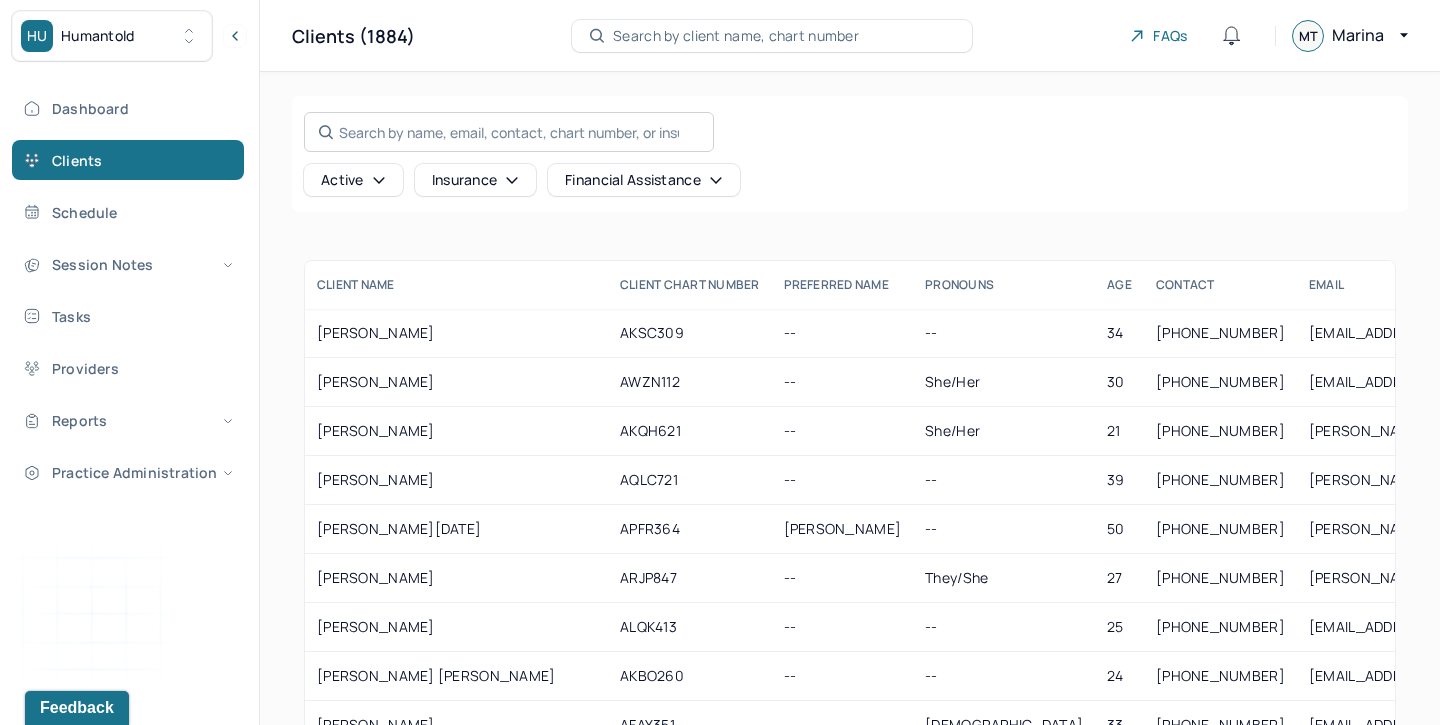 click on "Search by name, email, contact, chart number, or insurance id..." at bounding box center [509, 132] 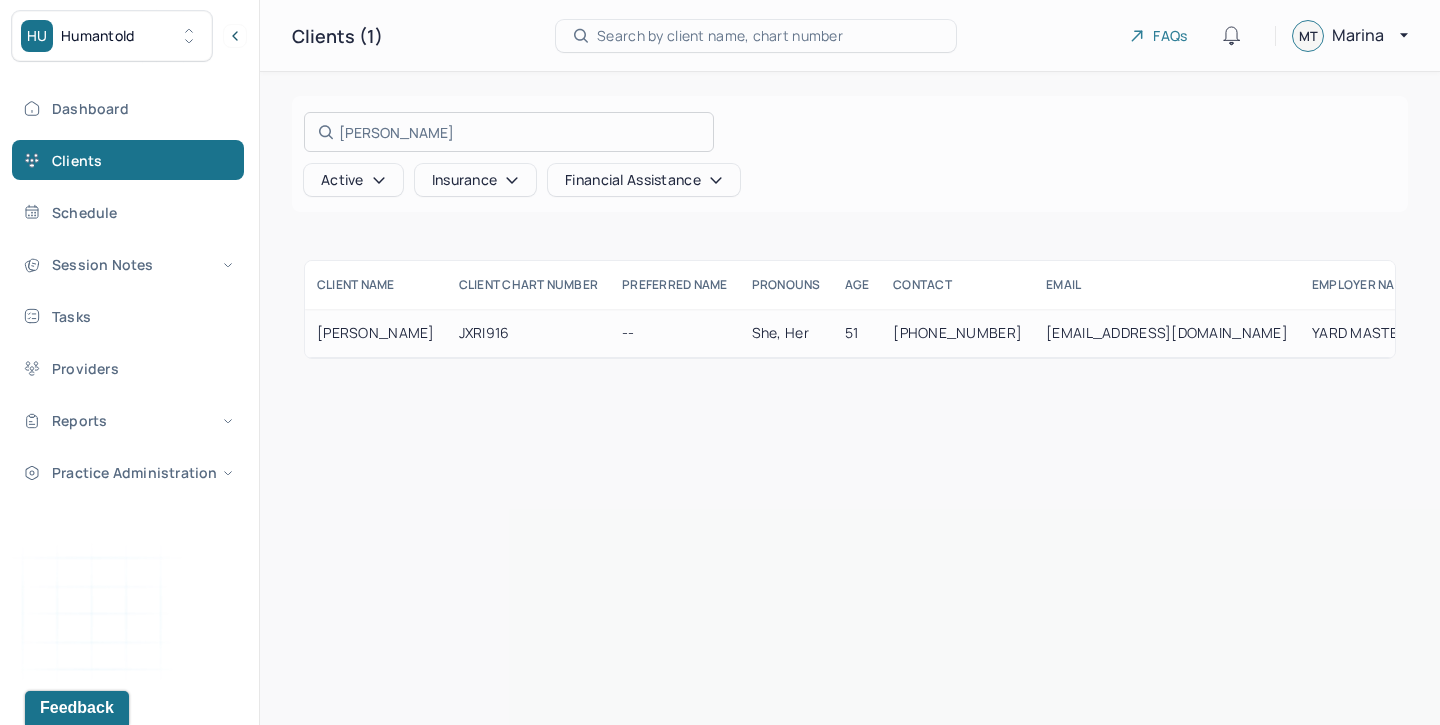 type on "Heather Johnson" 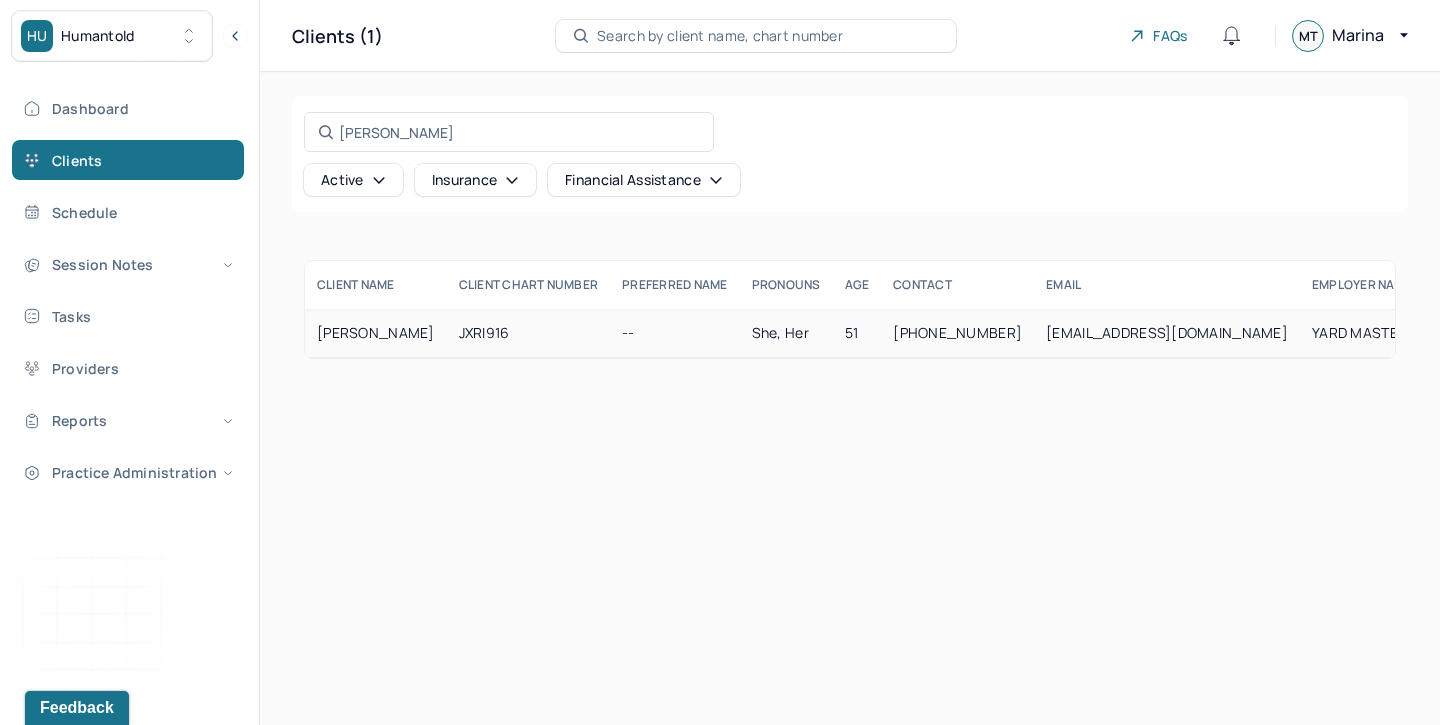 click on "JXRI916" at bounding box center [529, 333] 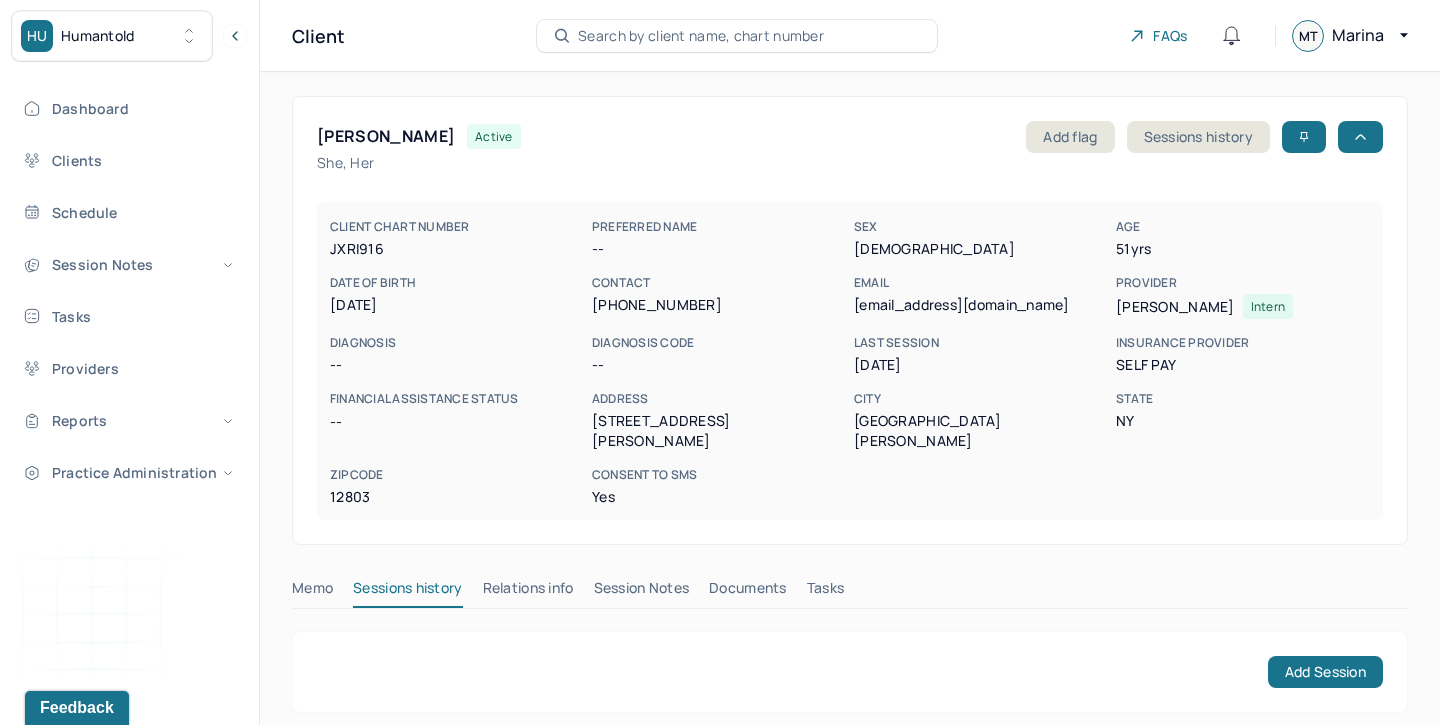 scroll, scrollTop: 135, scrollLeft: 0, axis: vertical 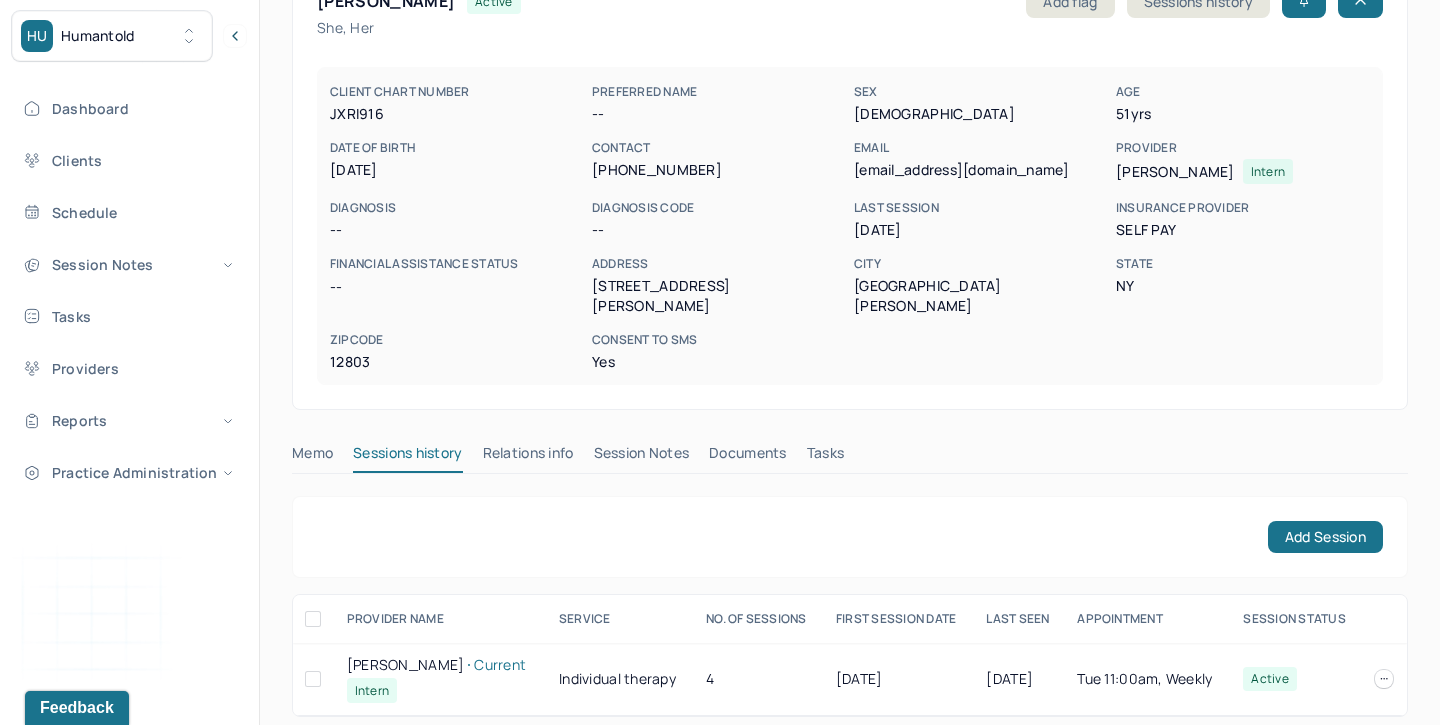 click on "Session Notes" at bounding box center (642, 457) 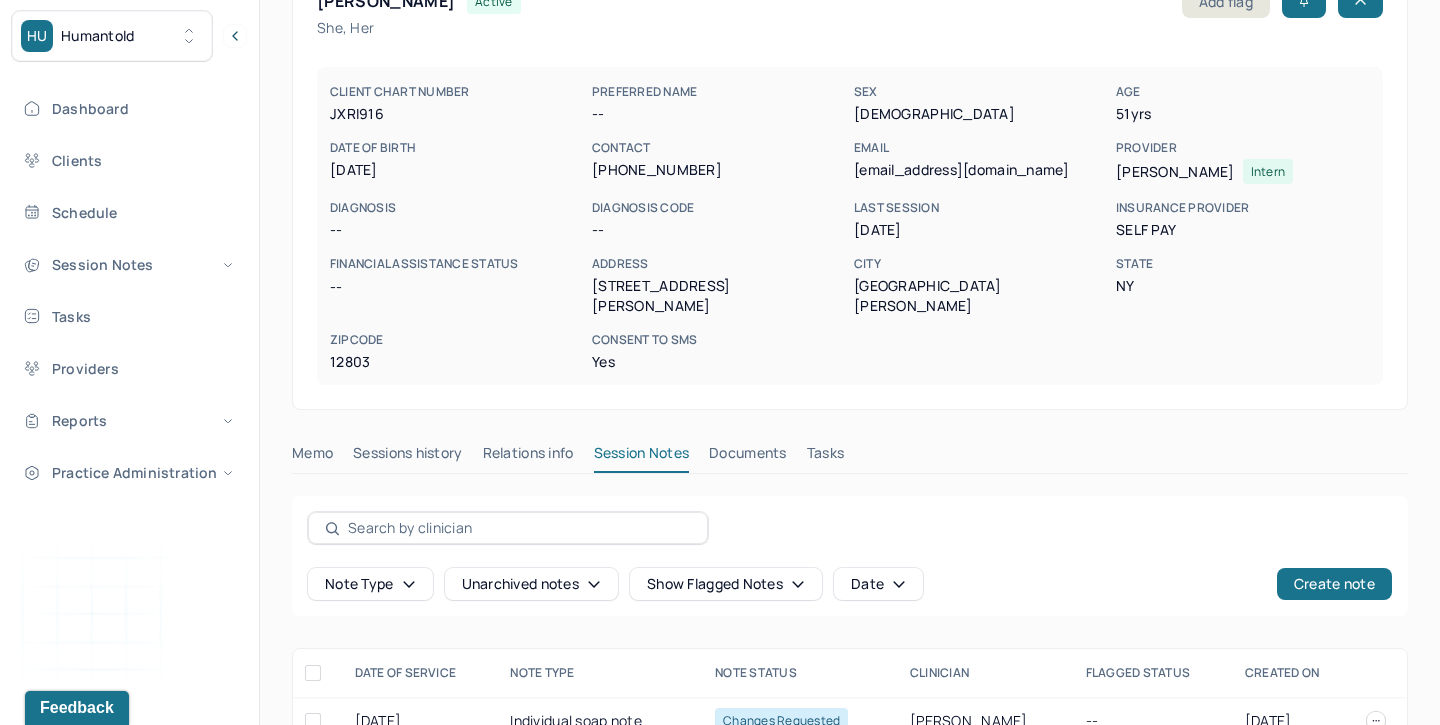 scroll, scrollTop: 312, scrollLeft: 0, axis: vertical 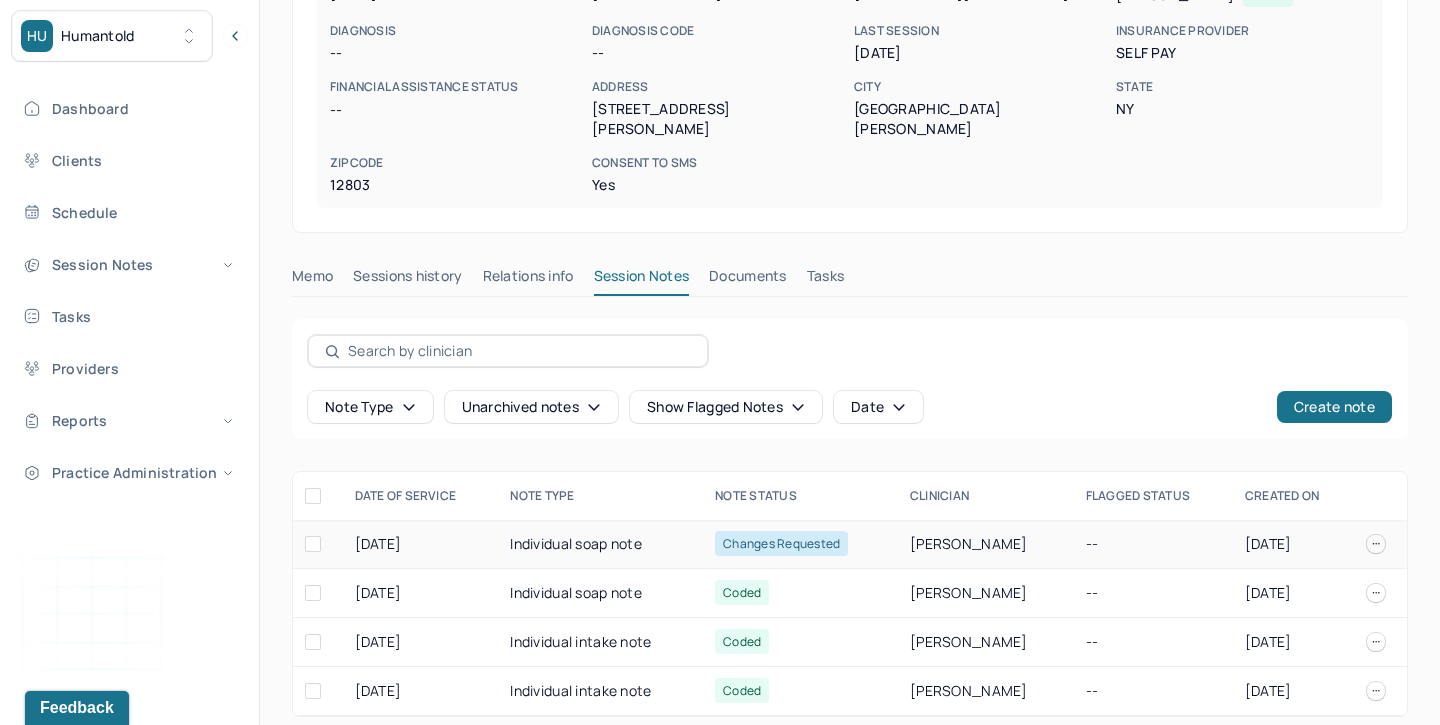 click on "Individual soap note" at bounding box center [600, 544] 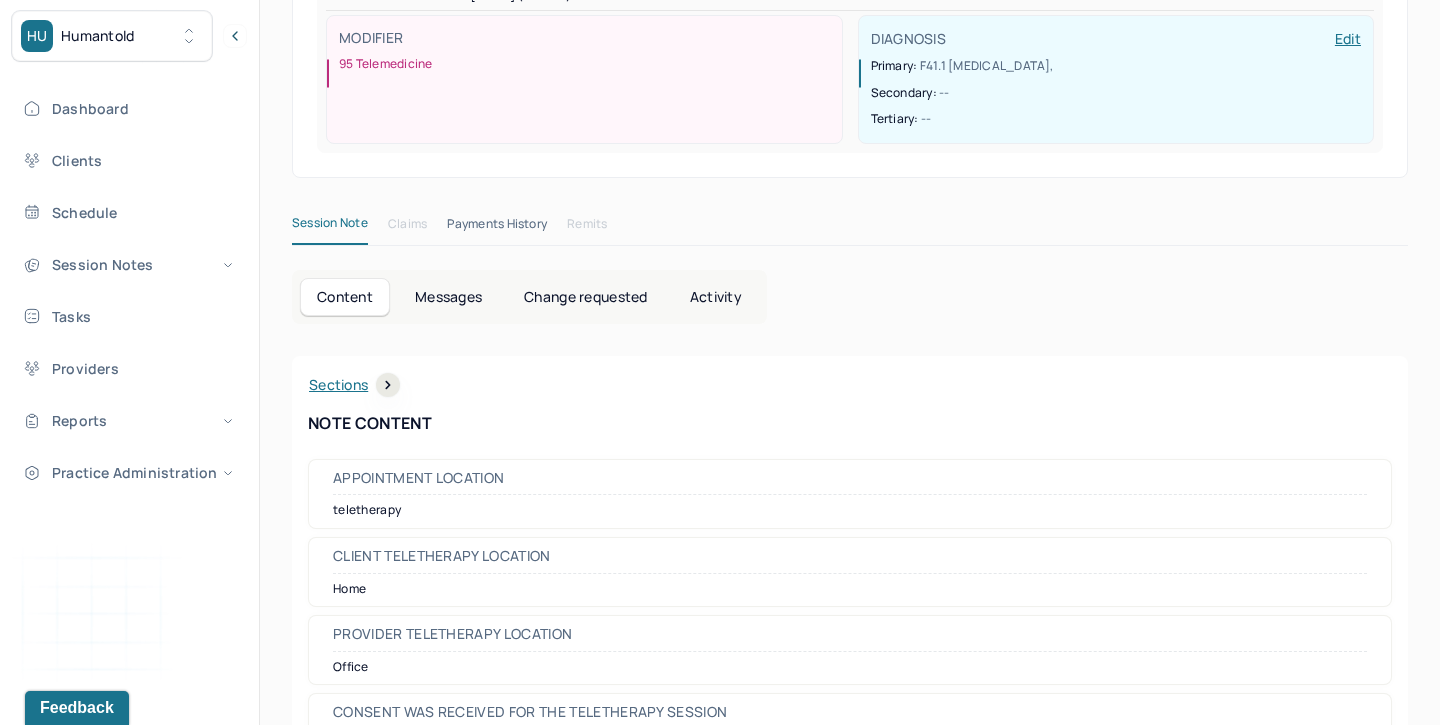 scroll, scrollTop: 0, scrollLeft: 0, axis: both 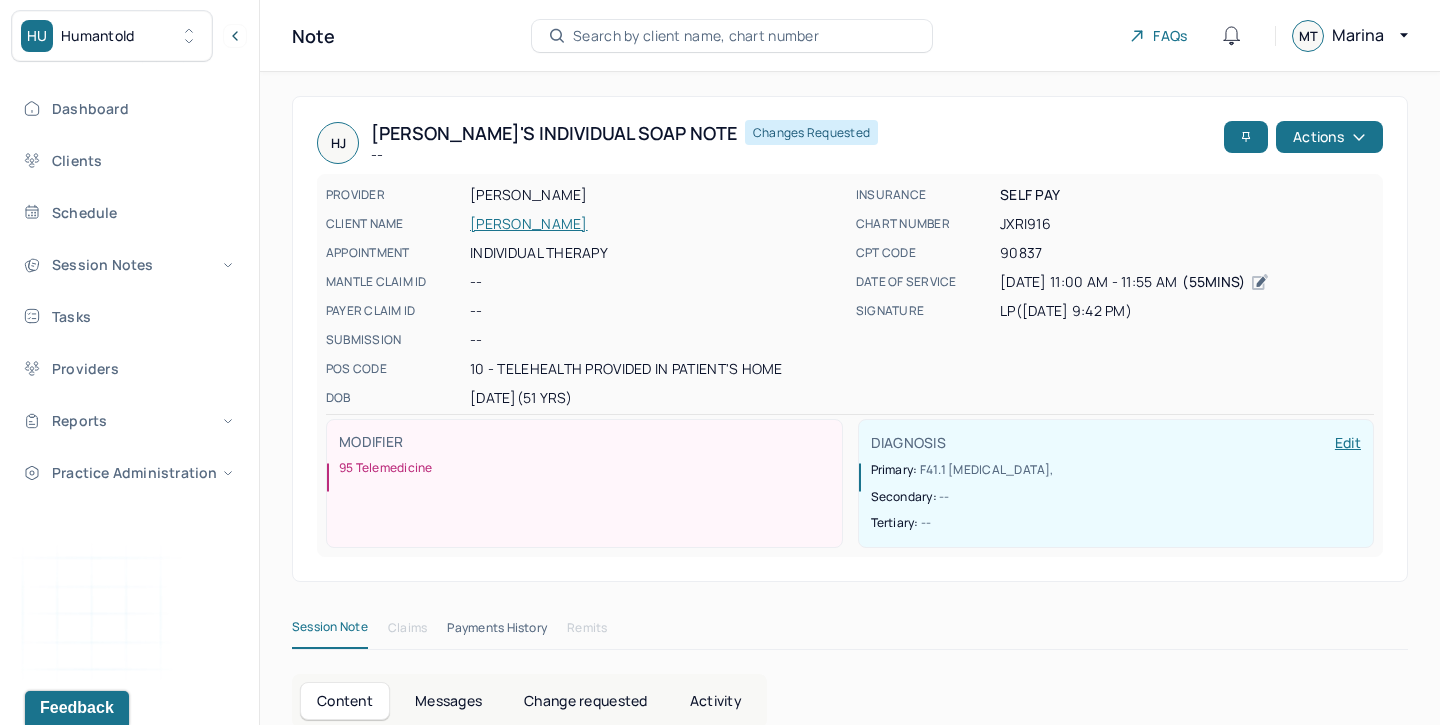 click 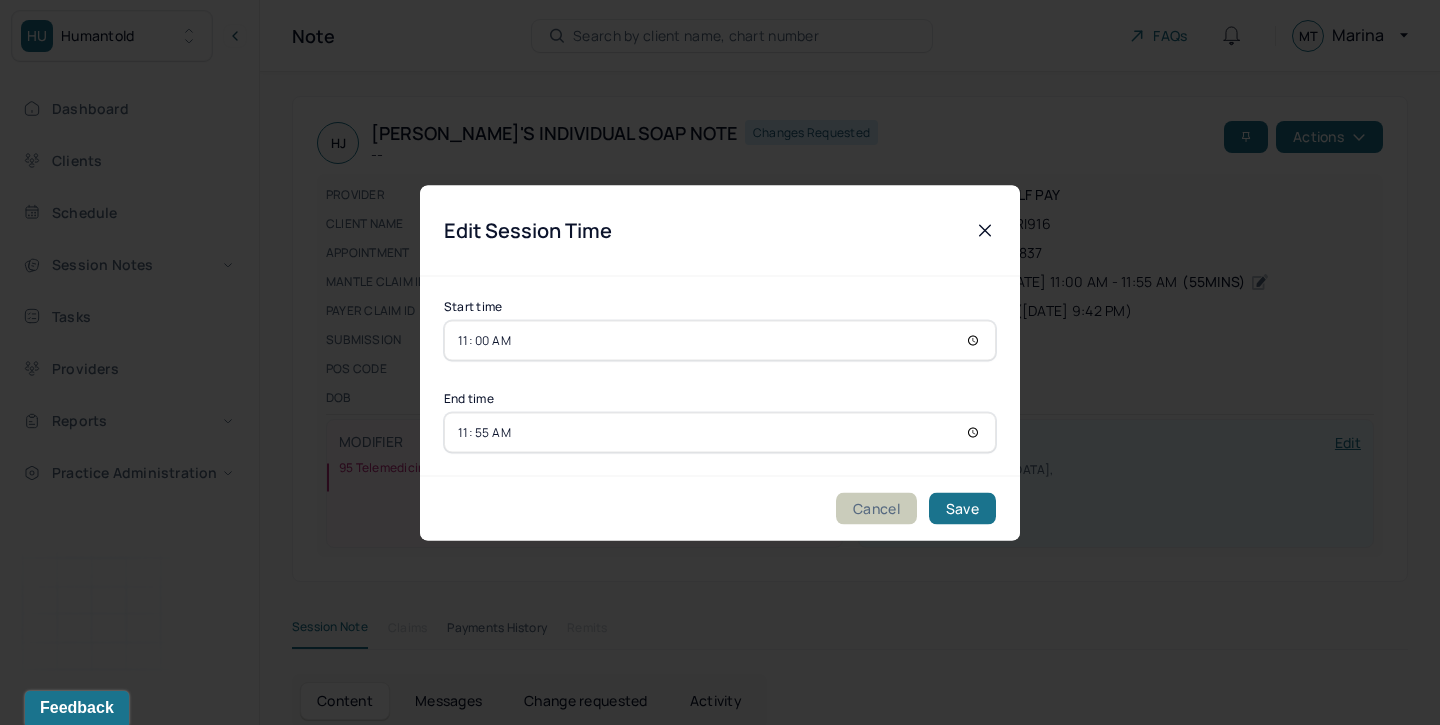 click on "Cancel" at bounding box center [876, 508] 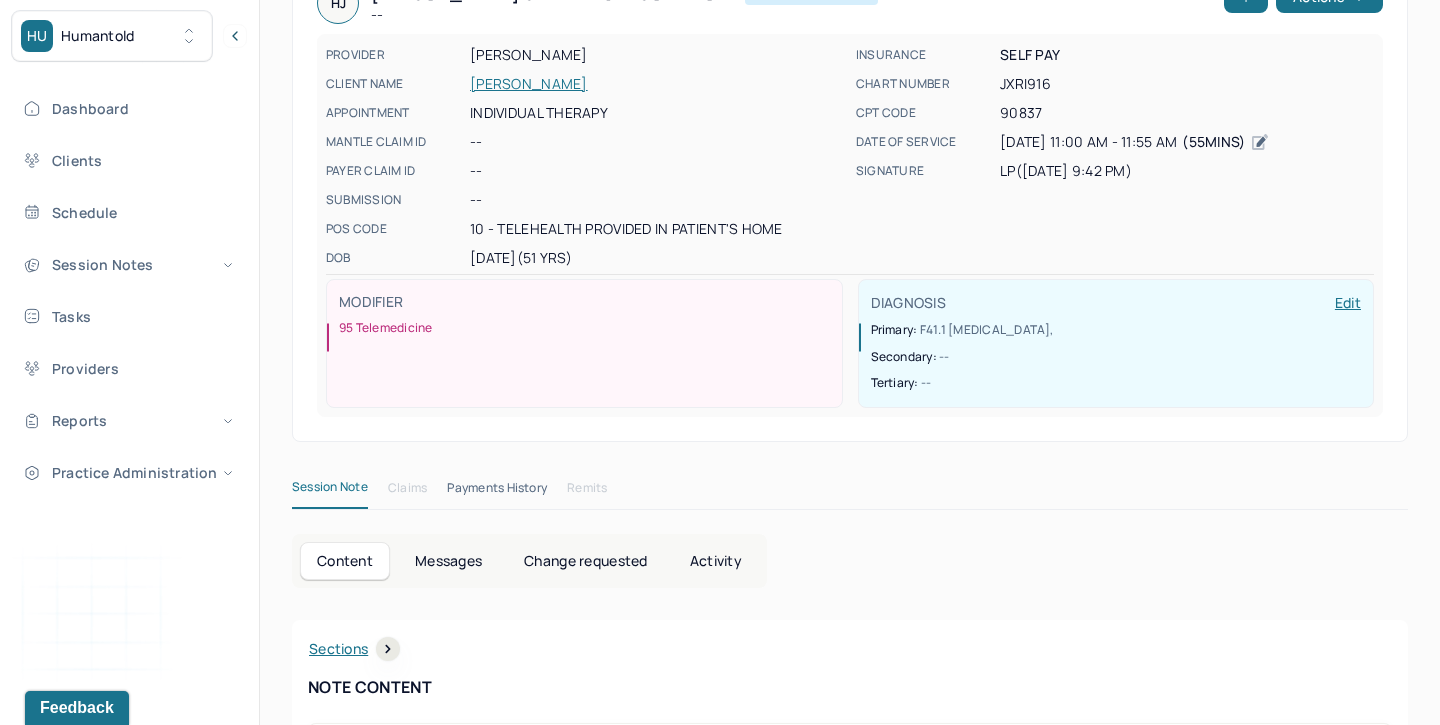 scroll, scrollTop: 141, scrollLeft: 0, axis: vertical 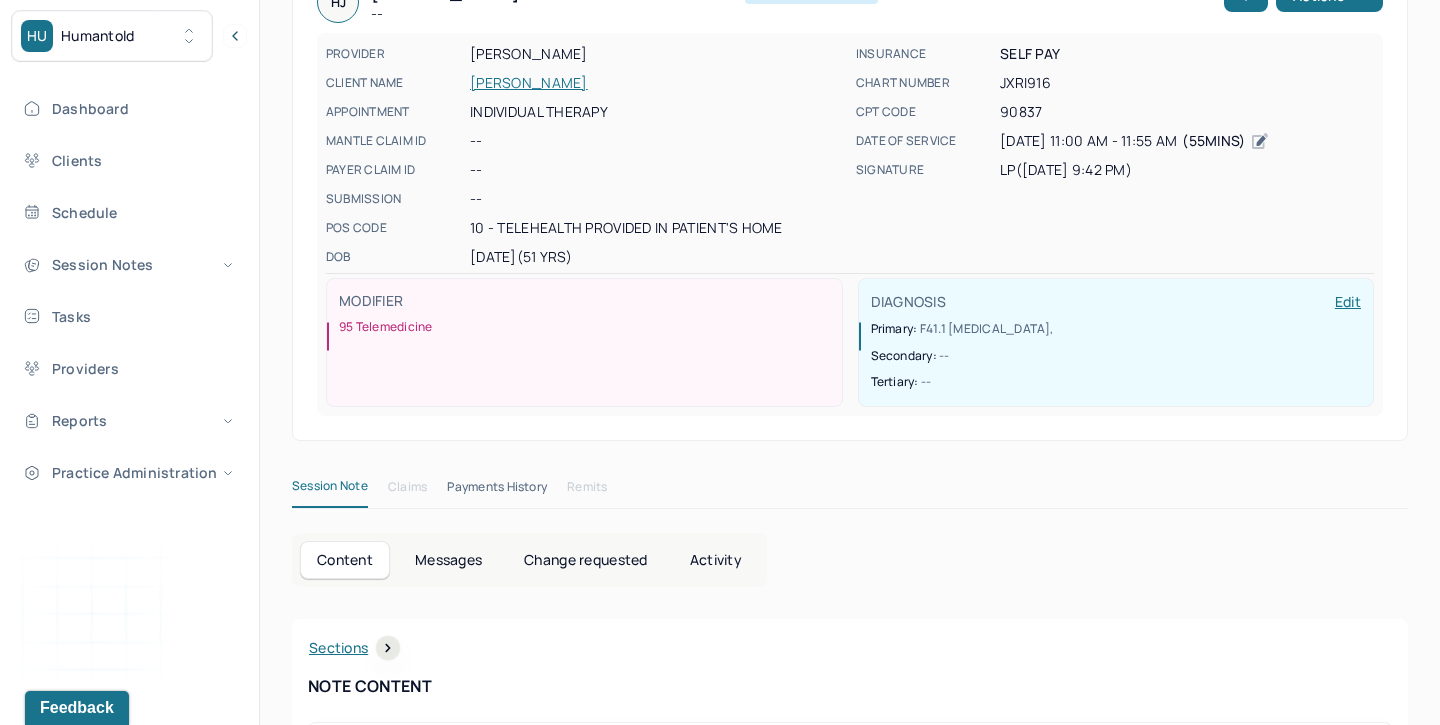 click on "Activity" at bounding box center [716, 560] 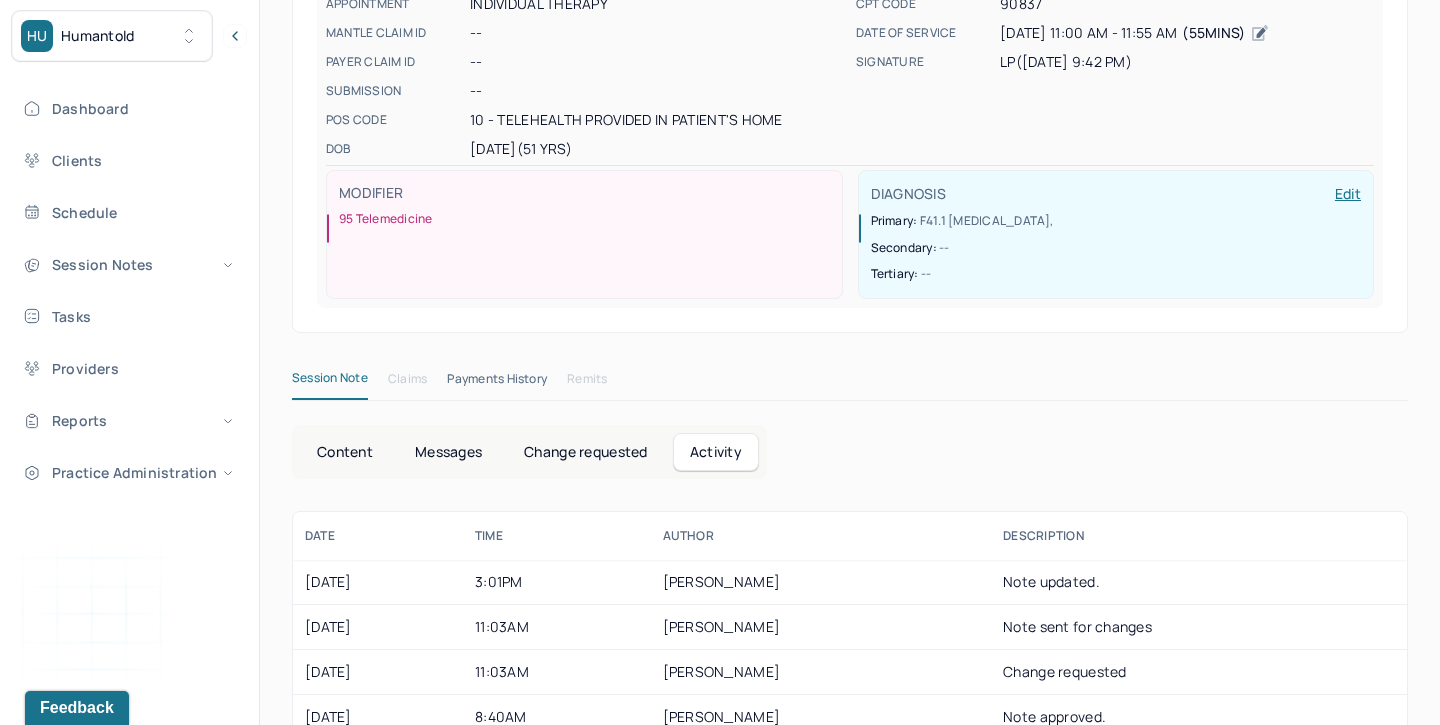 scroll, scrollTop: 0, scrollLeft: 0, axis: both 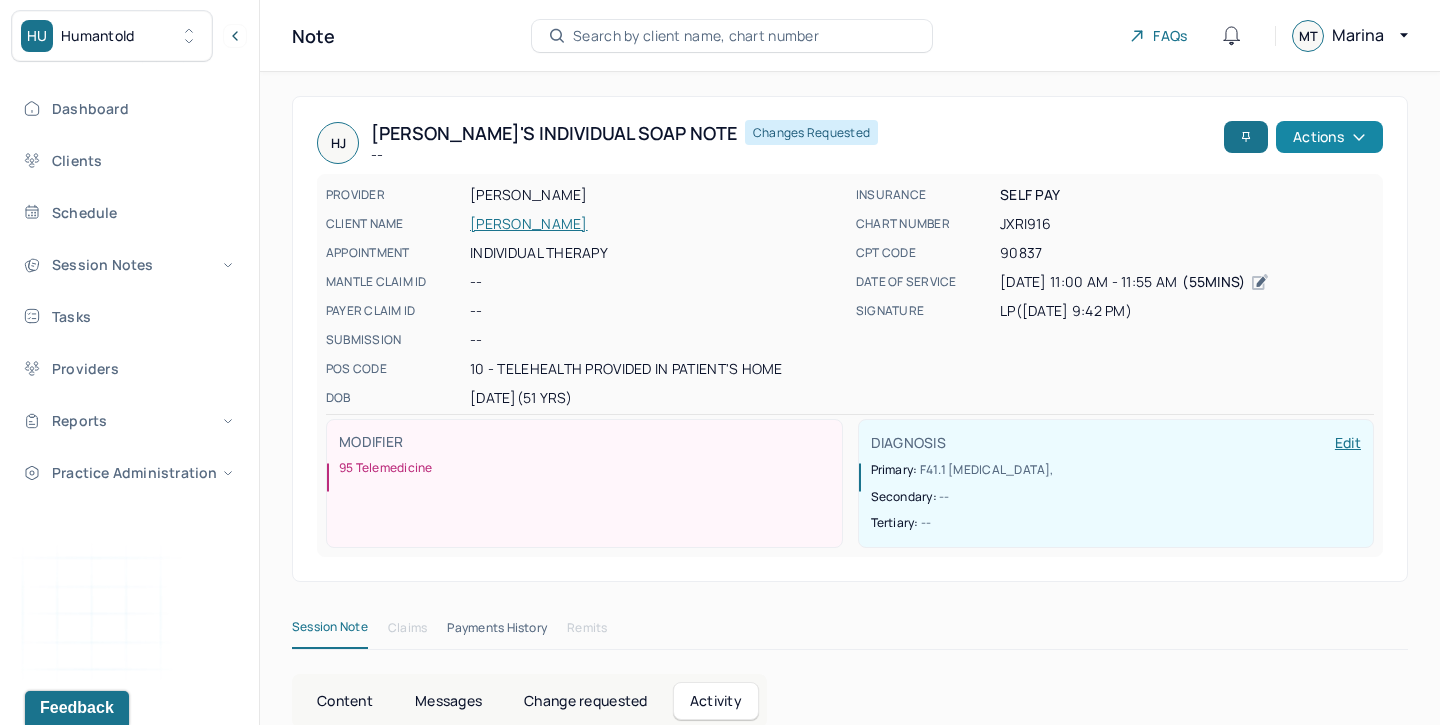 click on "Actions" at bounding box center [1329, 137] 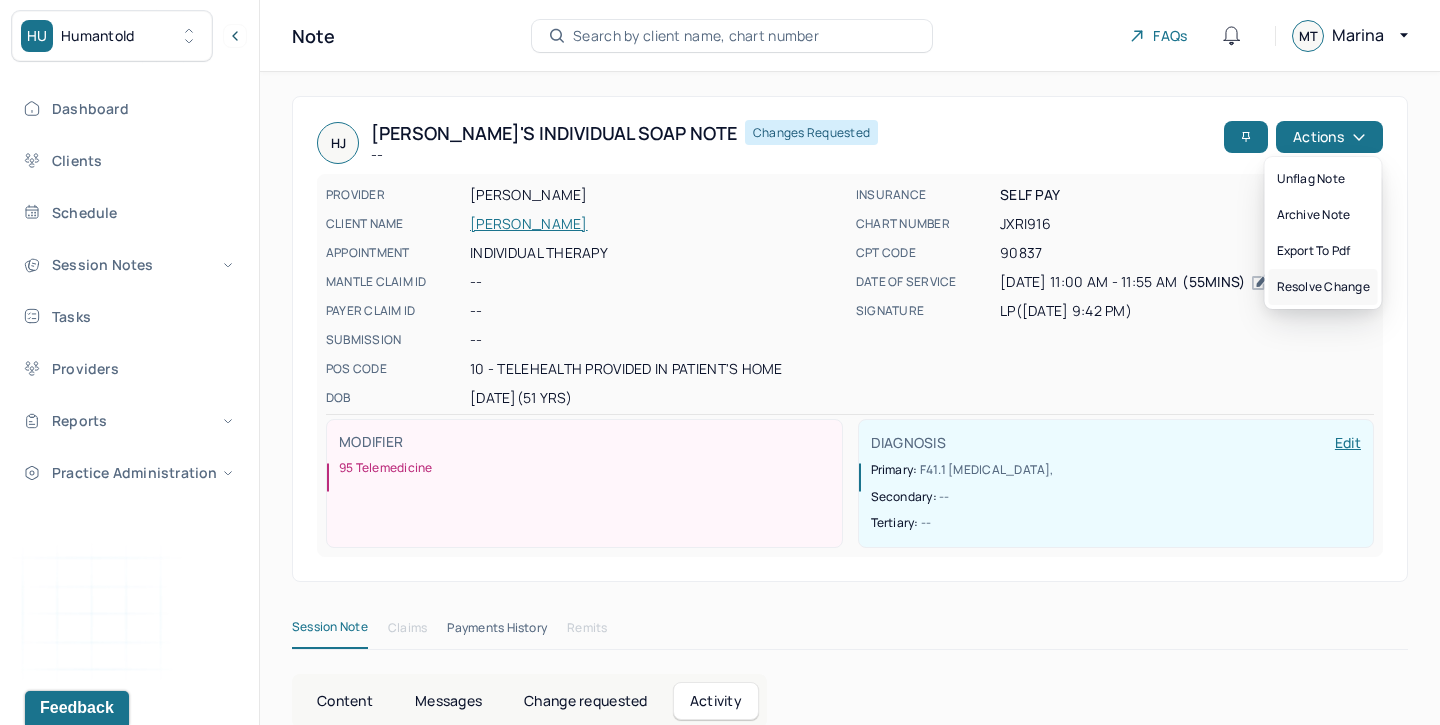 click on "Resolve change" at bounding box center (1323, 287) 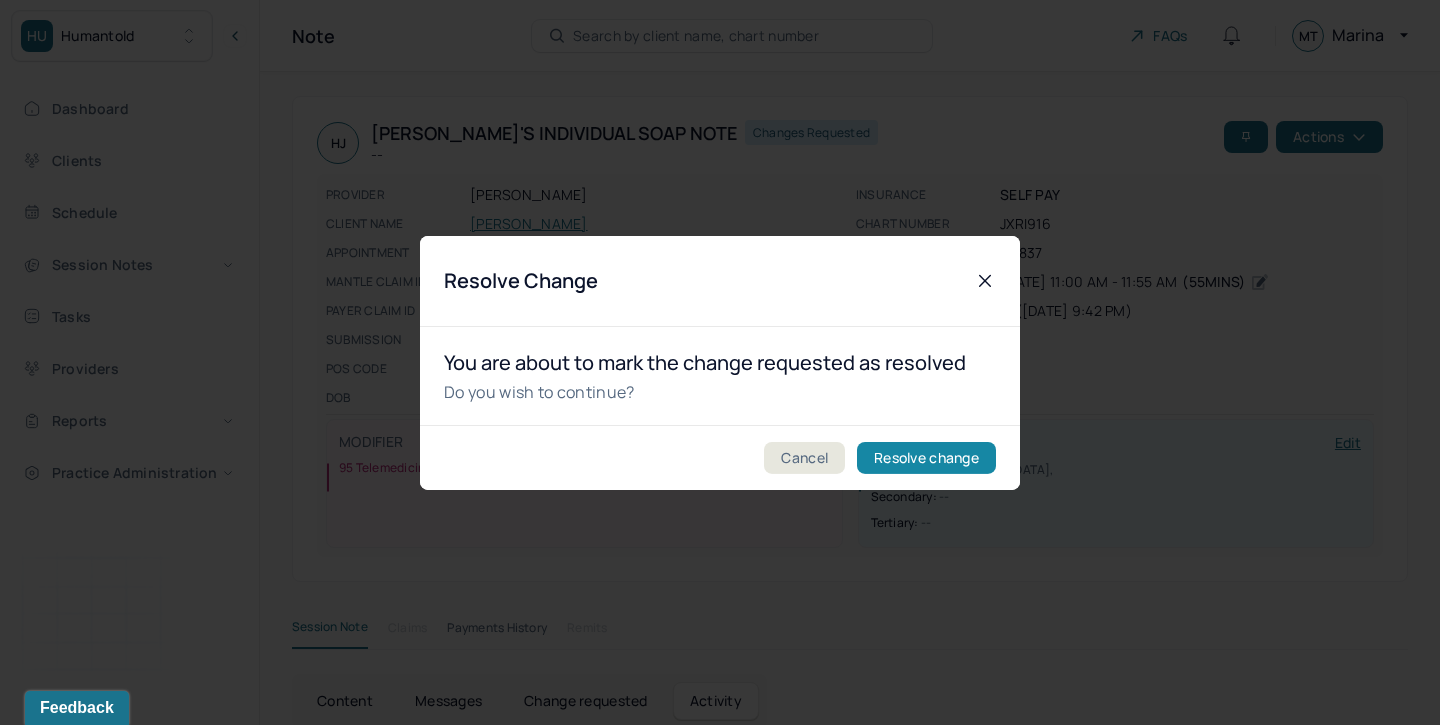 click on "Resolve change" at bounding box center (926, 458) 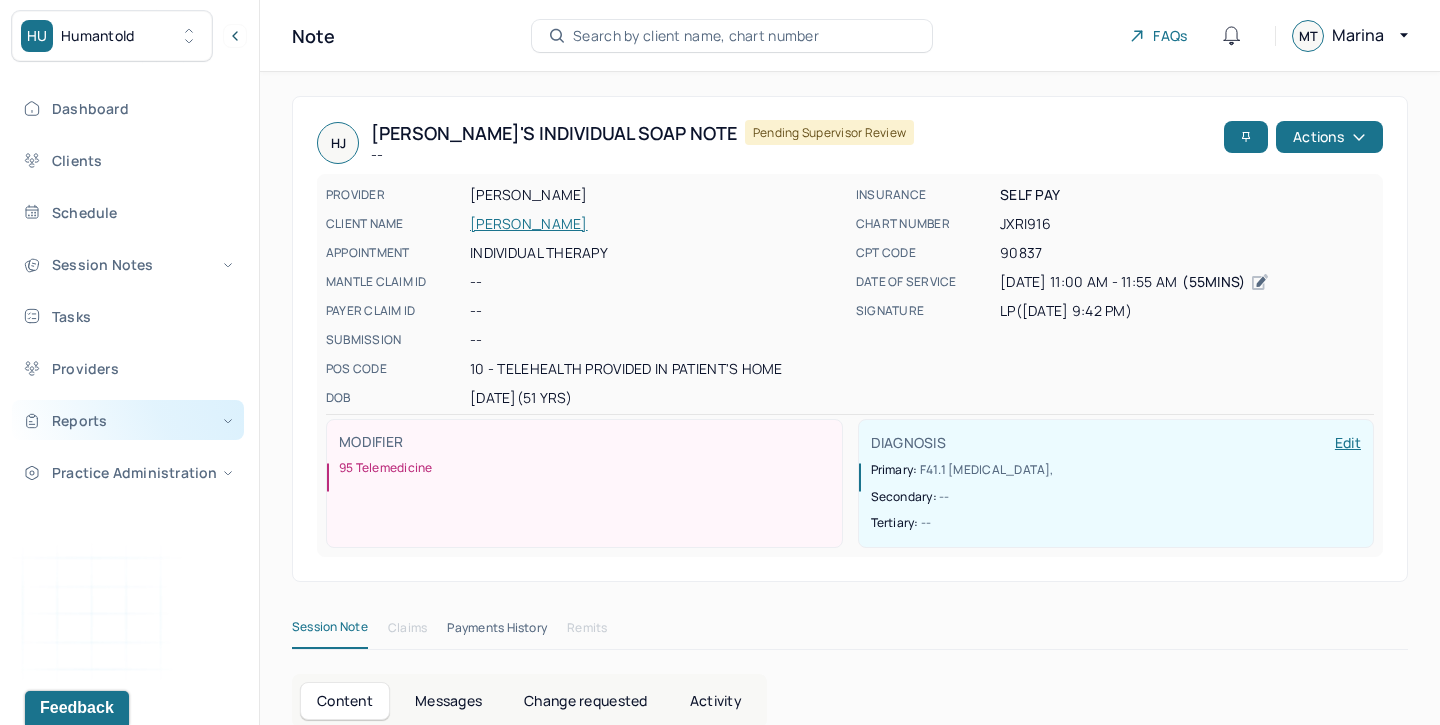 click on "Reports" at bounding box center (128, 420) 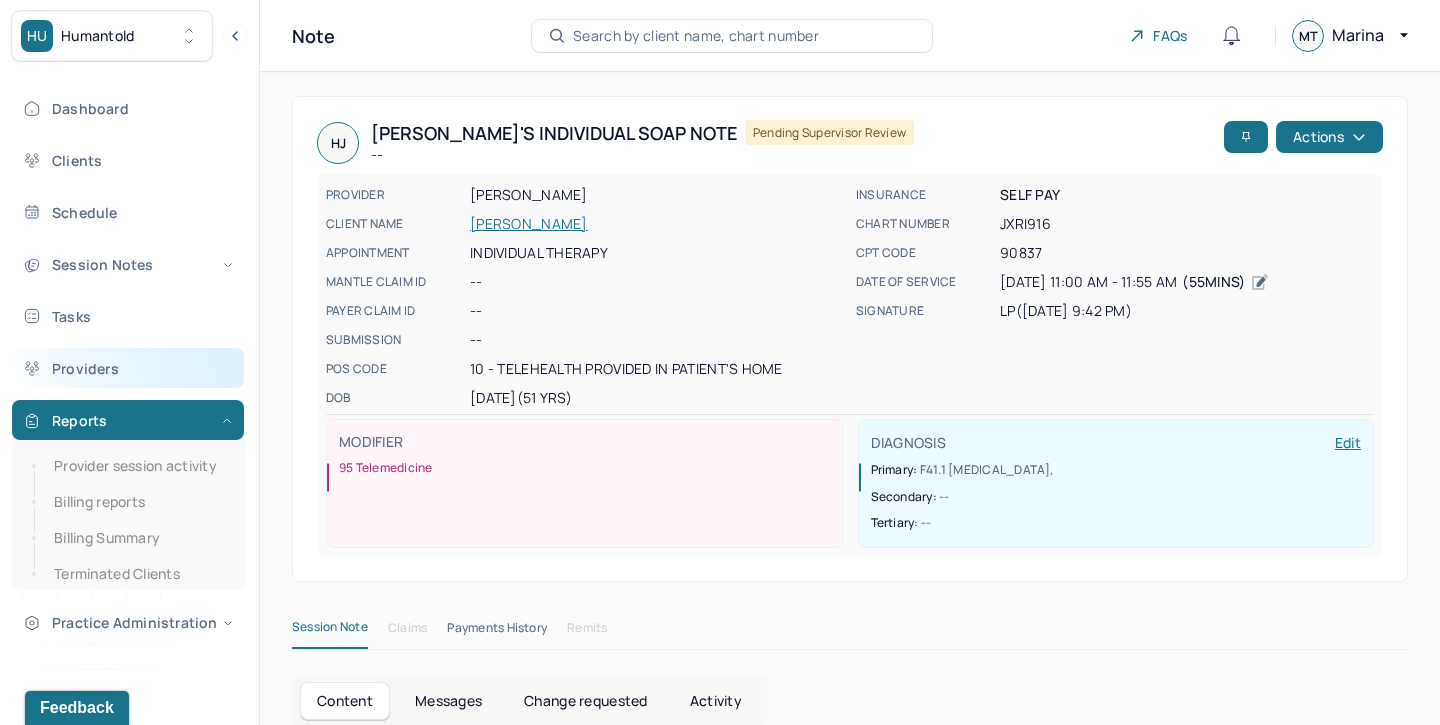 click on "Providers" at bounding box center [128, 368] 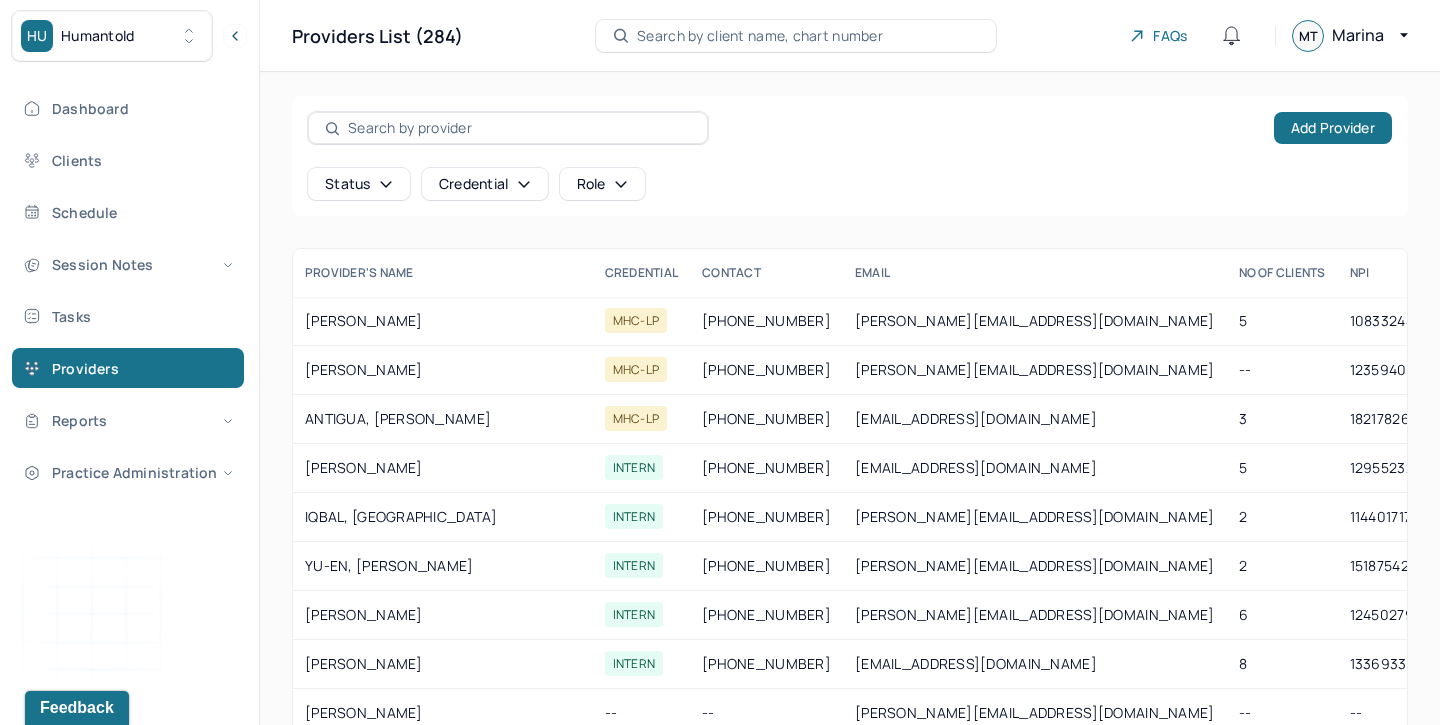 click at bounding box center (519, 128) 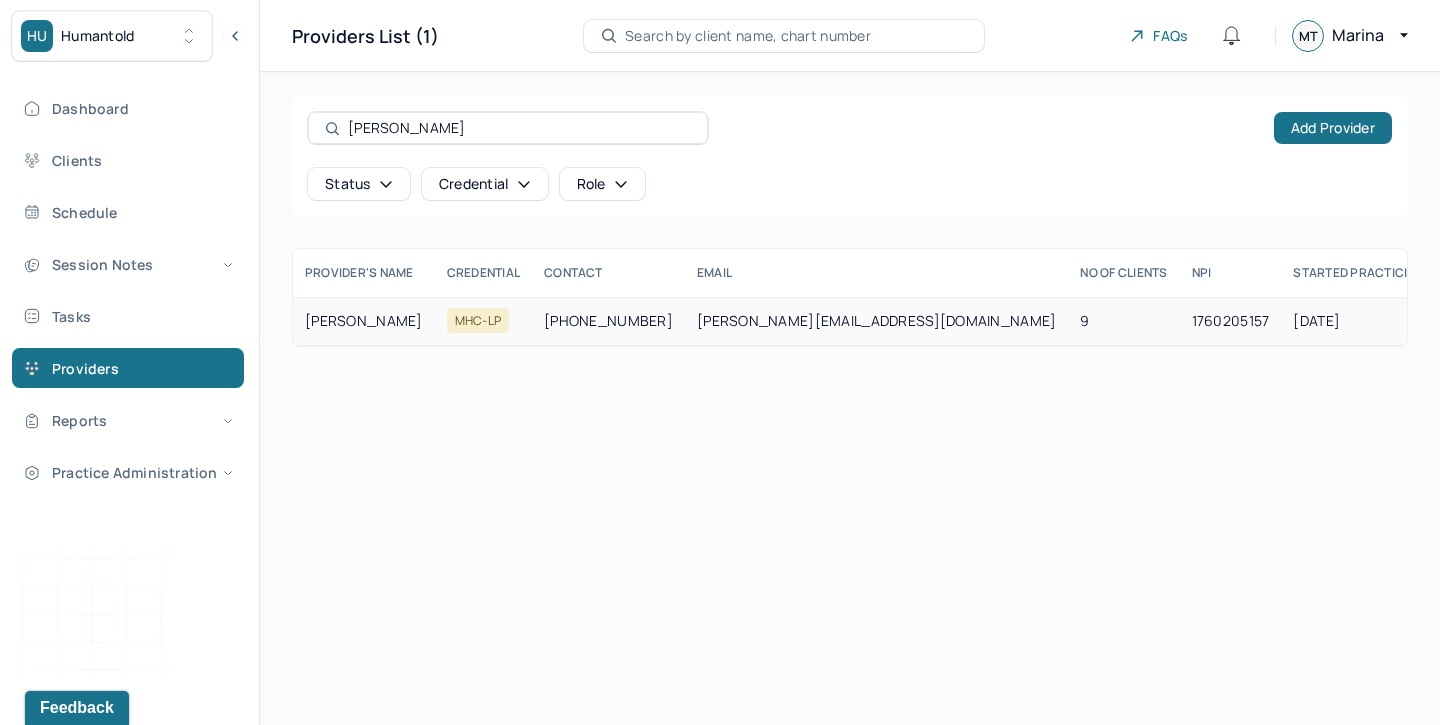 type on "Emma Distler" 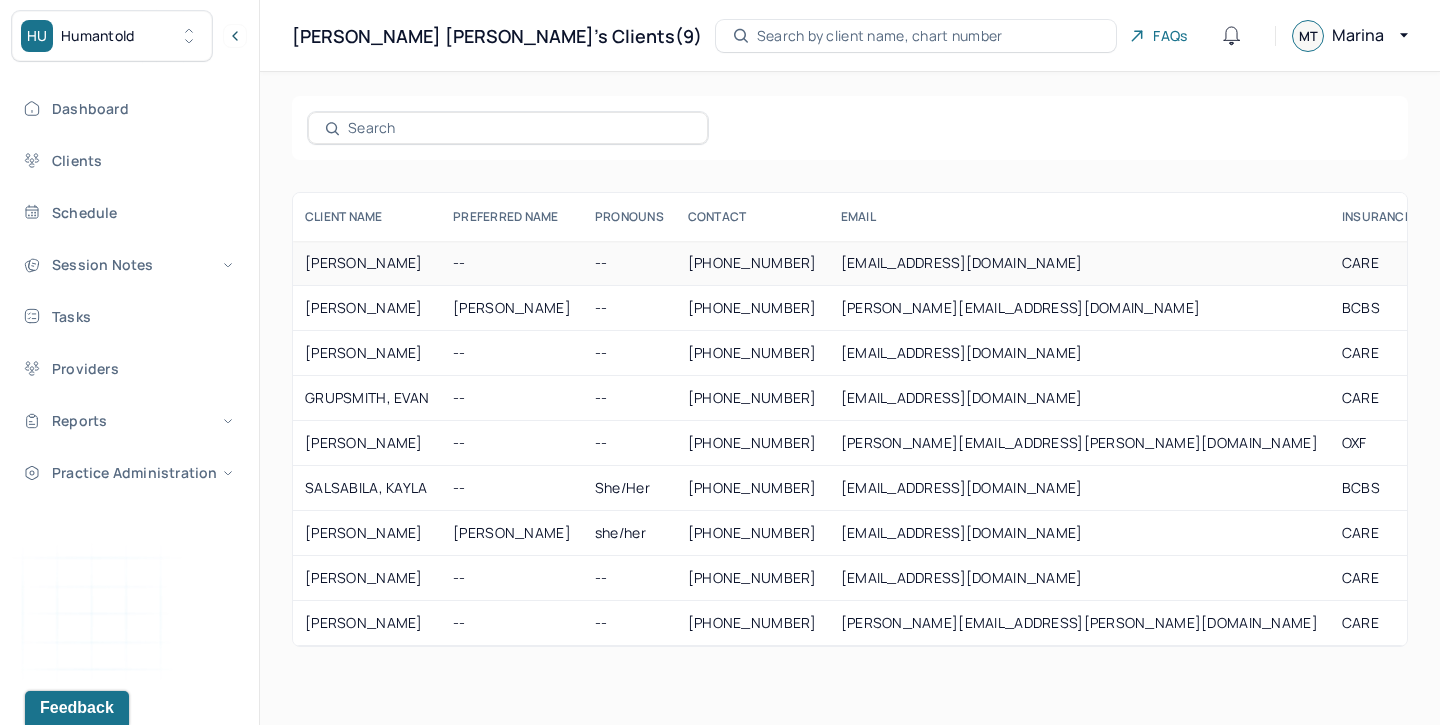 click on "KALLMAN, BRAD" at bounding box center (367, 263) 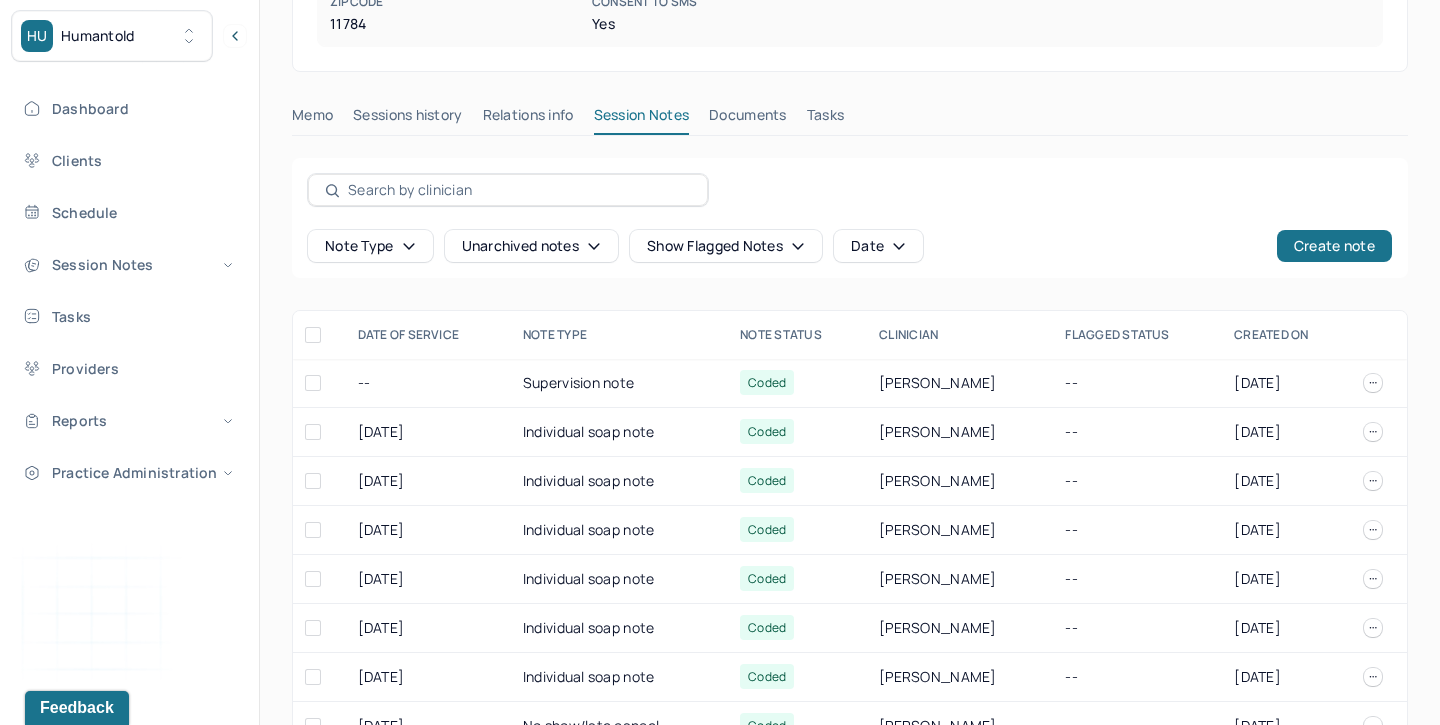 scroll, scrollTop: 480, scrollLeft: 0, axis: vertical 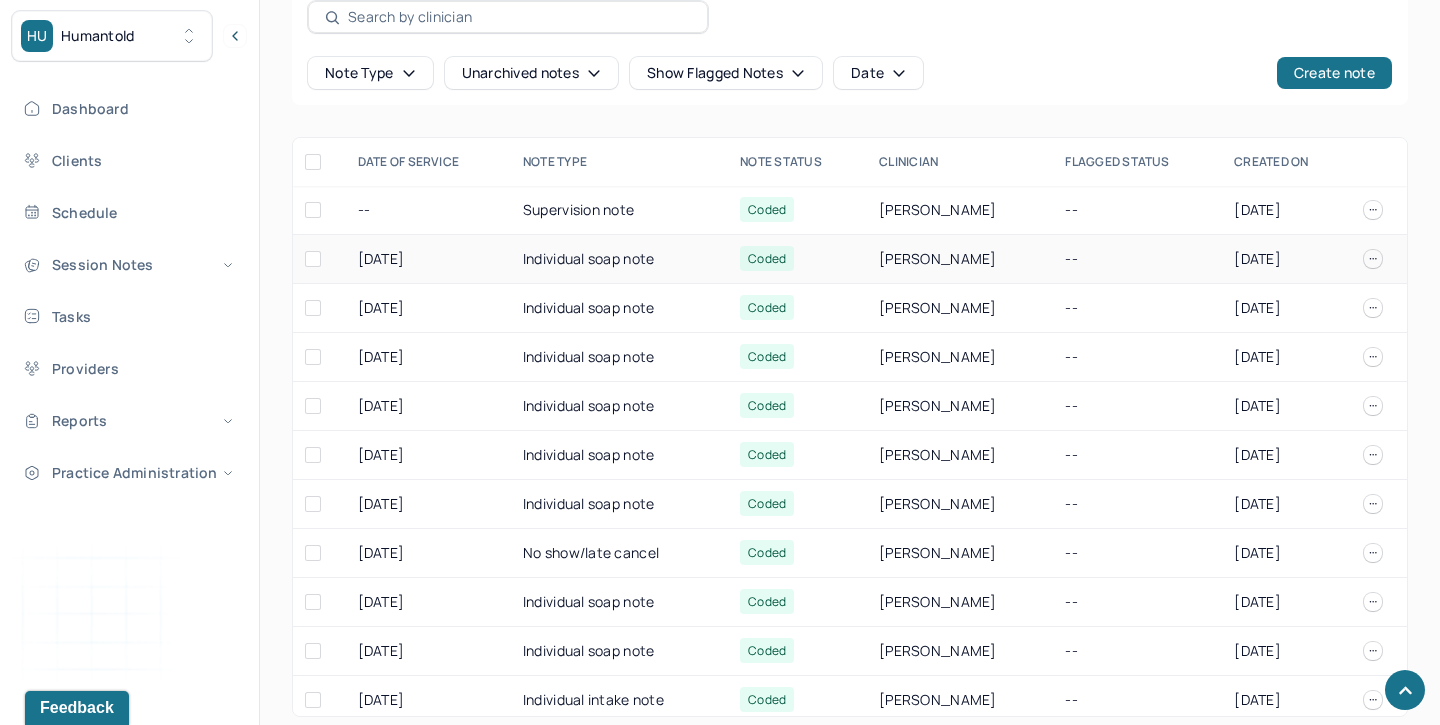 click on "Individual soap note" at bounding box center [619, 259] 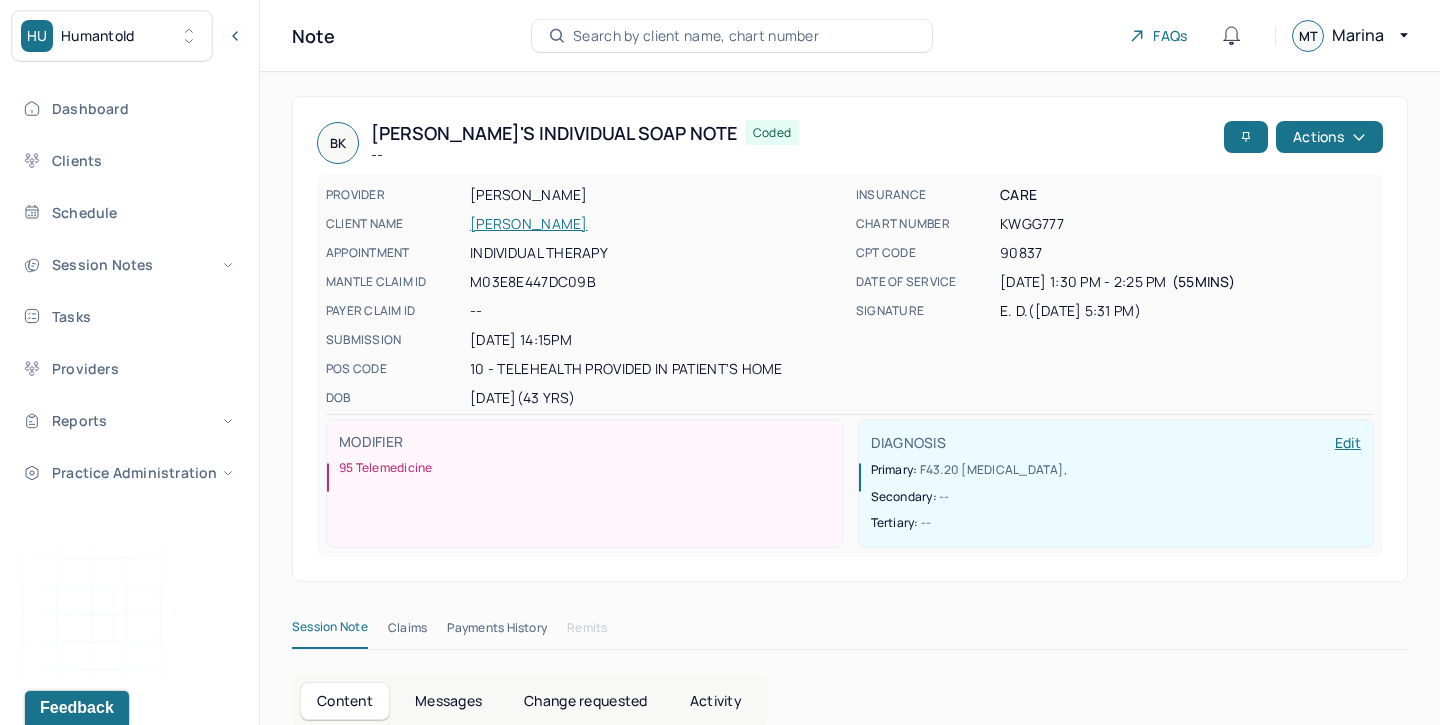 scroll, scrollTop: 0, scrollLeft: 0, axis: both 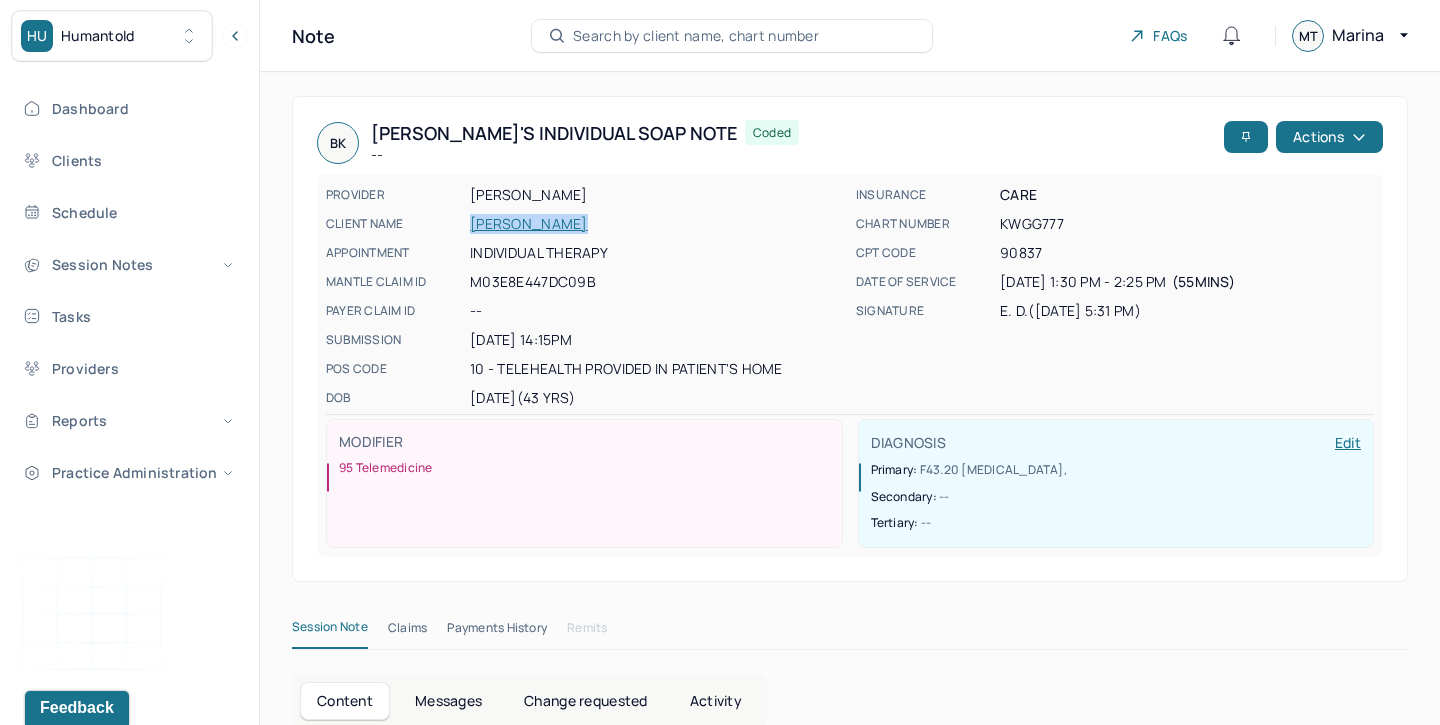 click on "KALLMAN, BRAD" at bounding box center (657, 224) 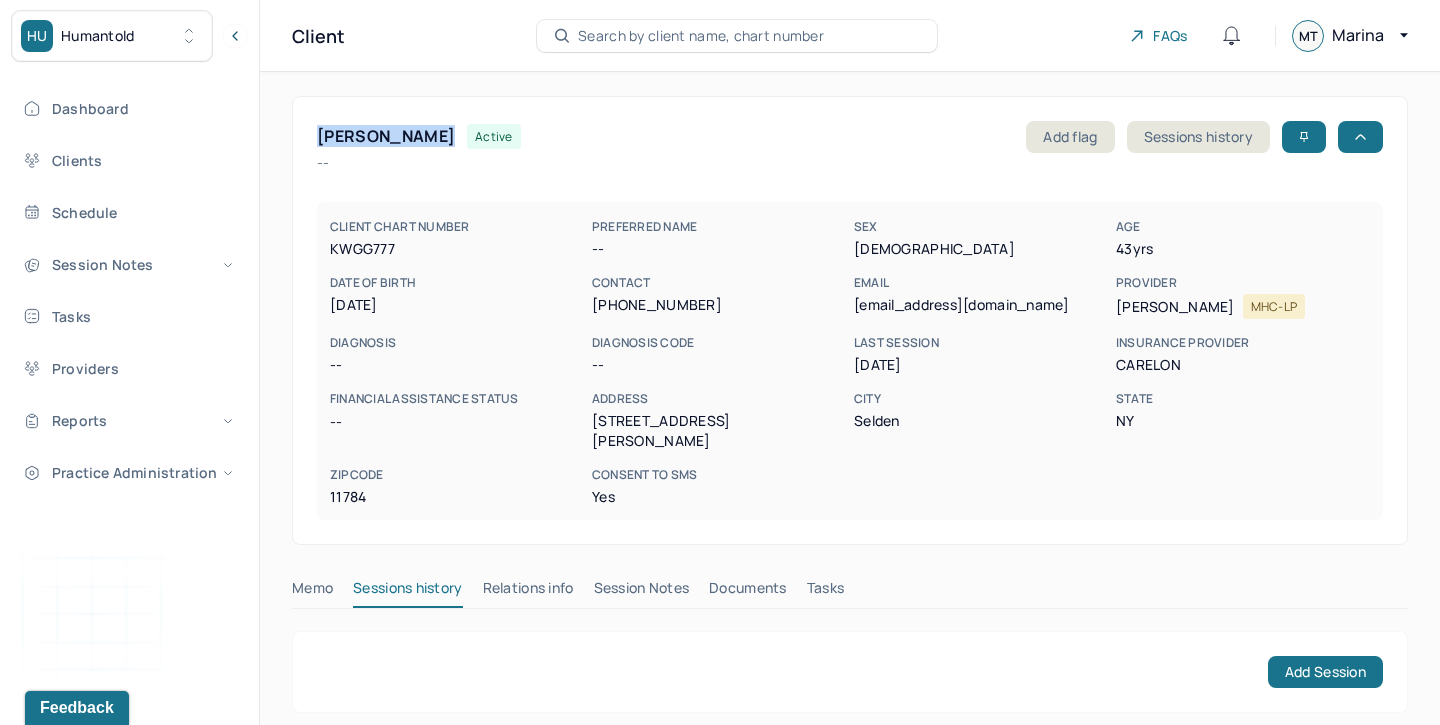 drag, startPoint x: 445, startPoint y: 134, endPoint x: 319, endPoint y: 131, distance: 126.035706 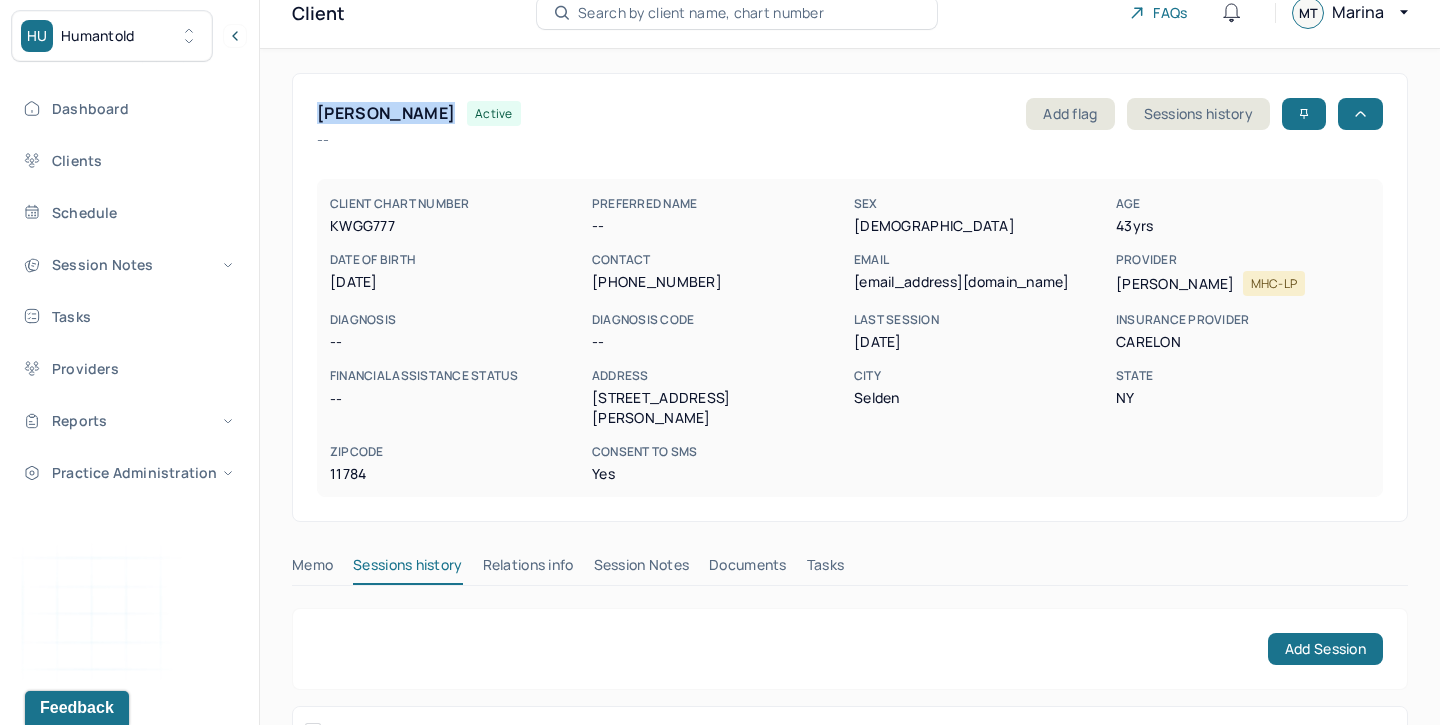 scroll, scrollTop: 4, scrollLeft: 0, axis: vertical 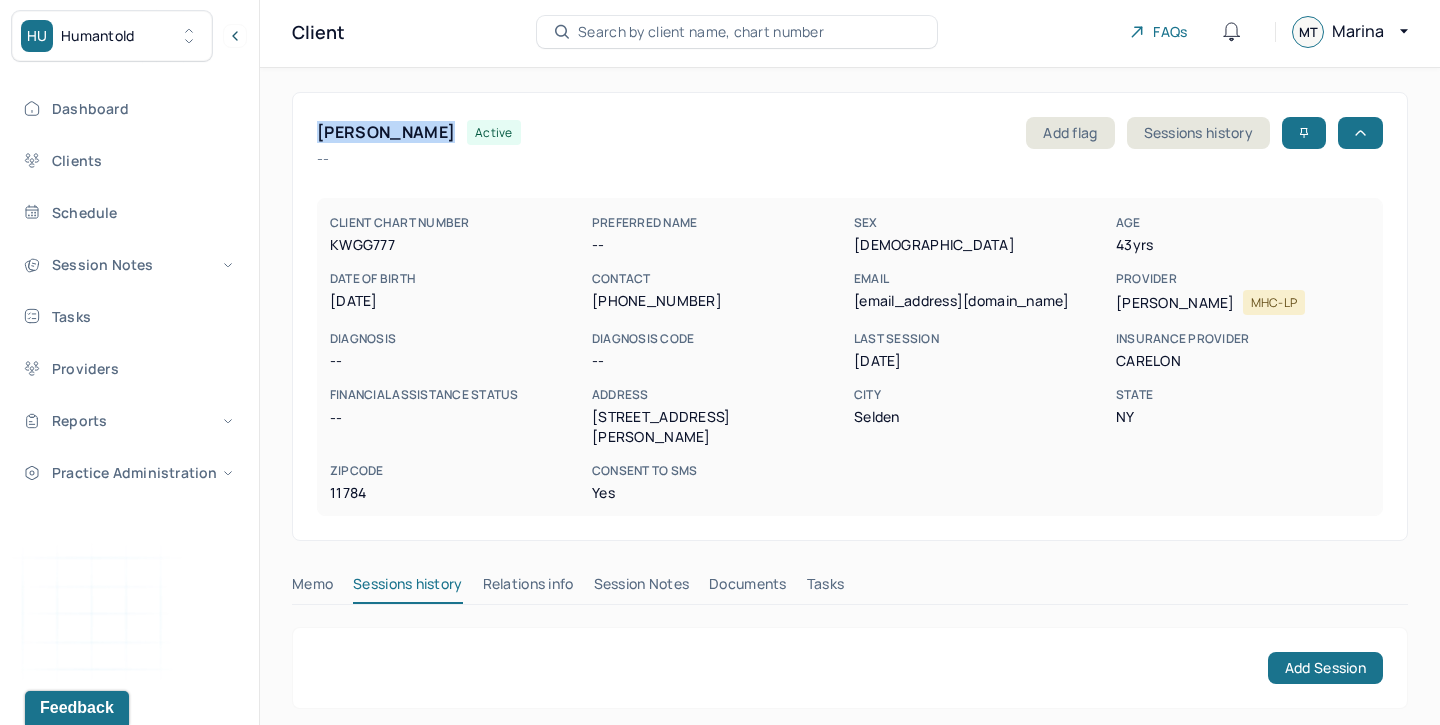 click on "Session Notes" at bounding box center (642, 588) 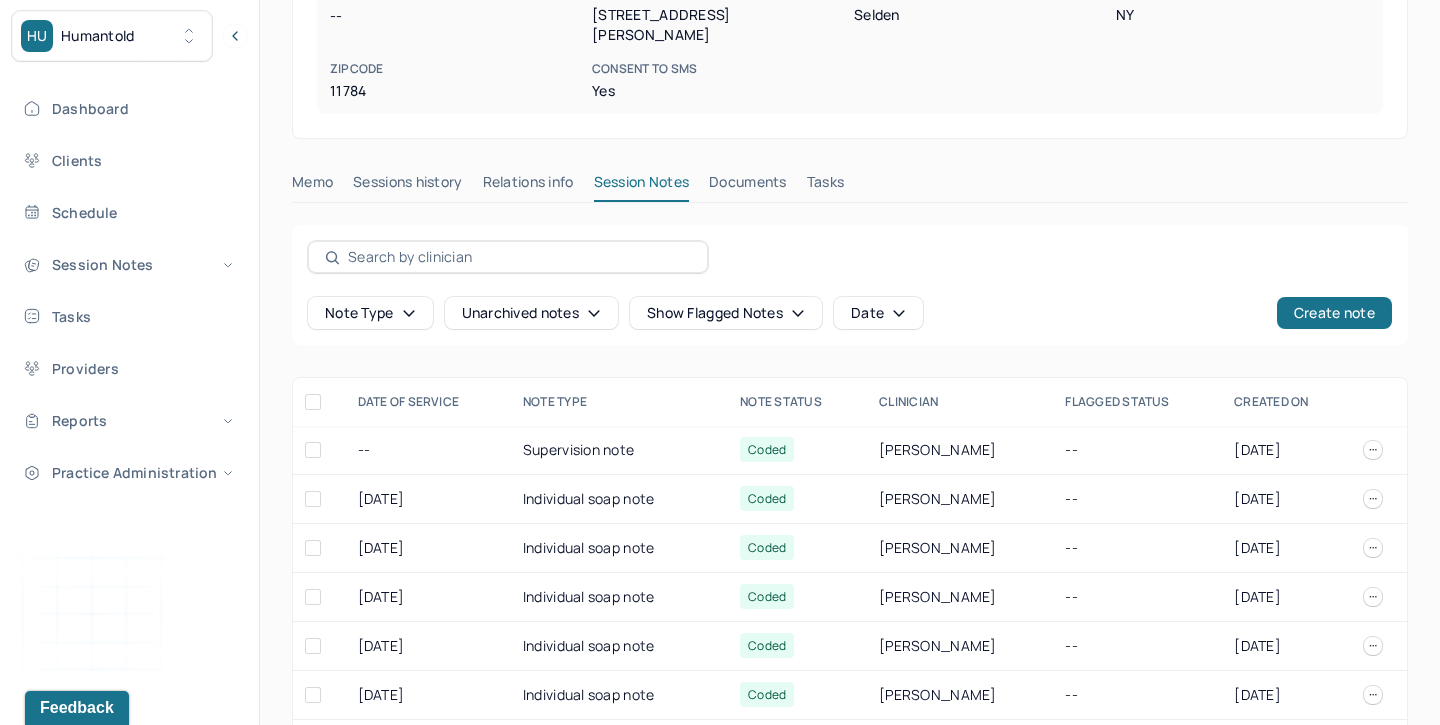 scroll, scrollTop: 412, scrollLeft: 0, axis: vertical 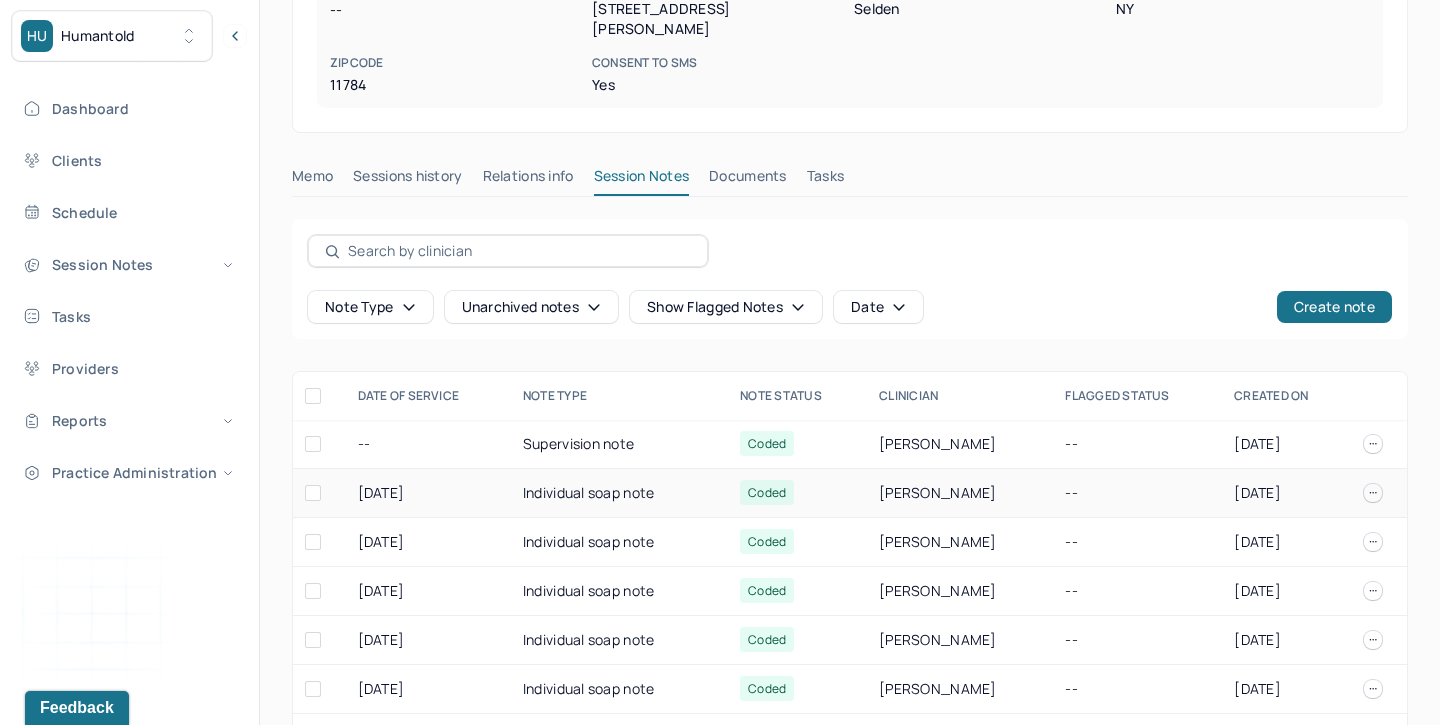 click on "Individual soap note" at bounding box center [619, 493] 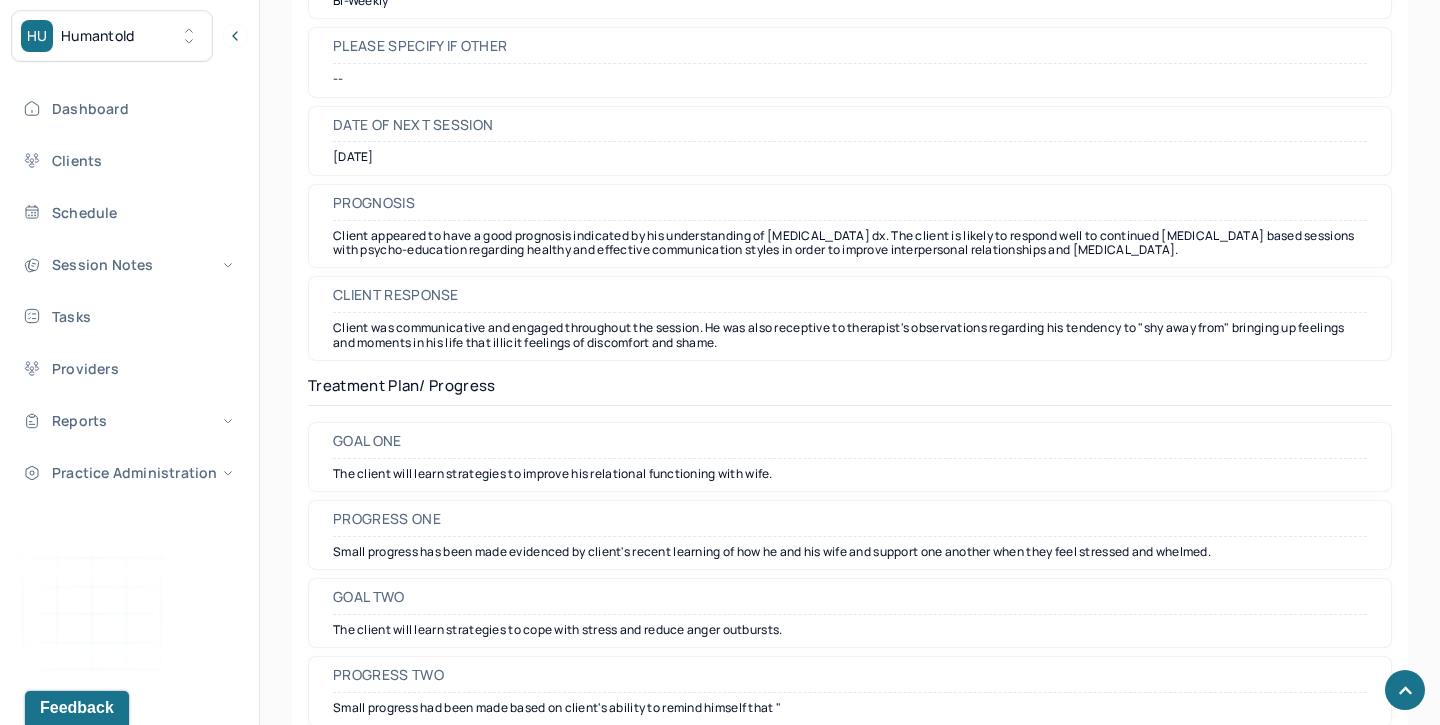 scroll, scrollTop: 2597, scrollLeft: 0, axis: vertical 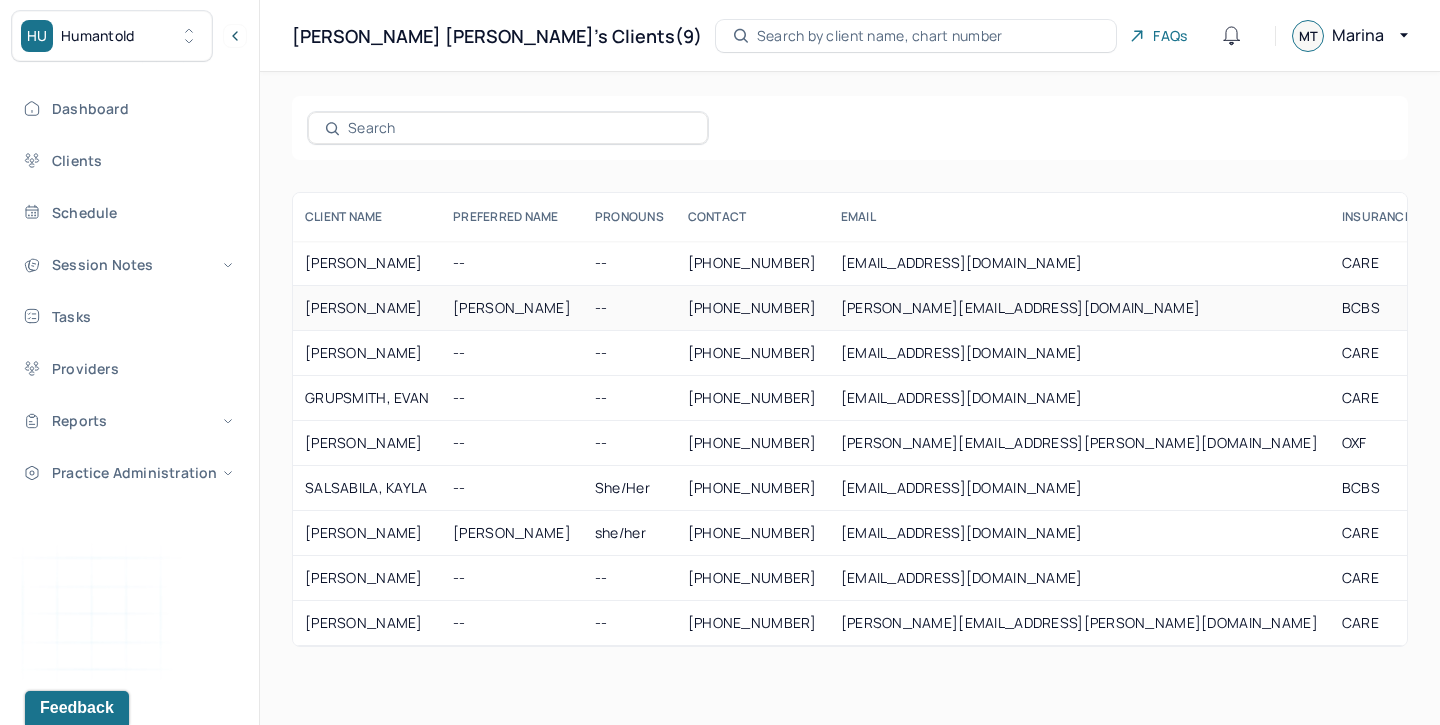 click on "PURNAMA, GWENDOLYN CHLOE" at bounding box center [367, 308] 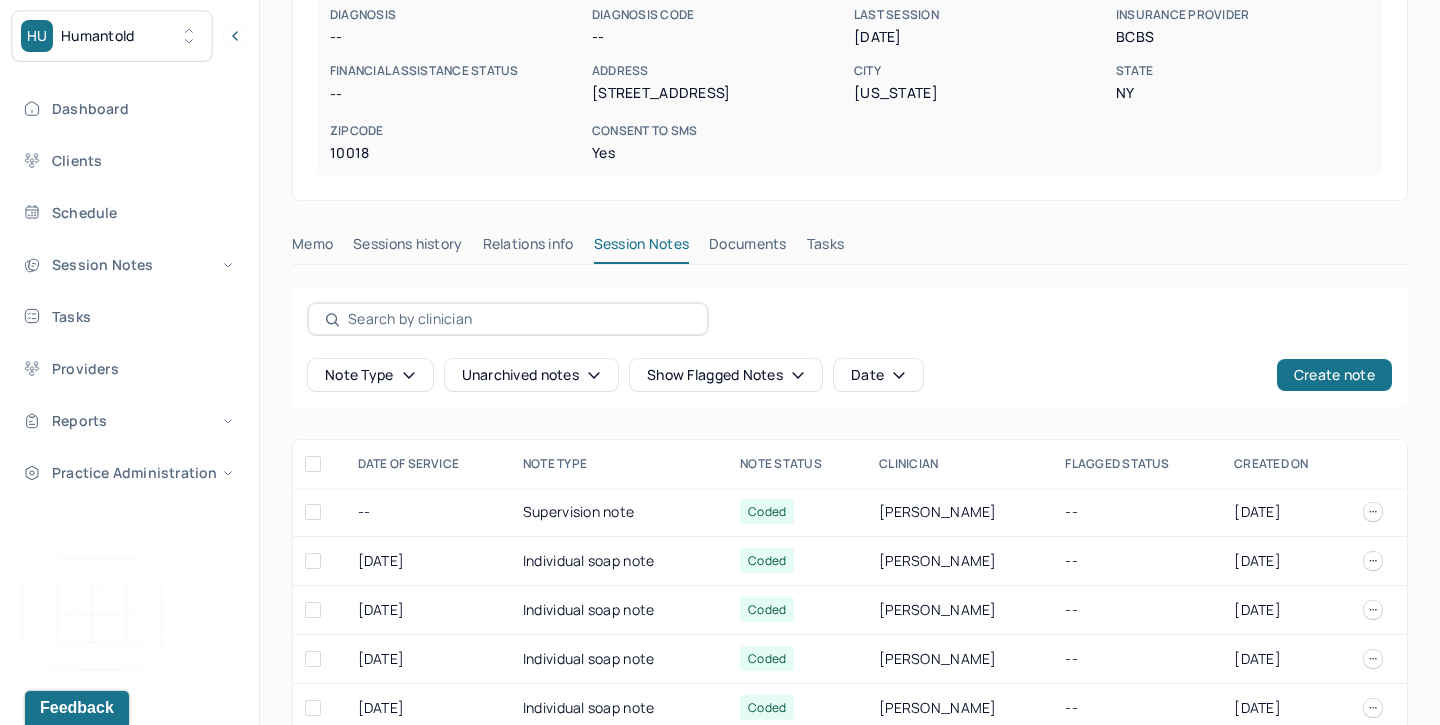 scroll, scrollTop: 459, scrollLeft: 0, axis: vertical 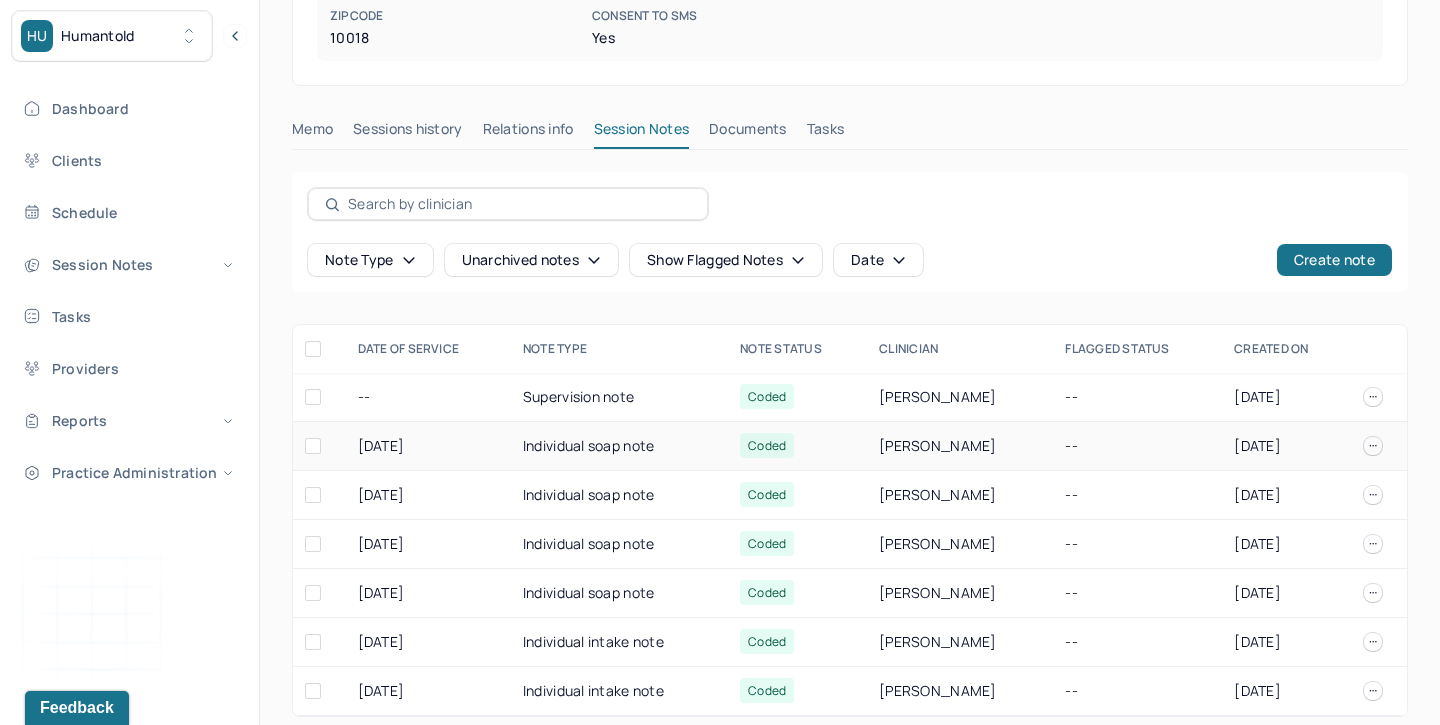 click on "Individual soap note" at bounding box center (619, 446) 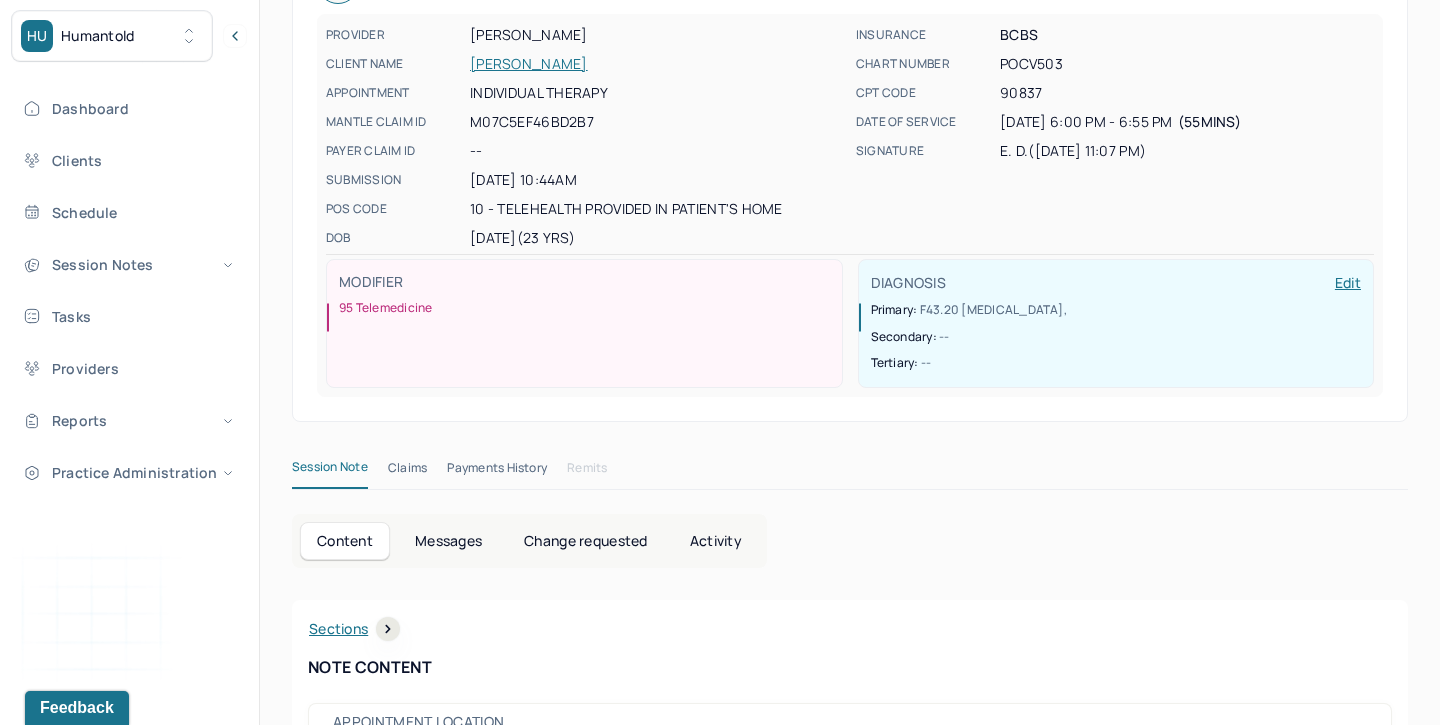 scroll, scrollTop: 161, scrollLeft: 0, axis: vertical 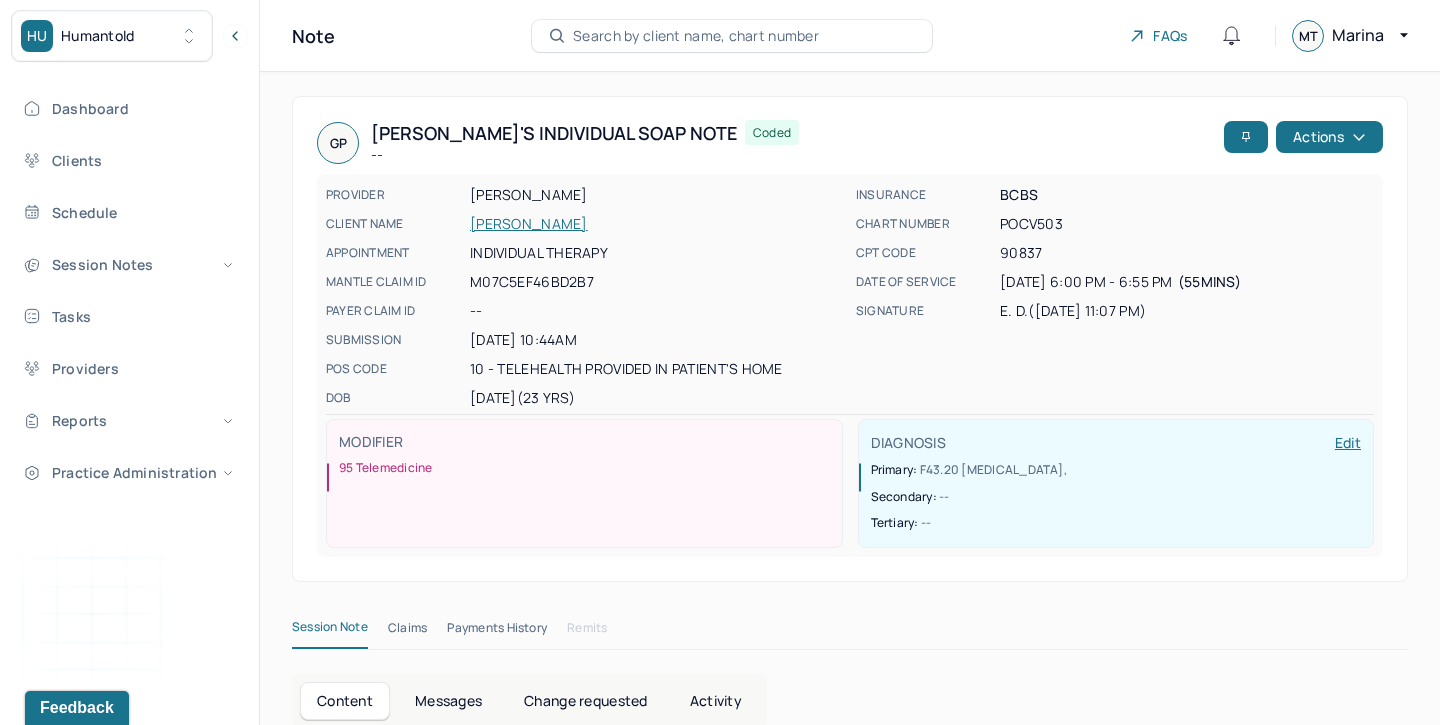 drag, startPoint x: 374, startPoint y: 135, endPoint x: 559, endPoint y: 134, distance: 185.0027 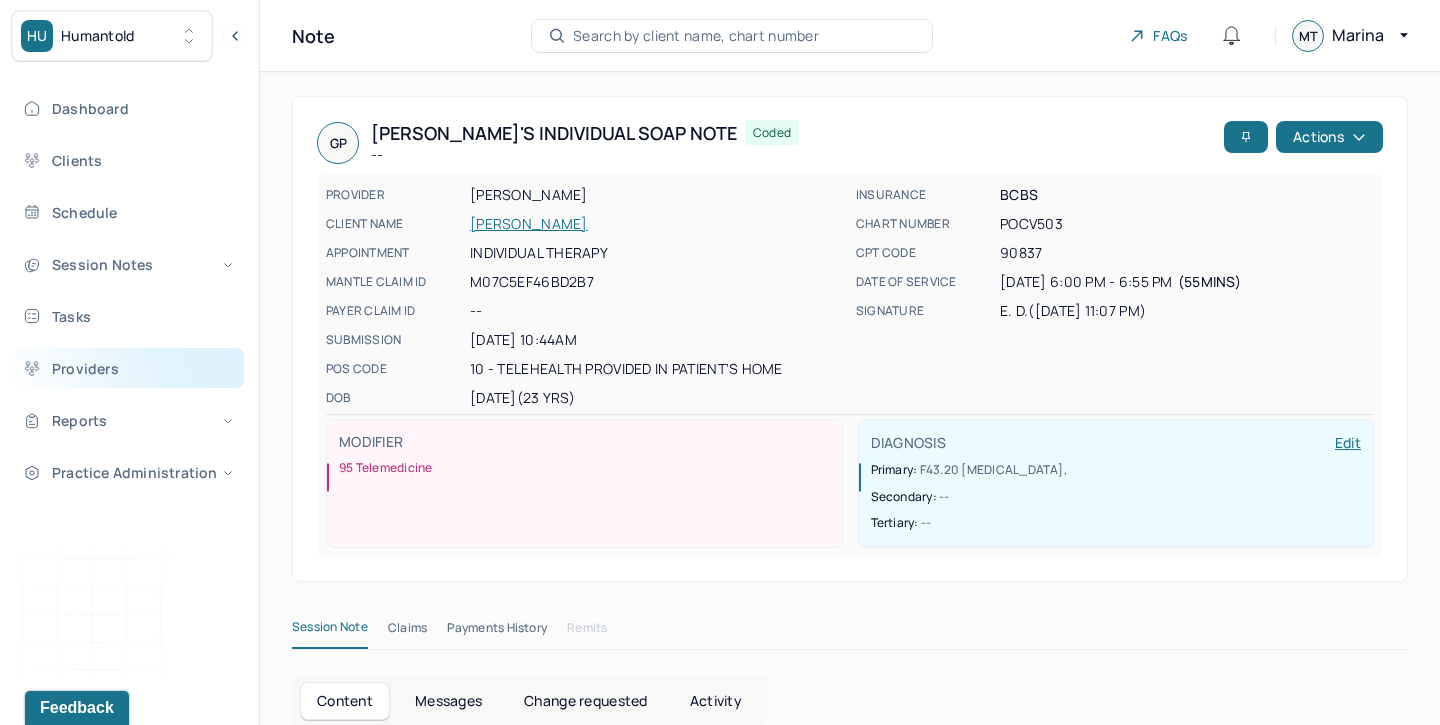 click on "Providers" at bounding box center (128, 368) 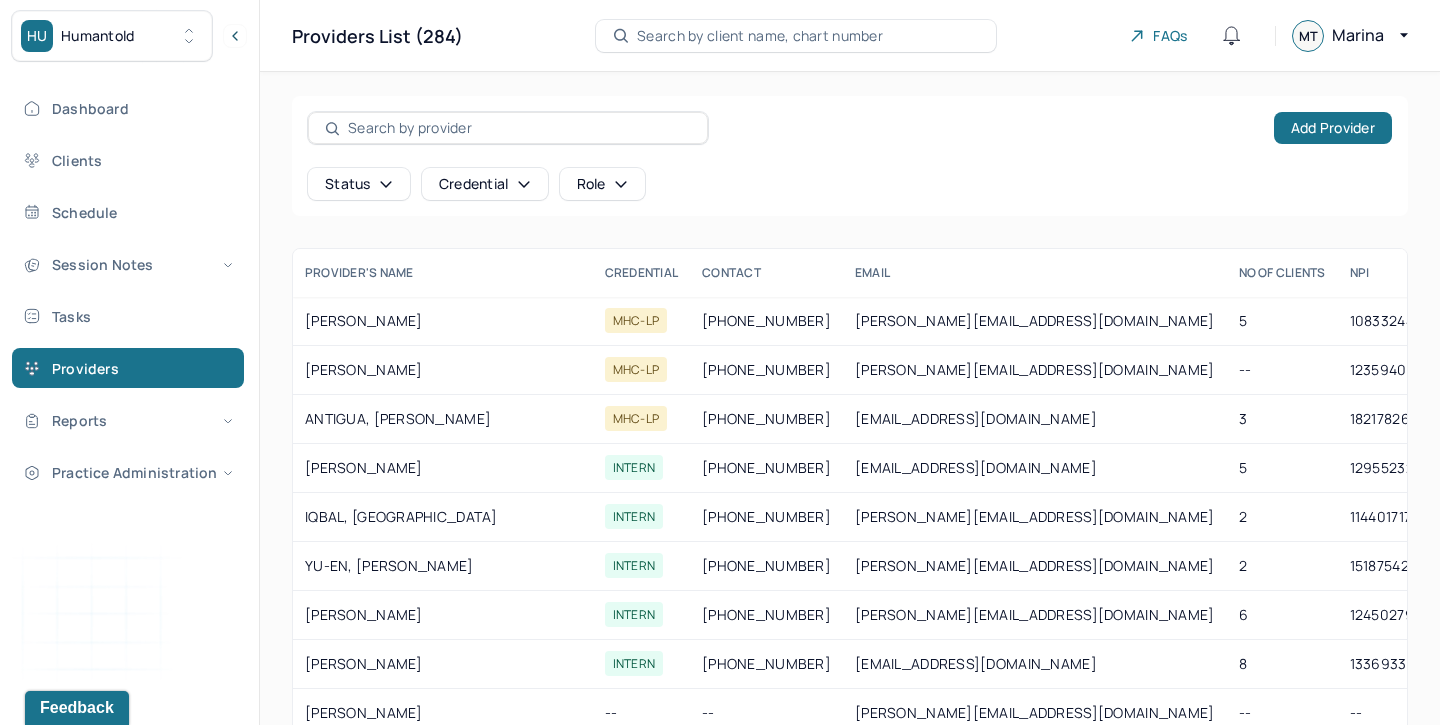 click at bounding box center [519, 128] 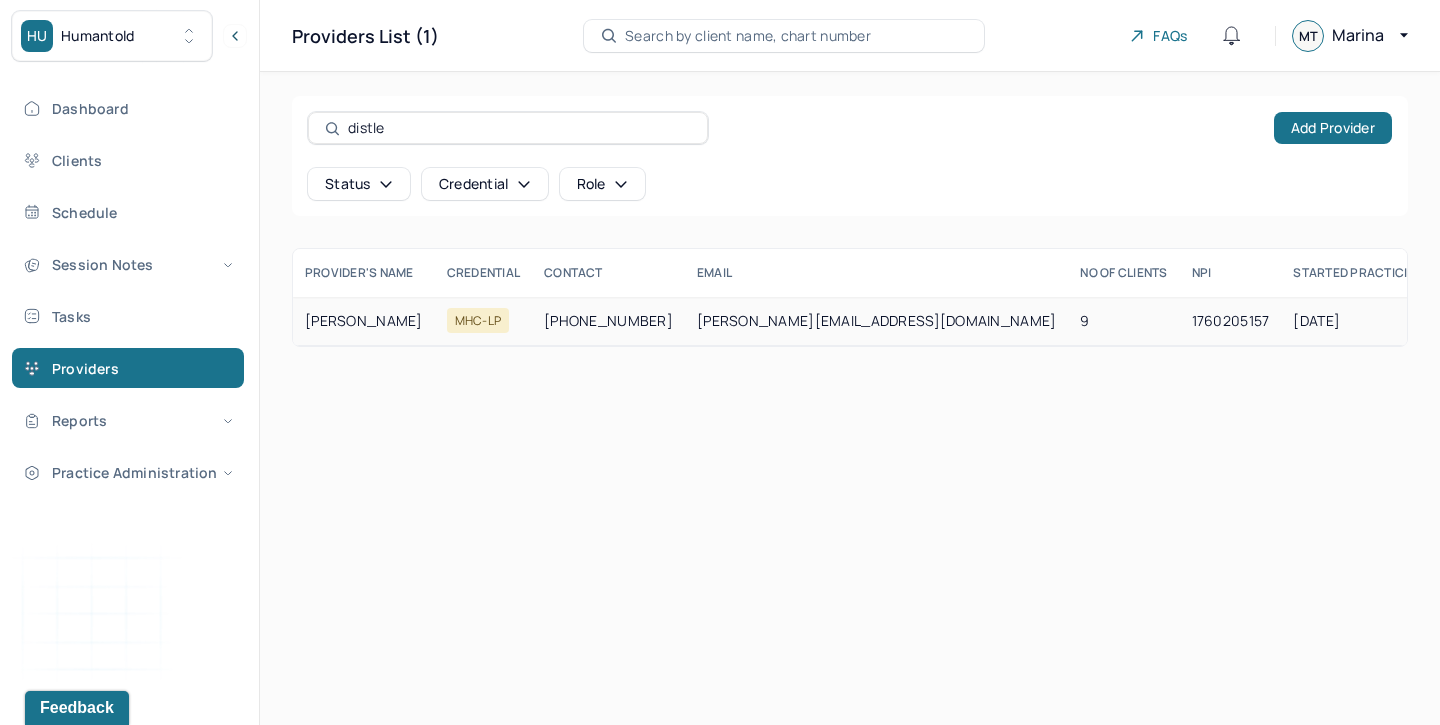 type on "distle" 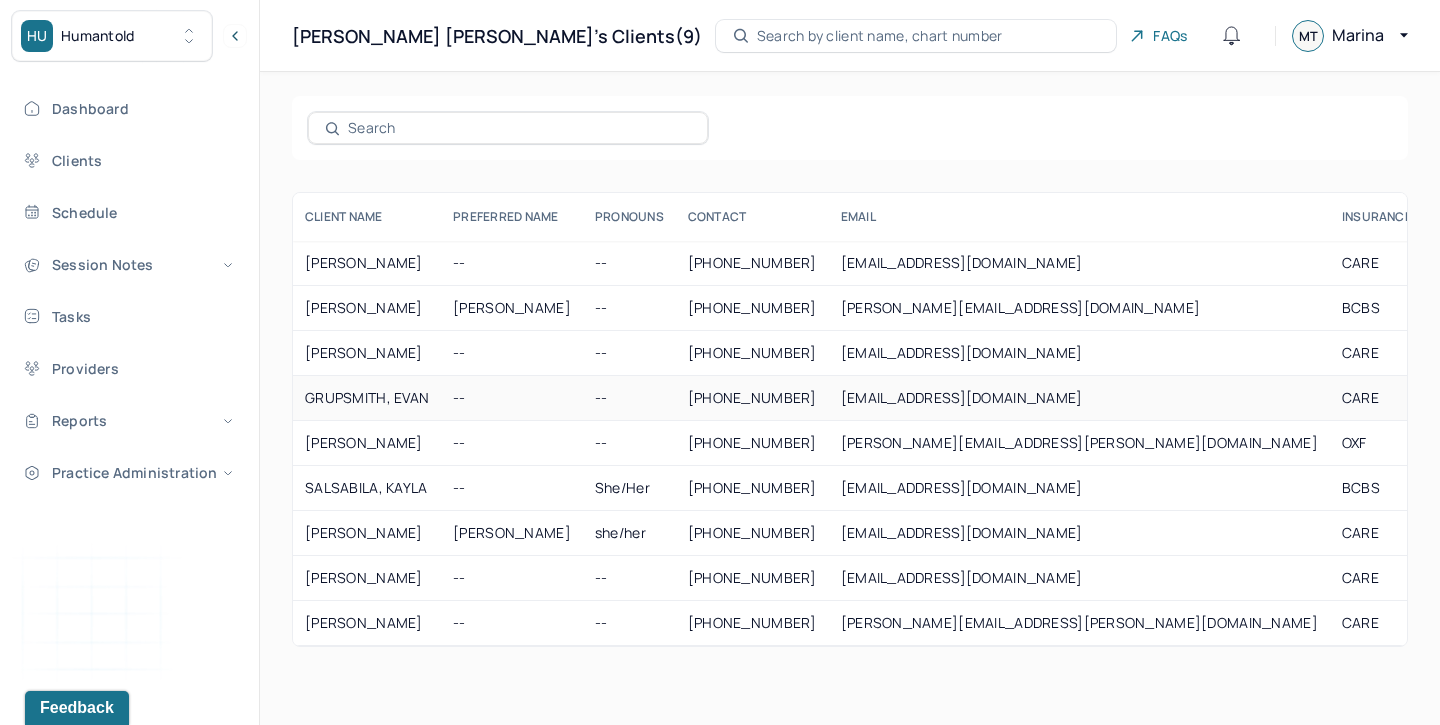 click on "GRUPSMITH, EVAN" at bounding box center [367, 398] 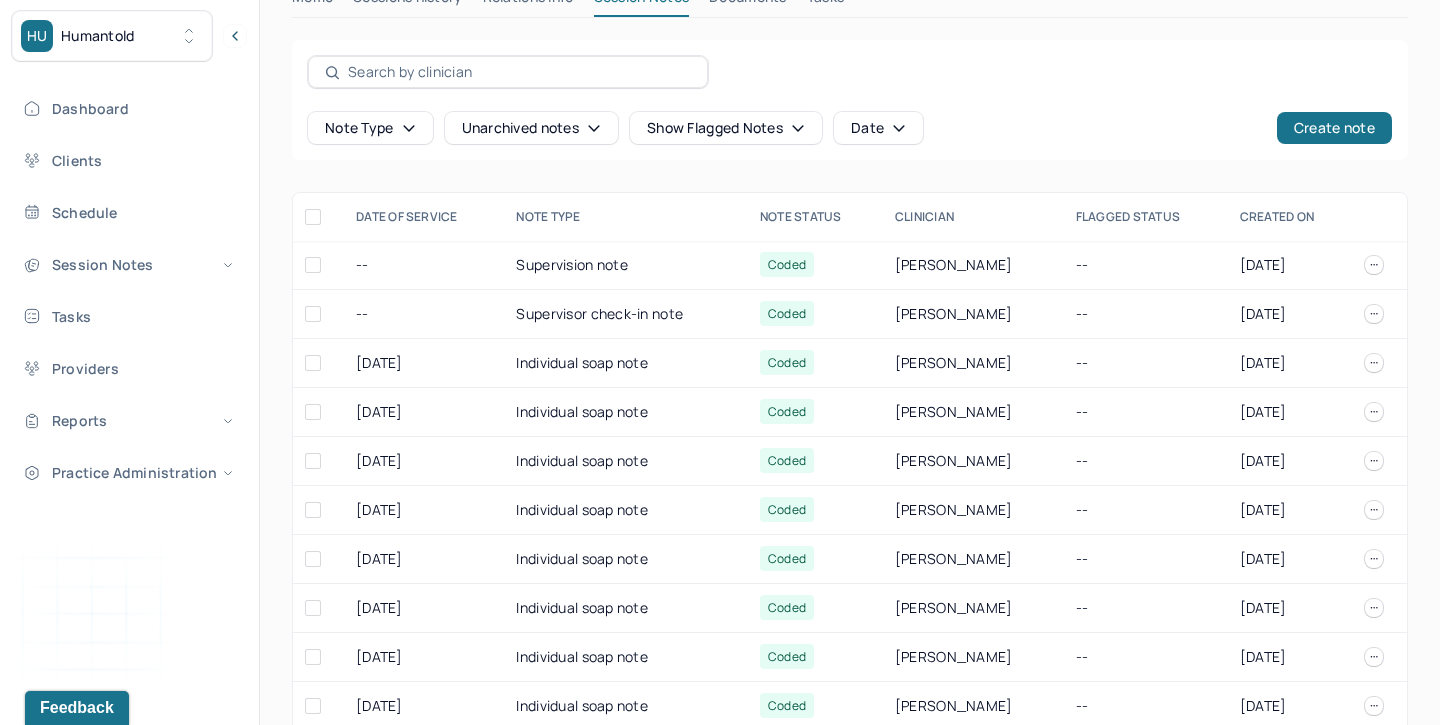 scroll, scrollTop: 577, scrollLeft: 0, axis: vertical 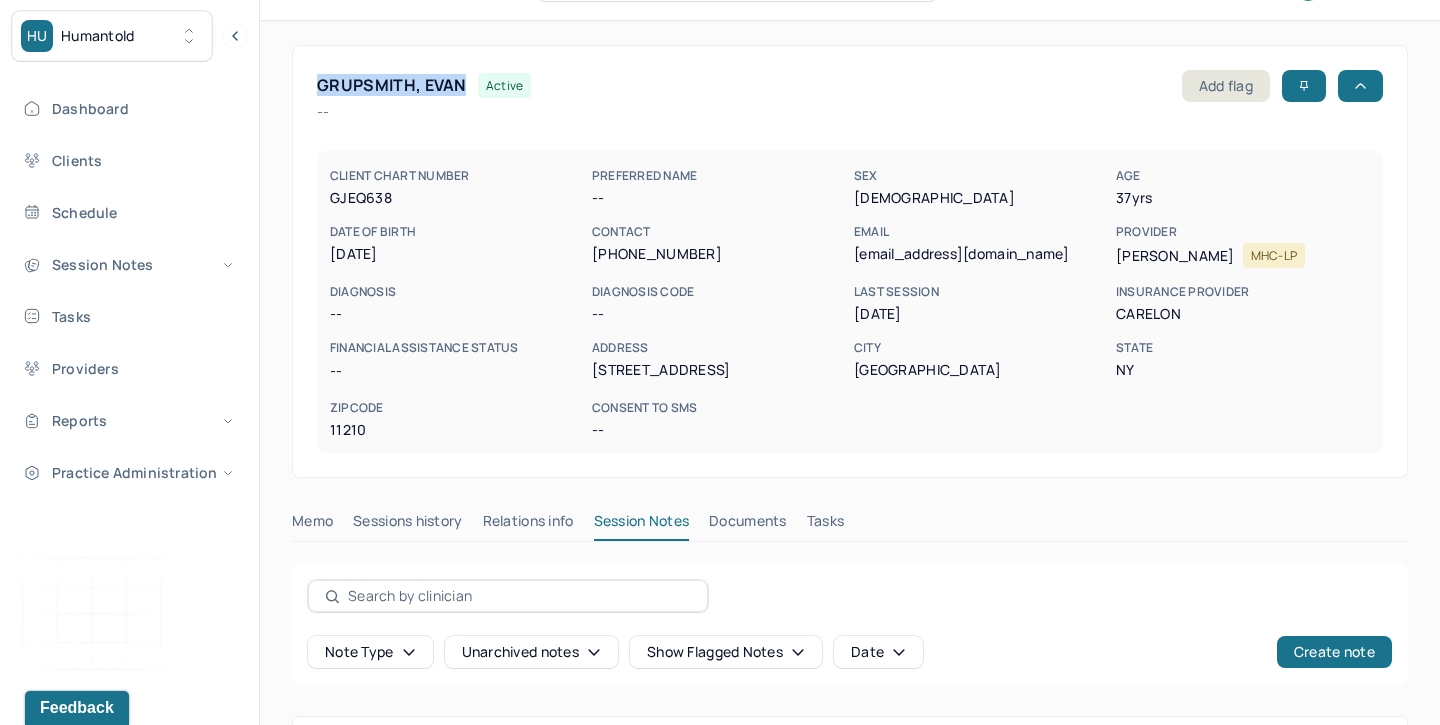 drag, startPoint x: 319, startPoint y: 84, endPoint x: 464, endPoint y: 90, distance: 145.12408 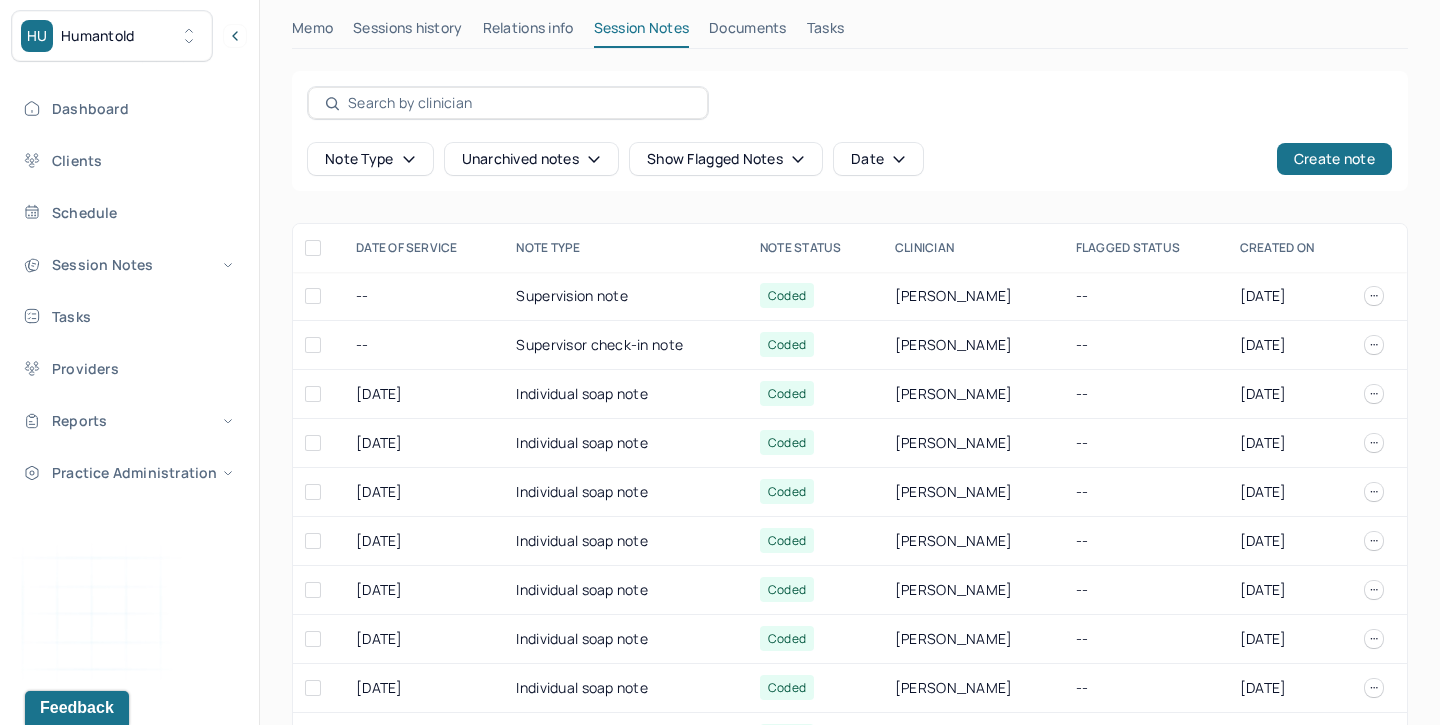 scroll, scrollTop: 646, scrollLeft: 0, axis: vertical 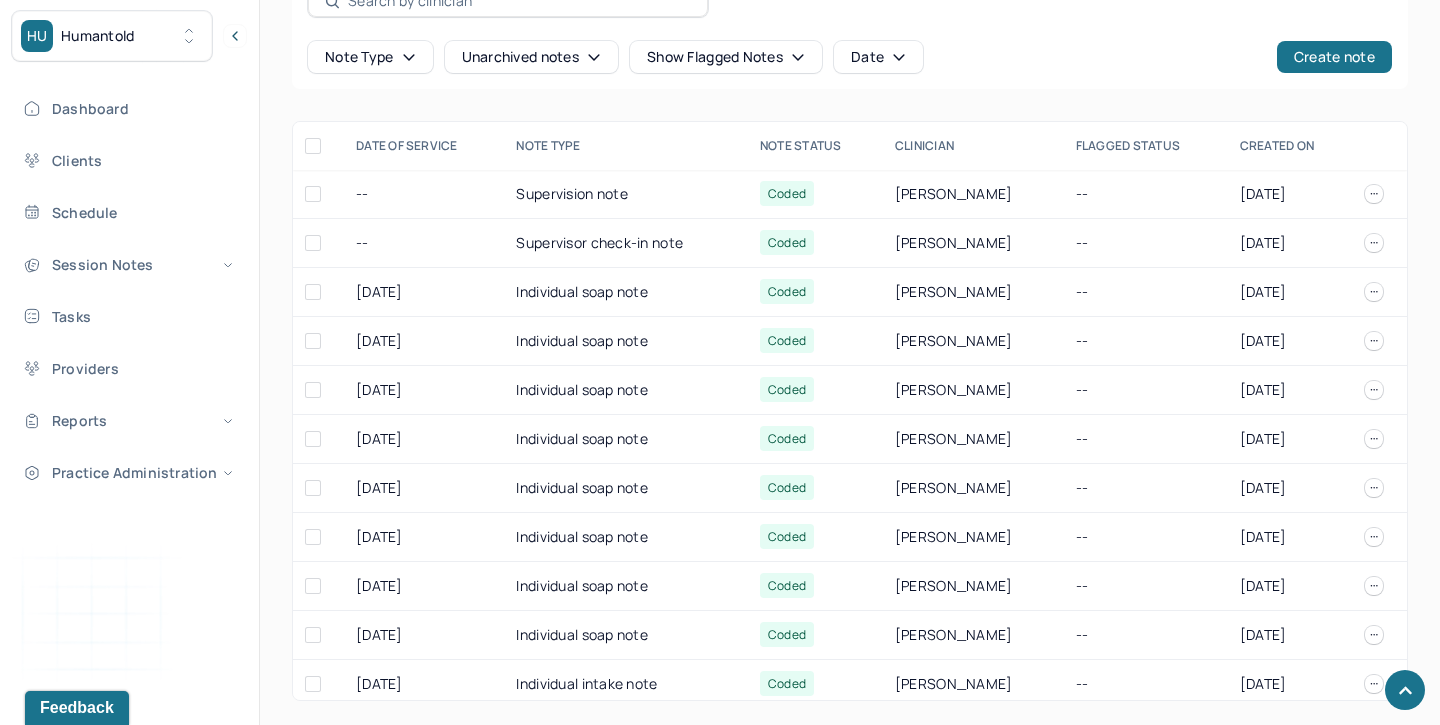 click at bounding box center (508, 1) 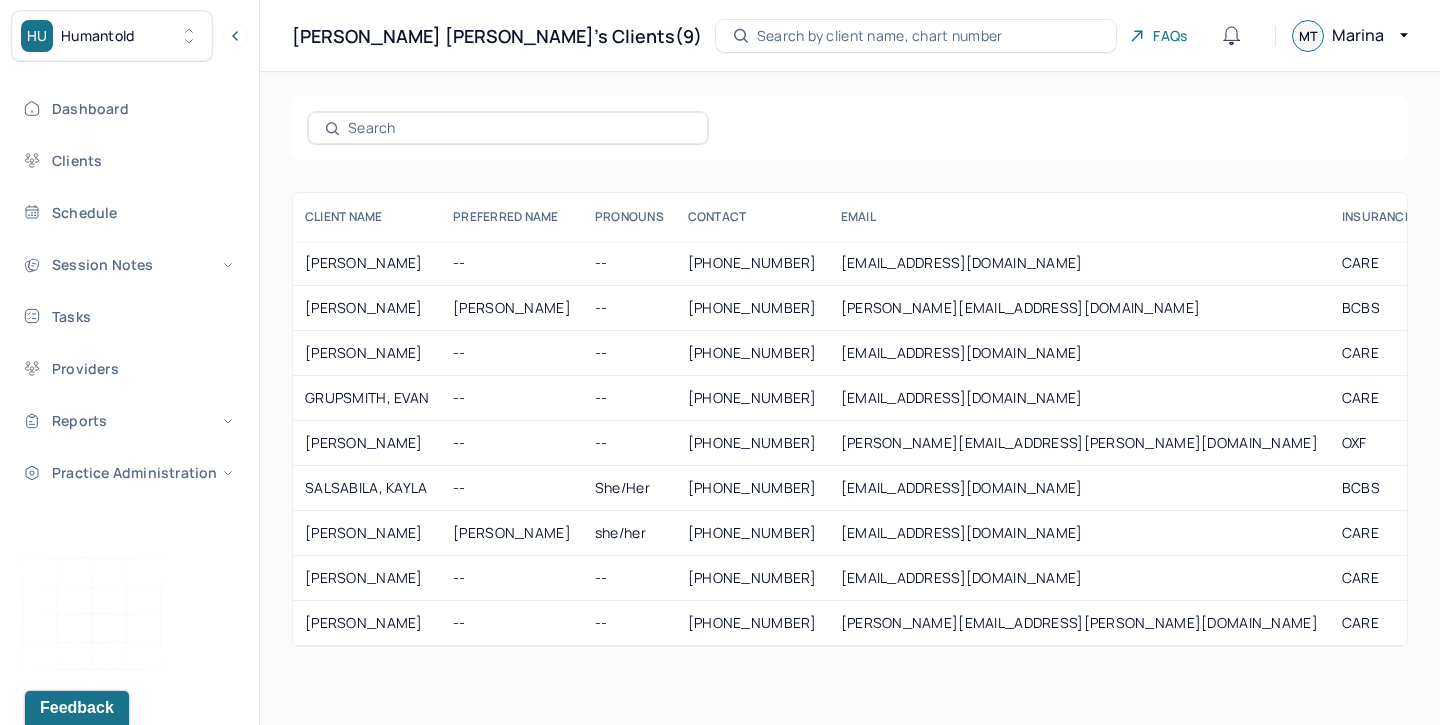 scroll, scrollTop: 0, scrollLeft: 0, axis: both 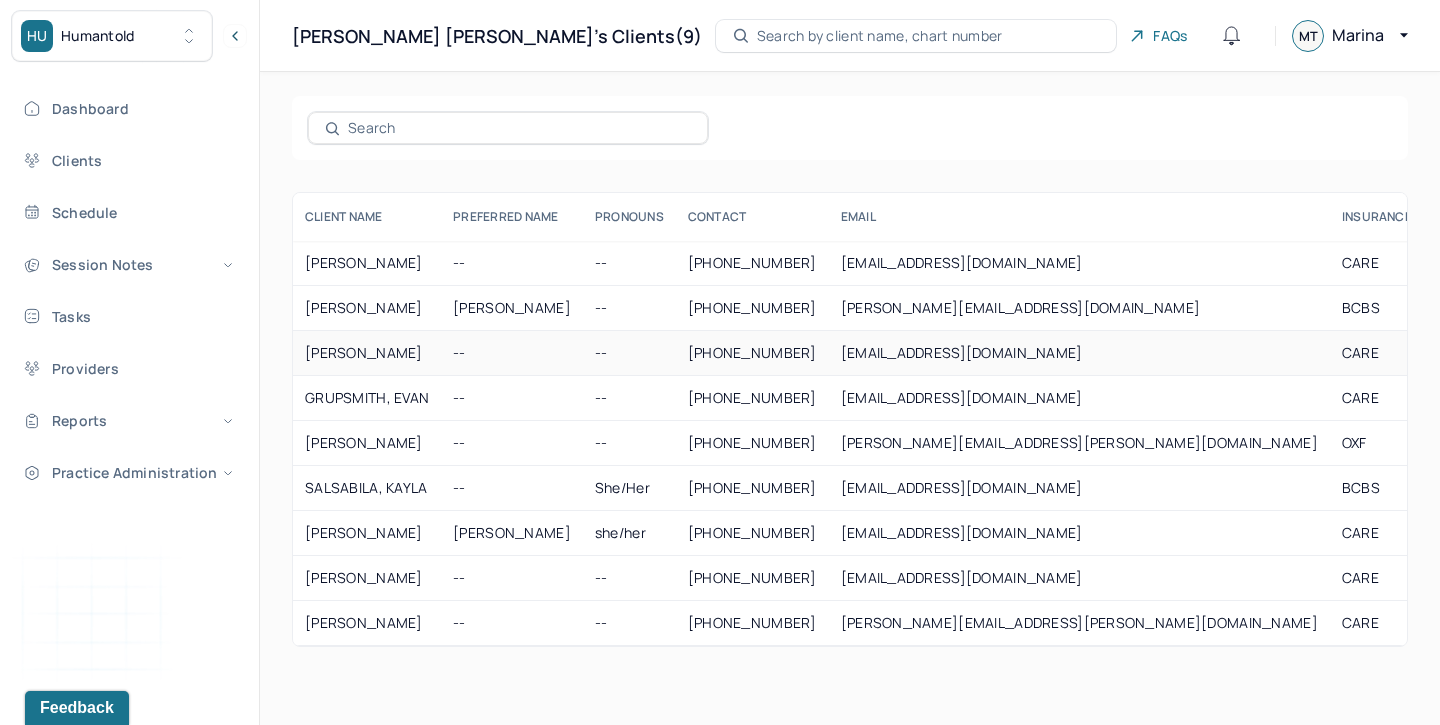 click on "DI VITO, DOMENICO" at bounding box center (367, 353) 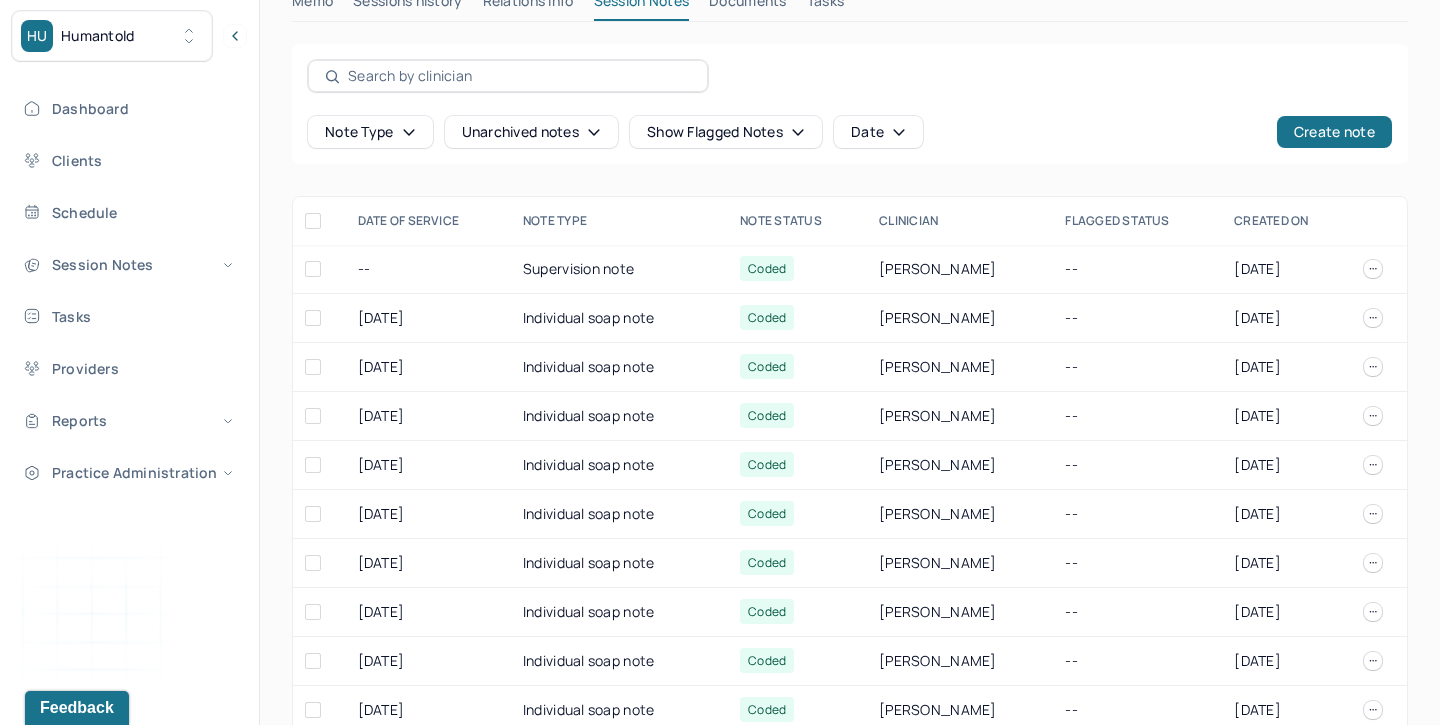 scroll, scrollTop: 593, scrollLeft: 0, axis: vertical 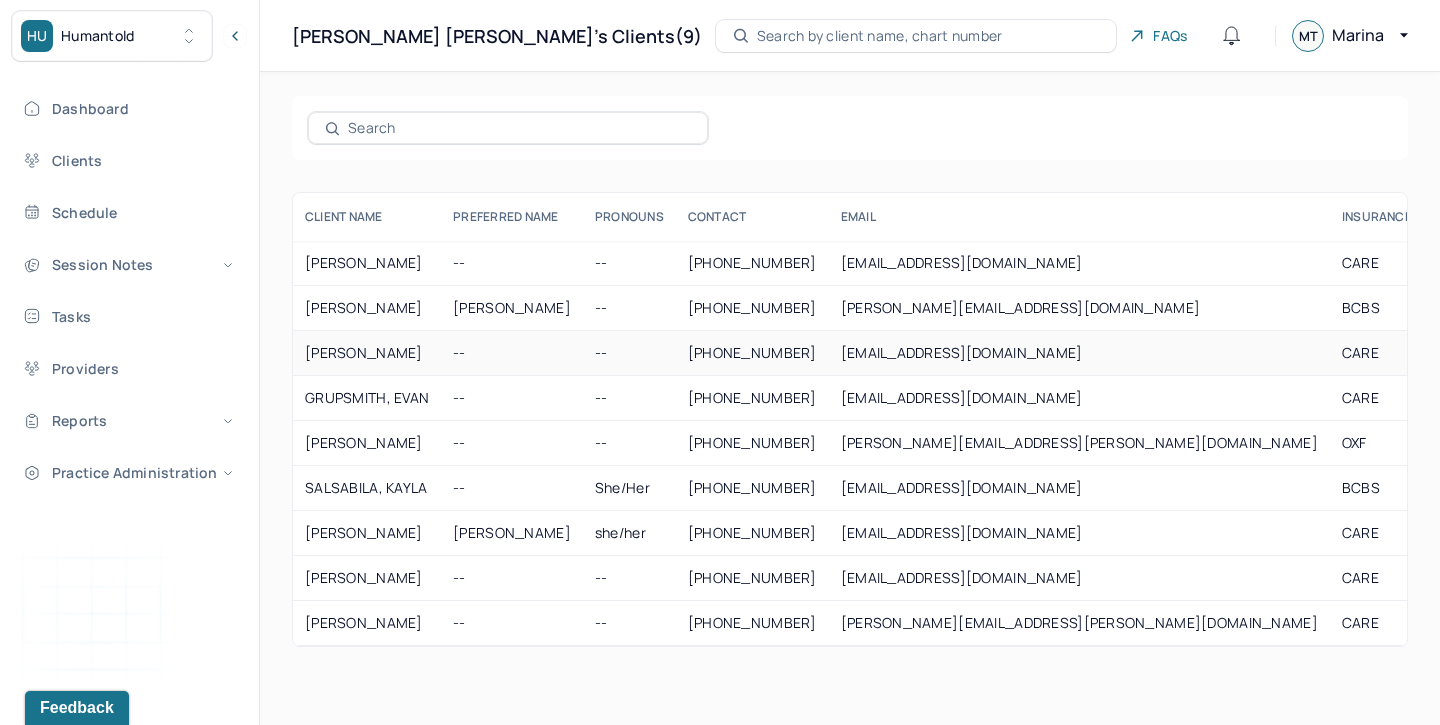 click on "DI VITO, DOMENICO" at bounding box center (367, 353) 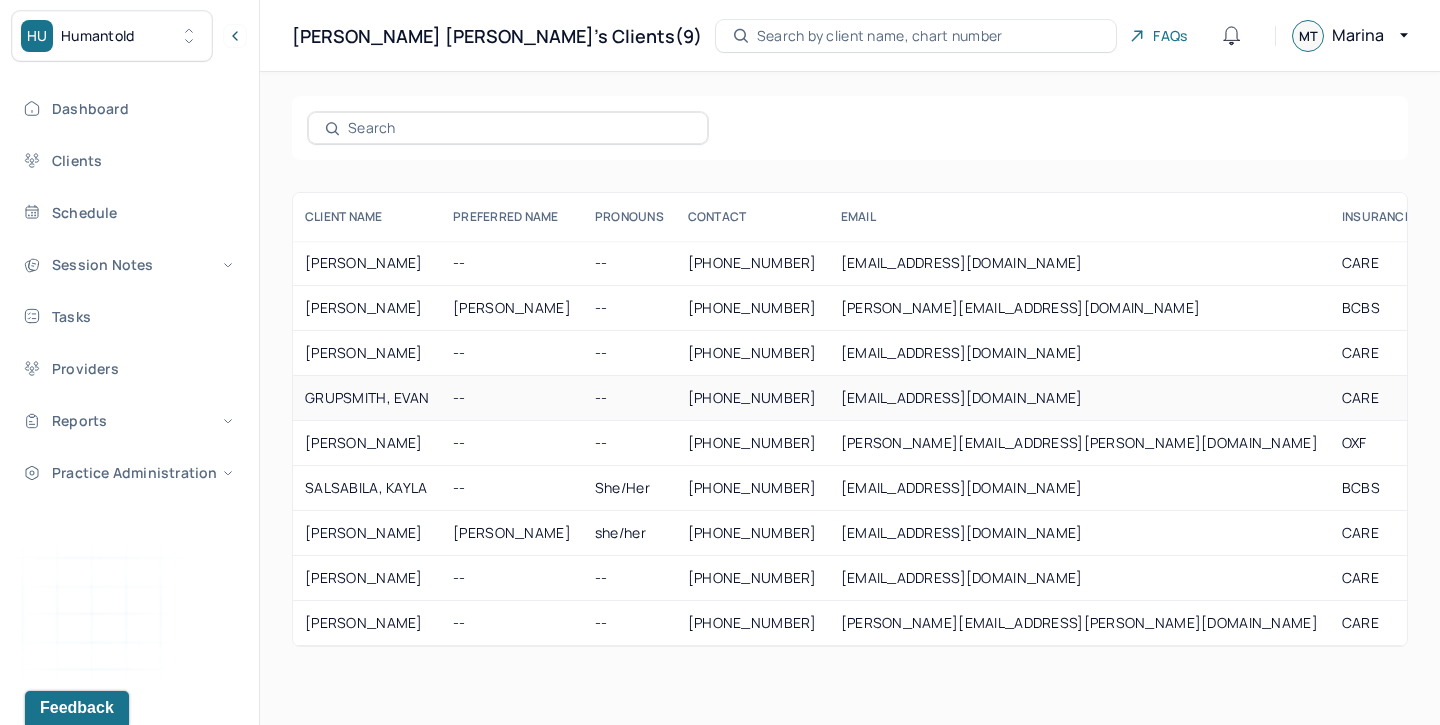 click on "GRUPSMITH, EVAN" at bounding box center (367, 398) 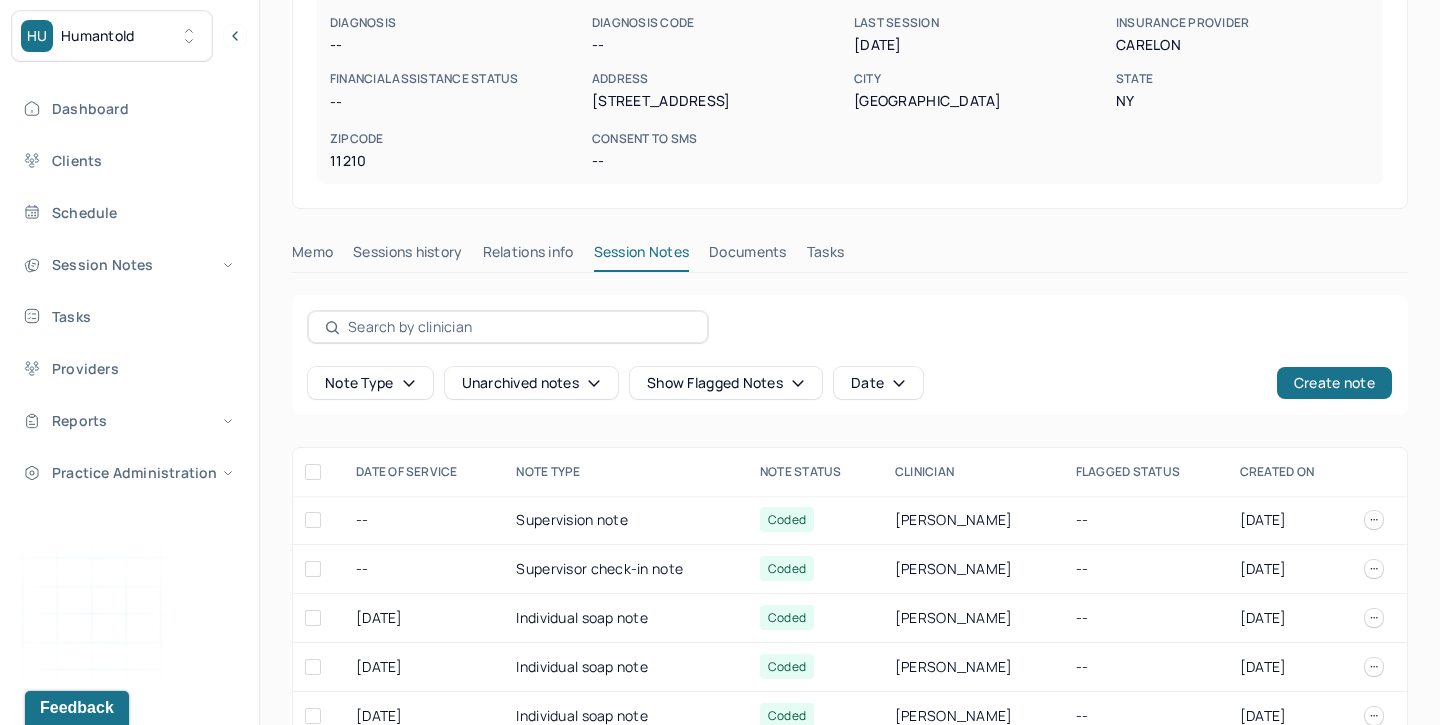 scroll, scrollTop: 334, scrollLeft: 0, axis: vertical 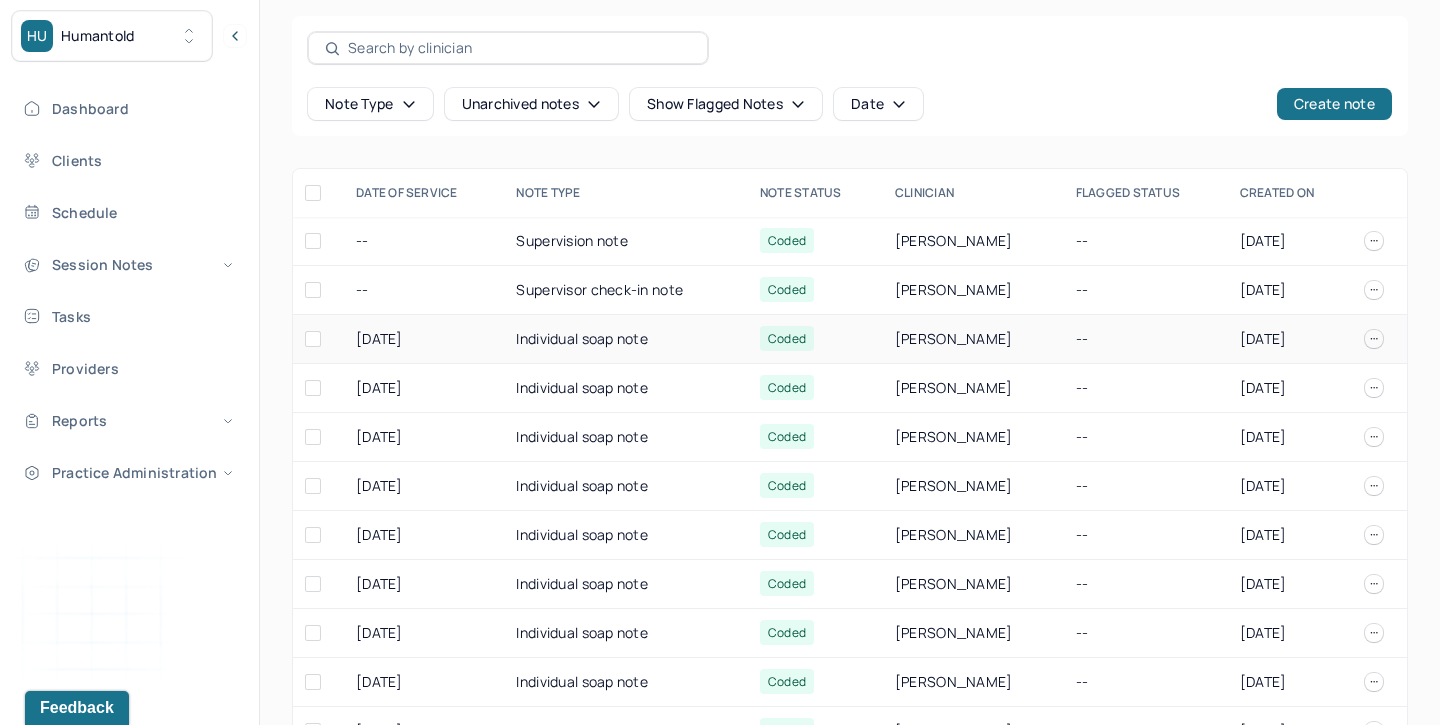 click on "Individual soap note" at bounding box center [626, 339] 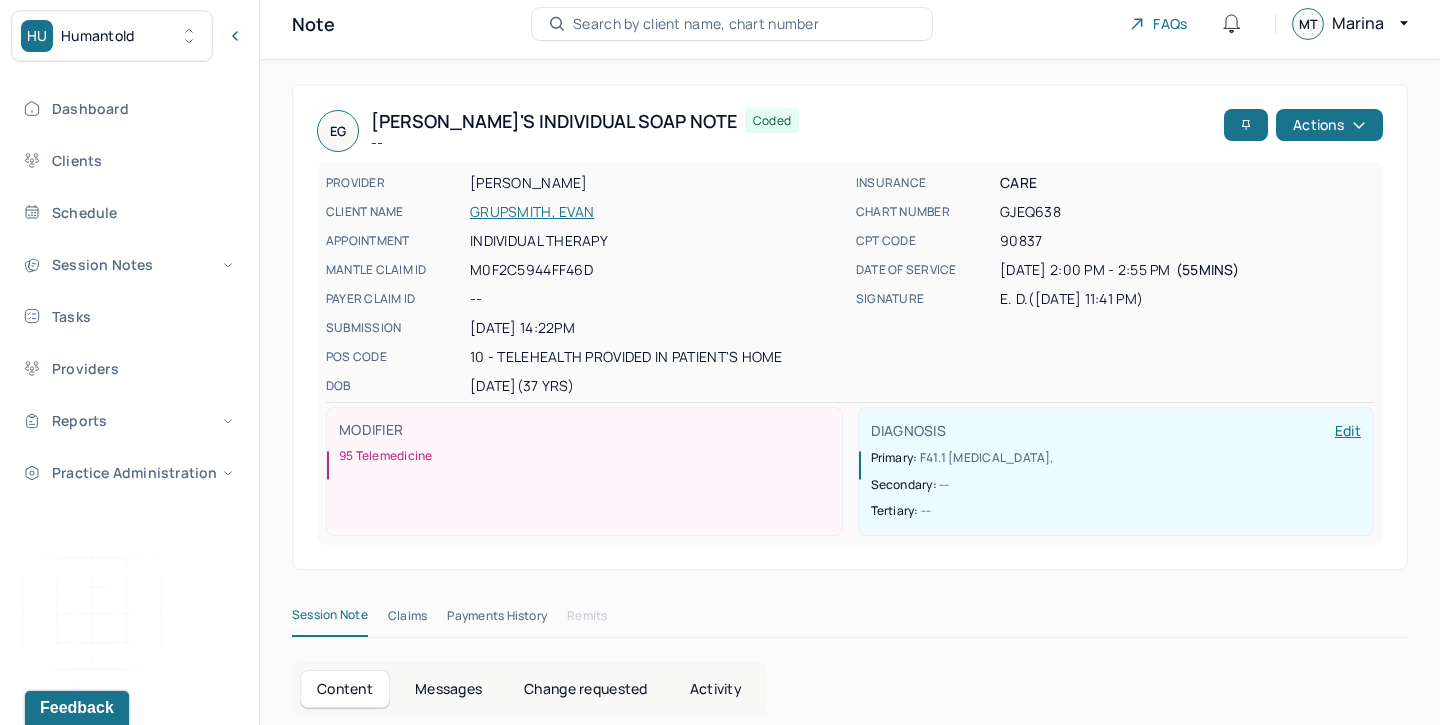 scroll, scrollTop: 0, scrollLeft: 0, axis: both 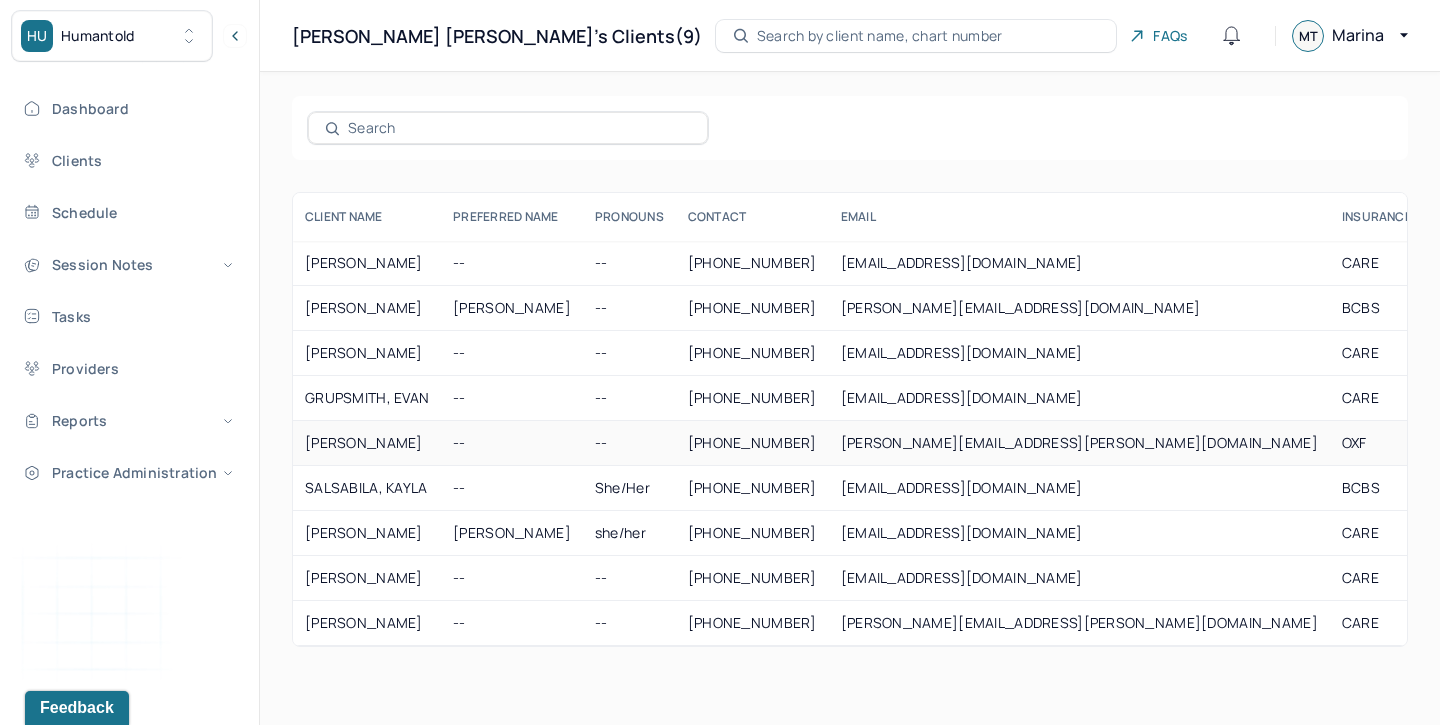click on "WORSLEY, GRETCHEN" at bounding box center [367, 443] 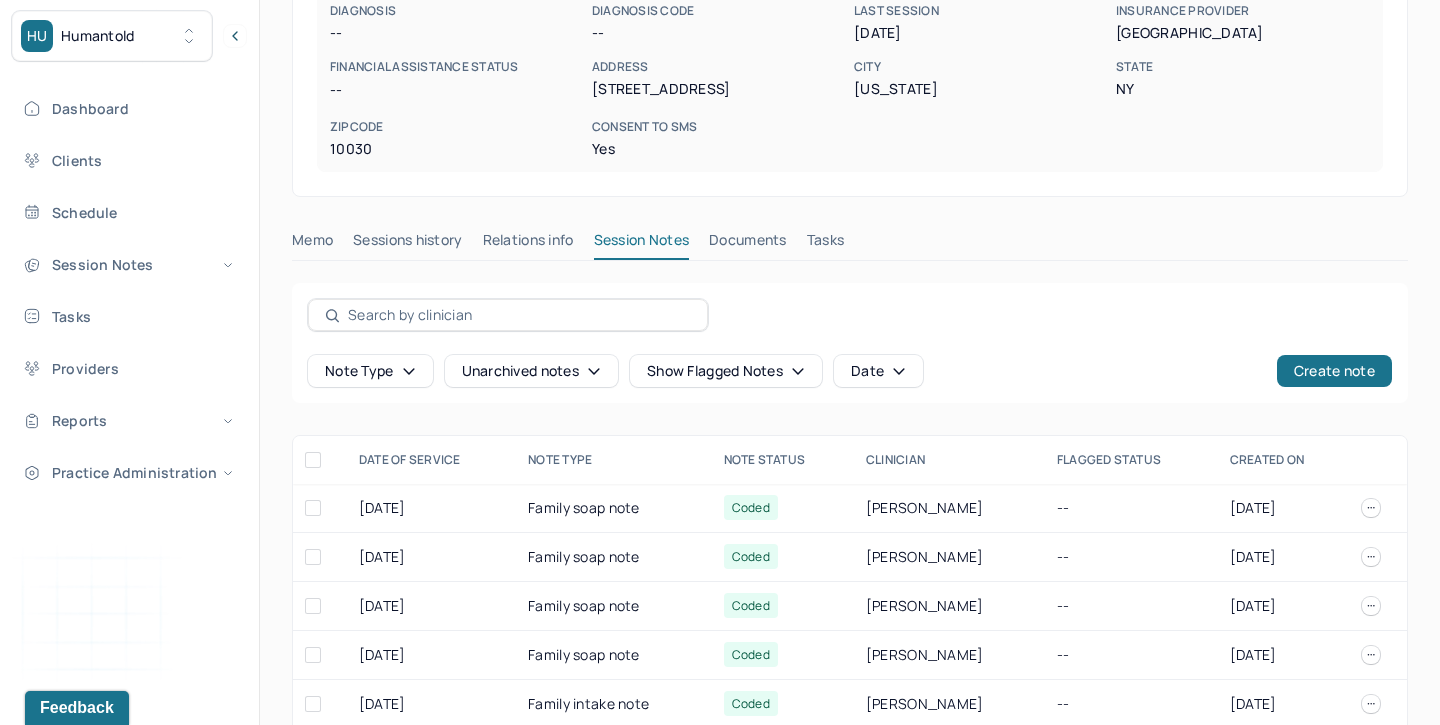 scroll, scrollTop: 410, scrollLeft: 0, axis: vertical 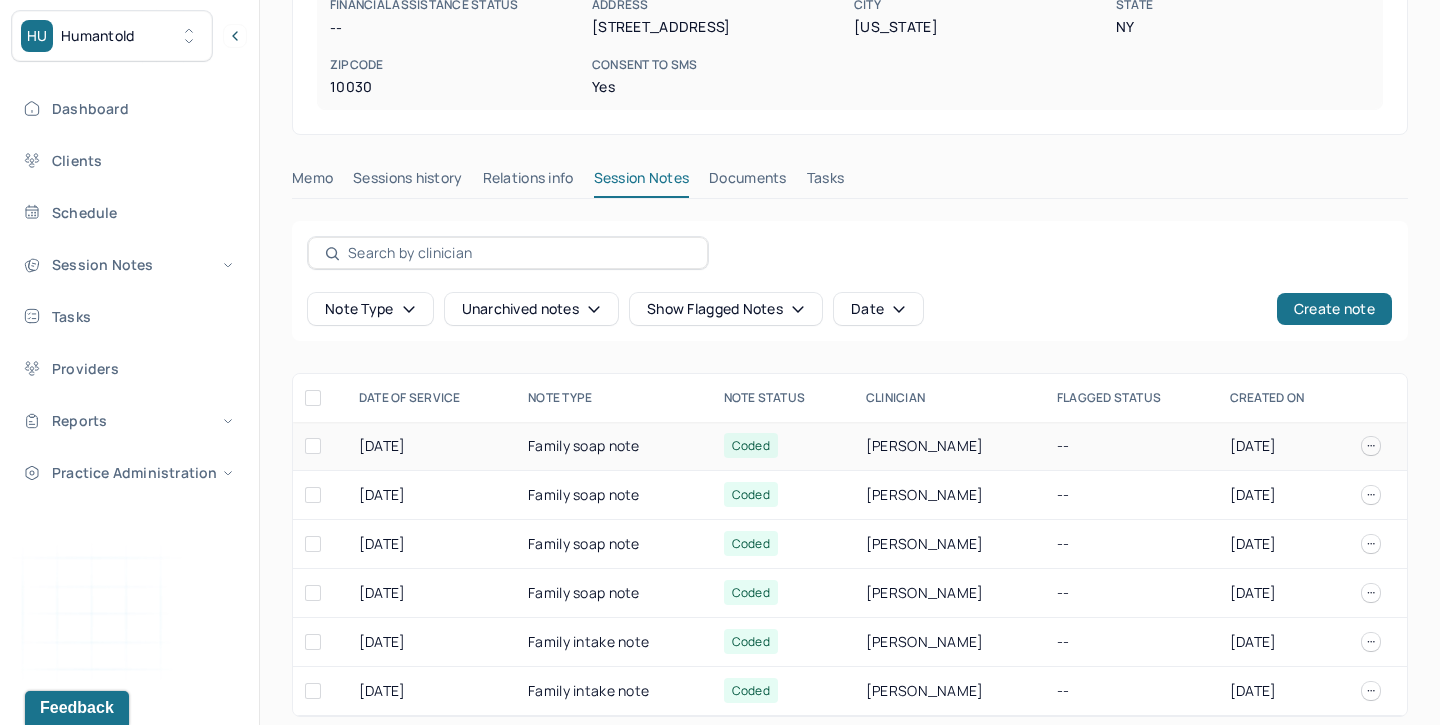 click on "Family soap note" at bounding box center [613, 446] 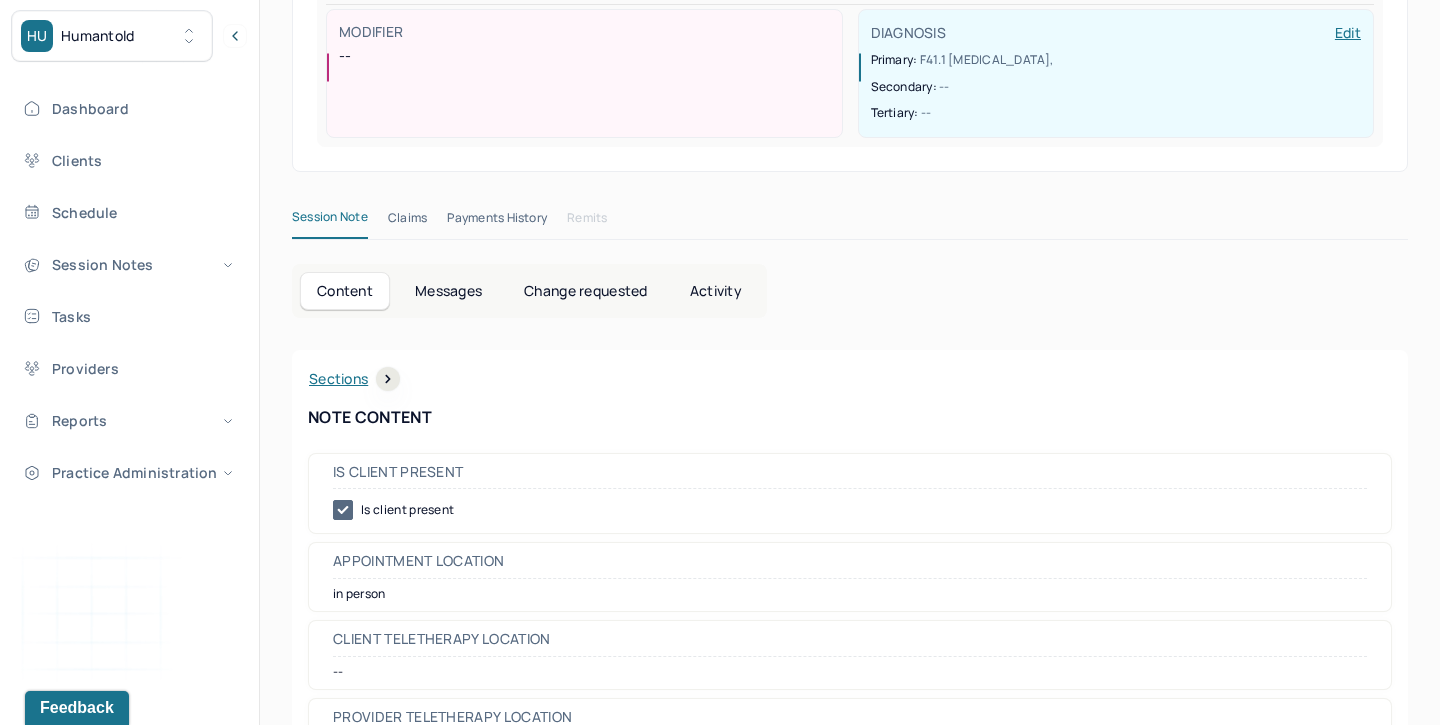scroll, scrollTop: 0, scrollLeft: 0, axis: both 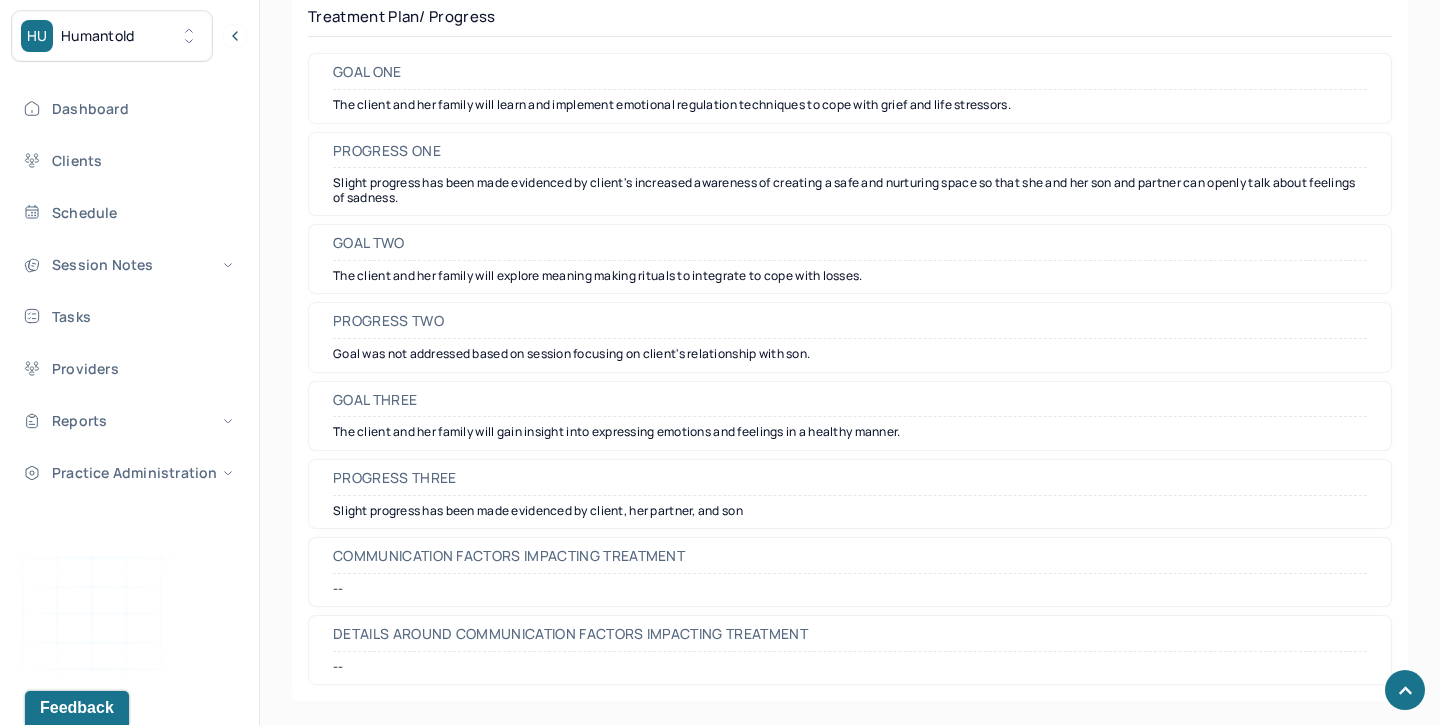 click on "Treatment Plan/ Progress" at bounding box center [850, 22] 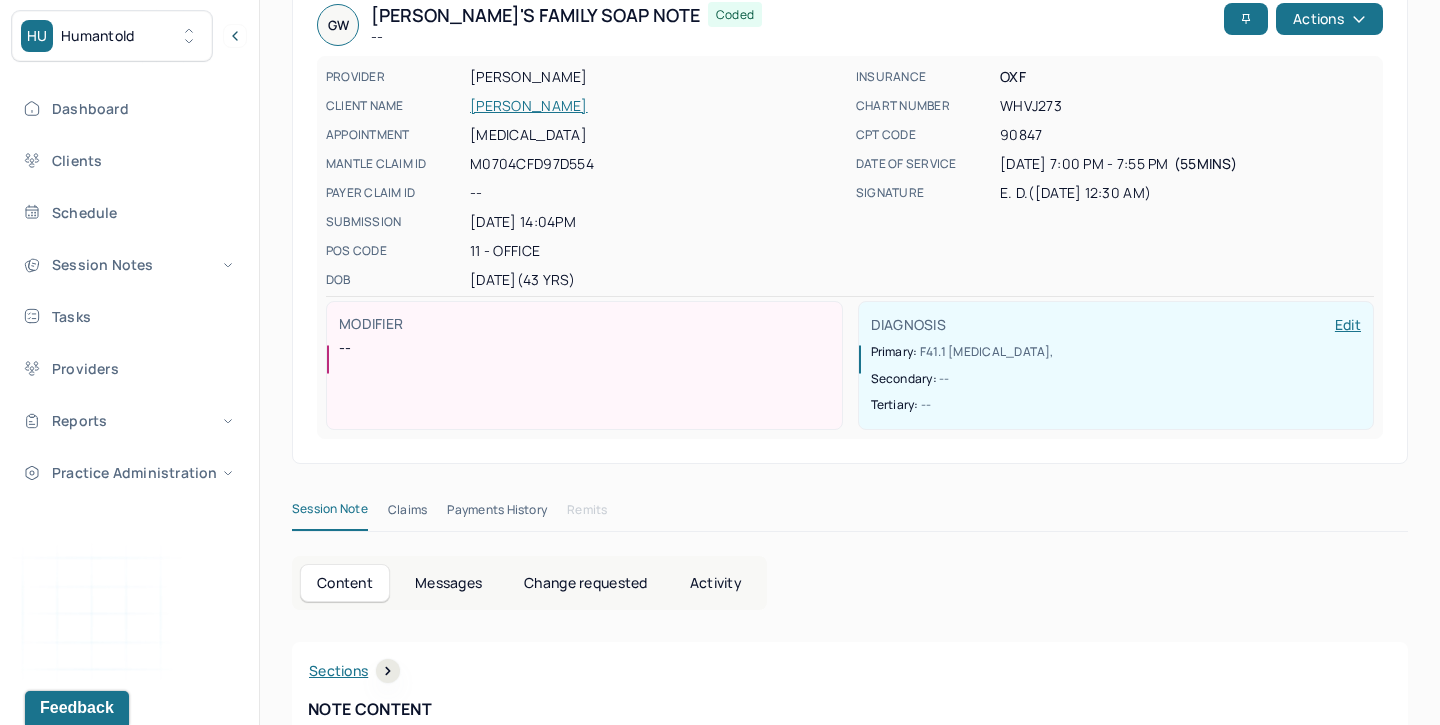 scroll, scrollTop: 0, scrollLeft: 0, axis: both 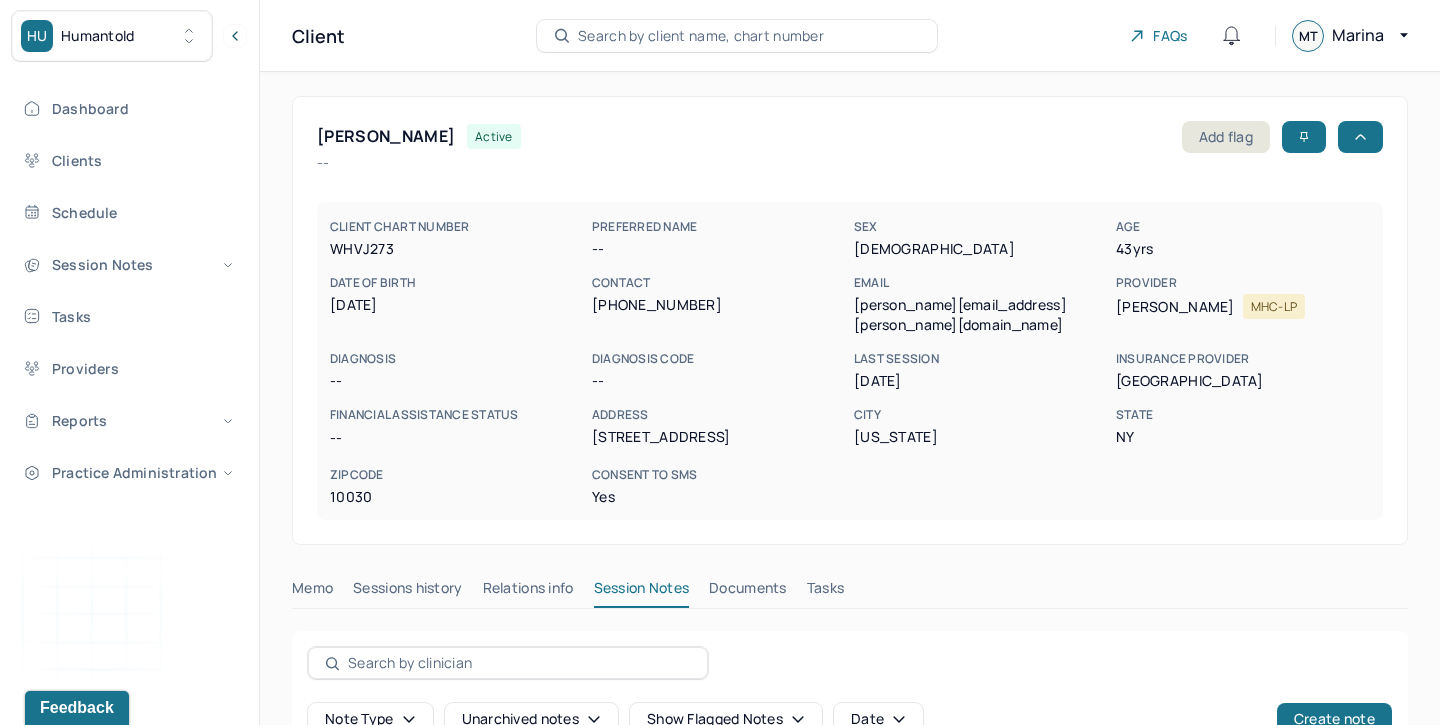 drag, startPoint x: 491, startPoint y: 134, endPoint x: 318, endPoint y: 131, distance: 173.02602 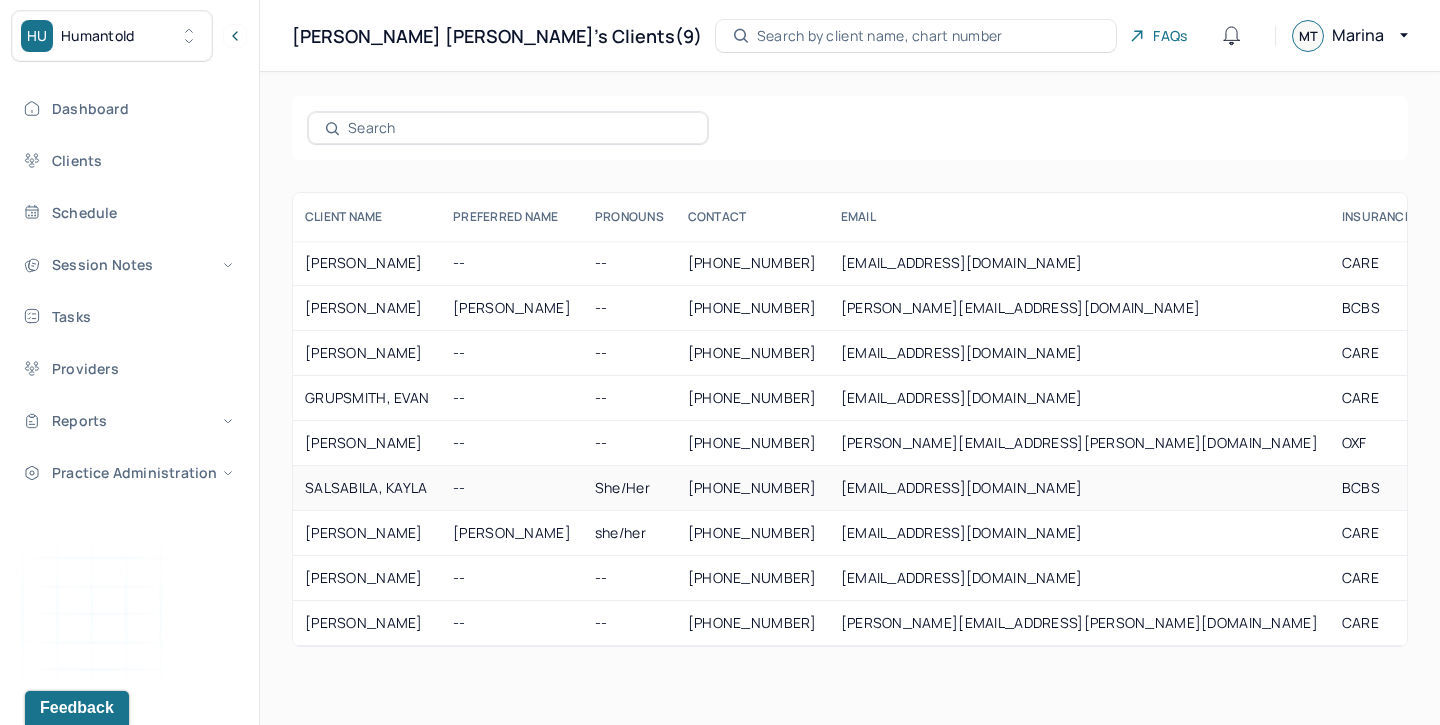 click on "SALSABILA, KAYLA" at bounding box center (367, 488) 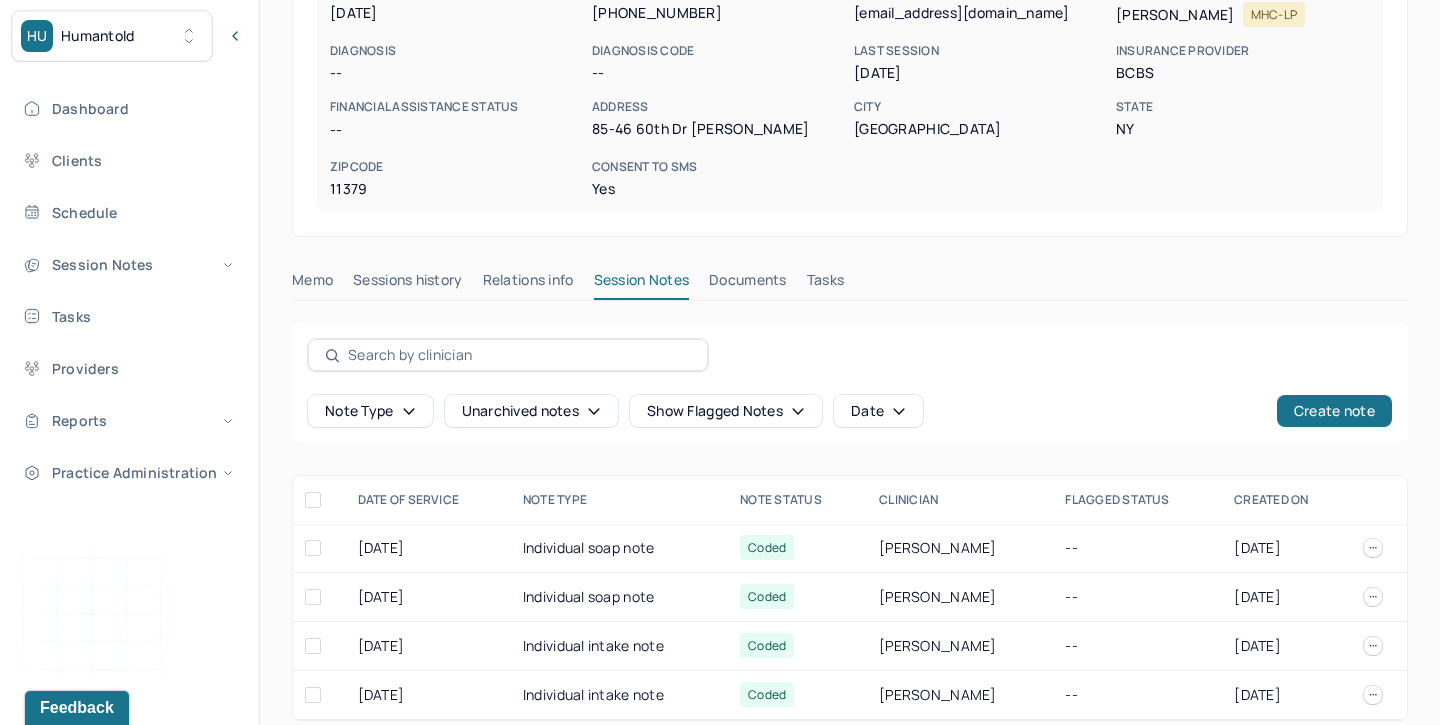 scroll, scrollTop: 312, scrollLeft: 0, axis: vertical 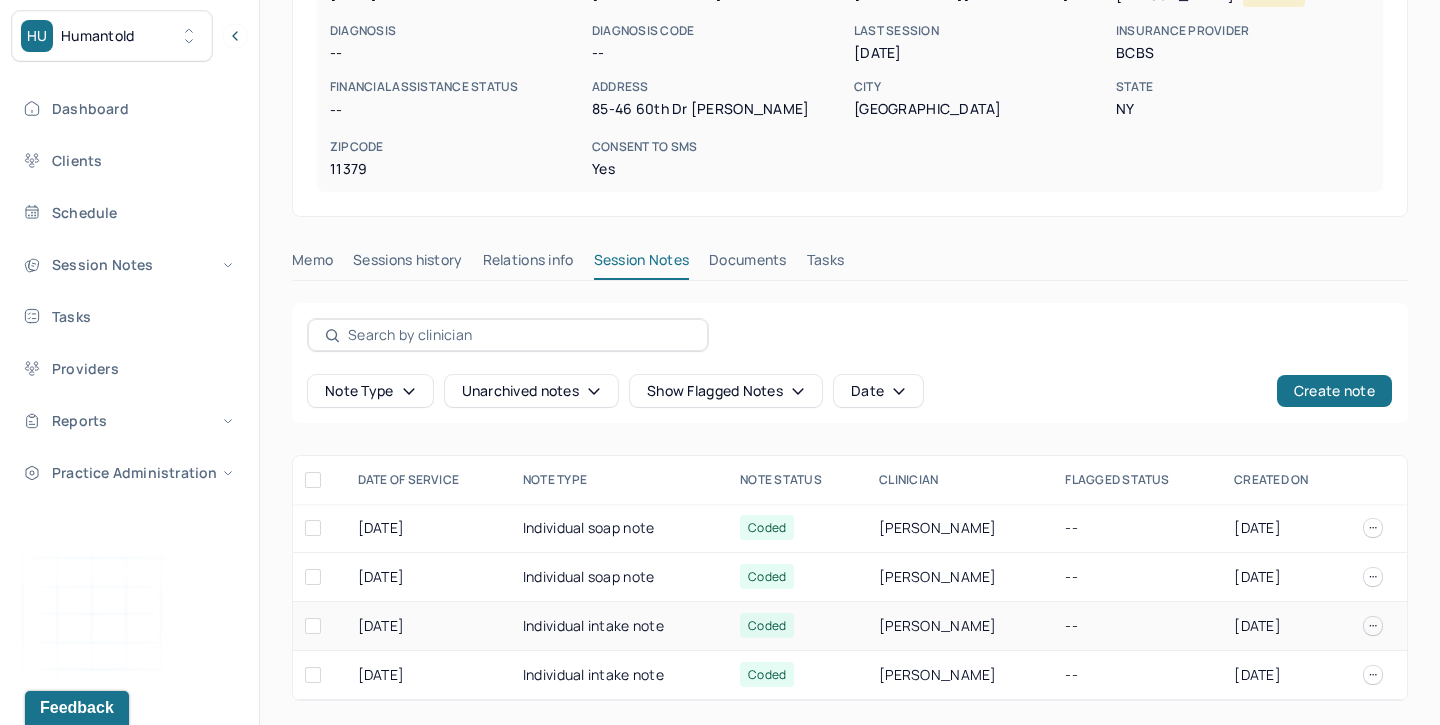 click on "Individual intake note" at bounding box center (619, 626) 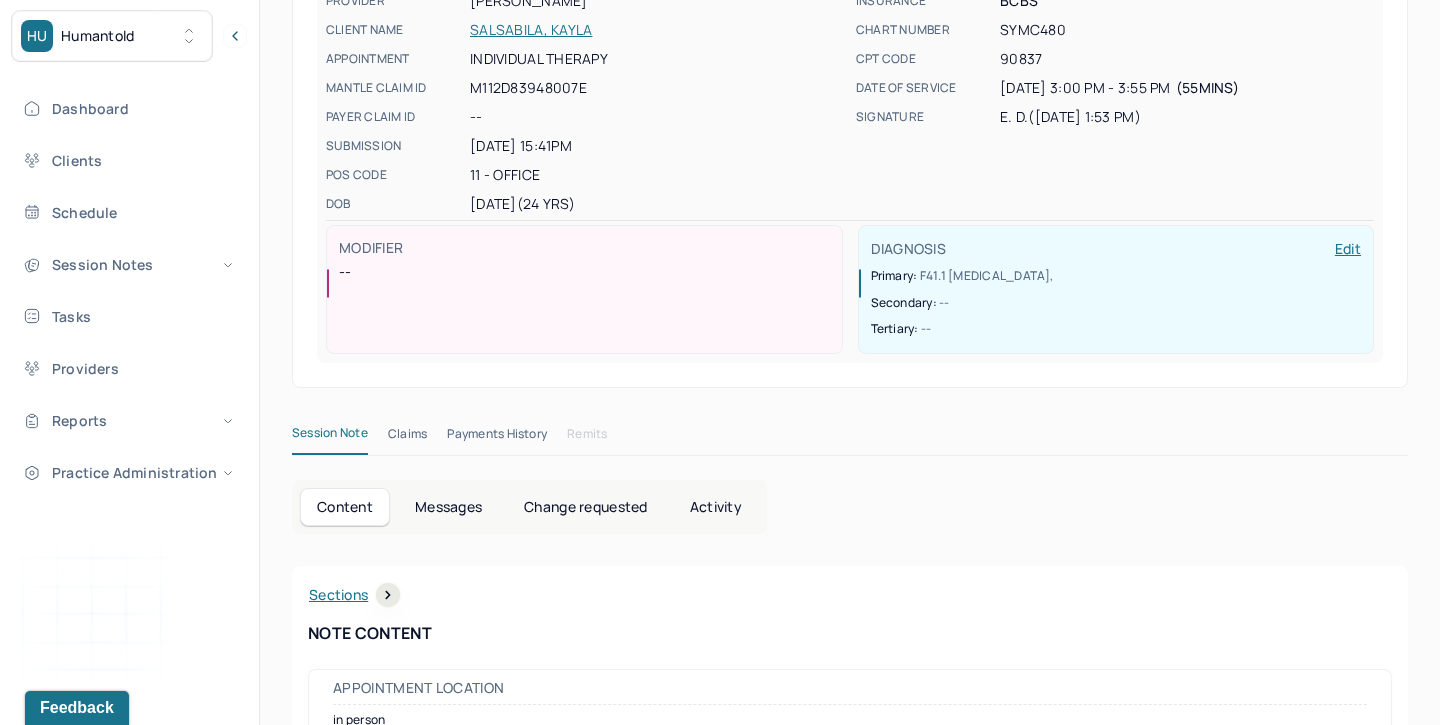 scroll, scrollTop: 0, scrollLeft: 0, axis: both 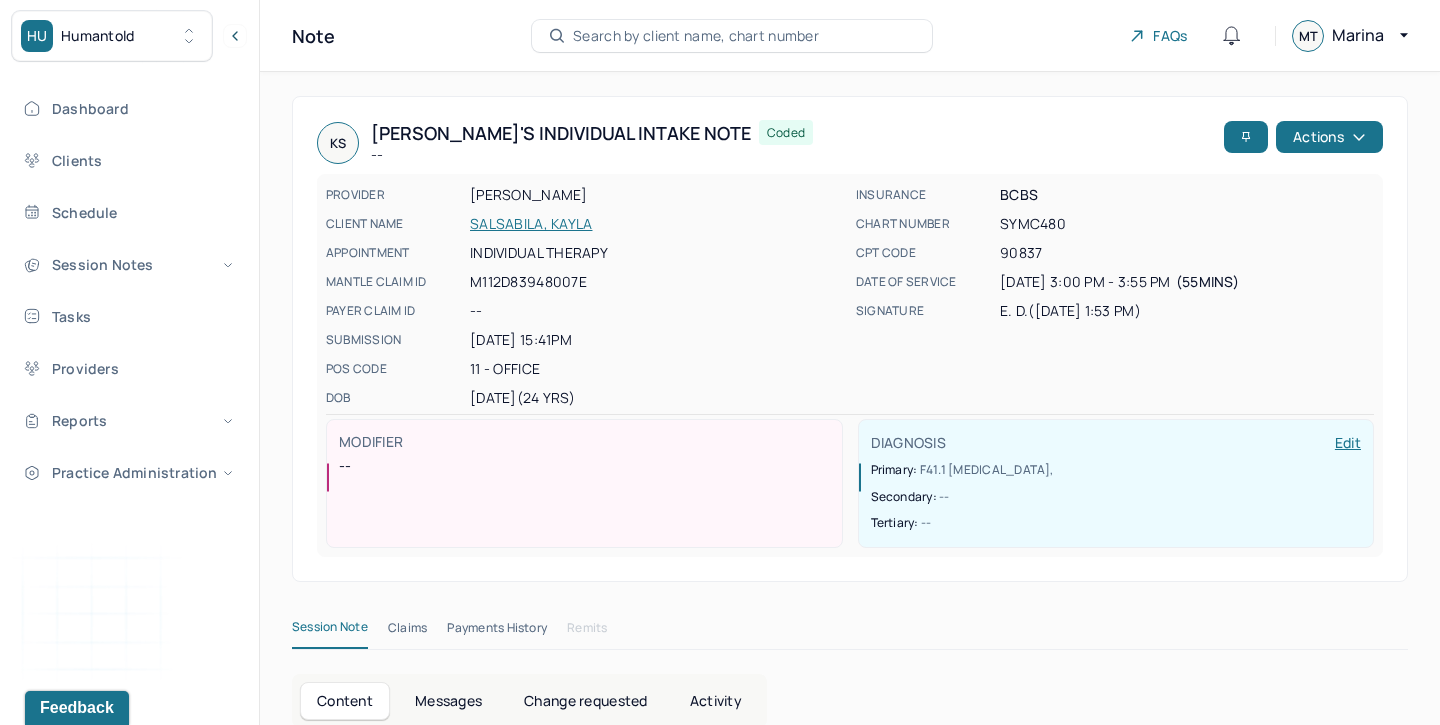 click on "SALSABILA, KAYLA" at bounding box center [657, 224] 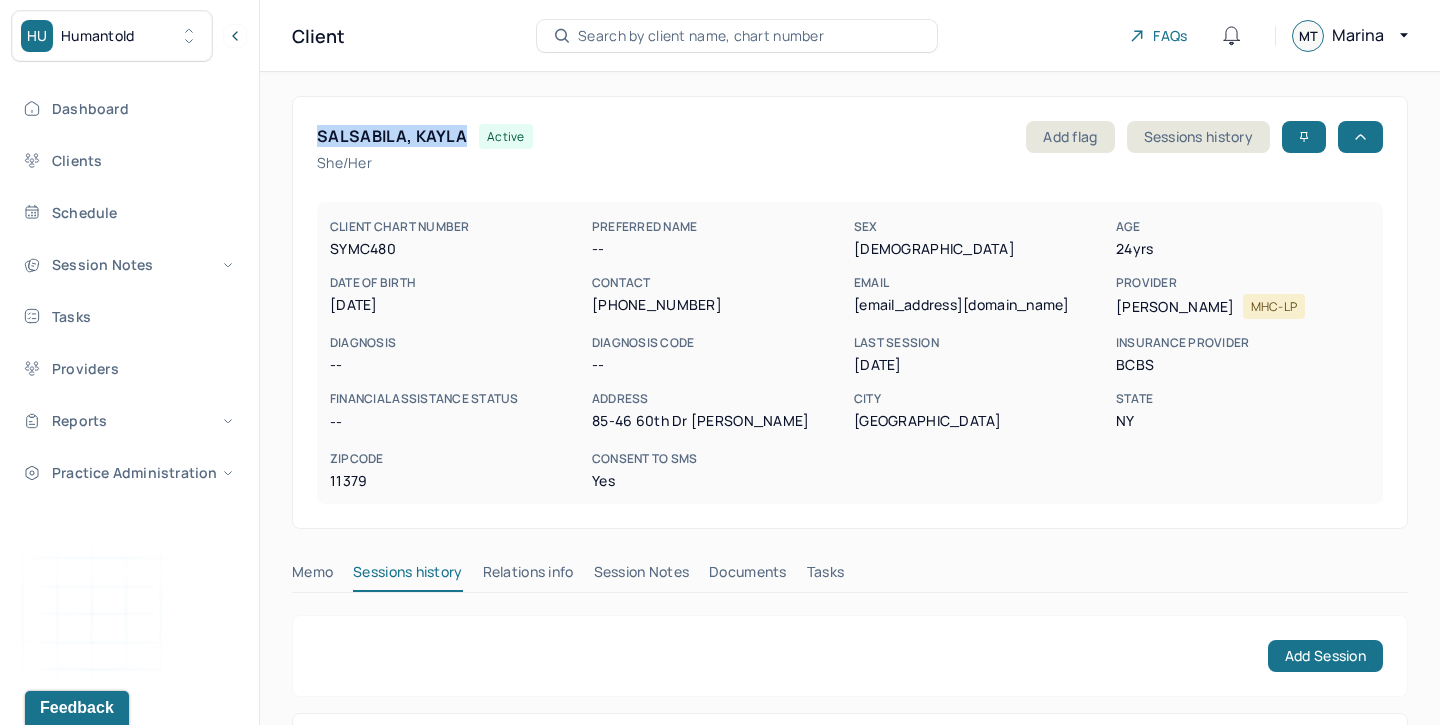 drag, startPoint x: 461, startPoint y: 136, endPoint x: 317, endPoint y: 134, distance: 144.01389 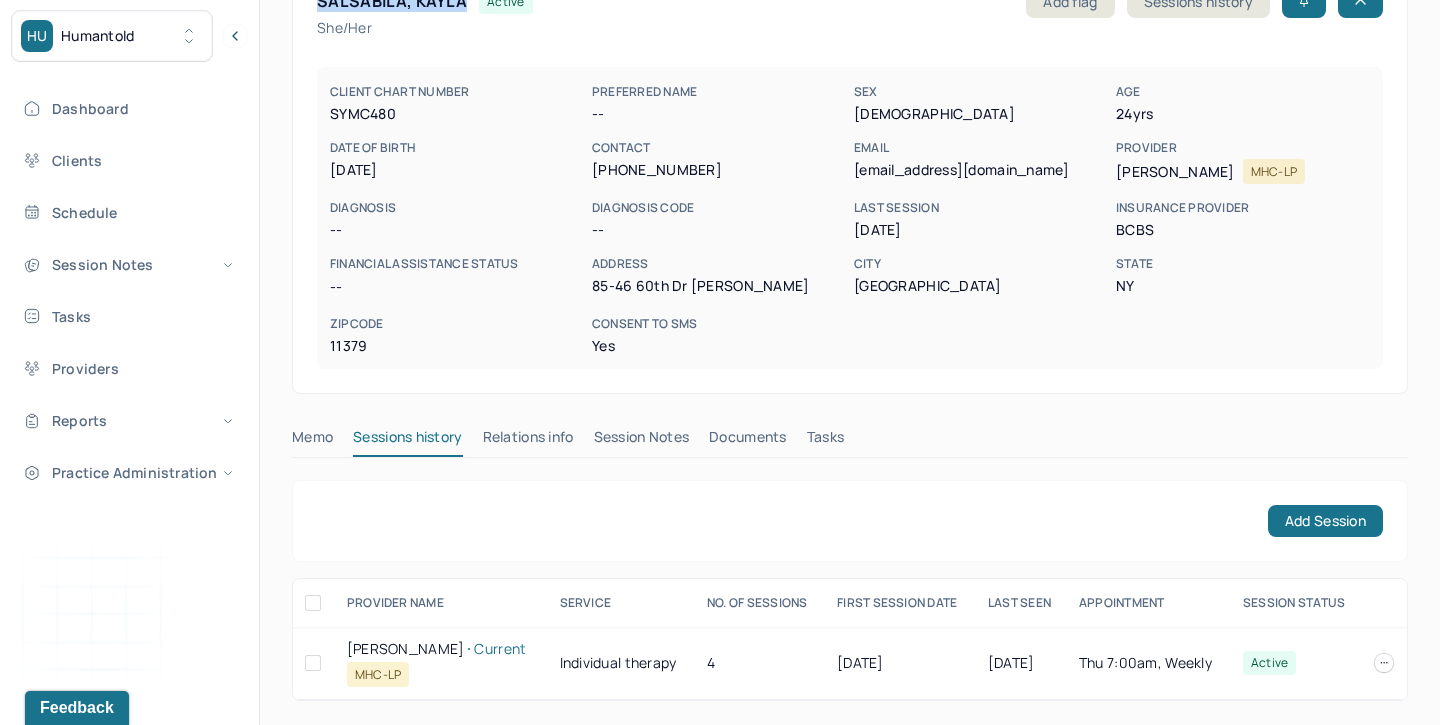 click on "Session Notes" at bounding box center [642, 441] 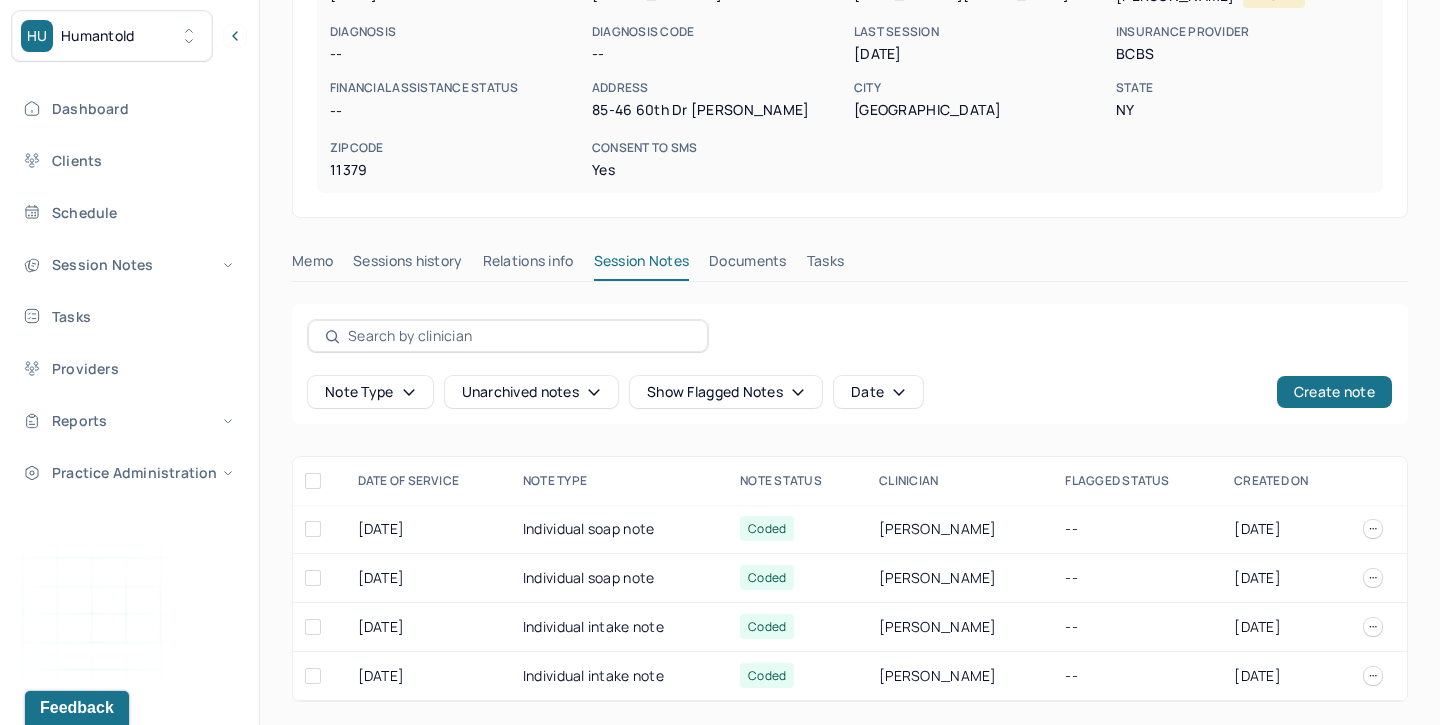 scroll, scrollTop: 312, scrollLeft: 0, axis: vertical 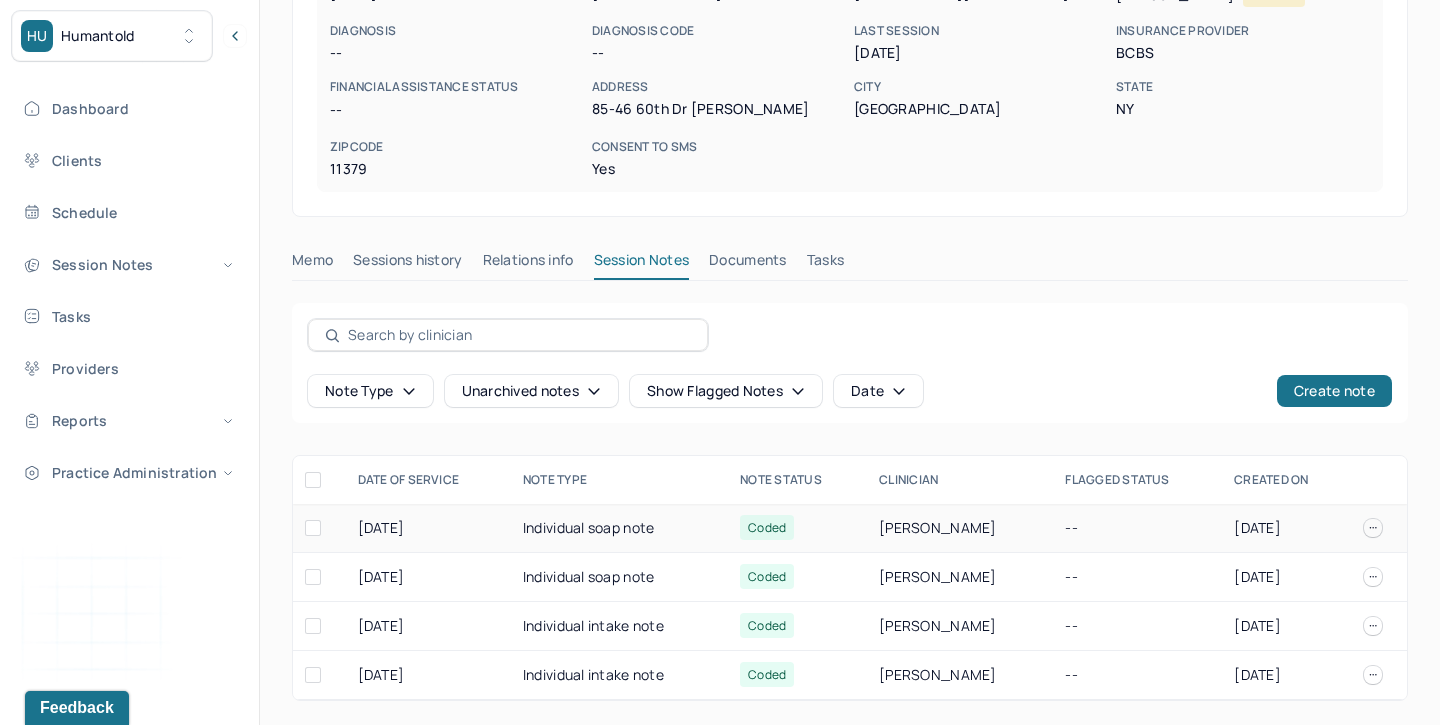 click on "Individual soap note" at bounding box center [619, 528] 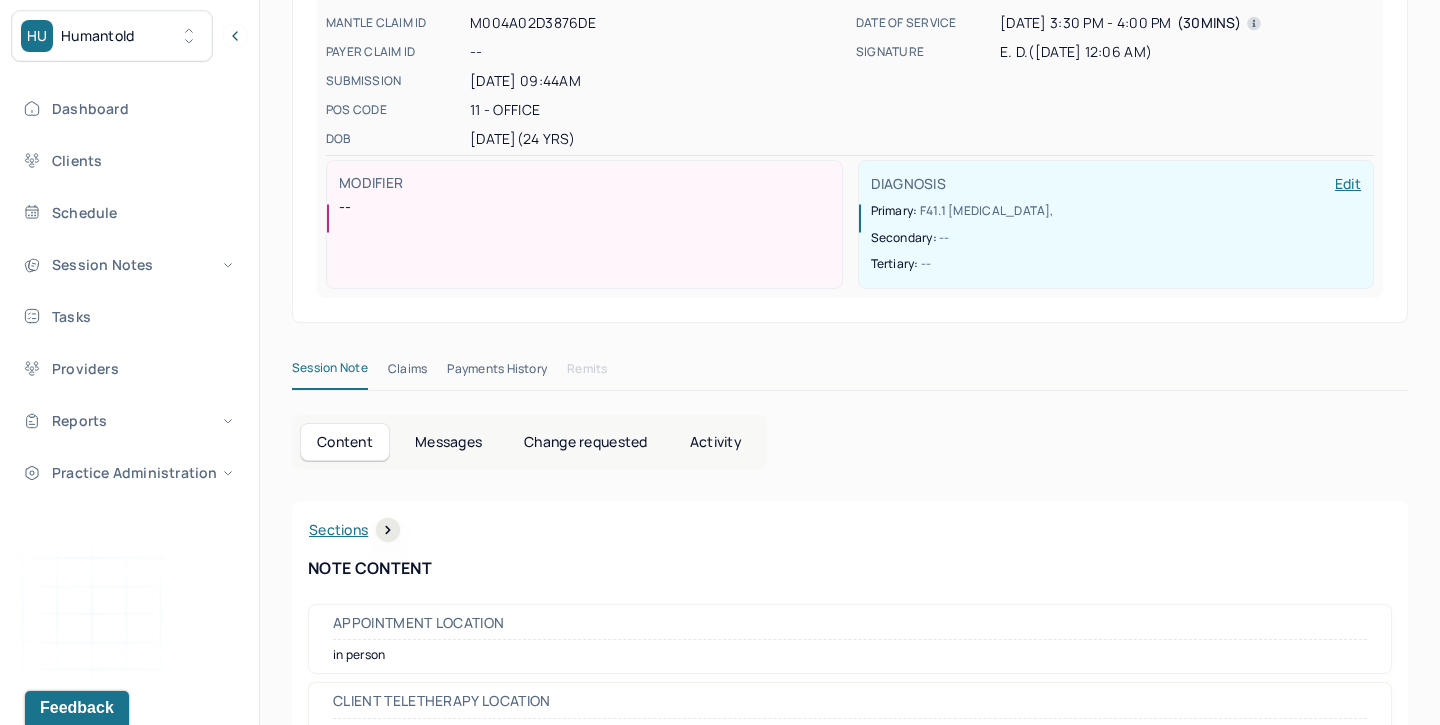 scroll, scrollTop: 0, scrollLeft: 0, axis: both 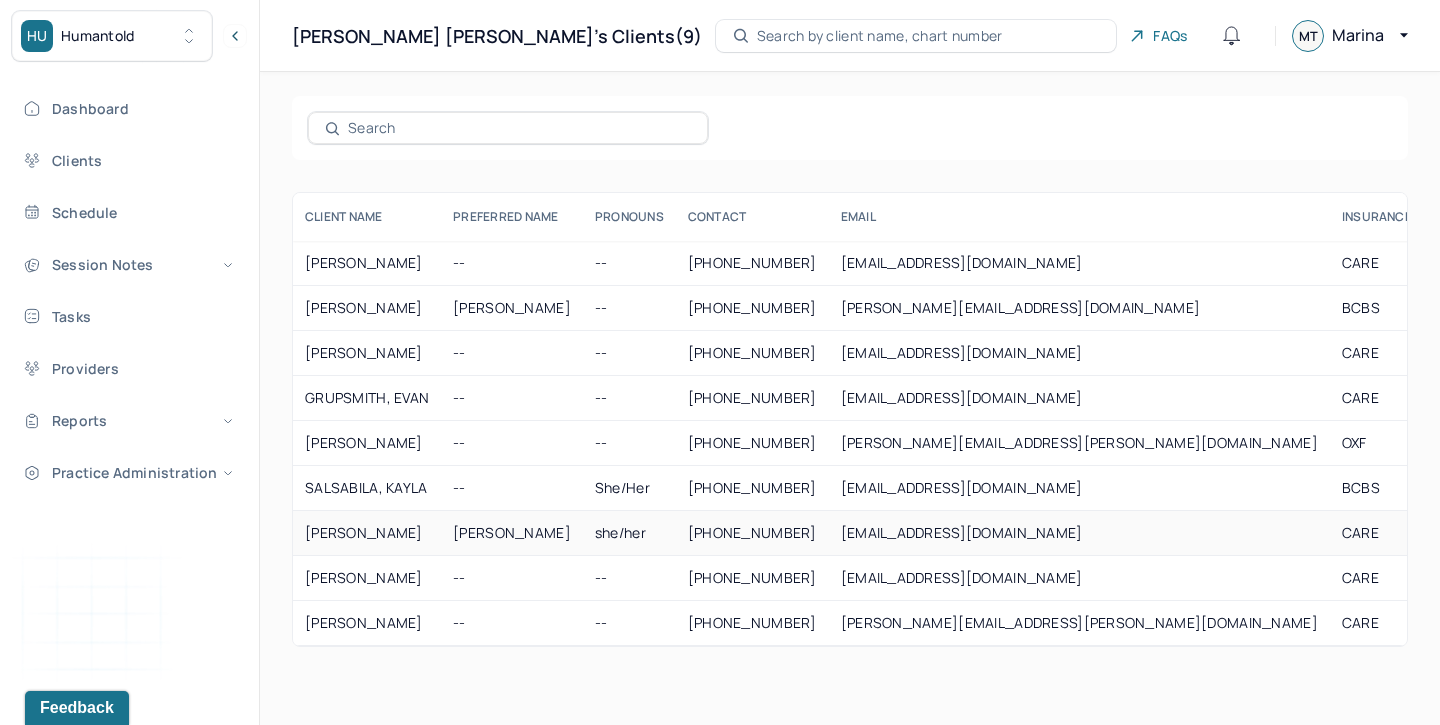 click on "YOUNG, ELIZABETH" at bounding box center [367, 533] 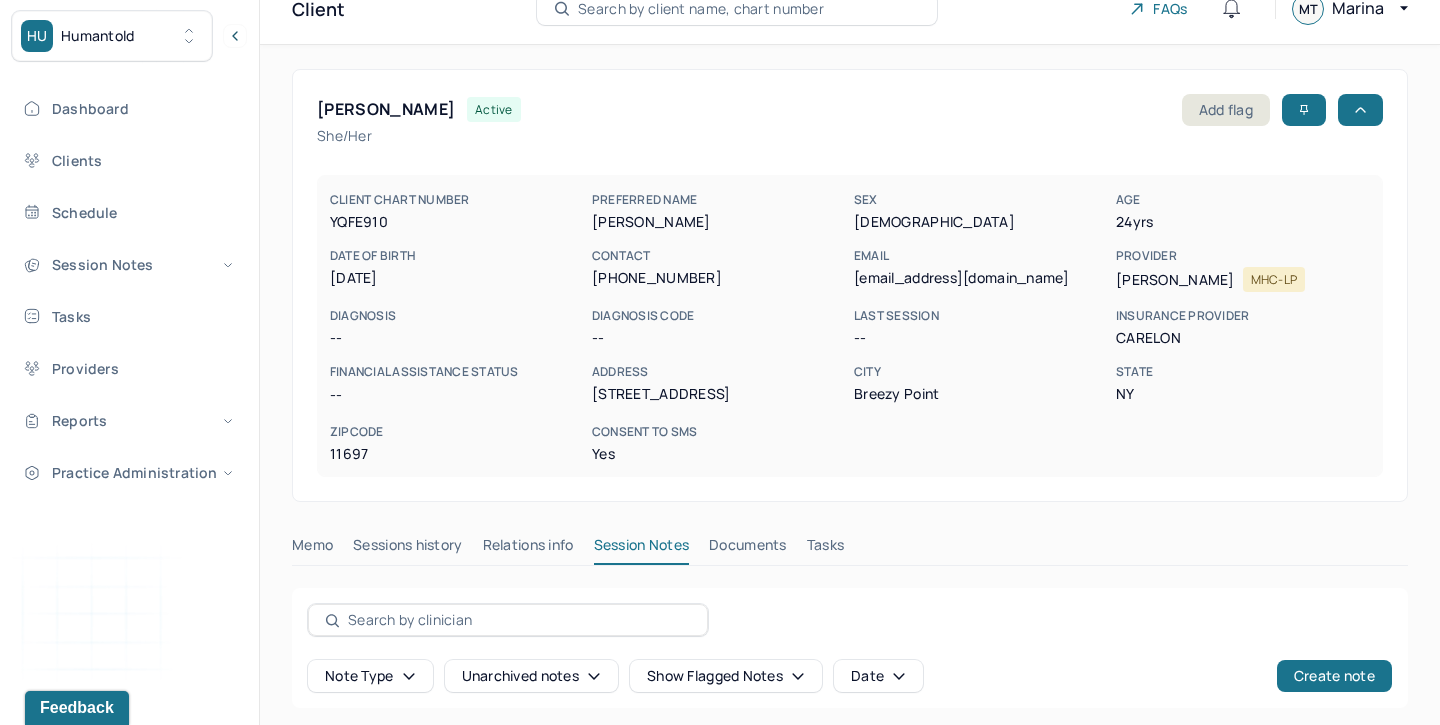 scroll, scrollTop: 28, scrollLeft: 0, axis: vertical 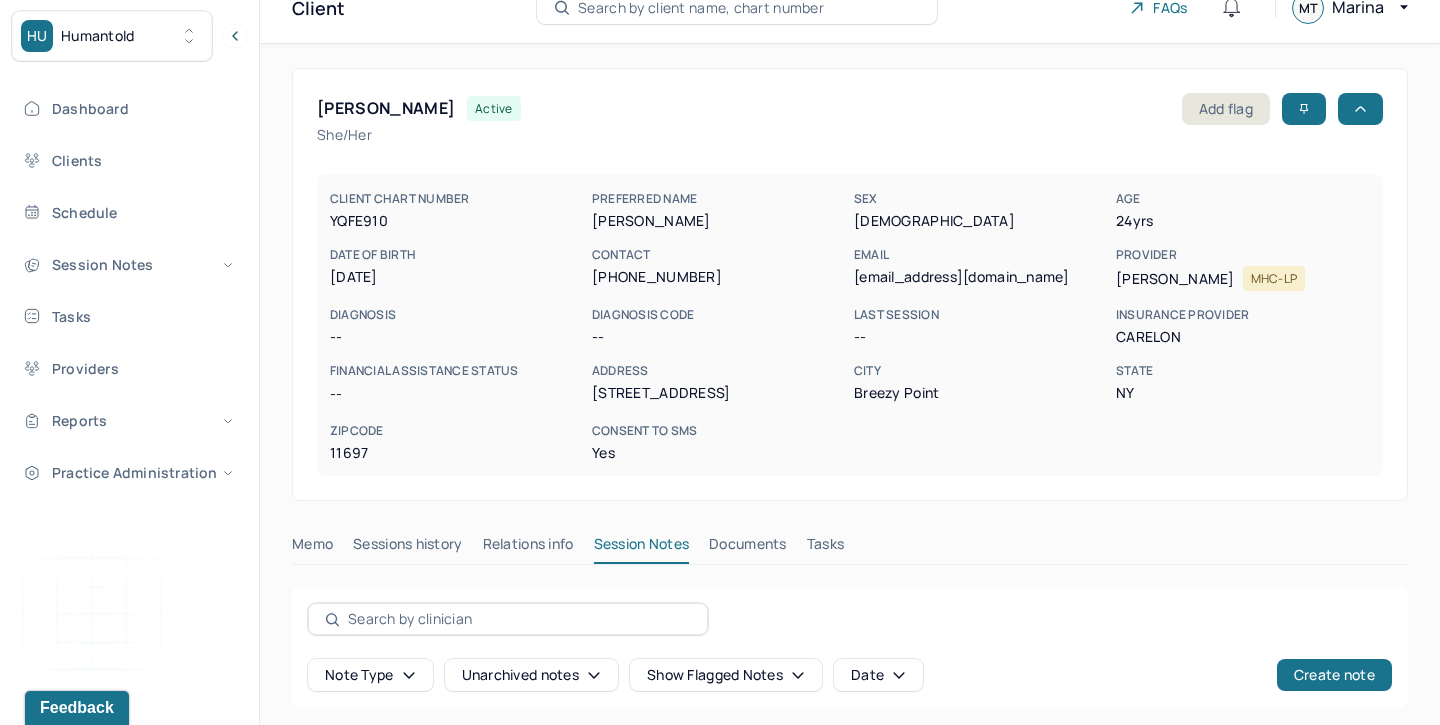 click on "Sessions history" at bounding box center [407, 548] 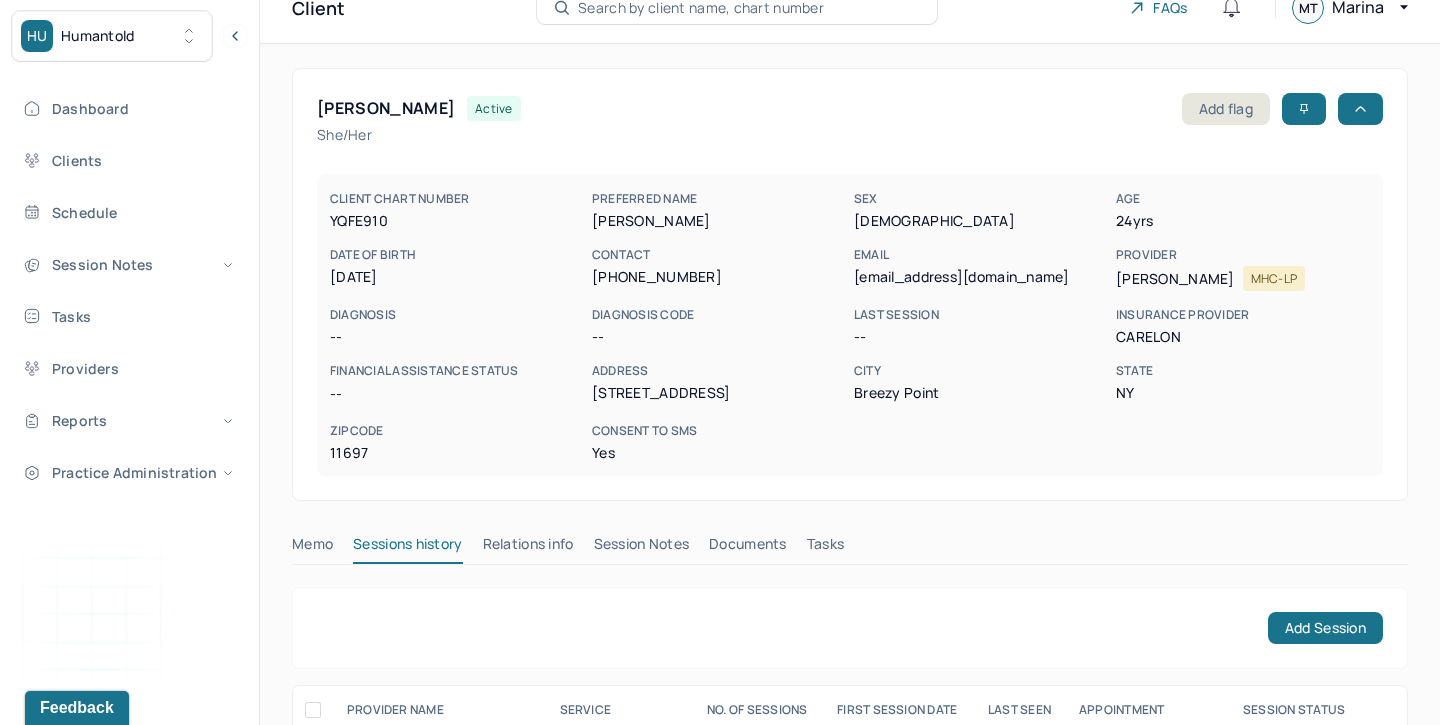 scroll, scrollTop: 135, scrollLeft: 0, axis: vertical 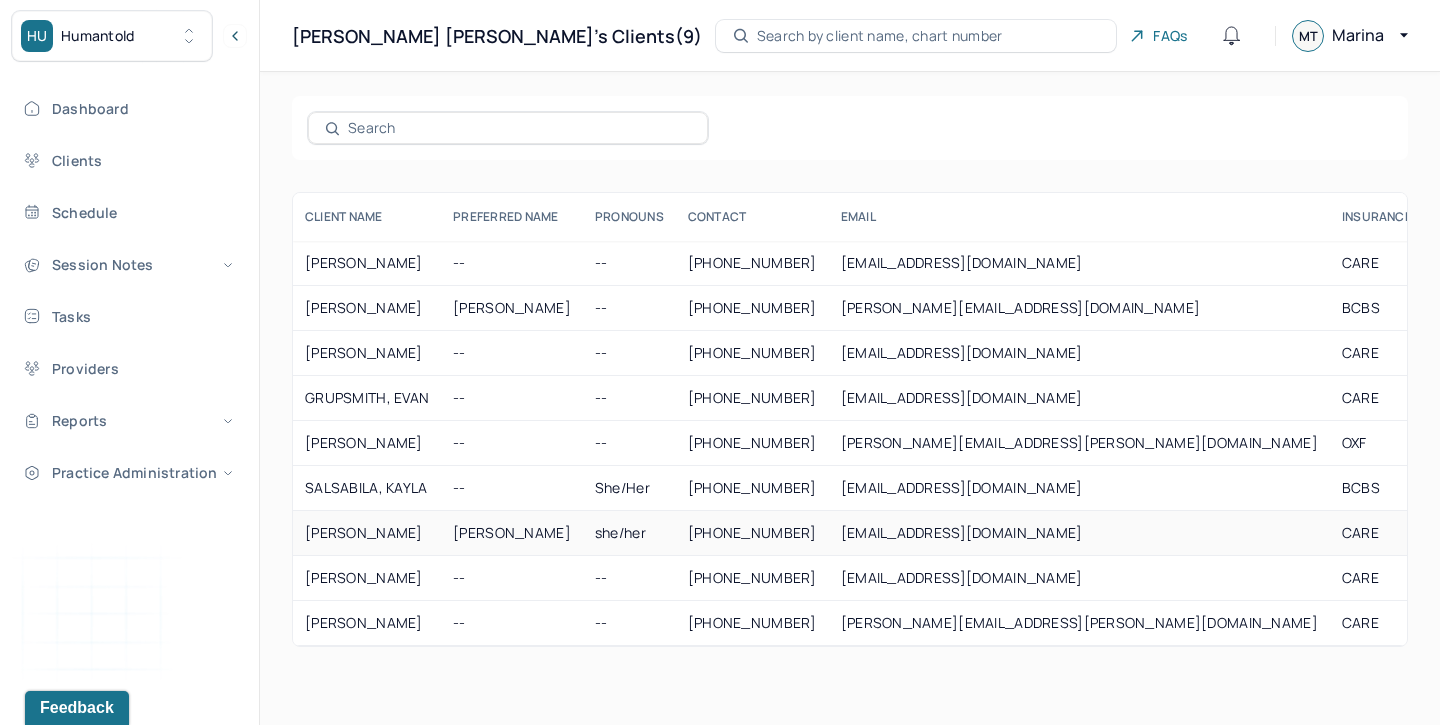 click on "YOUNG, ELIZABETH" at bounding box center (367, 533) 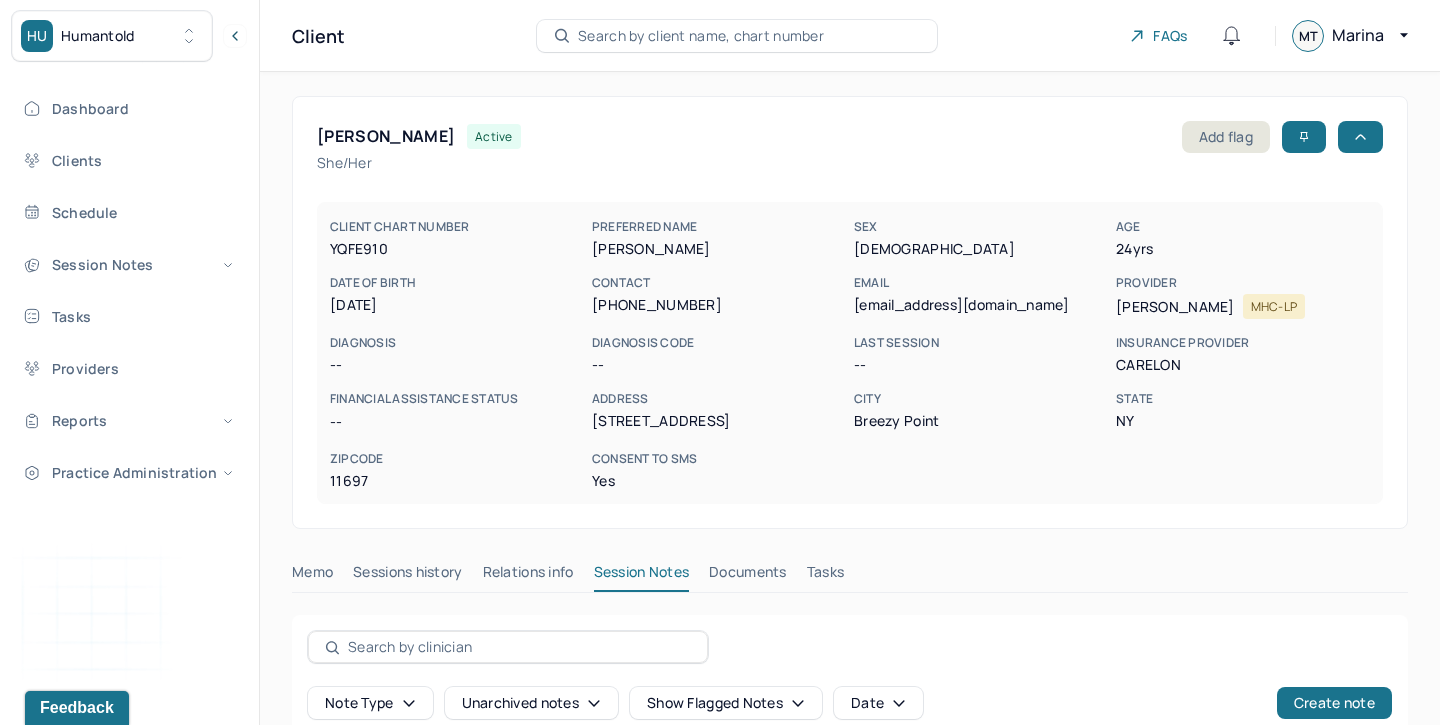 scroll, scrollTop: 332, scrollLeft: 0, axis: vertical 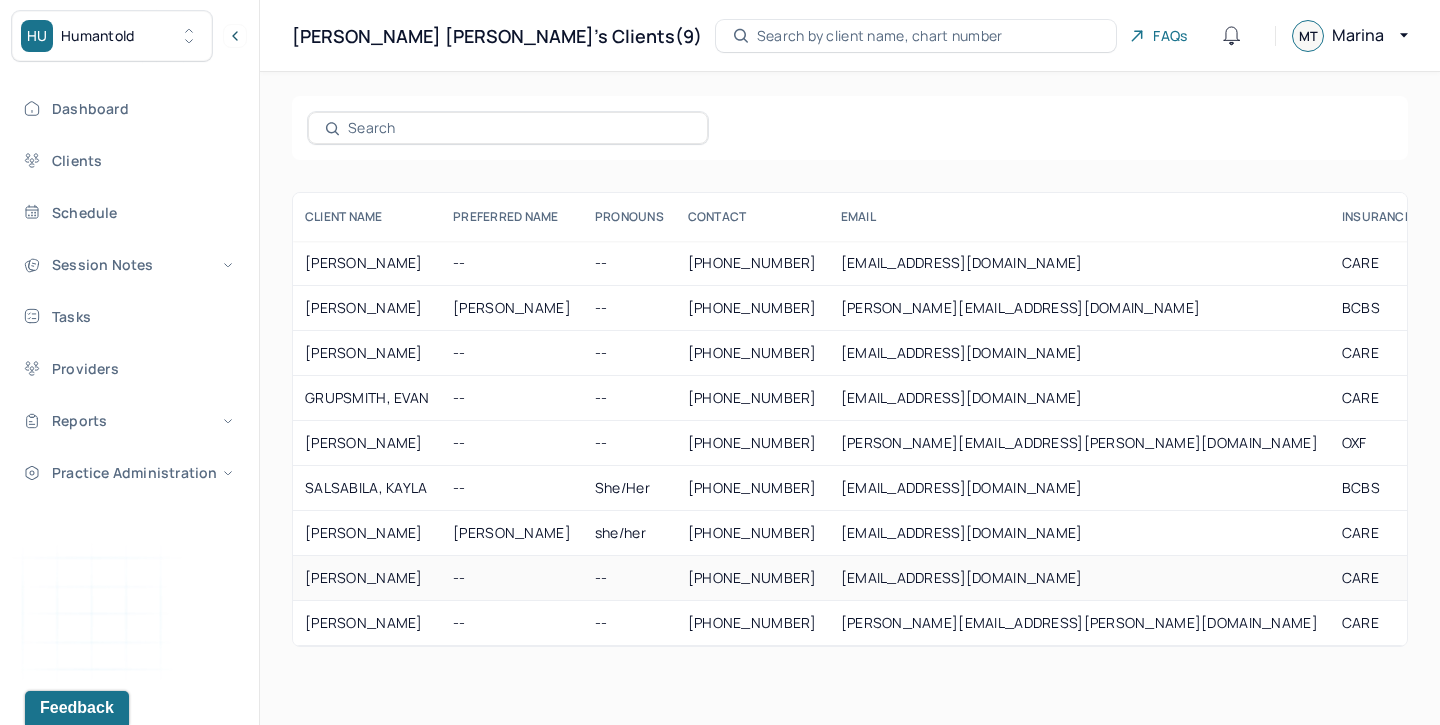click on "BULUMULLA, MEDHA" at bounding box center (367, 578) 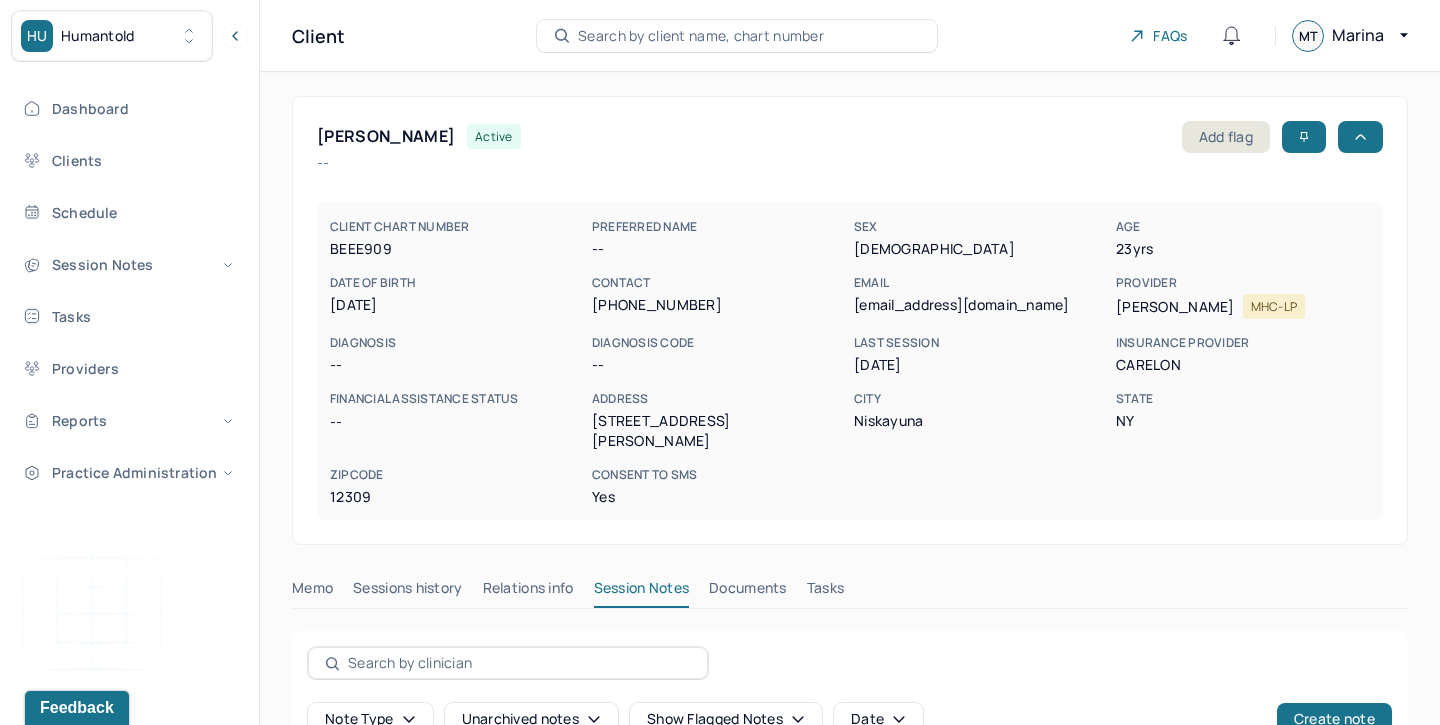 scroll, scrollTop: 214, scrollLeft: 0, axis: vertical 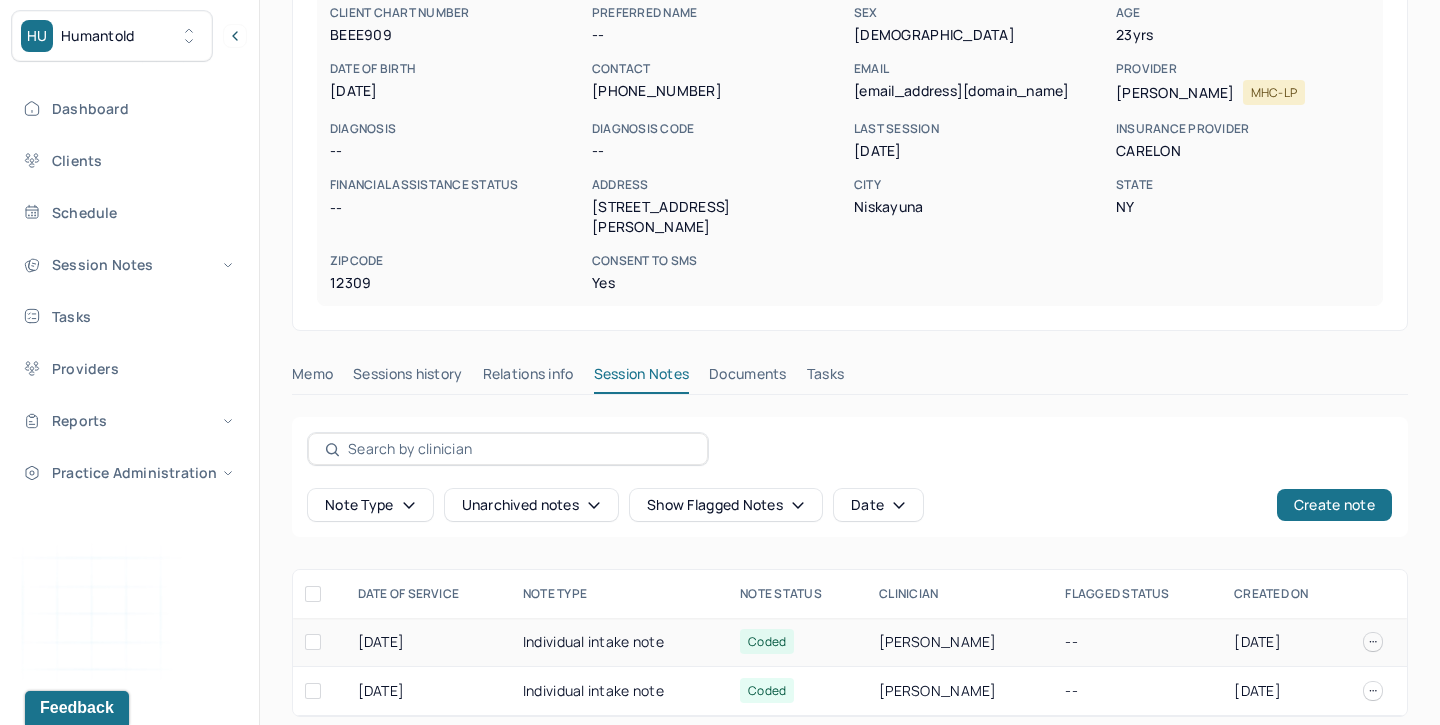 click on "Individual intake note" at bounding box center [619, 642] 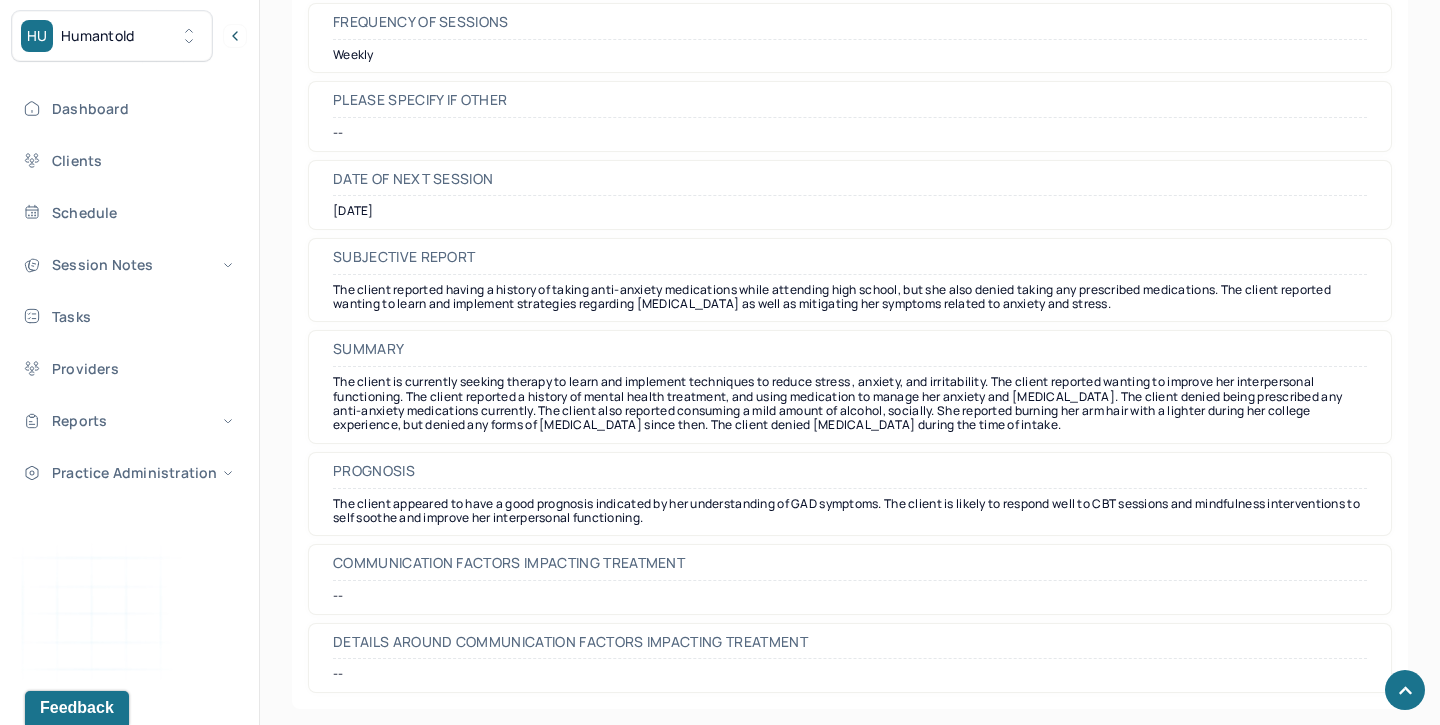 scroll, scrollTop: 9281, scrollLeft: 0, axis: vertical 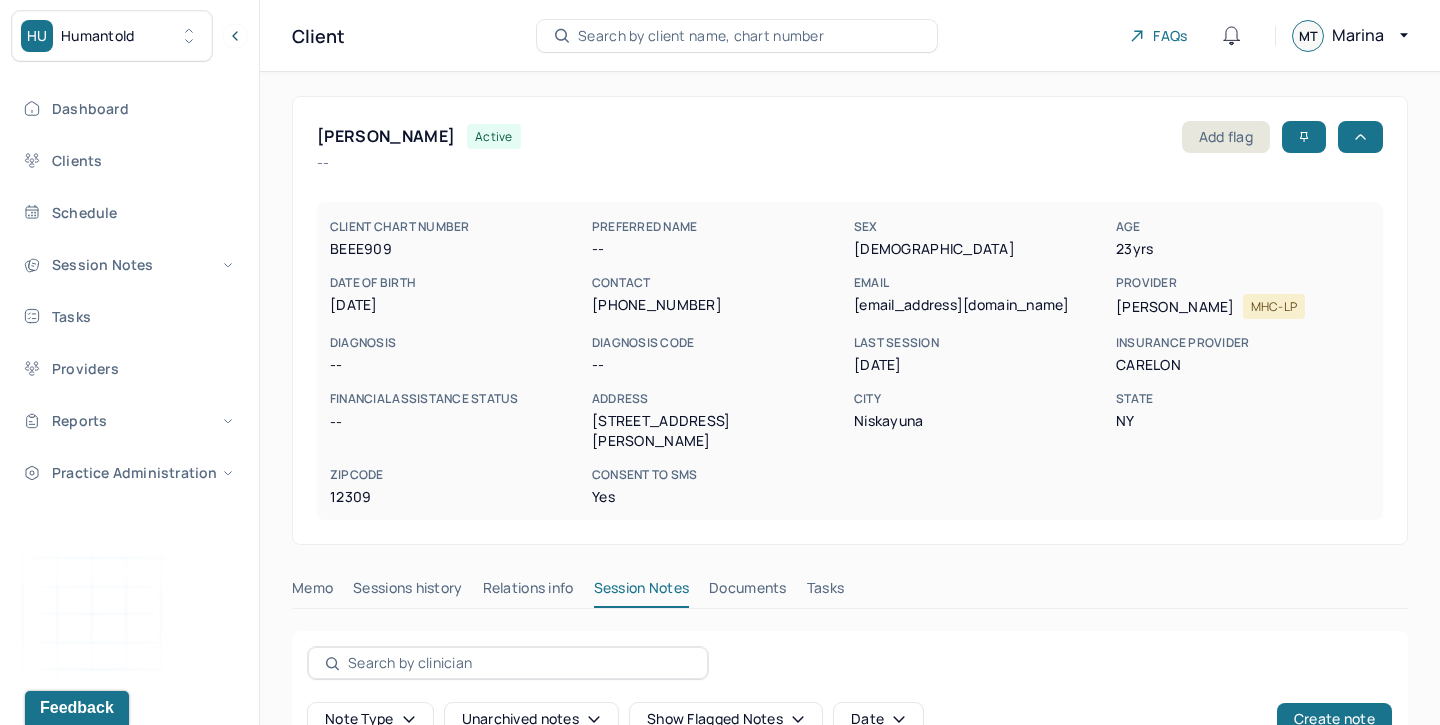 drag, startPoint x: 317, startPoint y: 137, endPoint x: 480, endPoint y: 138, distance: 163.00307 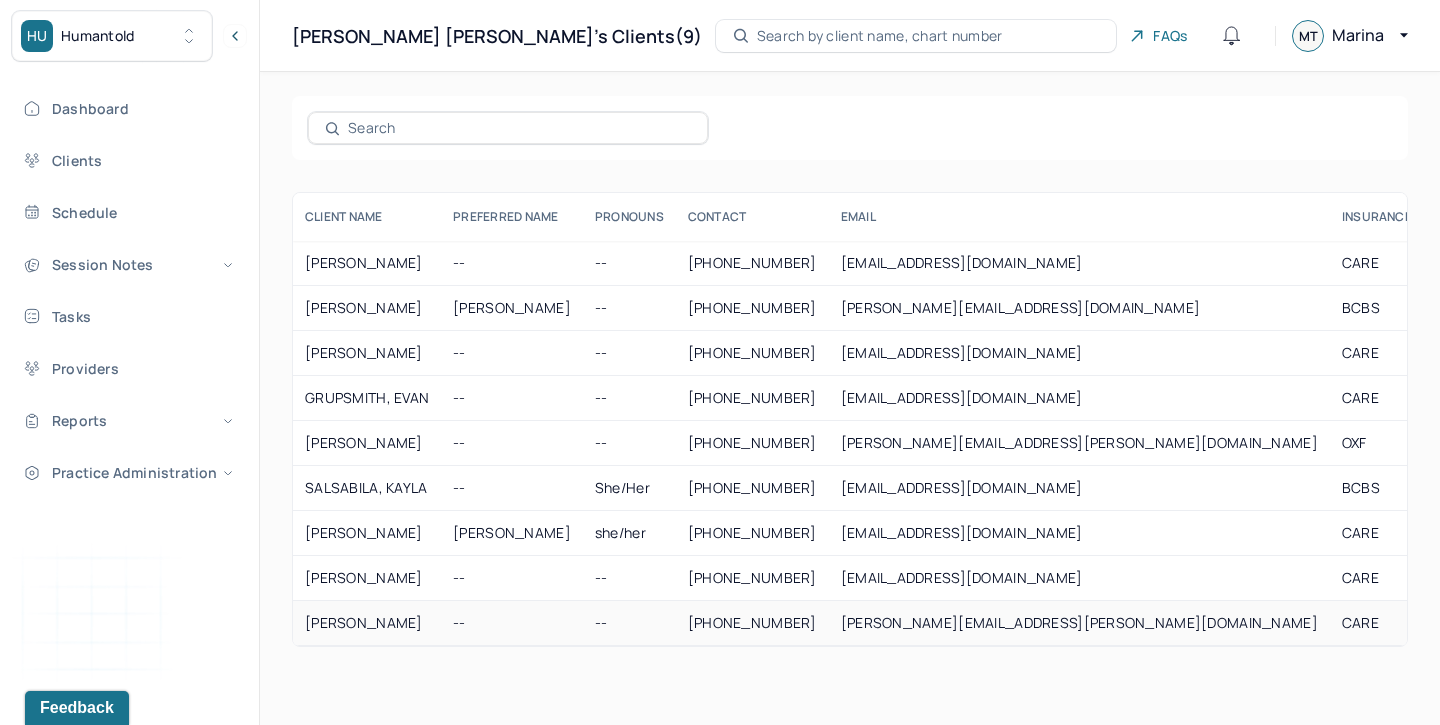 click on "MUNFORD, LANEISHA" at bounding box center (367, 623) 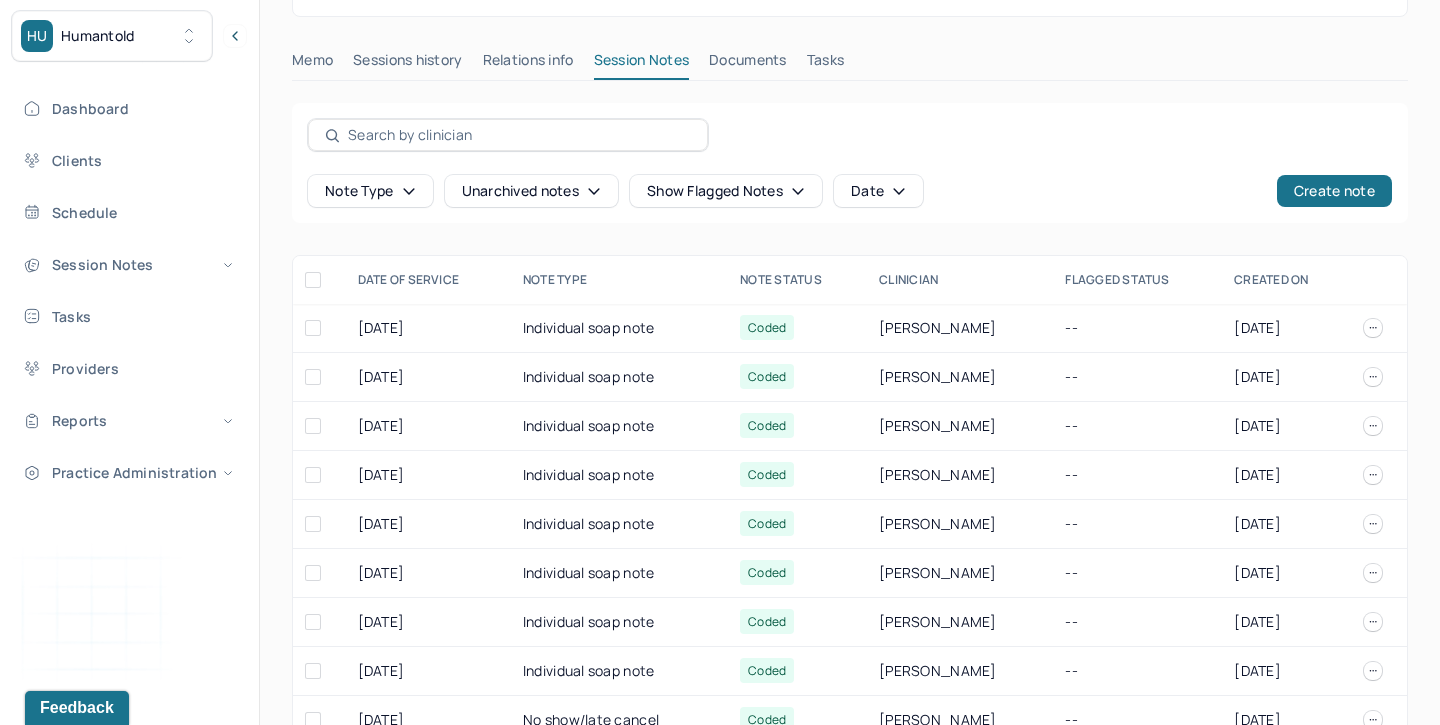scroll, scrollTop: 532, scrollLeft: 0, axis: vertical 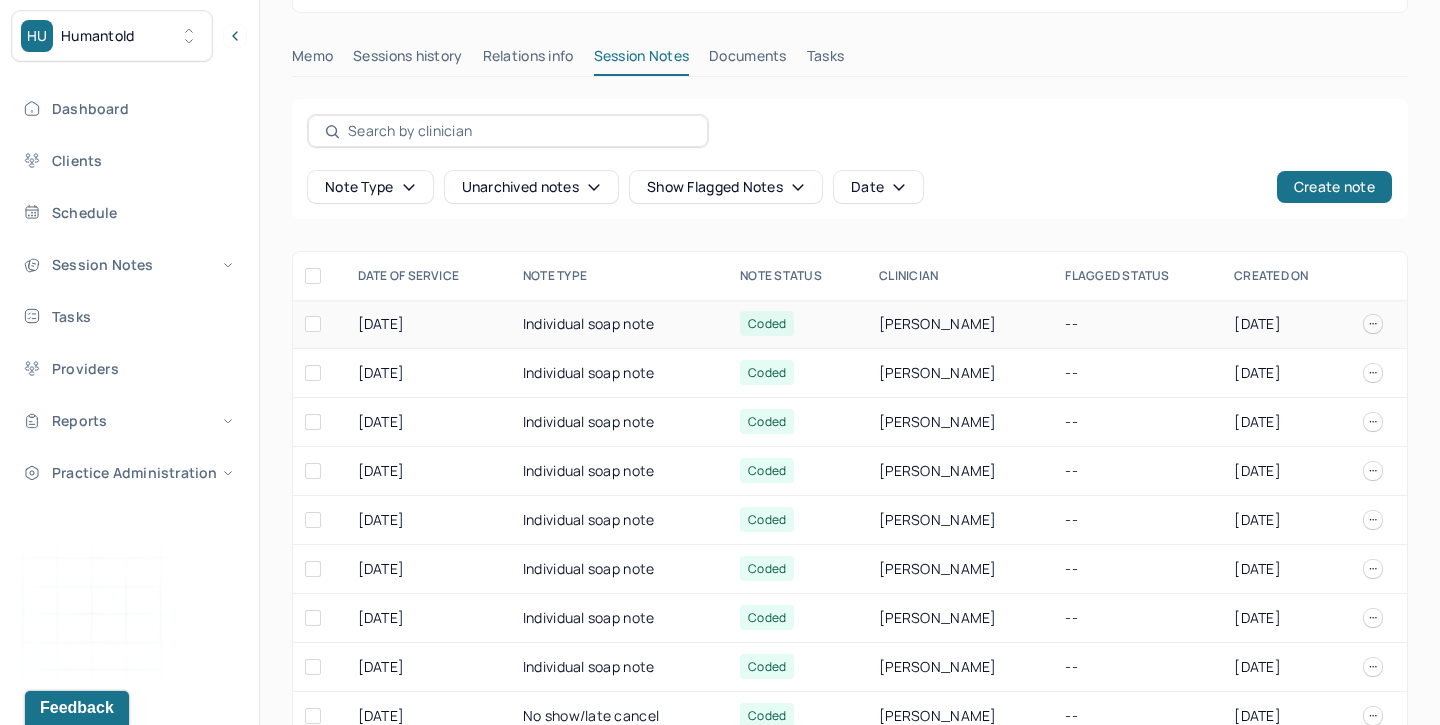click on "Individual soap note" at bounding box center (619, 324) 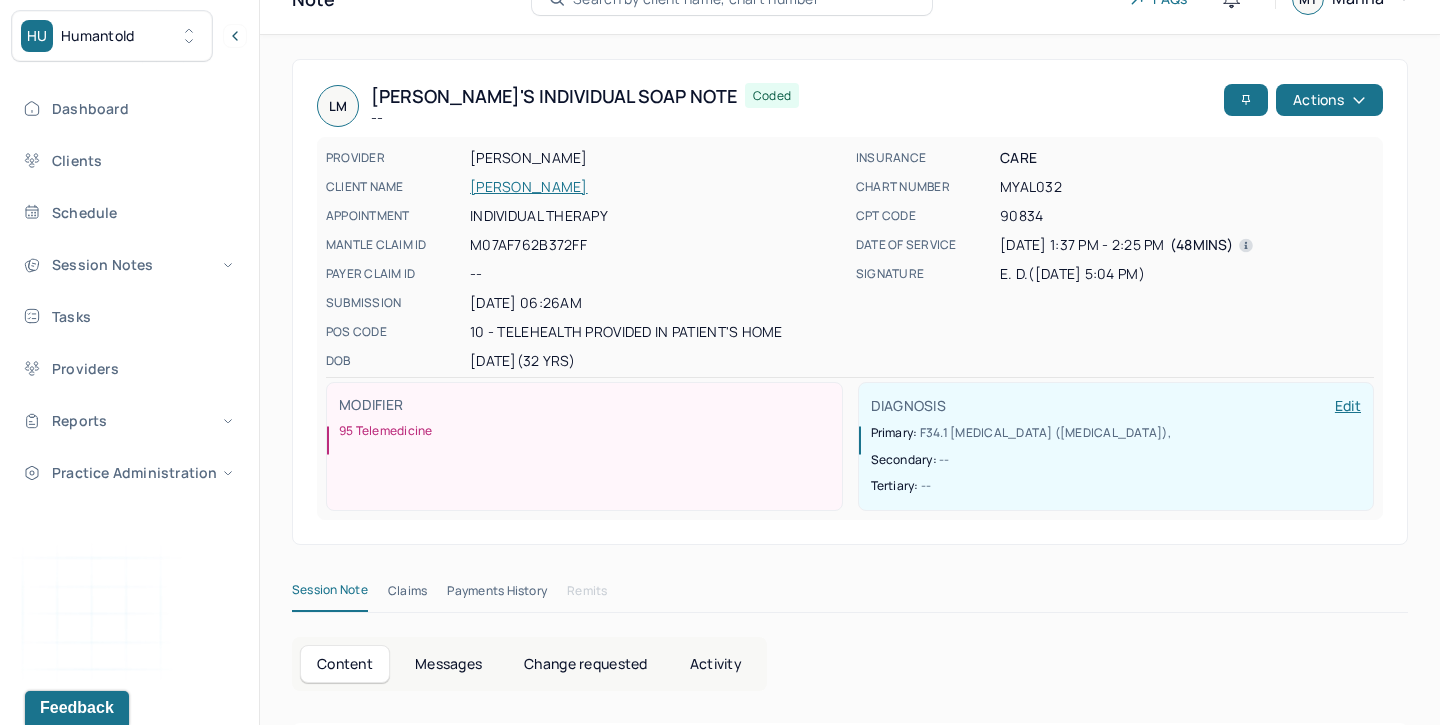 scroll, scrollTop: 34, scrollLeft: 0, axis: vertical 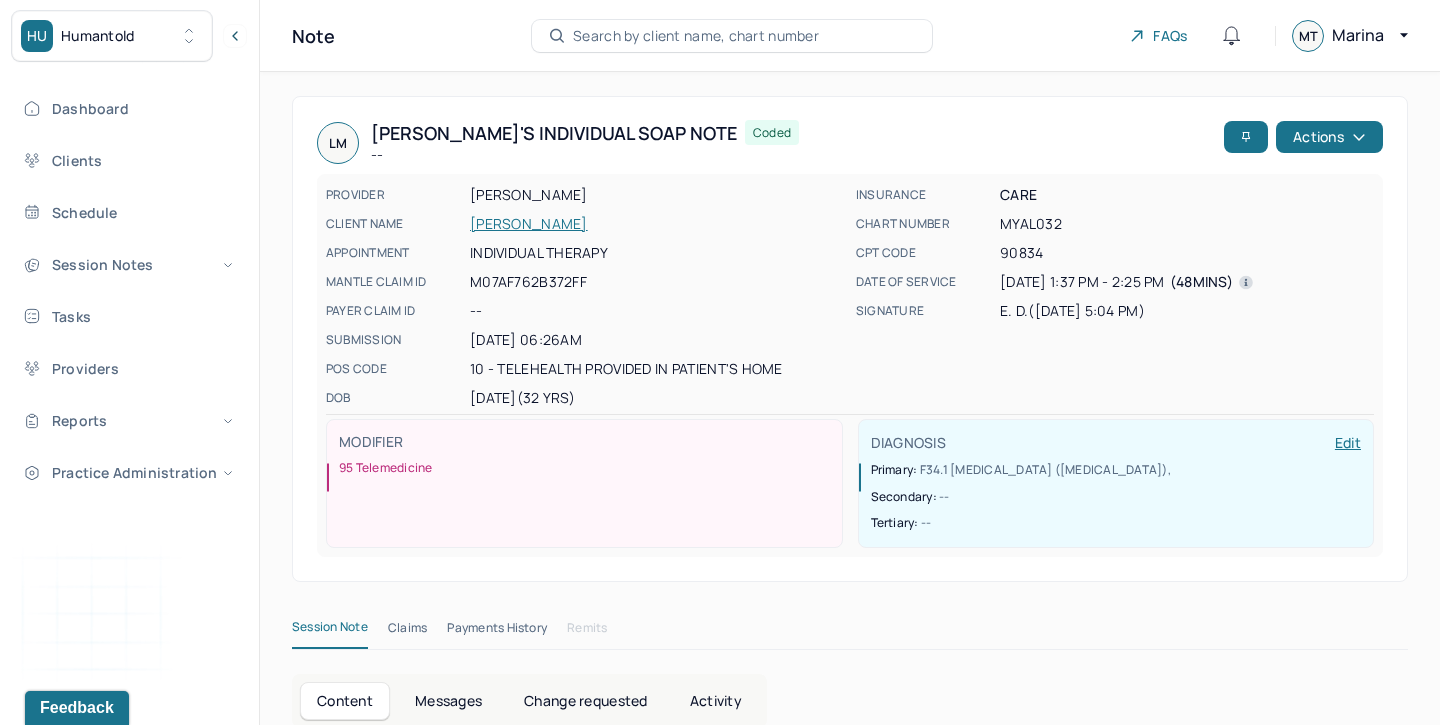 click on "MUNFORD, LANEISHA" at bounding box center (657, 224) 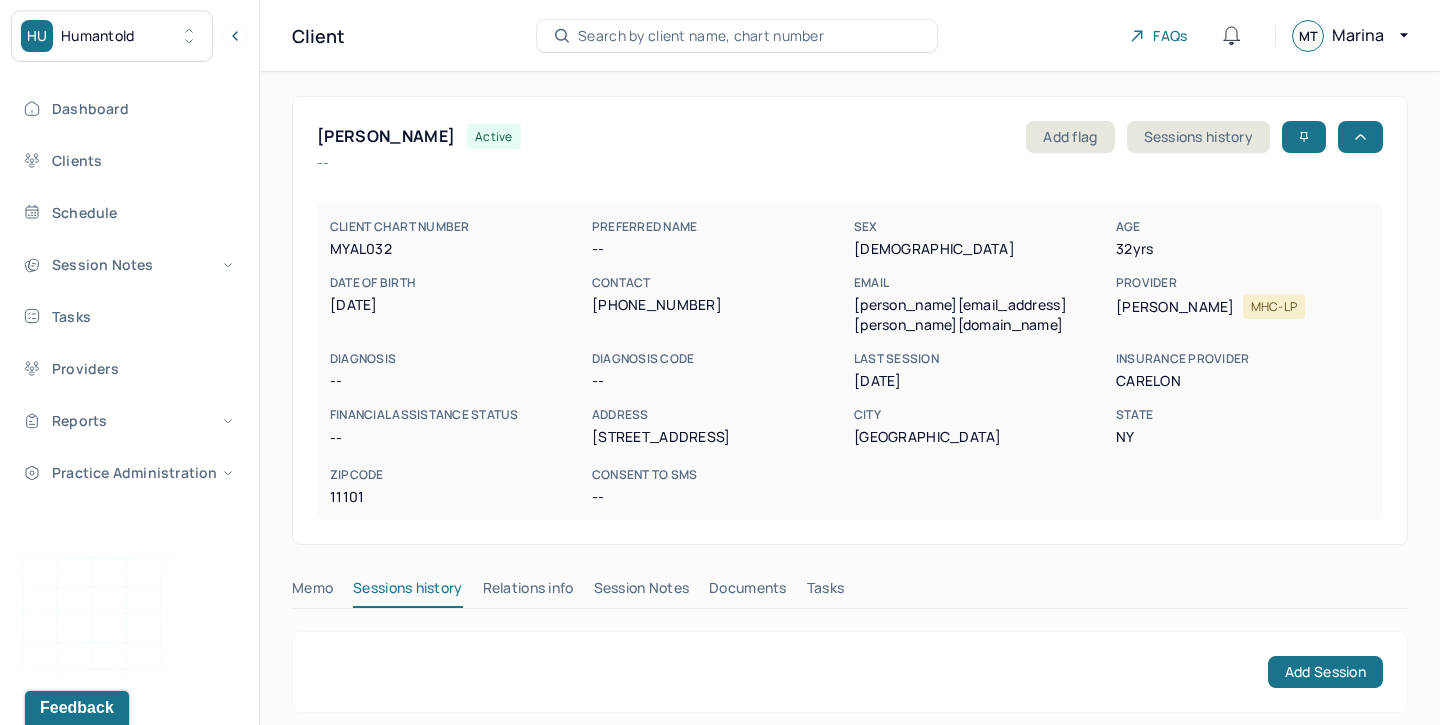 drag, startPoint x: 321, startPoint y: 133, endPoint x: 487, endPoint y: 140, distance: 166.14752 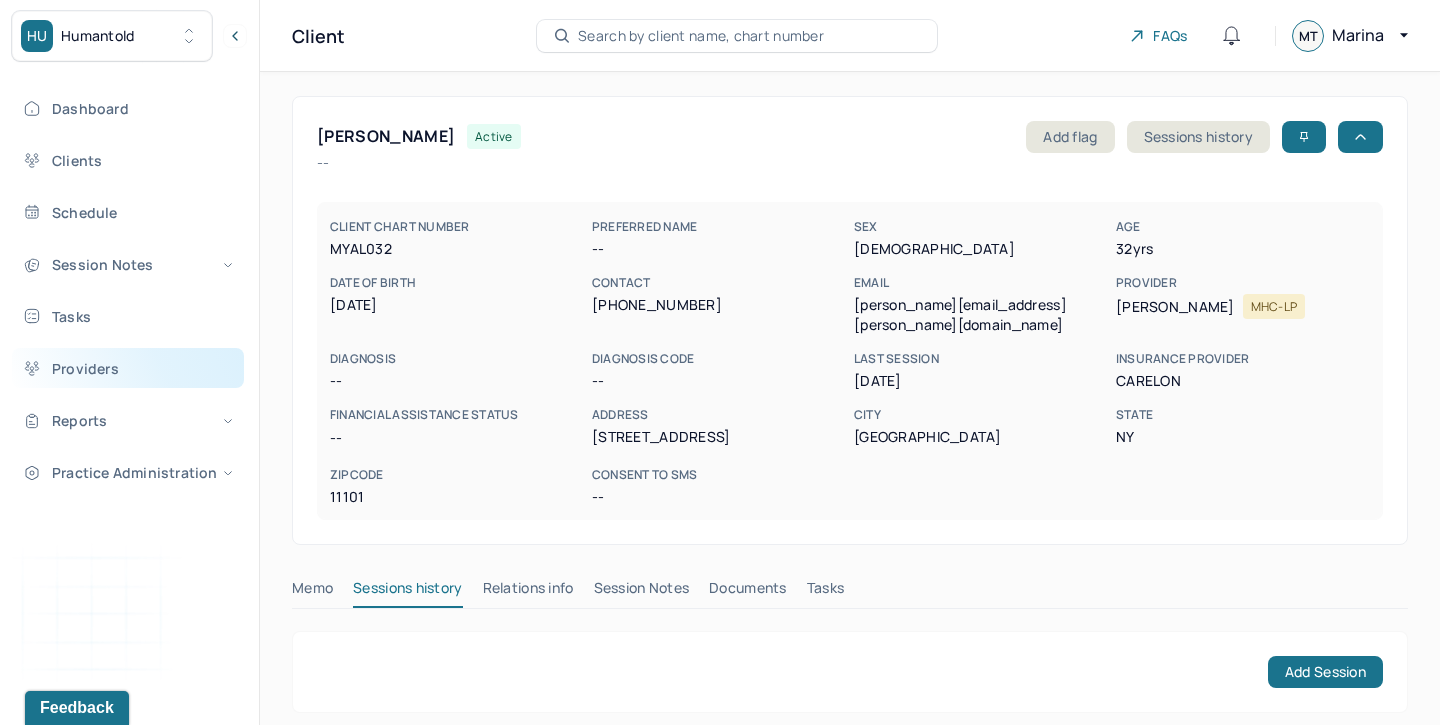 click on "Providers" at bounding box center (128, 368) 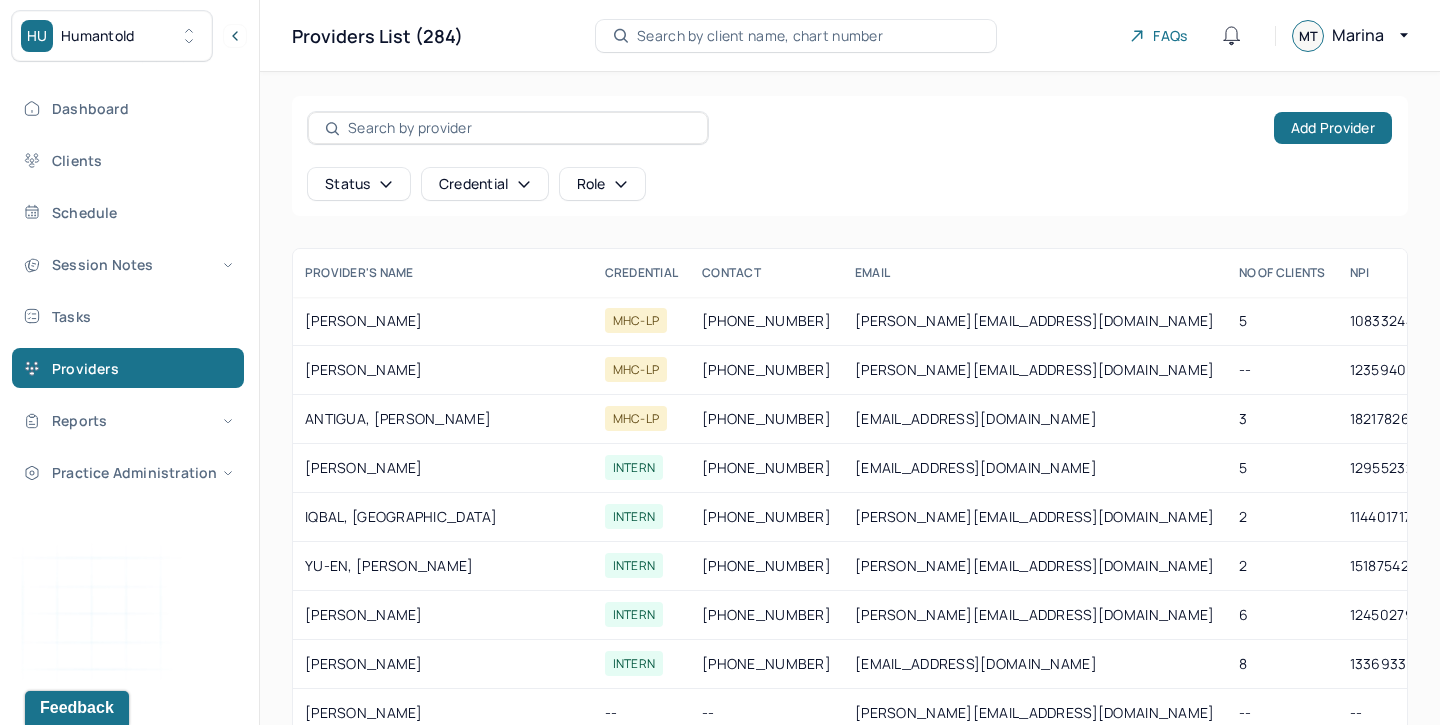 click at bounding box center [519, 128] 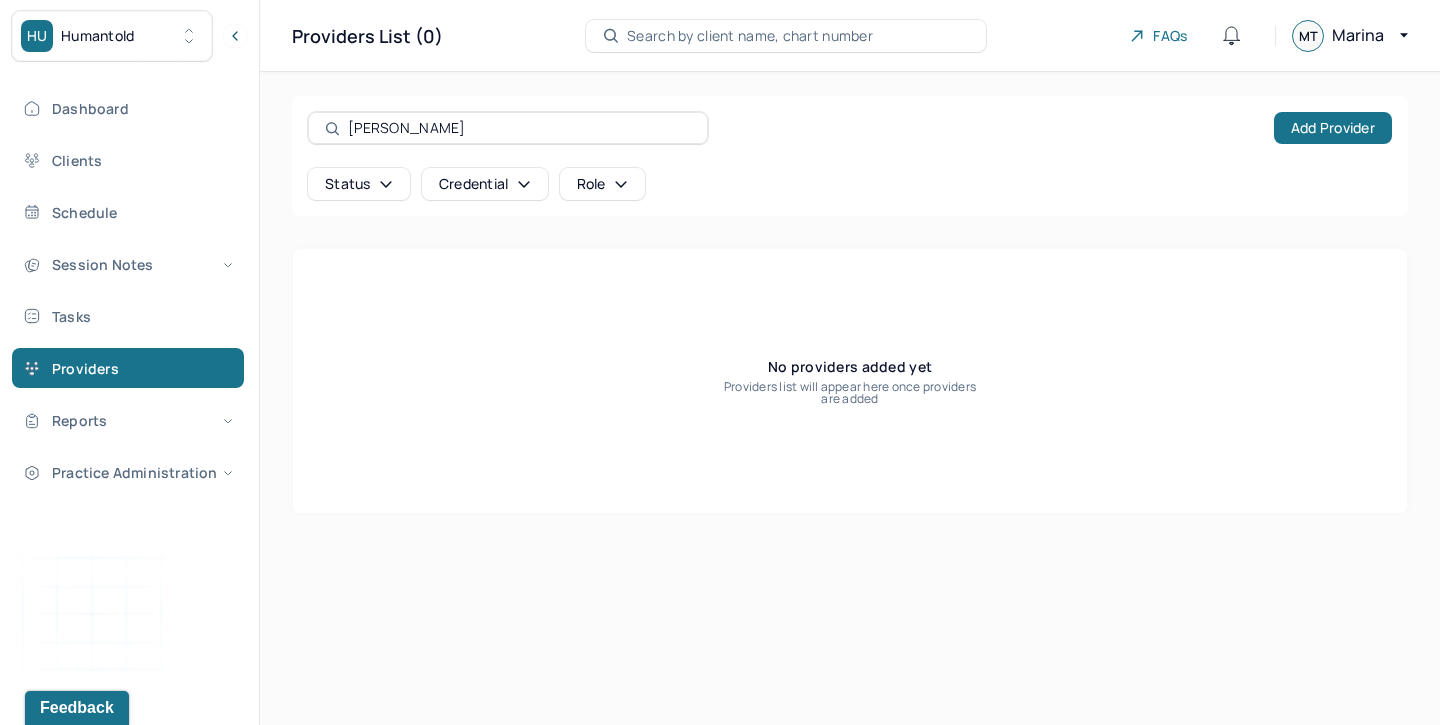 click on "Jackie Chen" at bounding box center (519, 128) 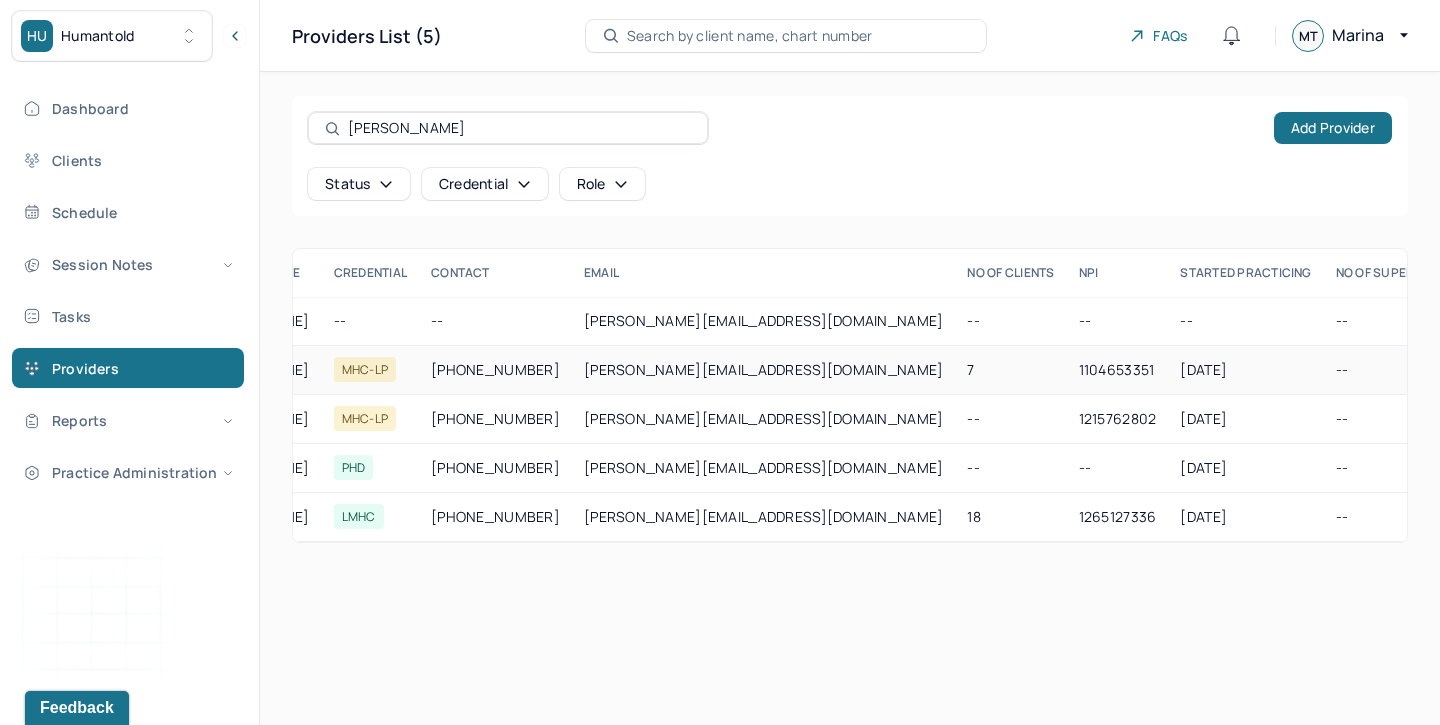 scroll, scrollTop: 0, scrollLeft: 0, axis: both 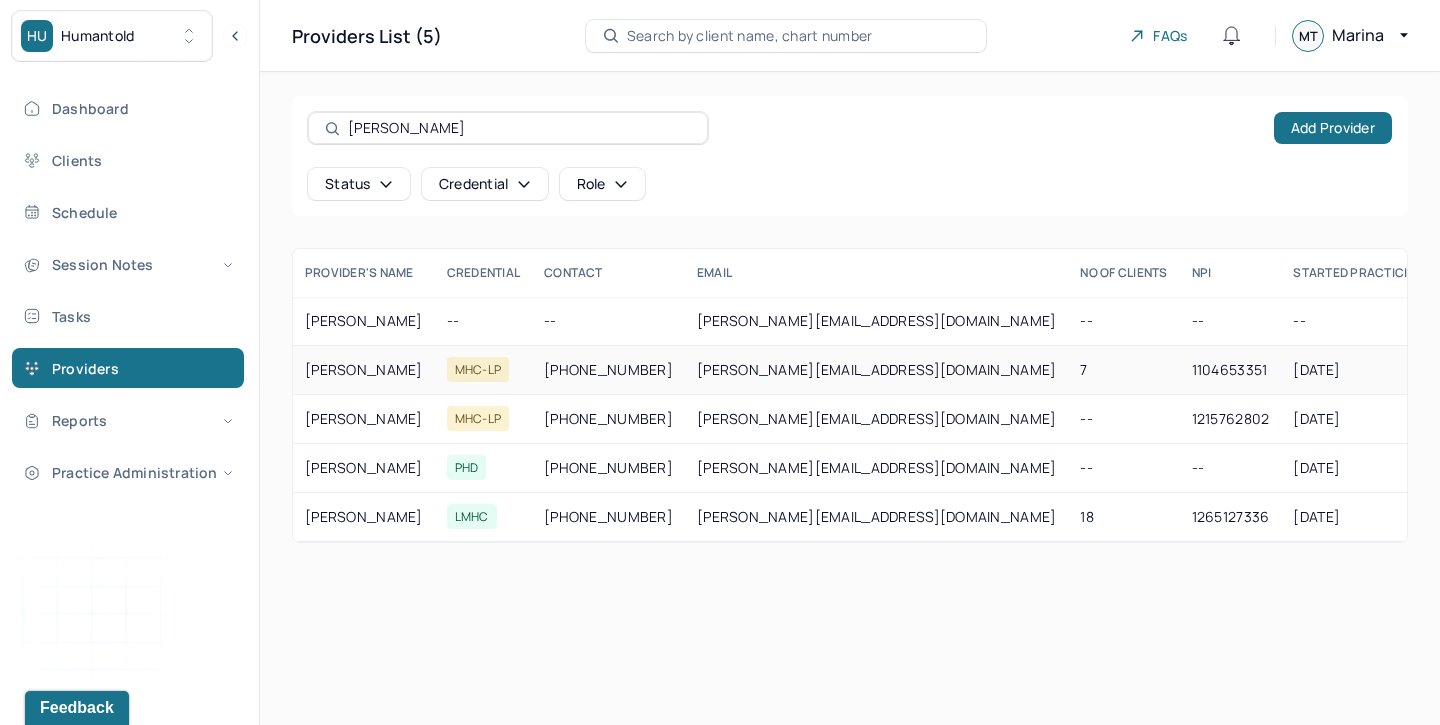 click on "[PERSON_NAME]" at bounding box center [364, 370] 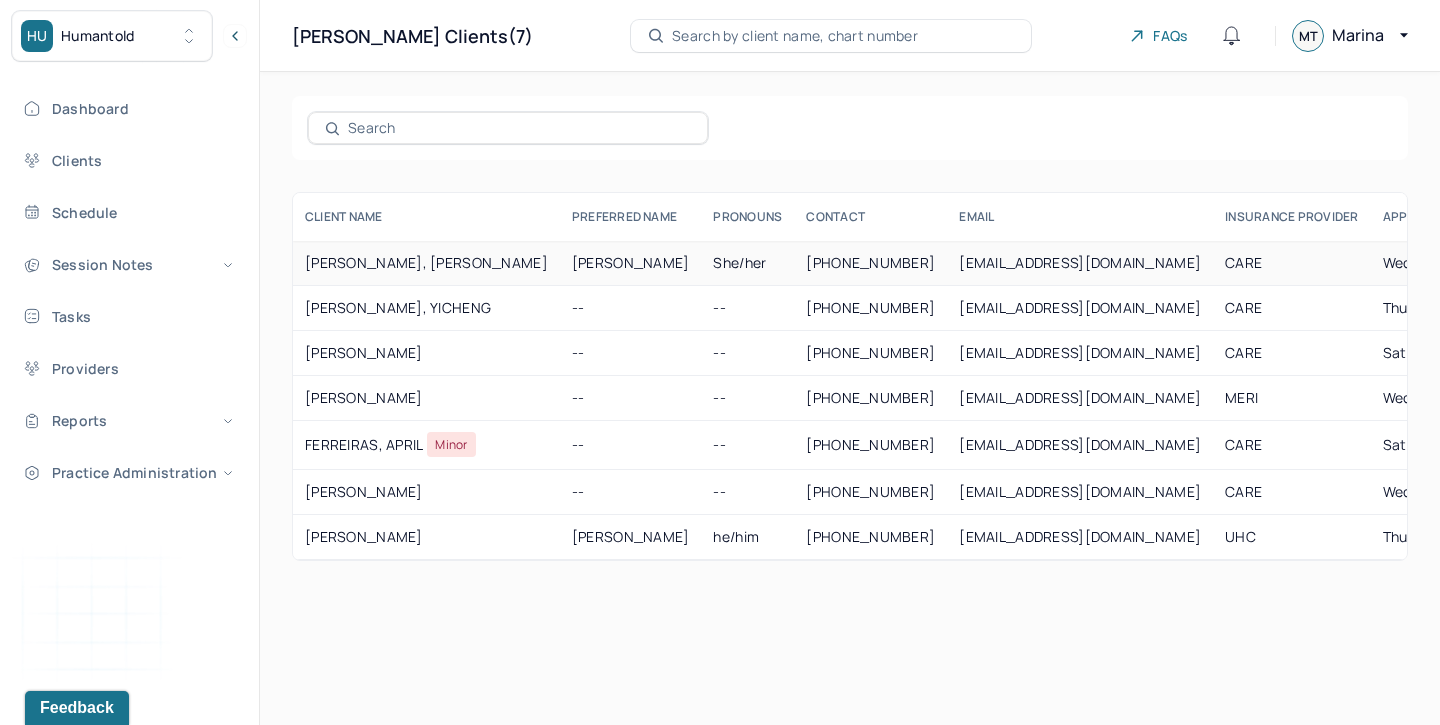 click on "WU, TING YAN" at bounding box center (426, 263) 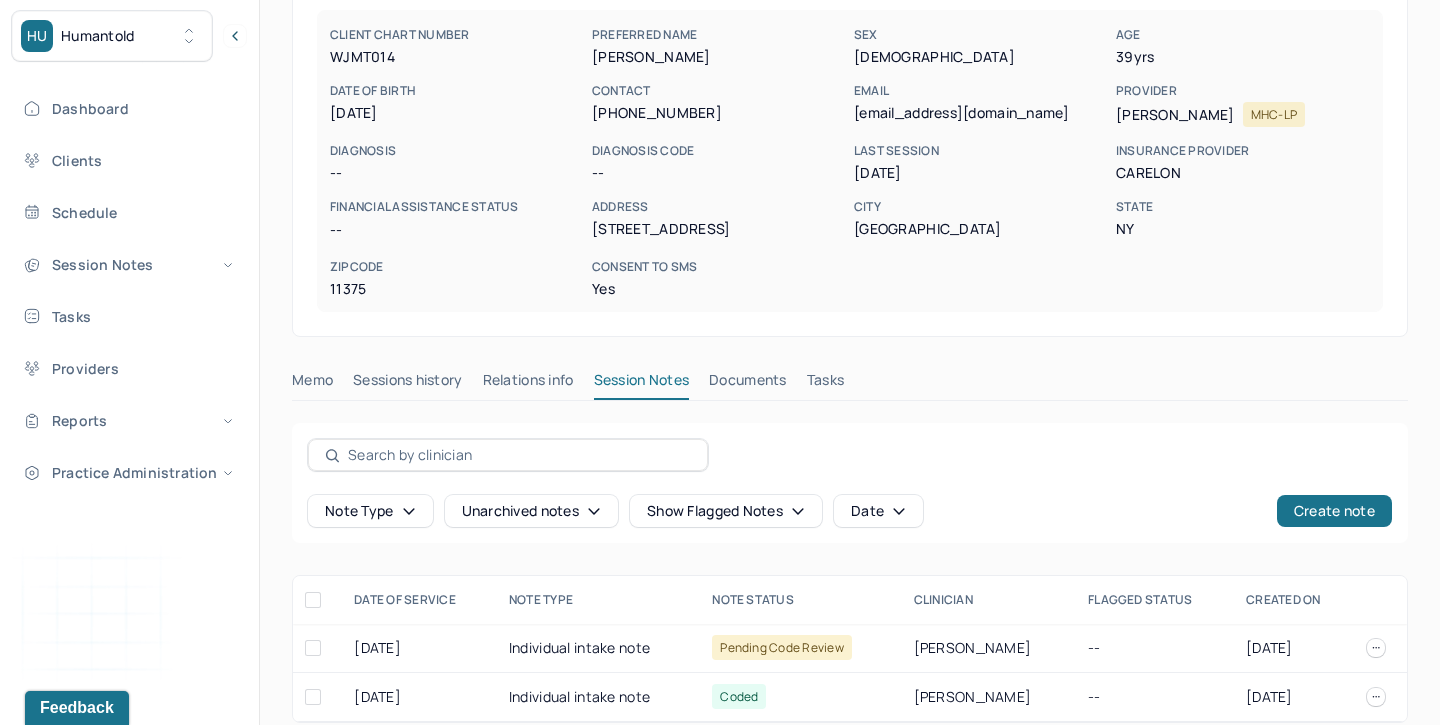 scroll, scrollTop: 214, scrollLeft: 0, axis: vertical 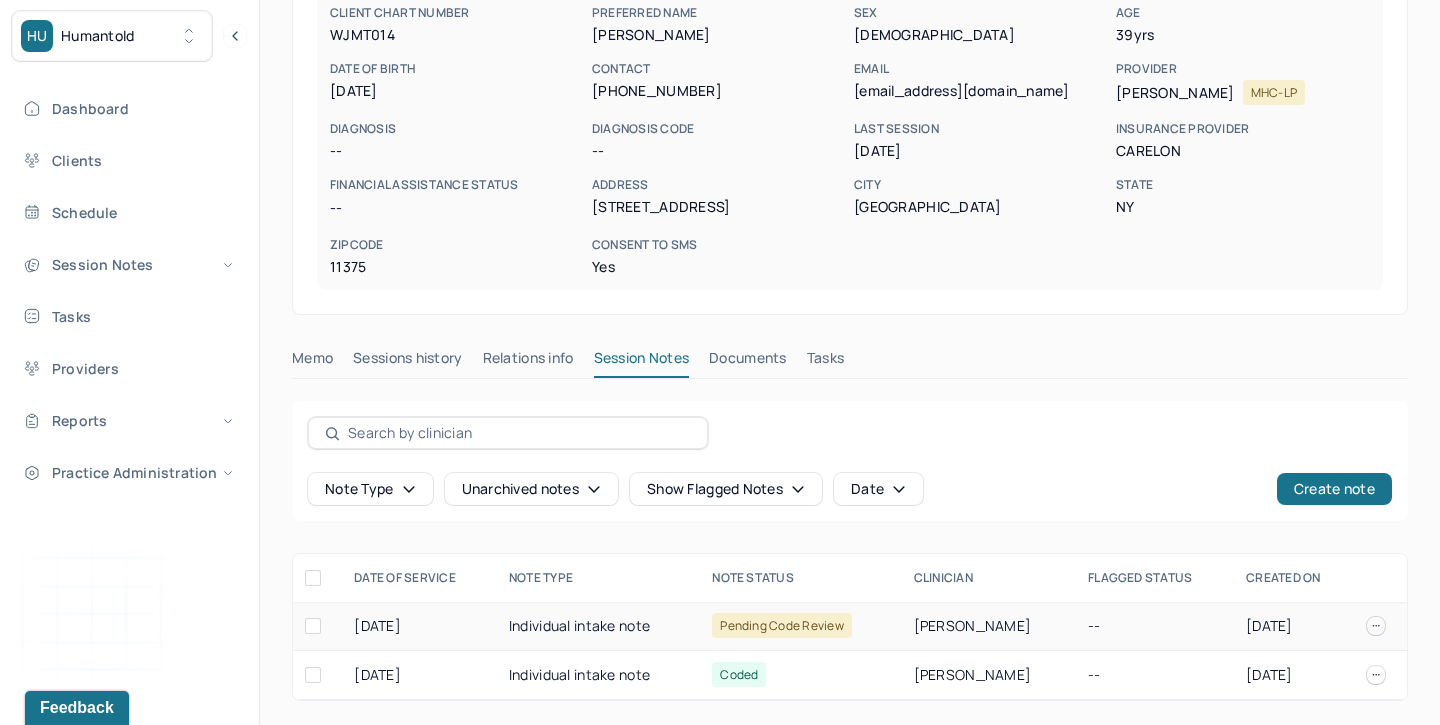 click on "Individual intake note" at bounding box center (598, 626) 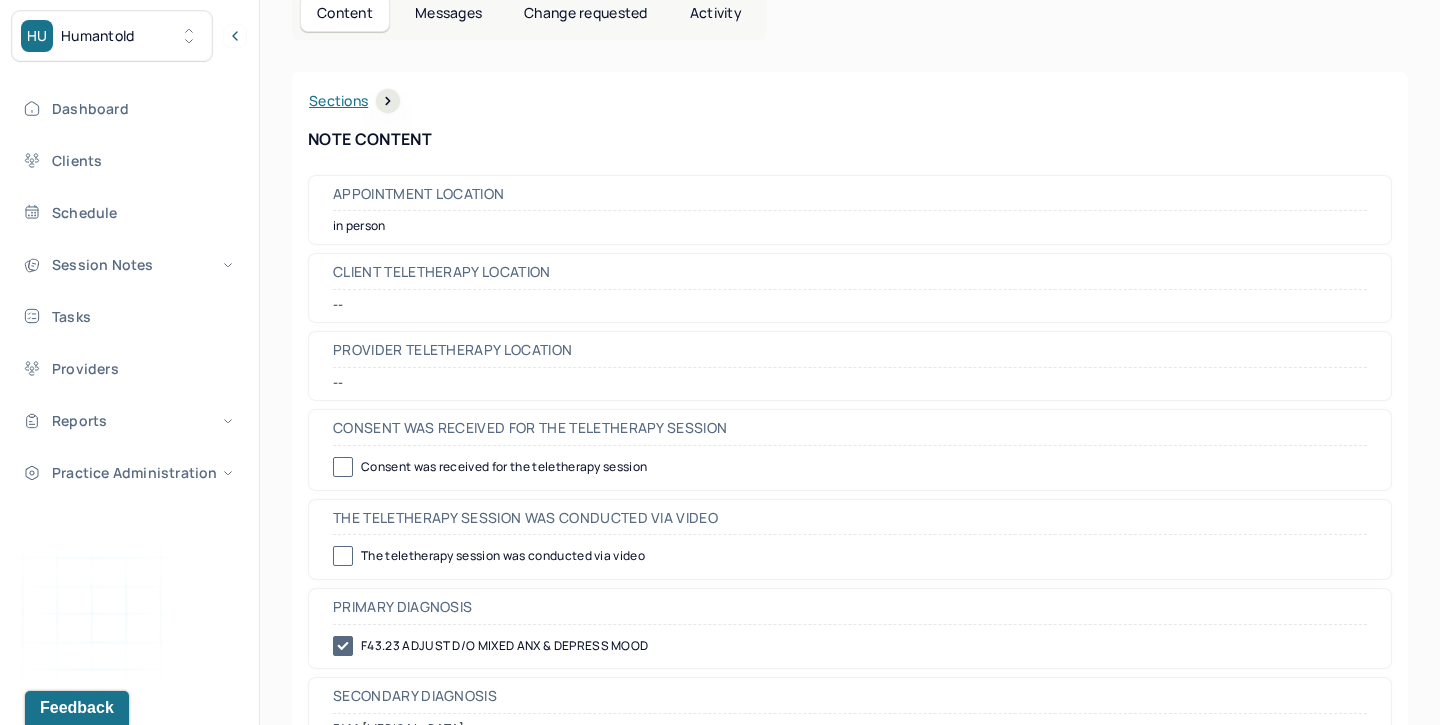scroll, scrollTop: 0, scrollLeft: 0, axis: both 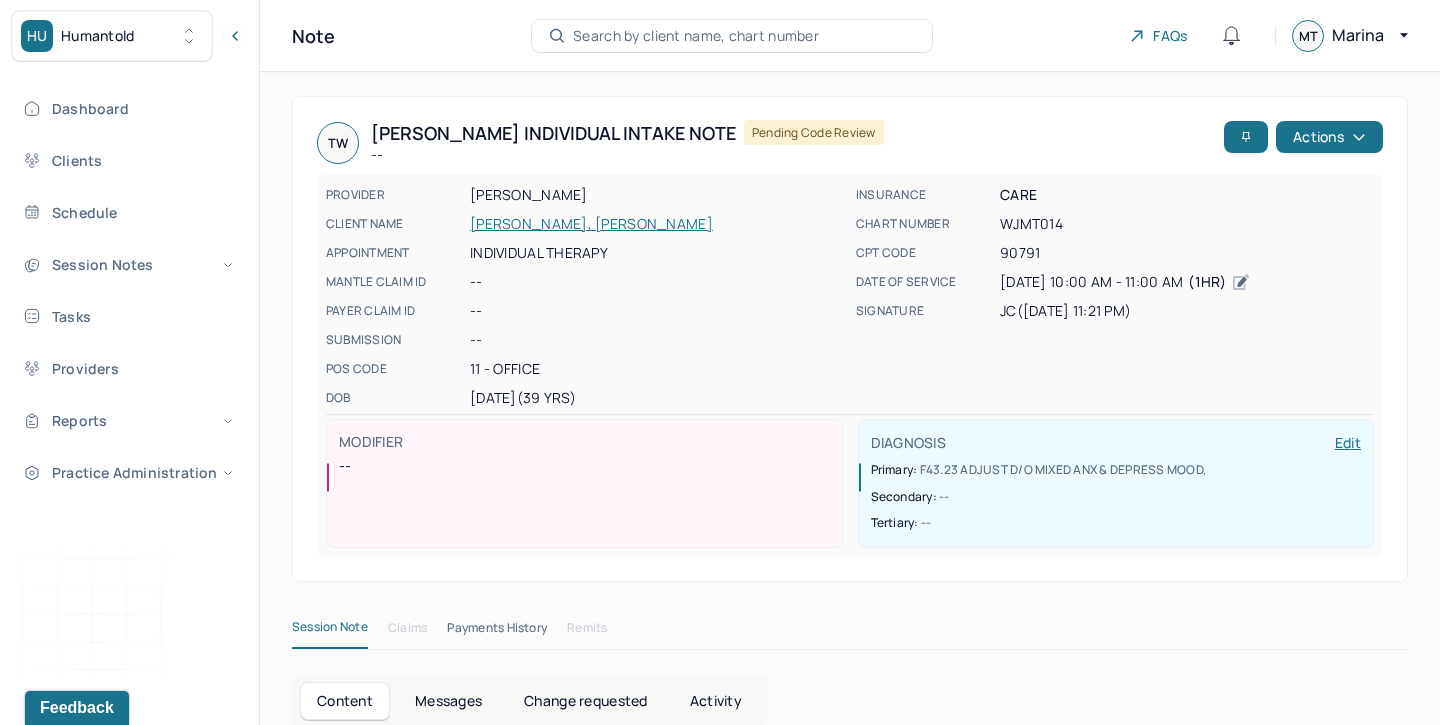 click on "WU, TING YAN" at bounding box center (657, 224) 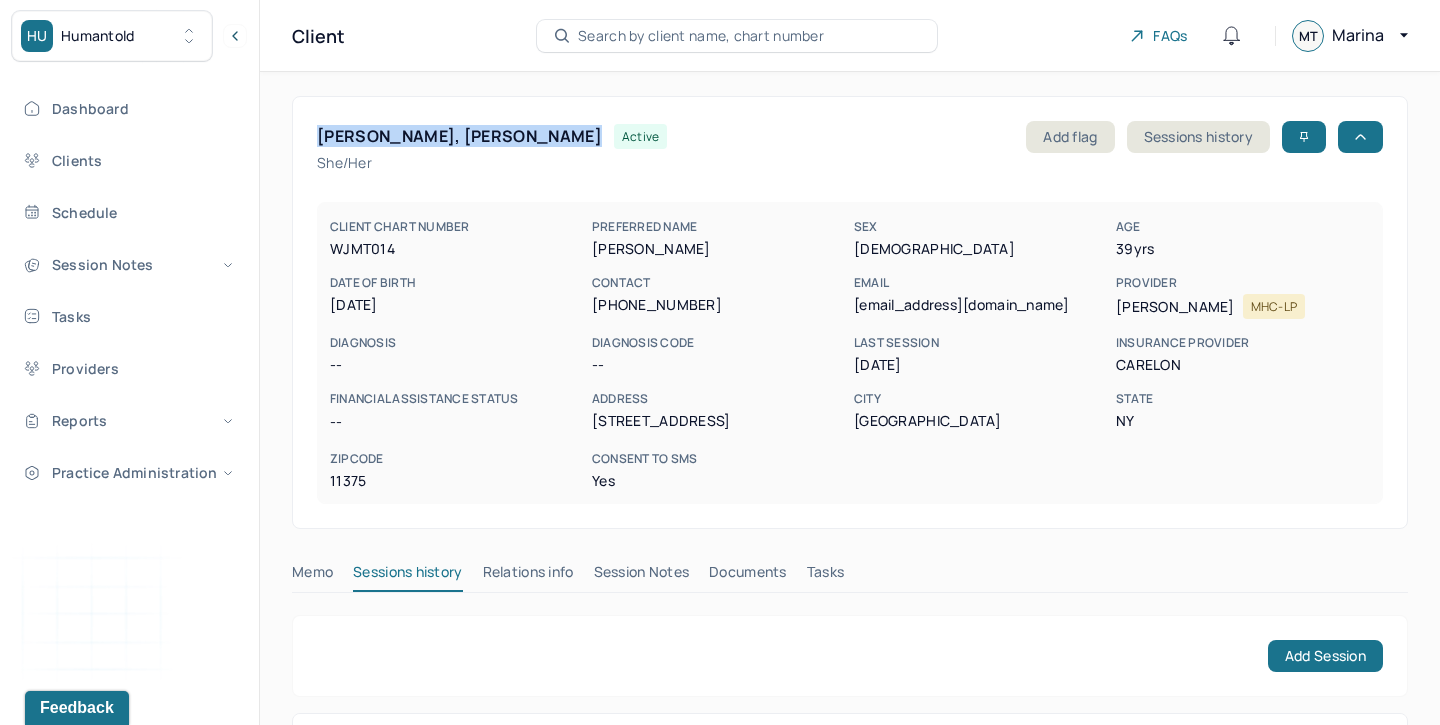 drag, startPoint x: 434, startPoint y: 136, endPoint x: 305, endPoint y: 133, distance: 129.03488 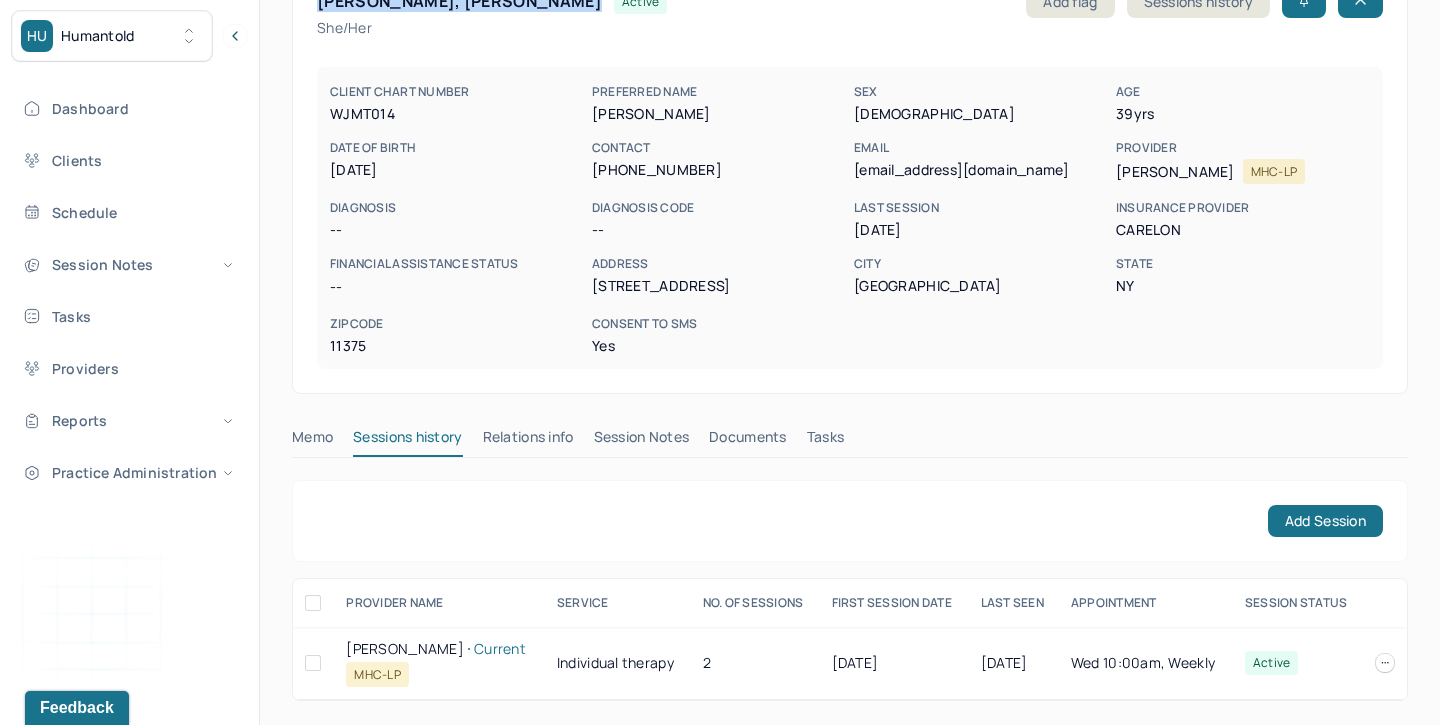 click on "Session Notes" at bounding box center (642, 441) 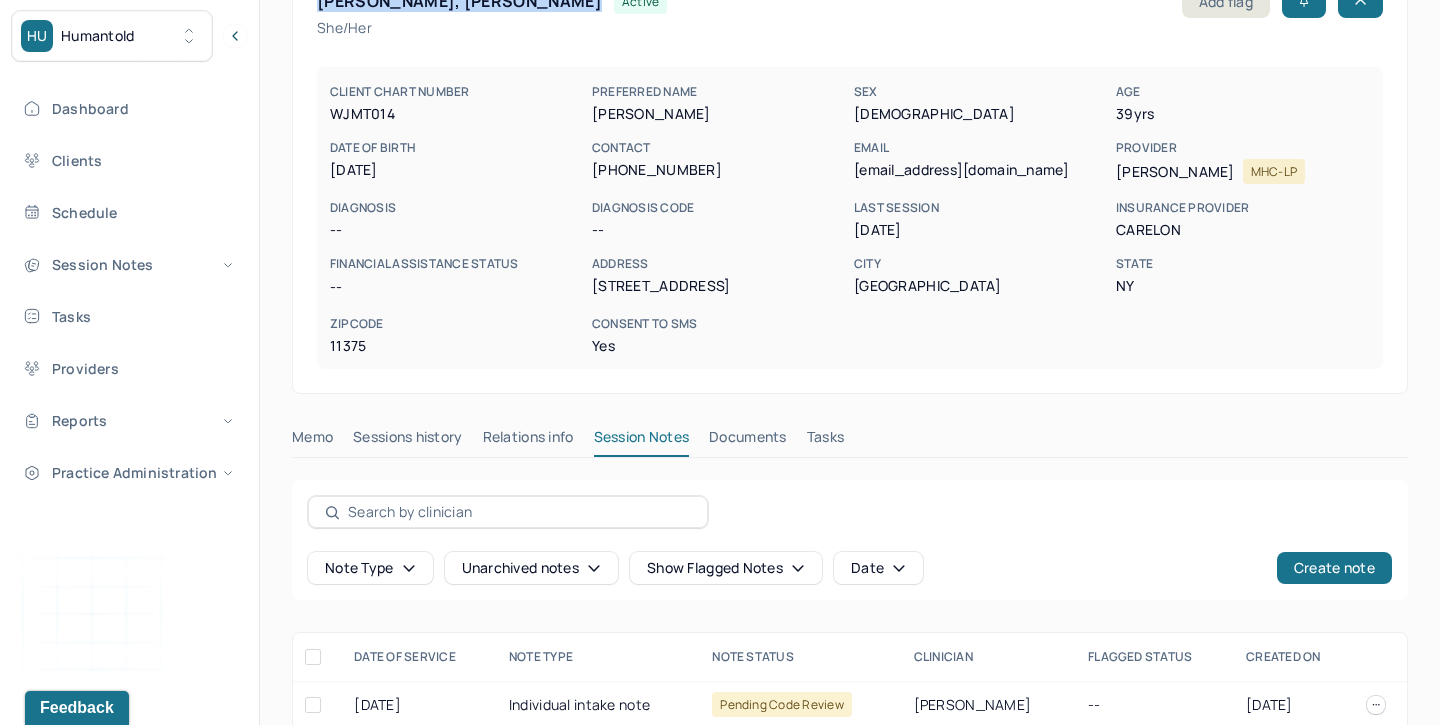 scroll, scrollTop: 214, scrollLeft: 0, axis: vertical 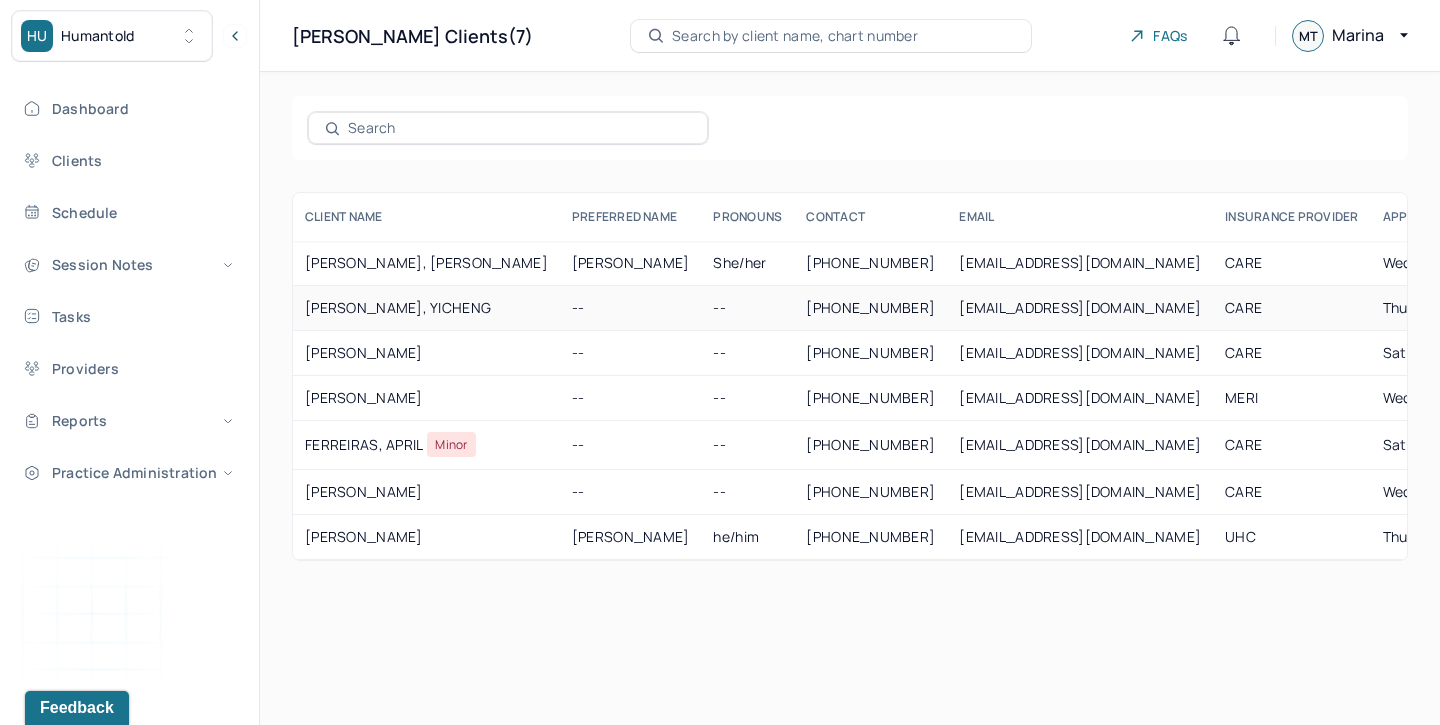 click on "TAO, YICHENG" at bounding box center (426, 308) 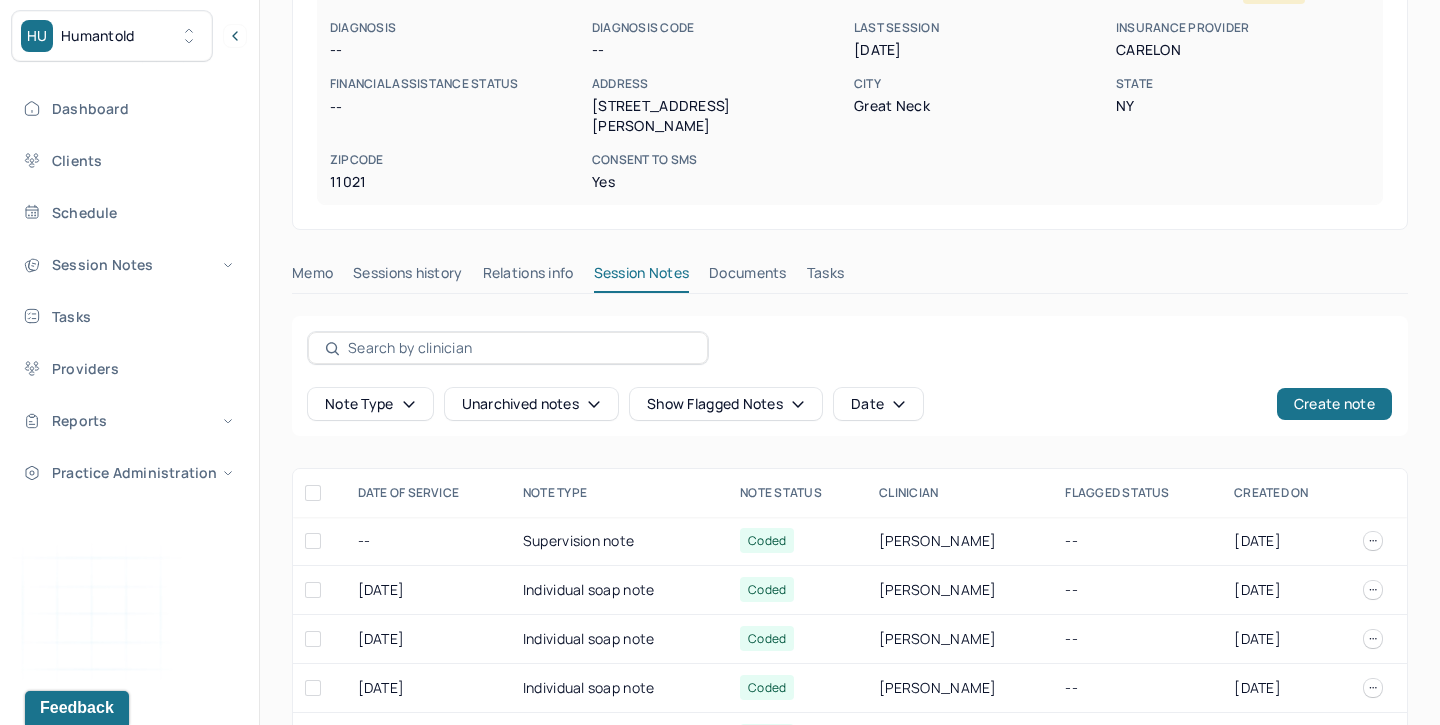 scroll, scrollTop: 318, scrollLeft: 0, axis: vertical 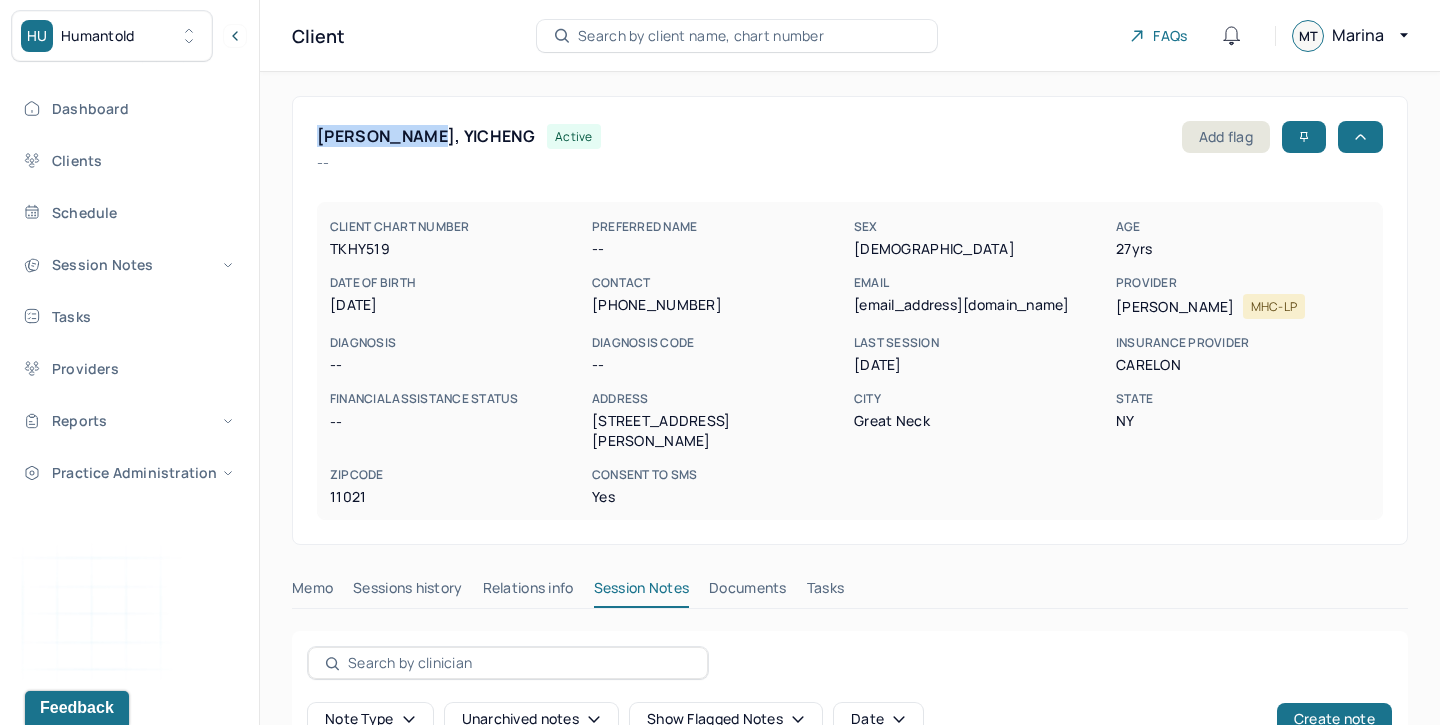 drag, startPoint x: 318, startPoint y: 134, endPoint x: 434, endPoint y: 133, distance: 116.00431 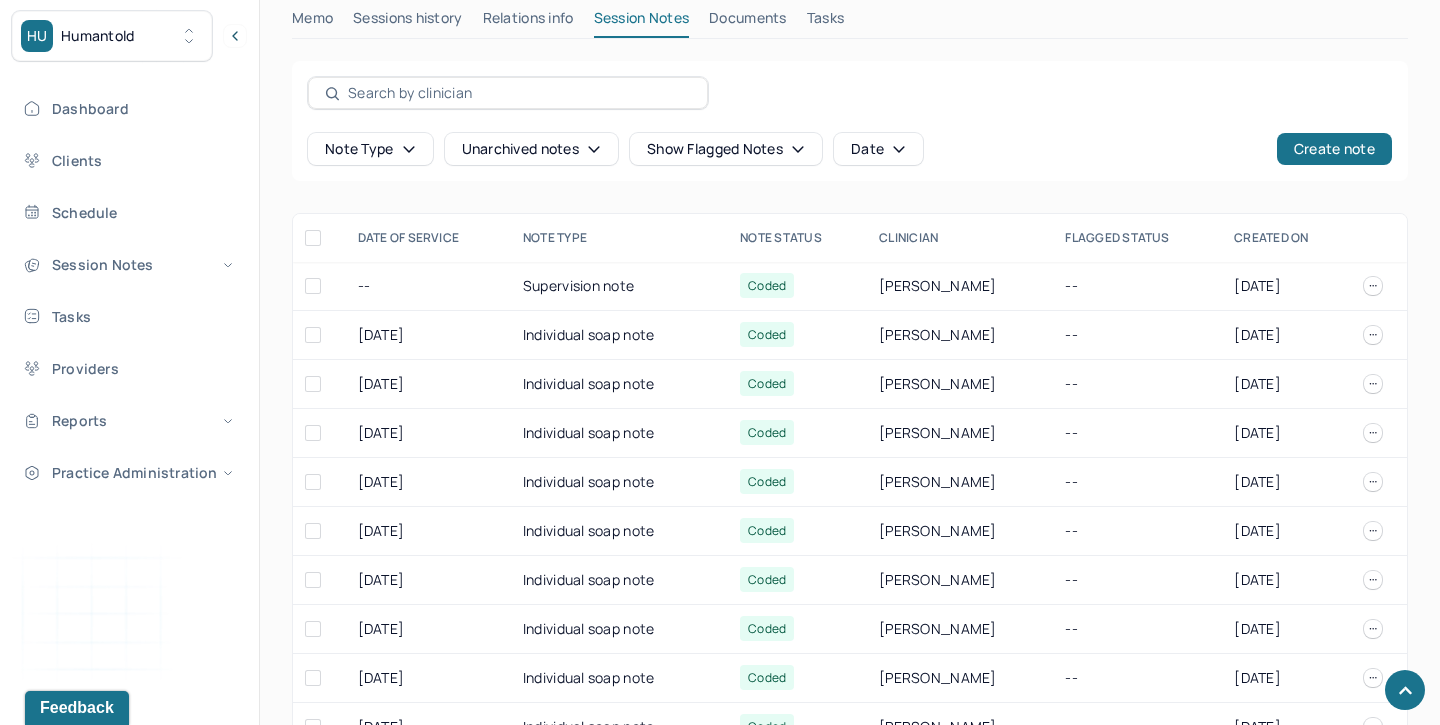 scroll, scrollTop: 630, scrollLeft: 0, axis: vertical 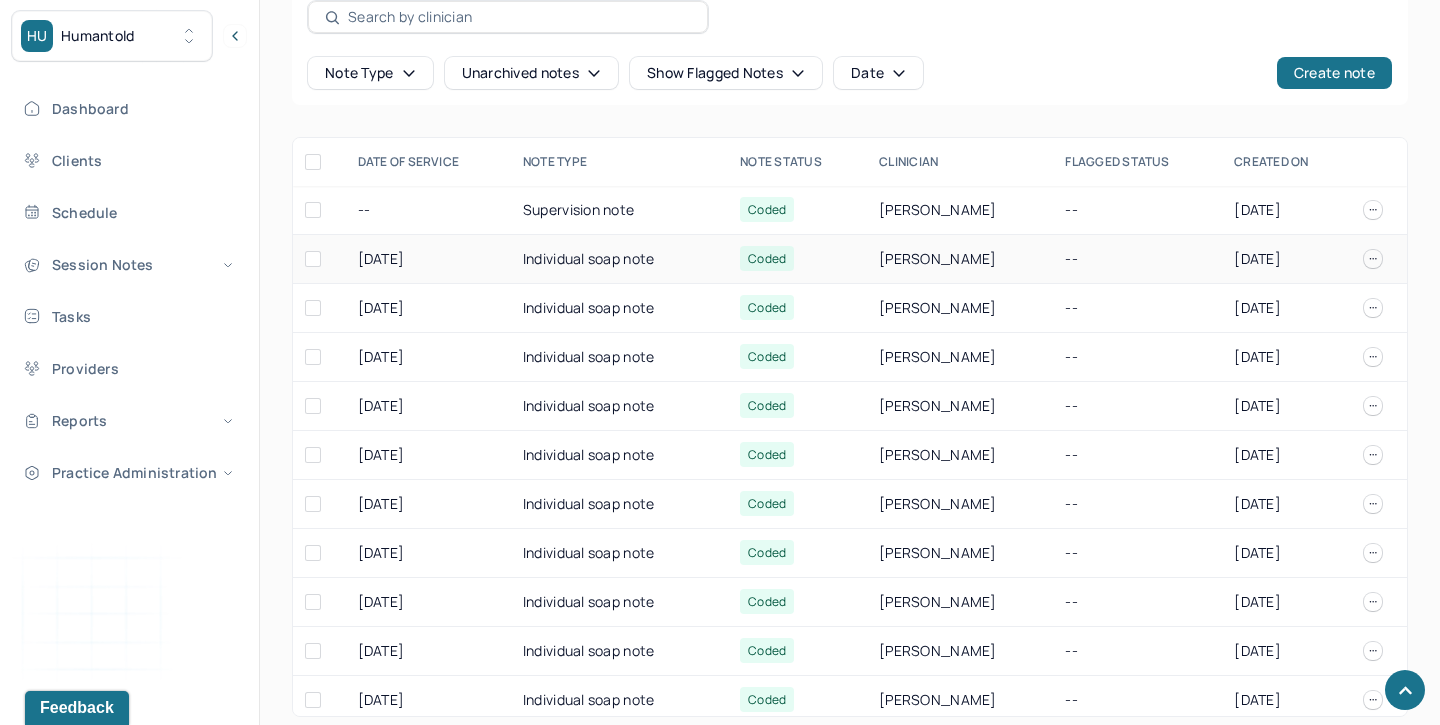 click on "07/03/2025" at bounding box center (428, 259) 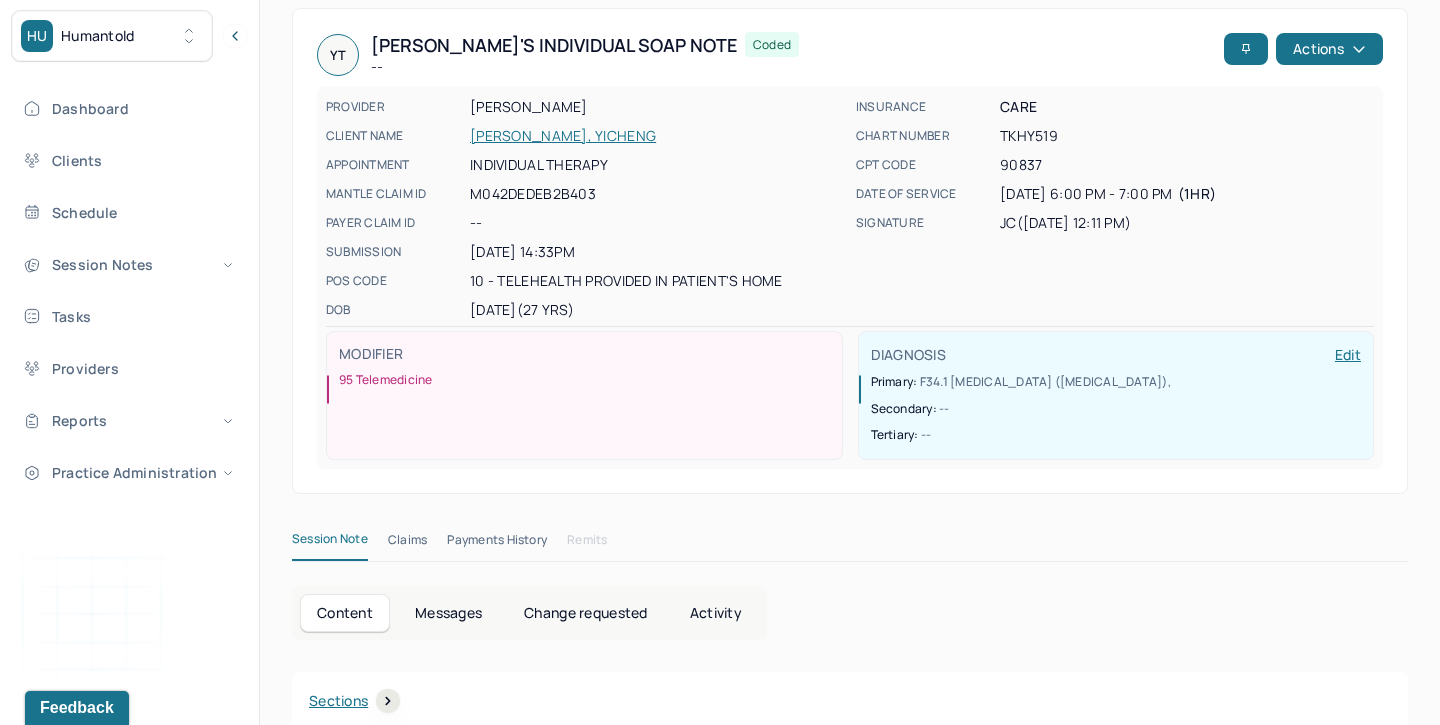 scroll, scrollTop: 89, scrollLeft: 0, axis: vertical 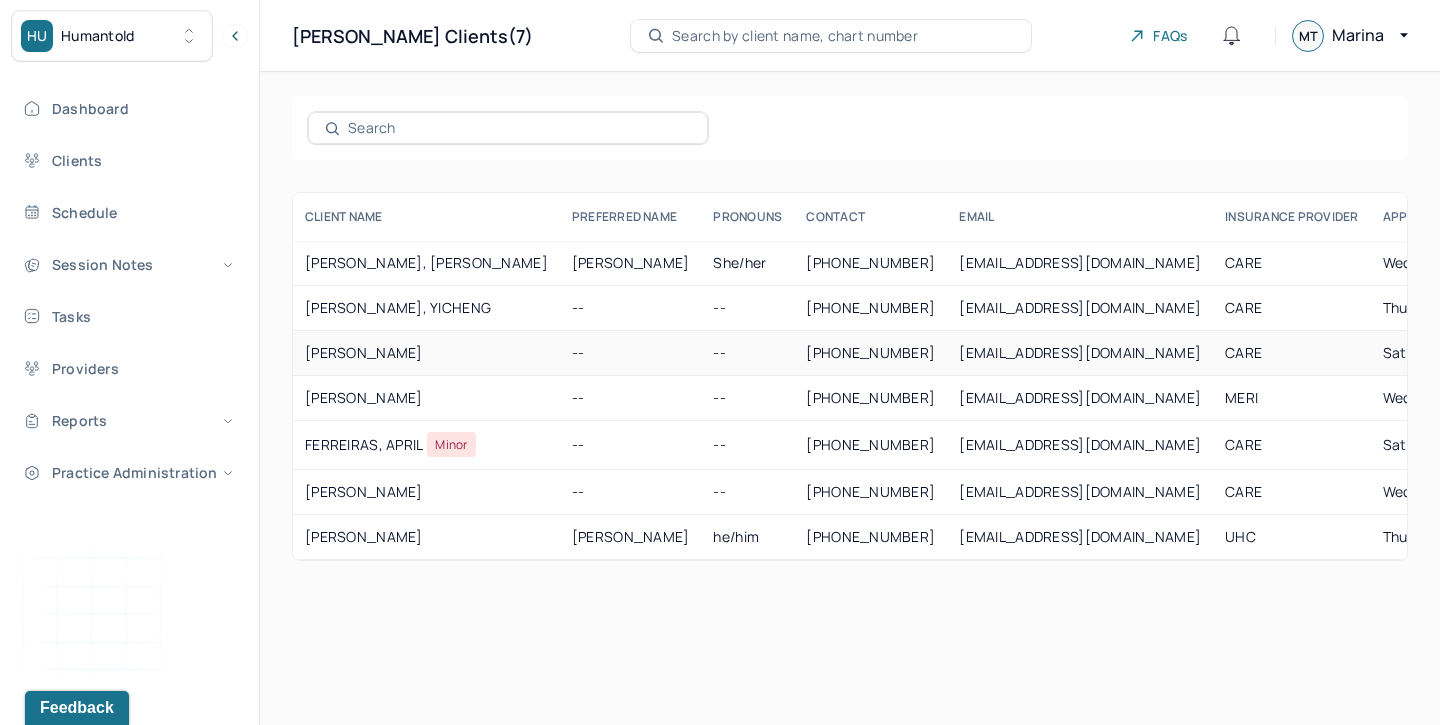 click on "LEE, DANIEL" at bounding box center (426, 353) 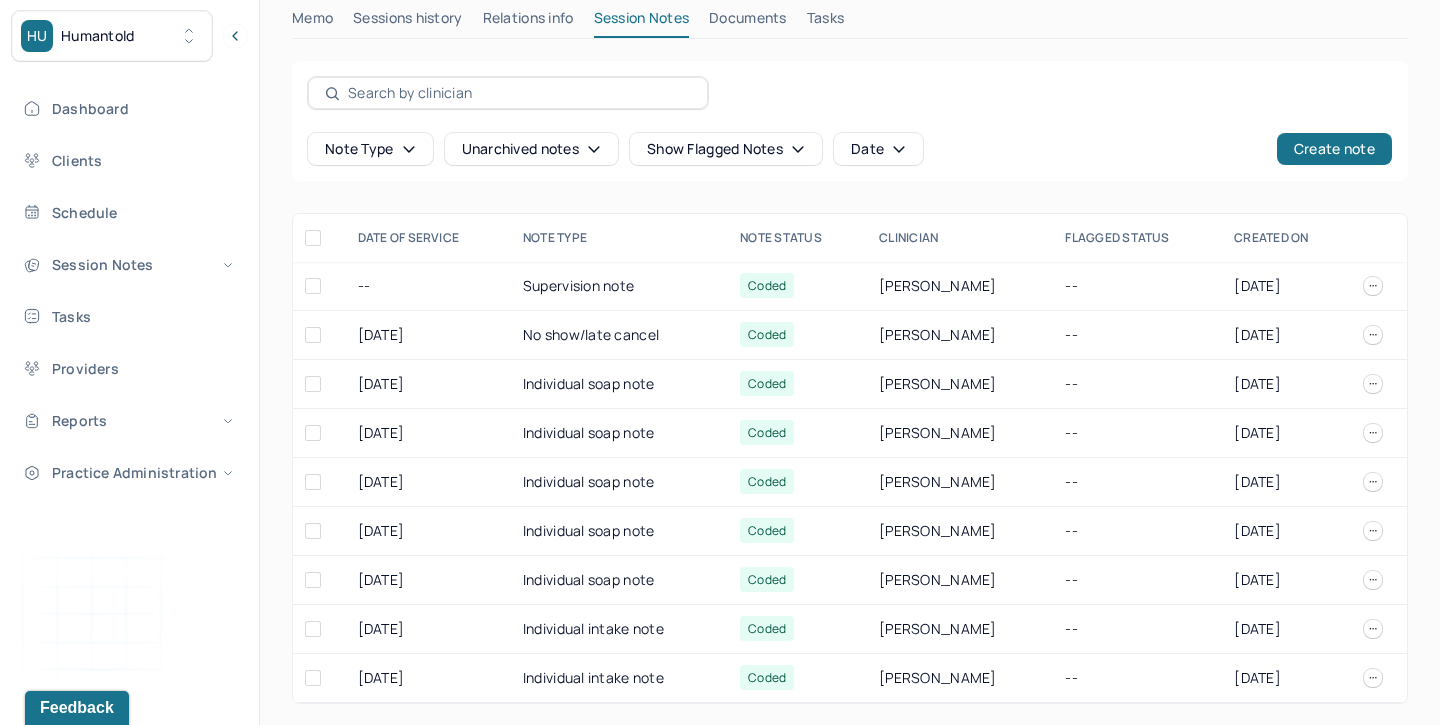 scroll, scrollTop: 557, scrollLeft: 0, axis: vertical 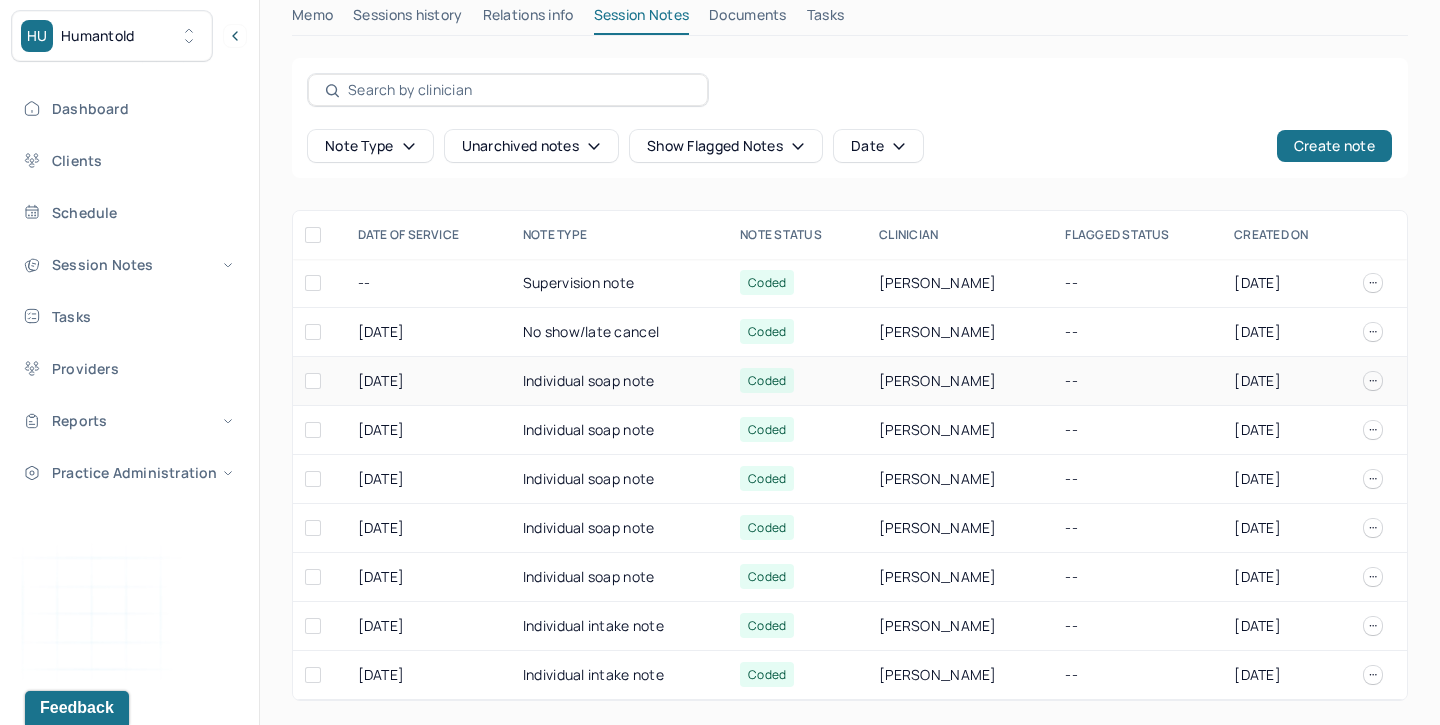 click on "Individual soap note" at bounding box center [619, 381] 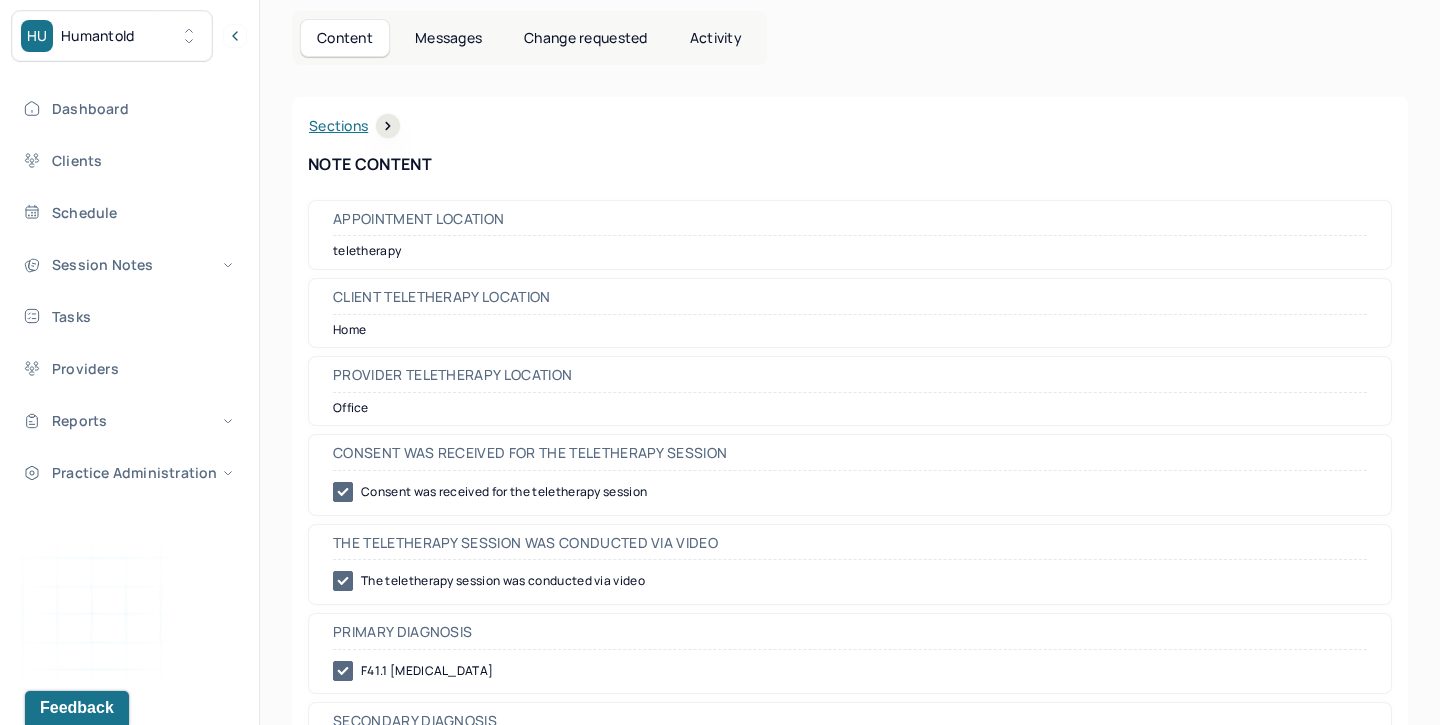 scroll, scrollTop: 0, scrollLeft: 0, axis: both 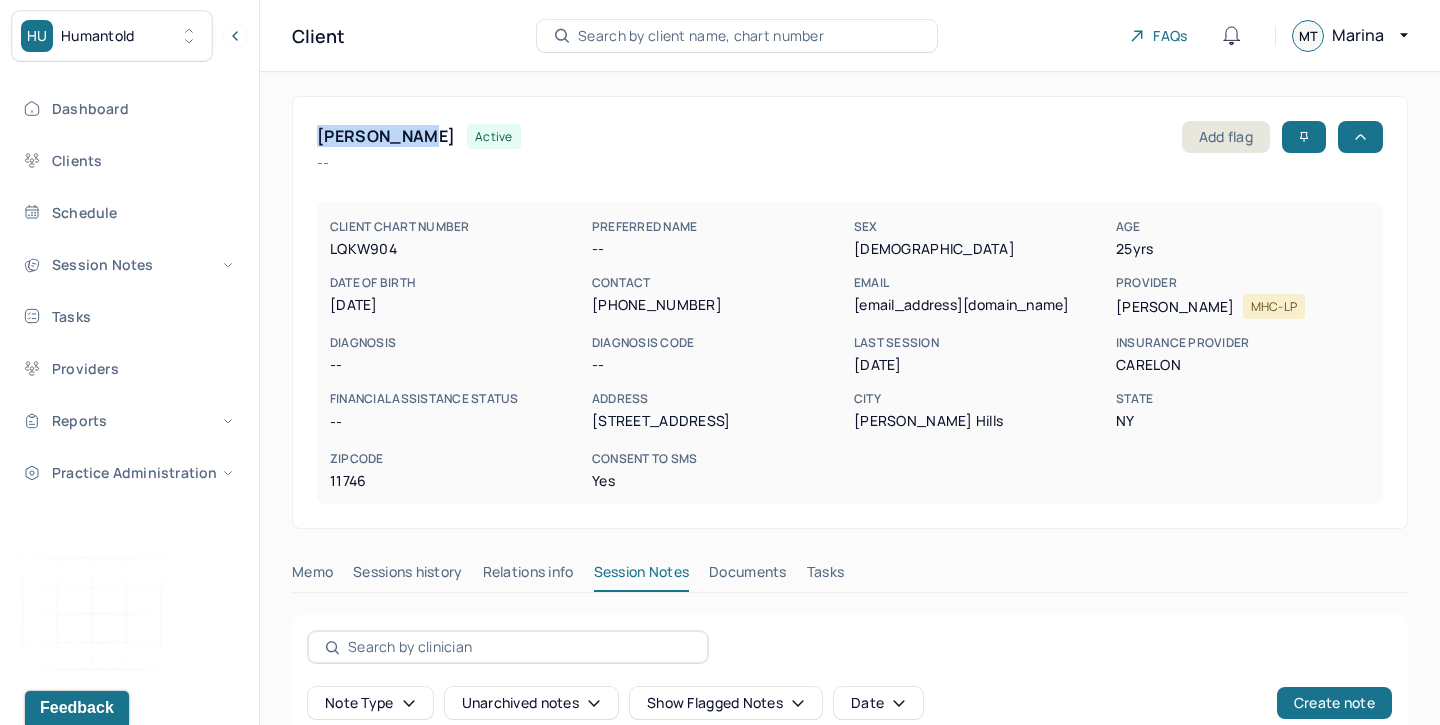 drag, startPoint x: 414, startPoint y: 142, endPoint x: 316, endPoint y: 136, distance: 98.1835 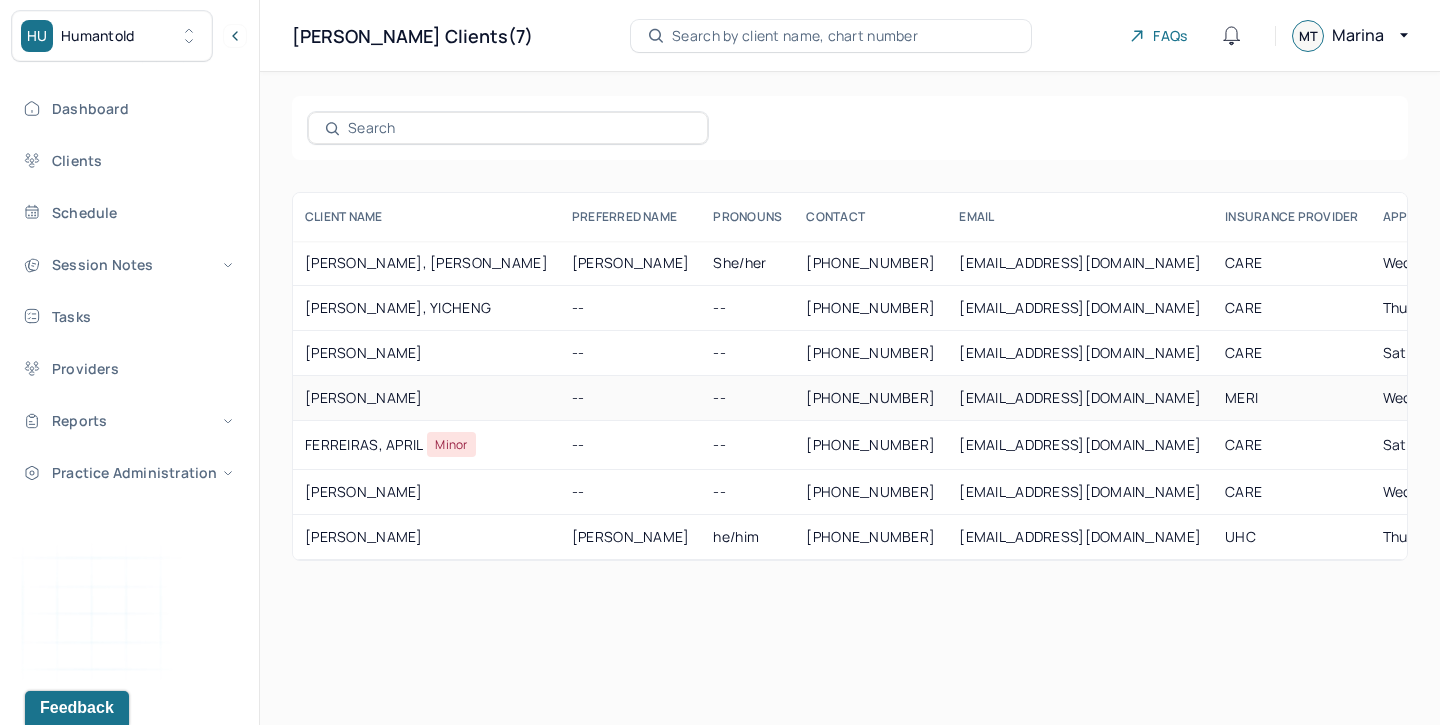 click on "[PERSON_NAME]" at bounding box center [426, 398] 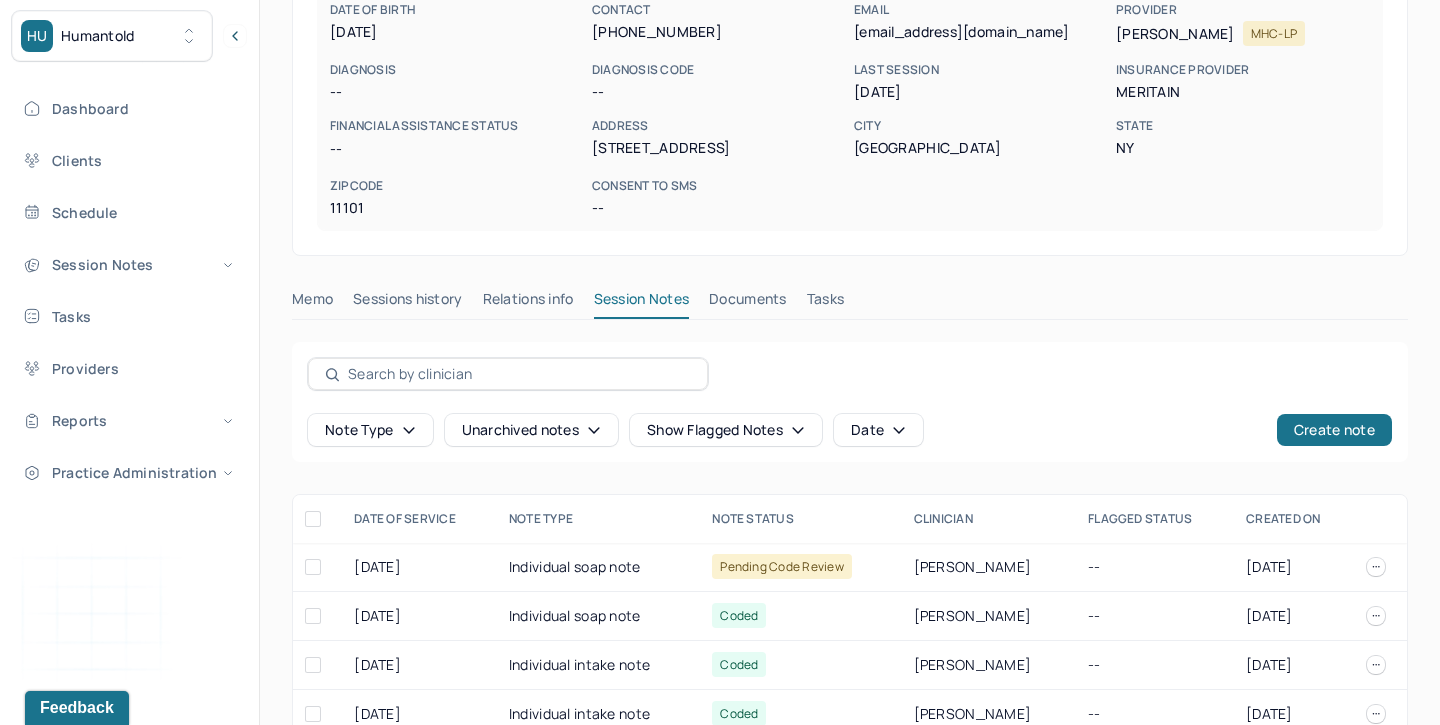 scroll, scrollTop: 312, scrollLeft: 0, axis: vertical 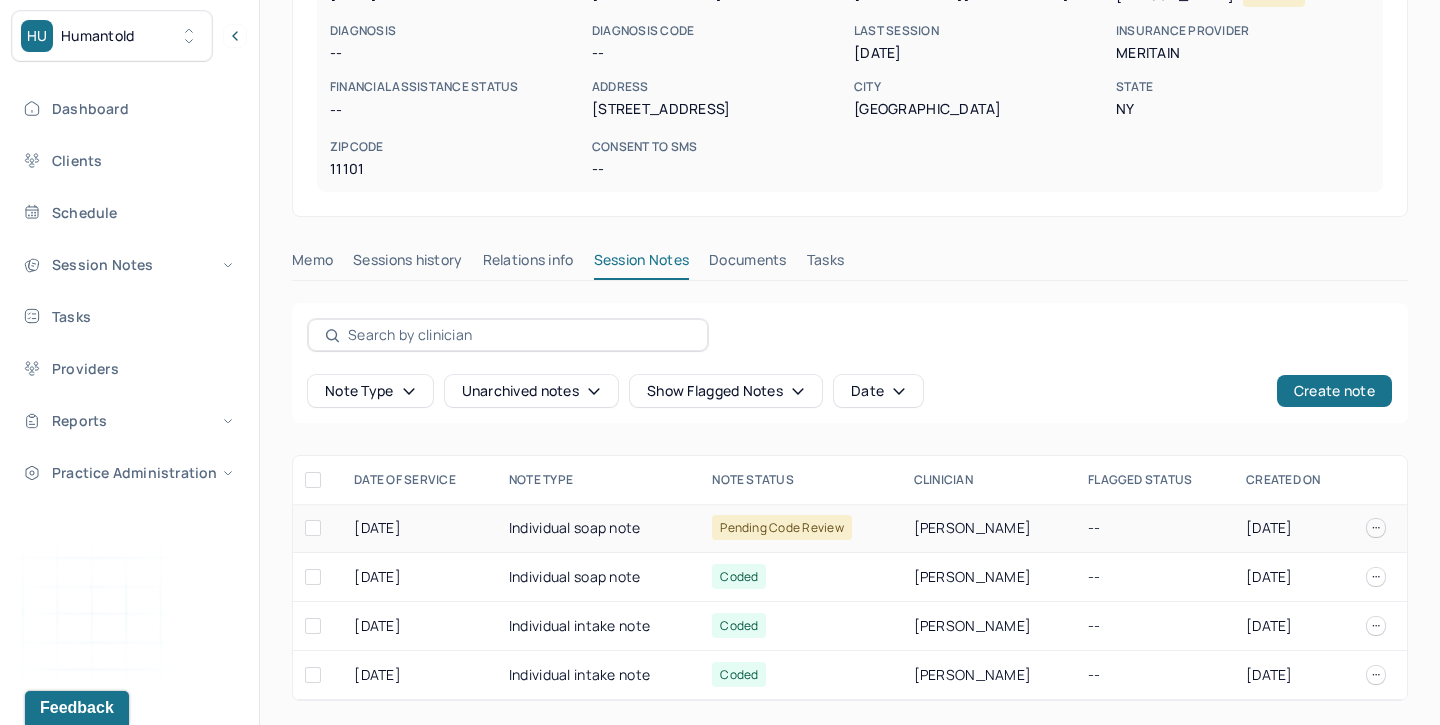 click on "Individual soap note" at bounding box center (598, 528) 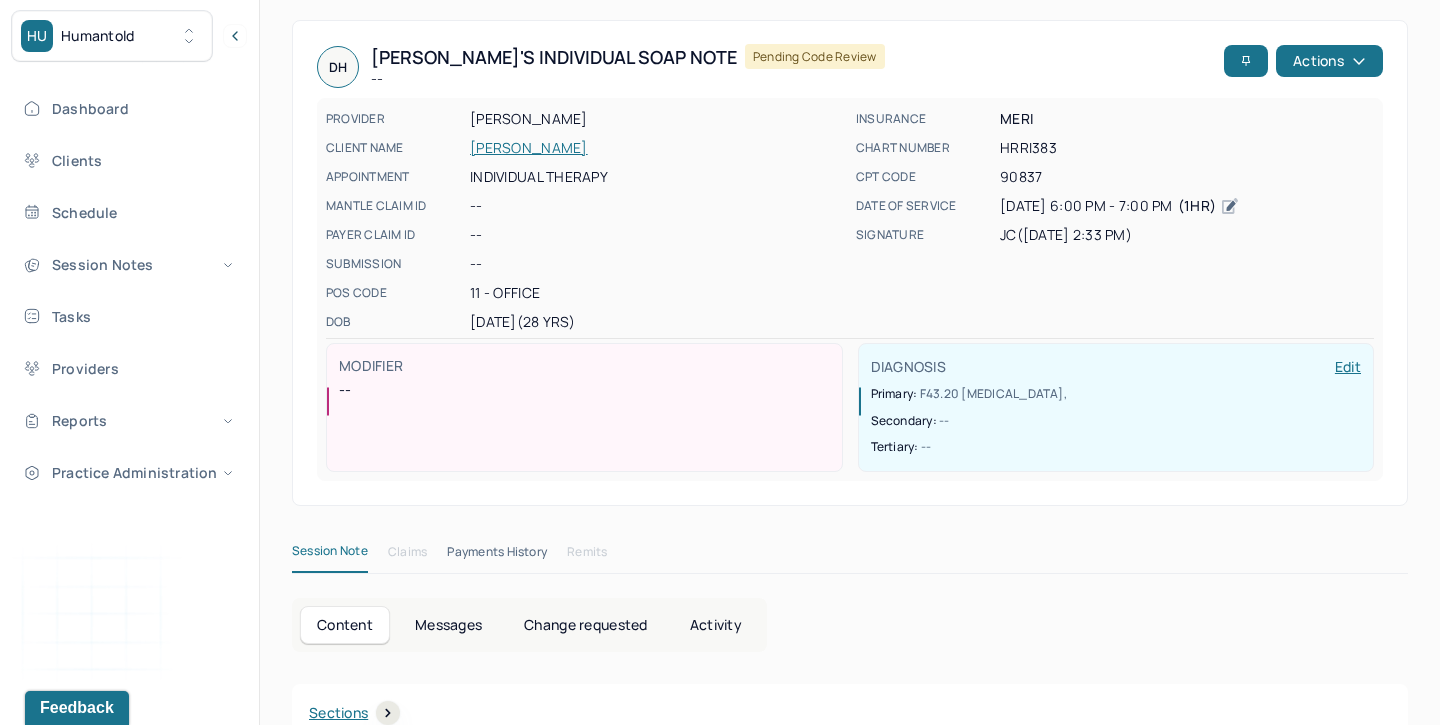 scroll, scrollTop: 0, scrollLeft: 0, axis: both 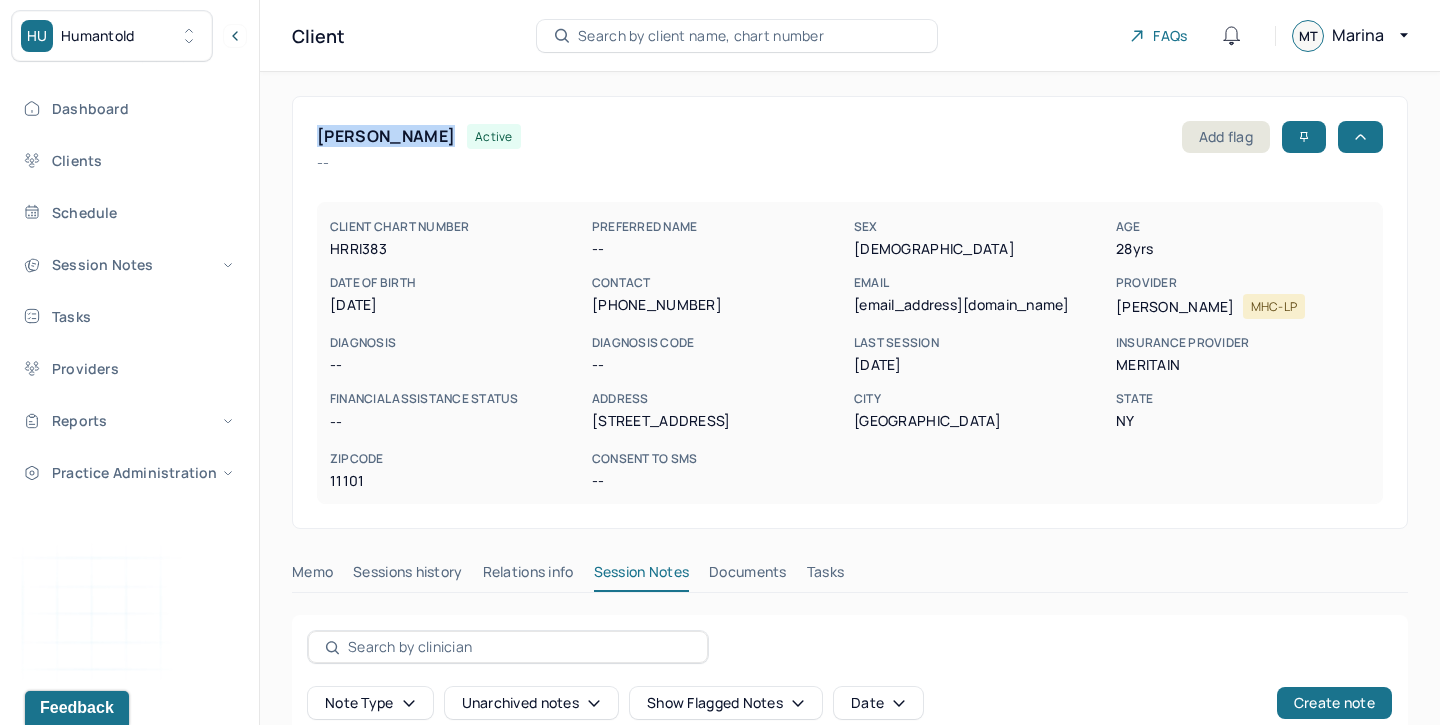 drag, startPoint x: 450, startPoint y: 139, endPoint x: 308, endPoint y: 134, distance: 142.088 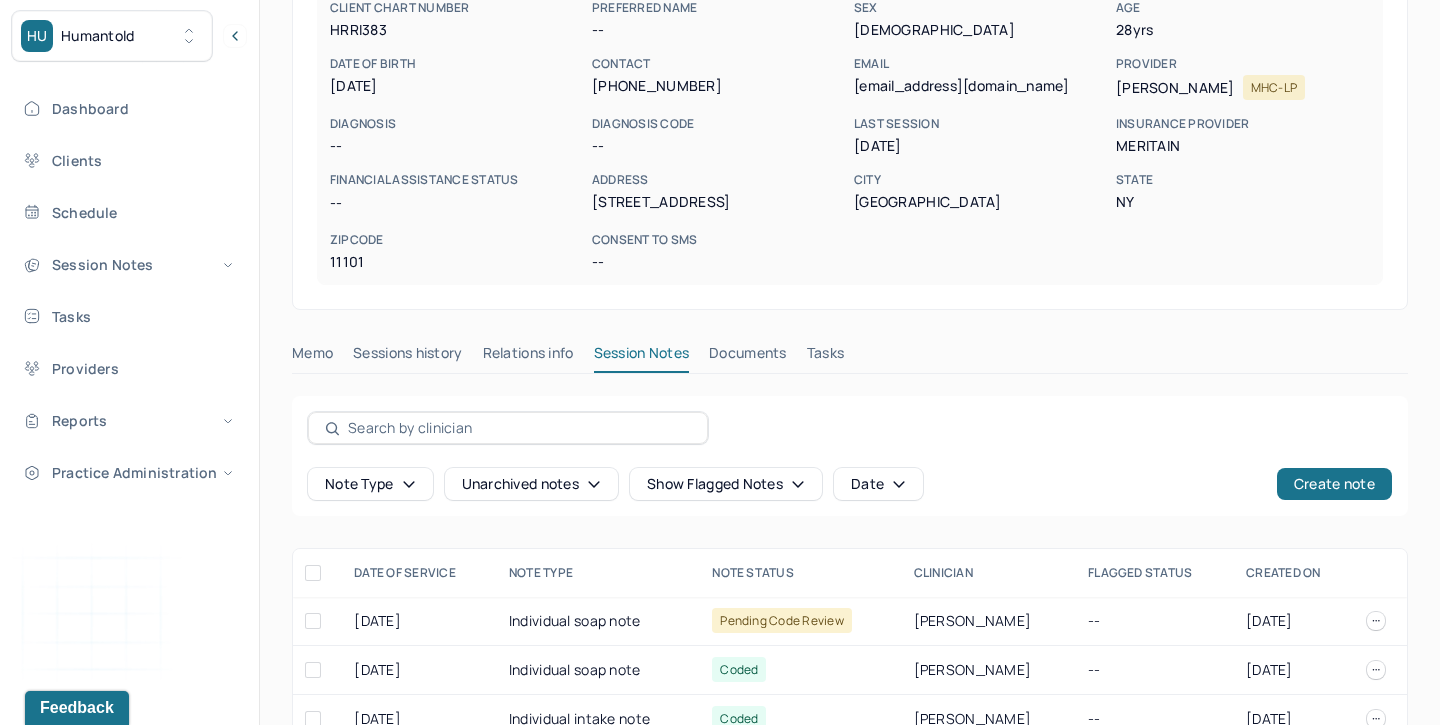 scroll, scrollTop: 240, scrollLeft: 0, axis: vertical 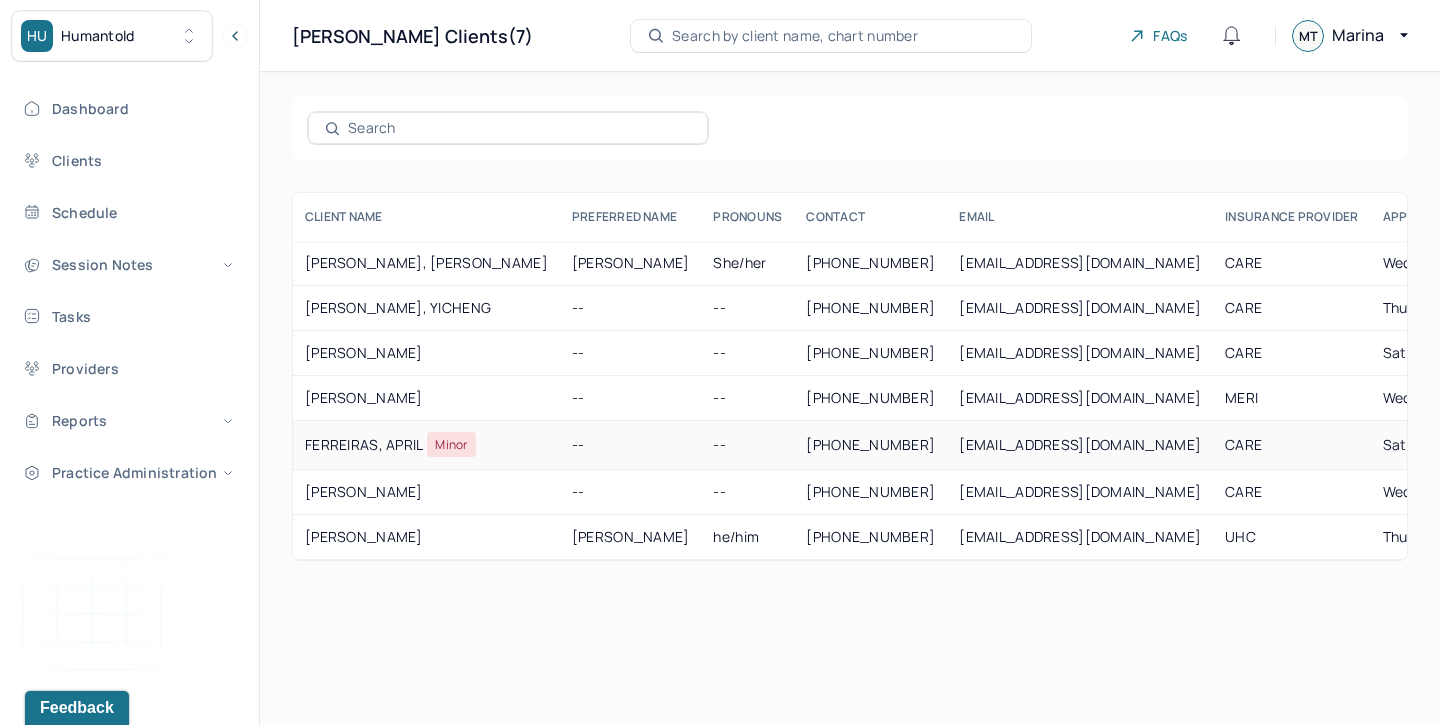 click on "FERREIRAS, APRIL Minor" at bounding box center (426, 445) 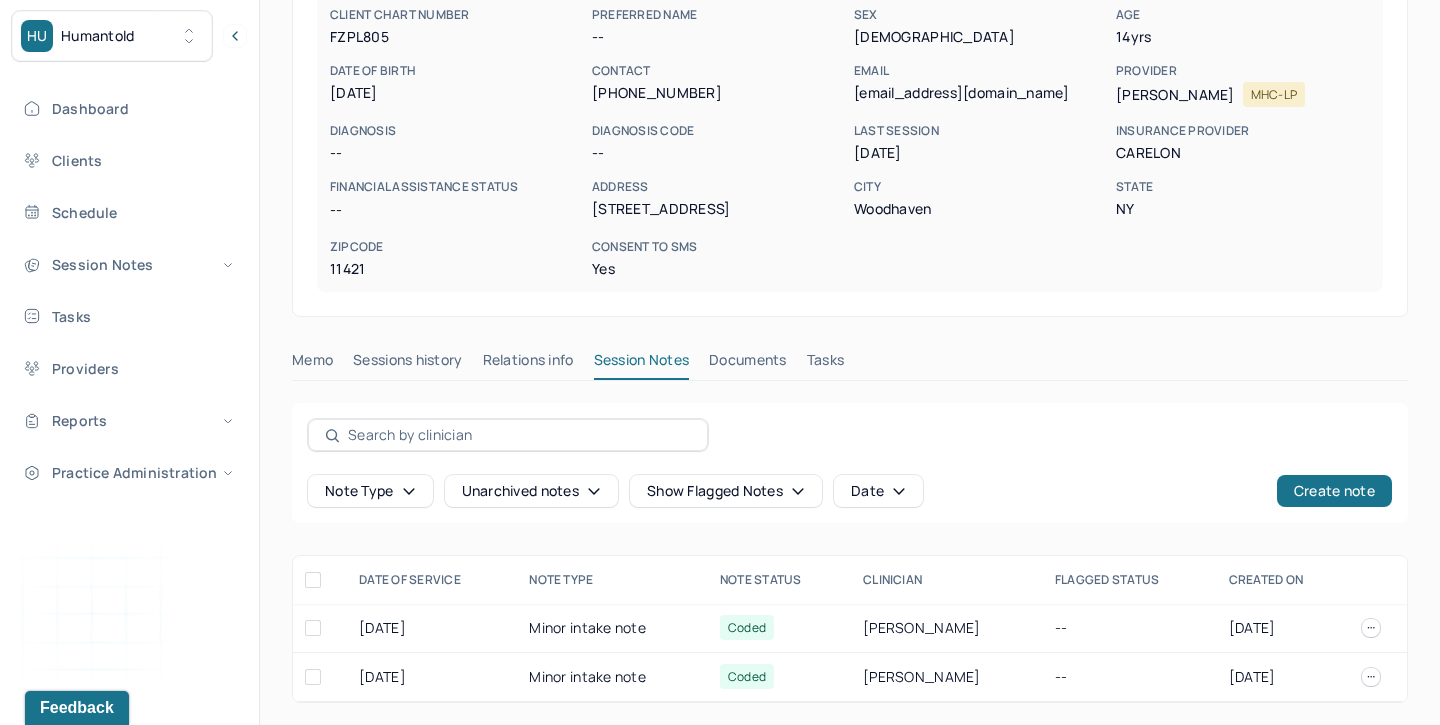 scroll, scrollTop: 214, scrollLeft: 0, axis: vertical 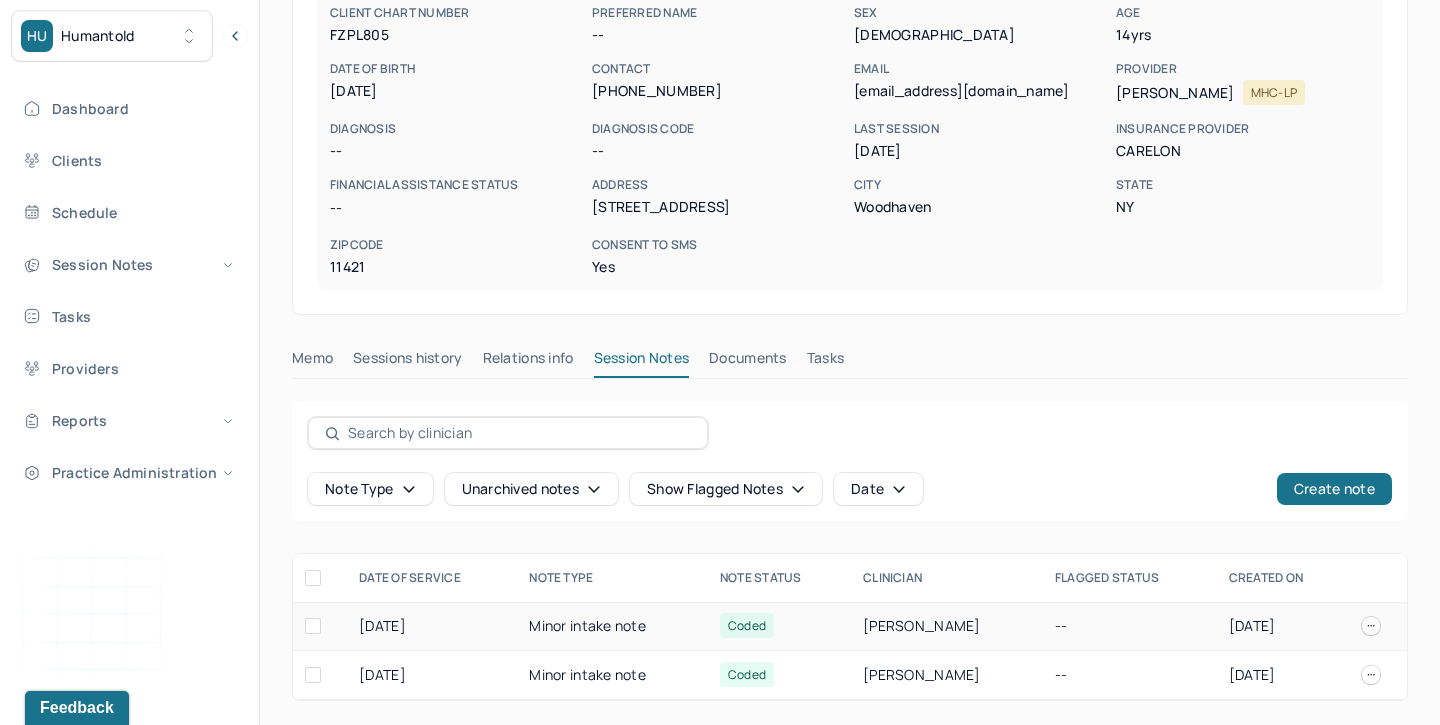 click on "Minor intake note" at bounding box center (612, 626) 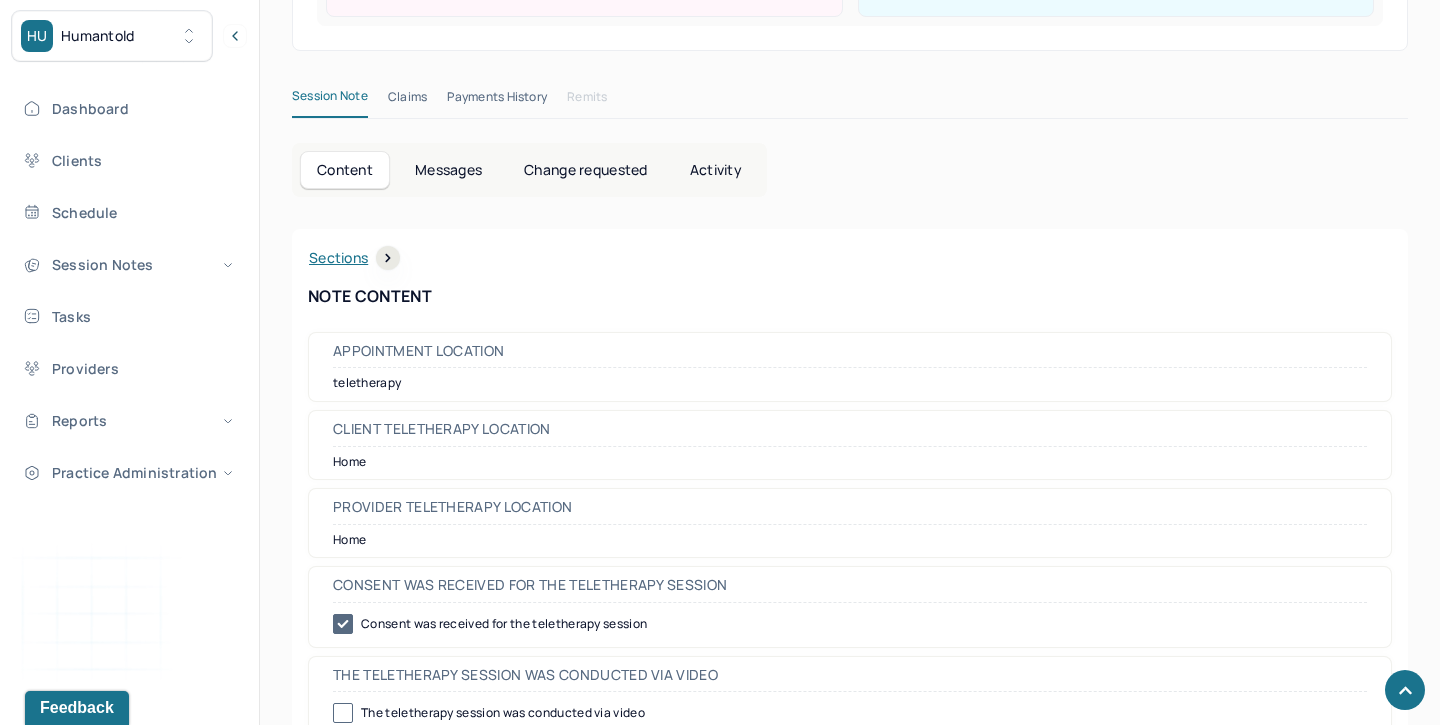 scroll, scrollTop: 0, scrollLeft: 0, axis: both 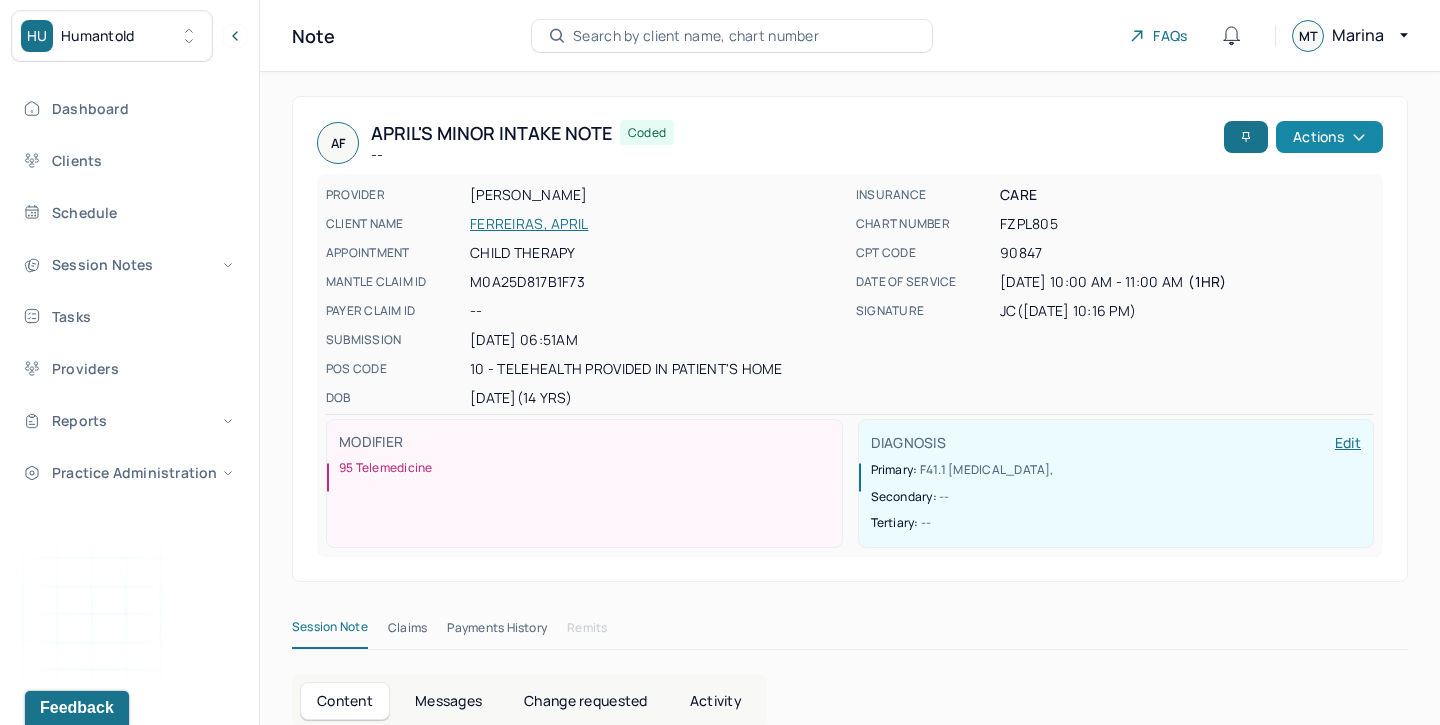 click on "Actions" at bounding box center [1329, 137] 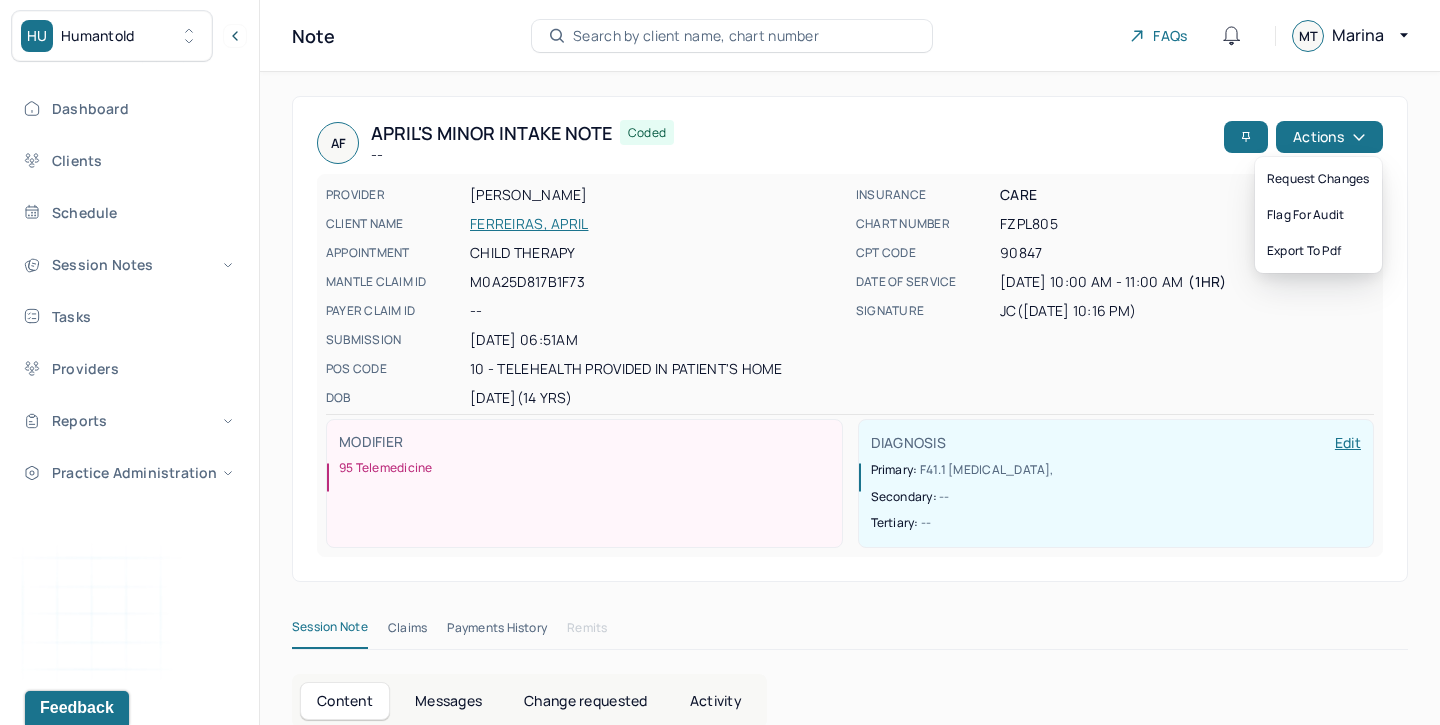 click on "INSURANCE CARE CHART NUMBER FZPL805 CPT CODE 90847 DATE OF SERVICE 07/05/2025   10:00 AM   -   11:00 AM ( 1hr ) SIGNATURE JC  (07/05/2025, 10:16 PM)" at bounding box center [1115, 296] 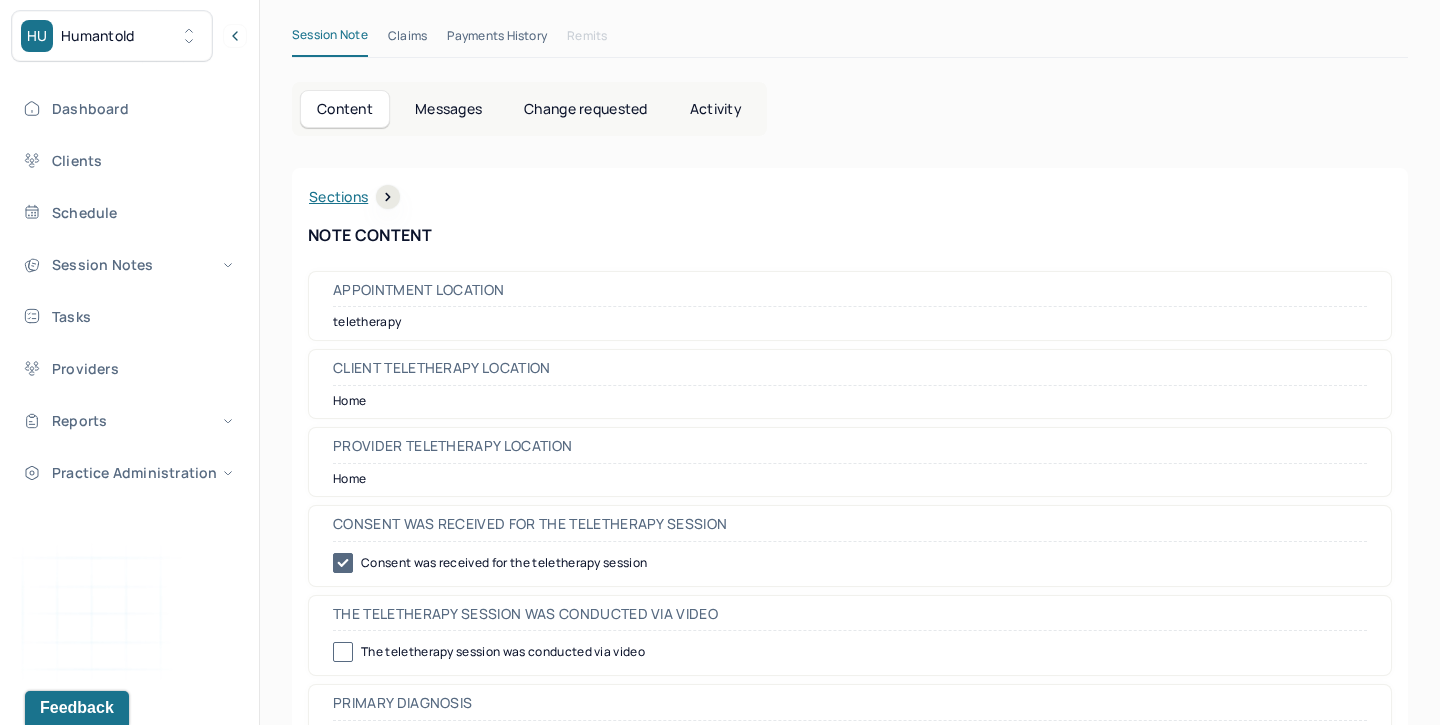 scroll, scrollTop: 0, scrollLeft: 0, axis: both 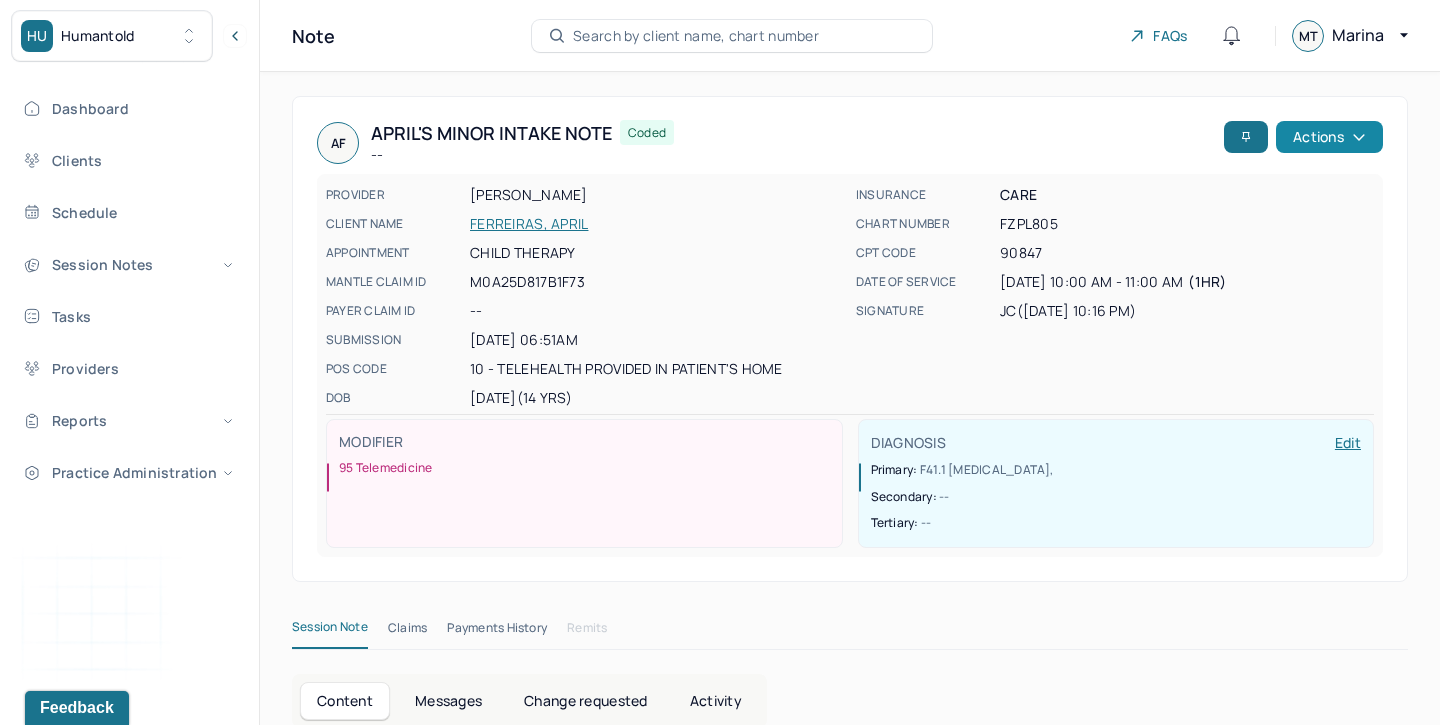click on "Actions" at bounding box center (1329, 137) 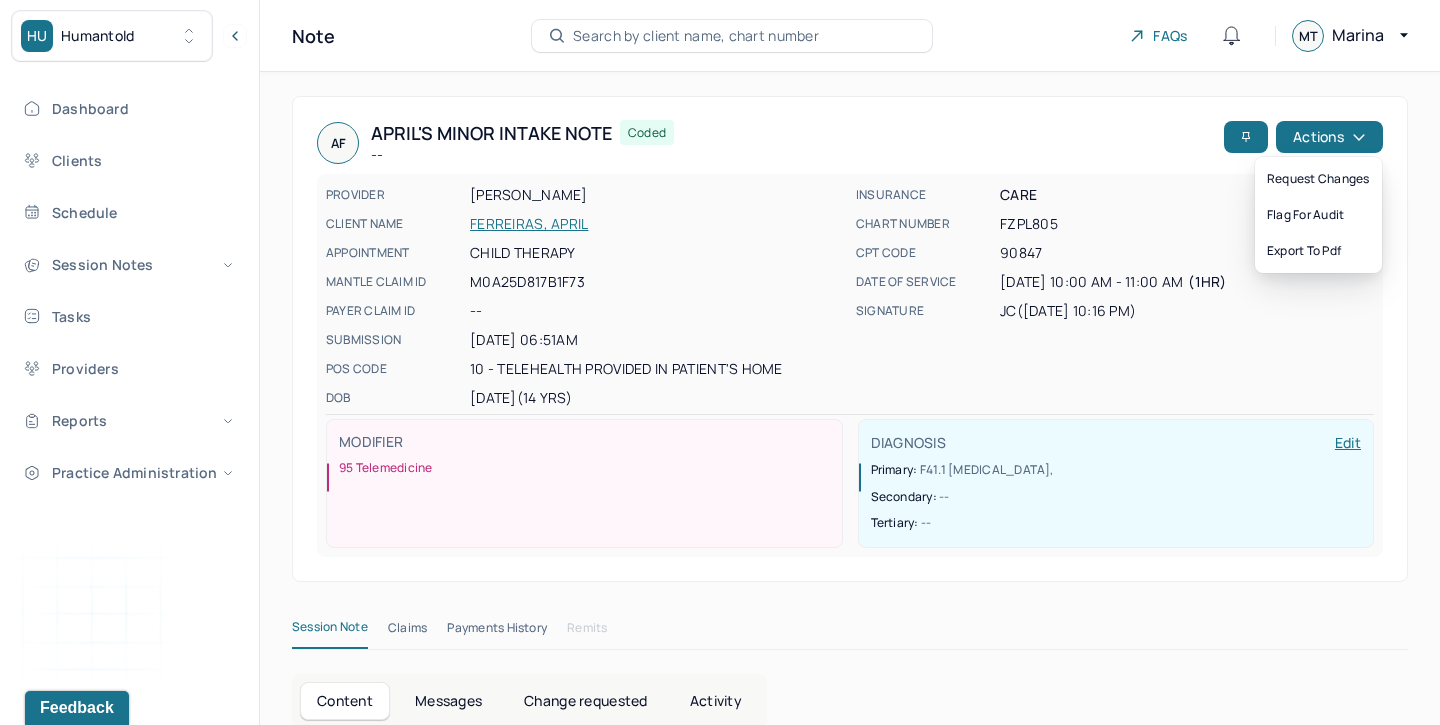 click on "INSURANCE CARE CHART NUMBER FZPL805 CPT CODE 90847 DATE OF SERVICE 07/05/2025   10:00 AM   -   11:00 AM ( 1hr ) SIGNATURE JC  (07/05/2025, 10:16 PM)" at bounding box center (1115, 296) 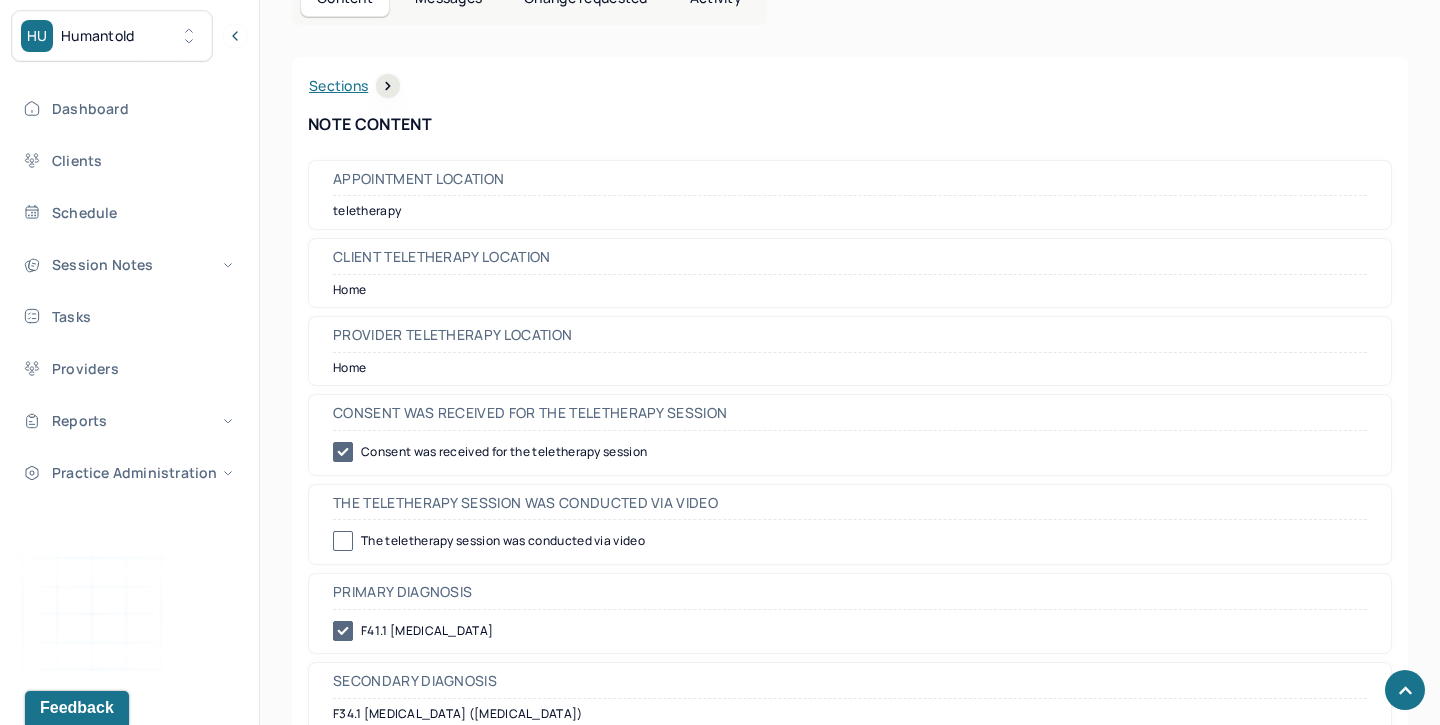 scroll, scrollTop: 0, scrollLeft: 0, axis: both 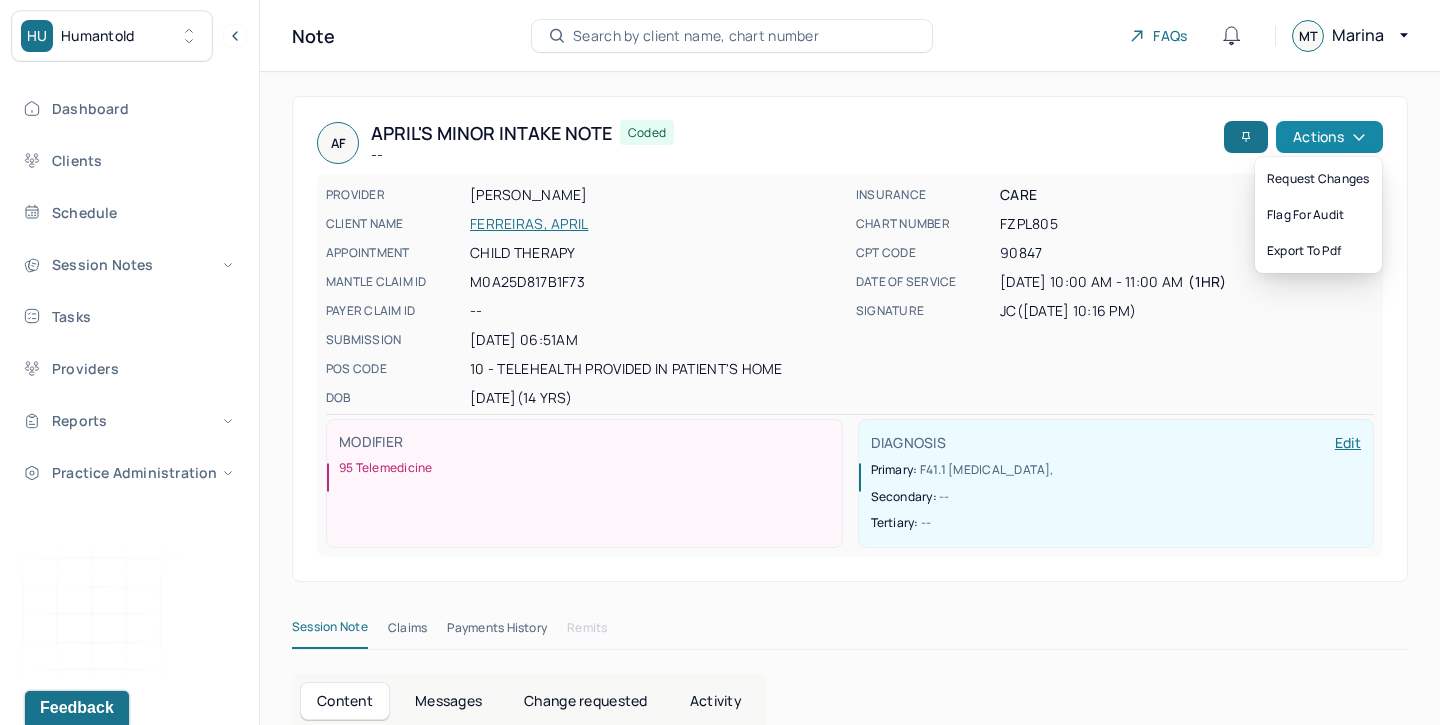 click on "Actions" at bounding box center (1329, 137) 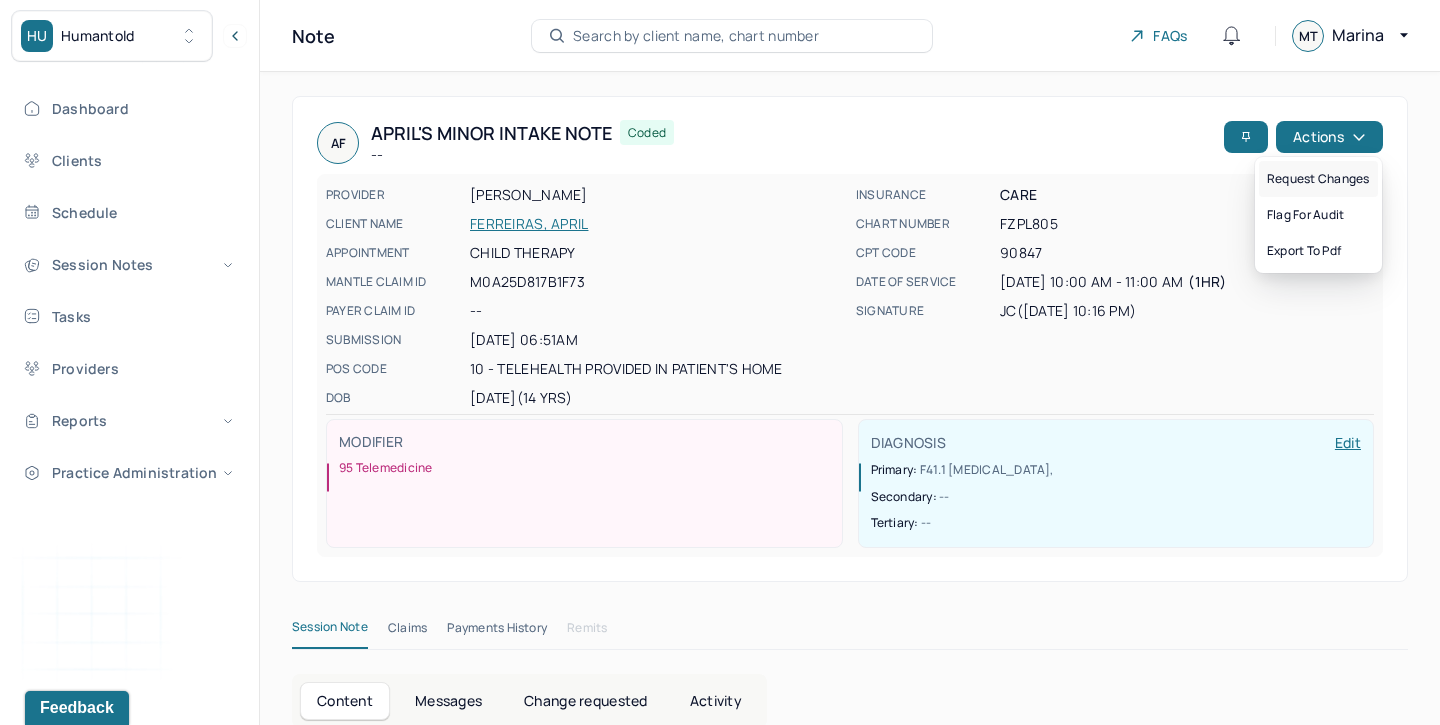 click on "Request changes" at bounding box center [1318, 179] 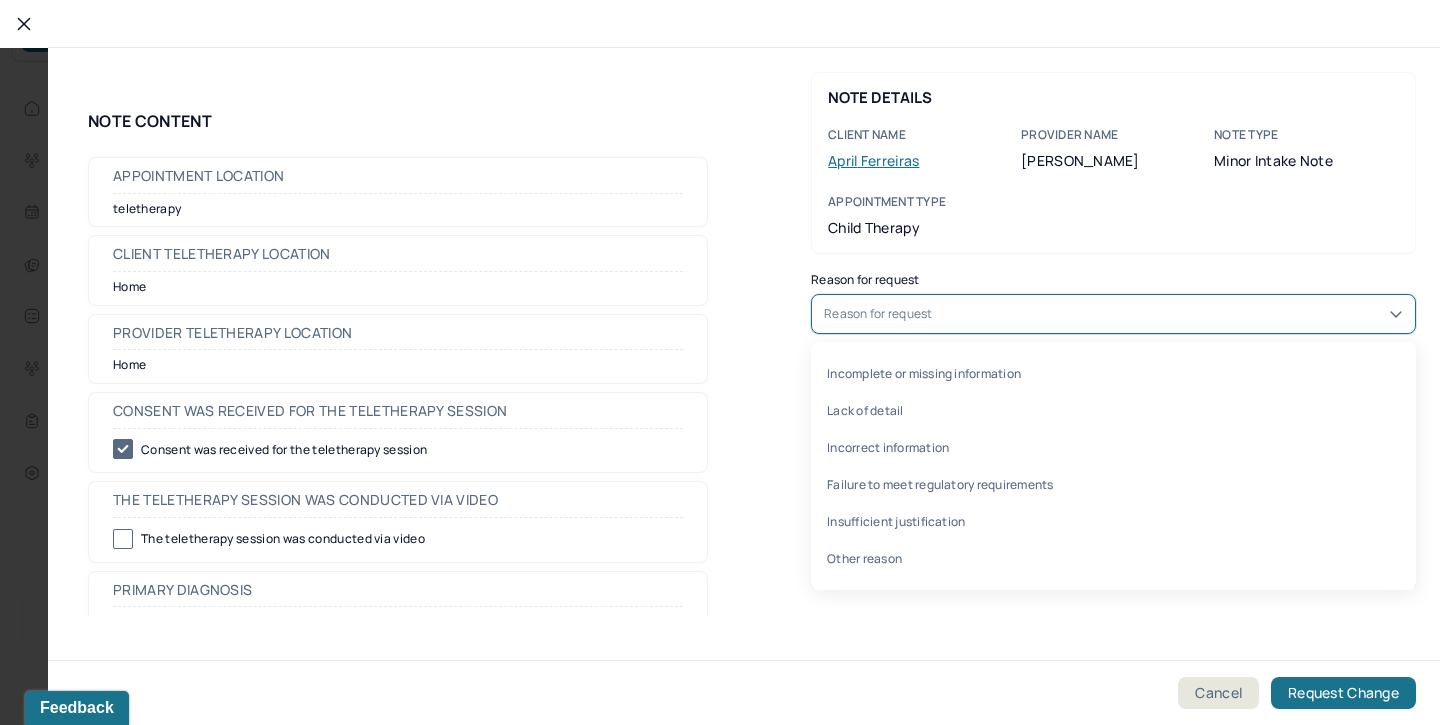 click on "Reason for request" at bounding box center [1113, 314] 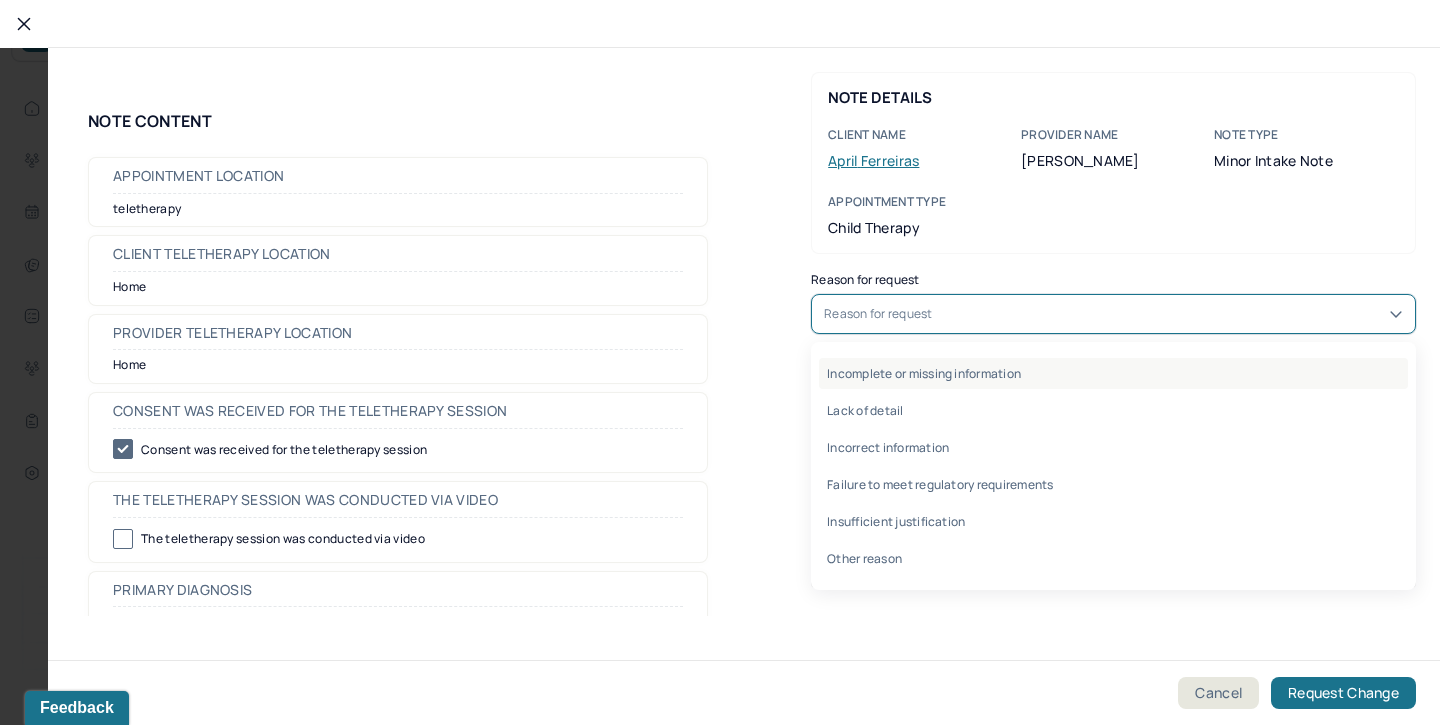 click on "Incomplete or missing information" at bounding box center [1113, 373] 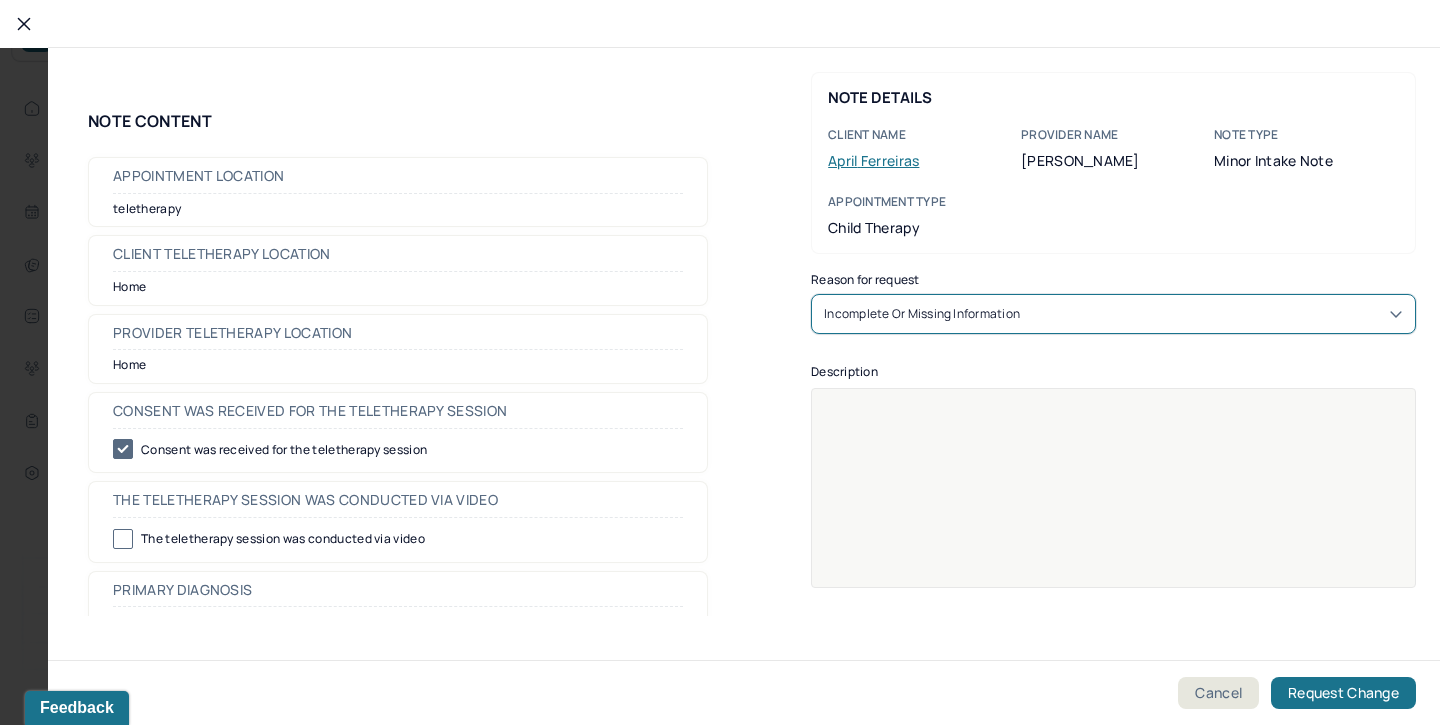 click at bounding box center (1114, 501) 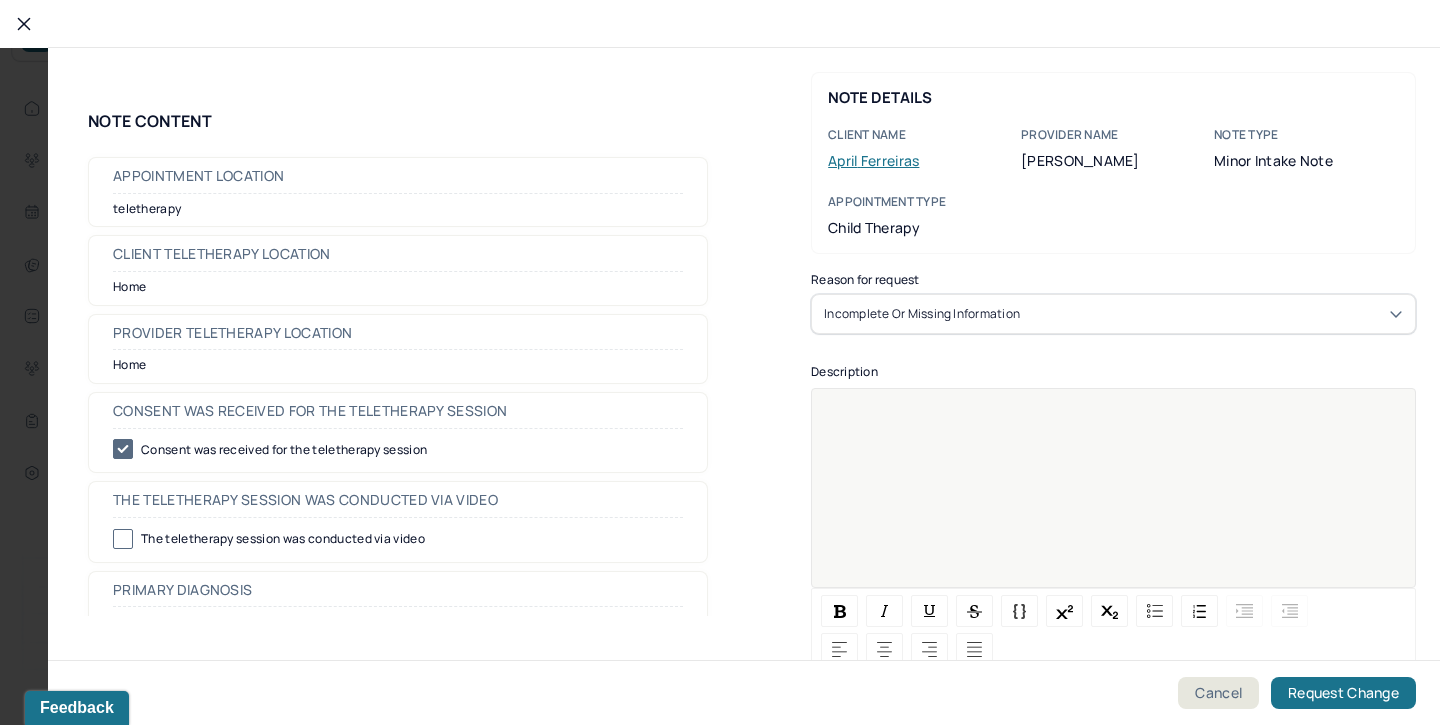 type 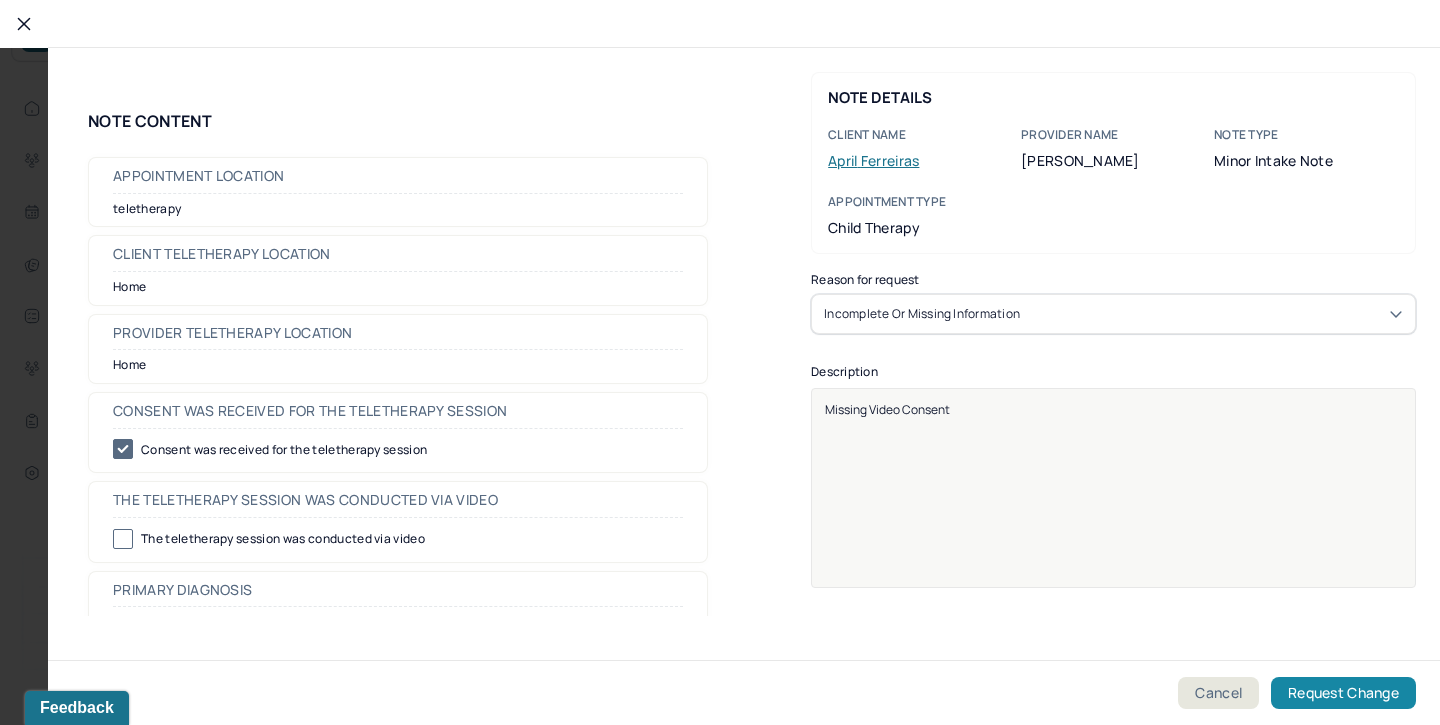 click on "Request Change" at bounding box center (1343, 693) 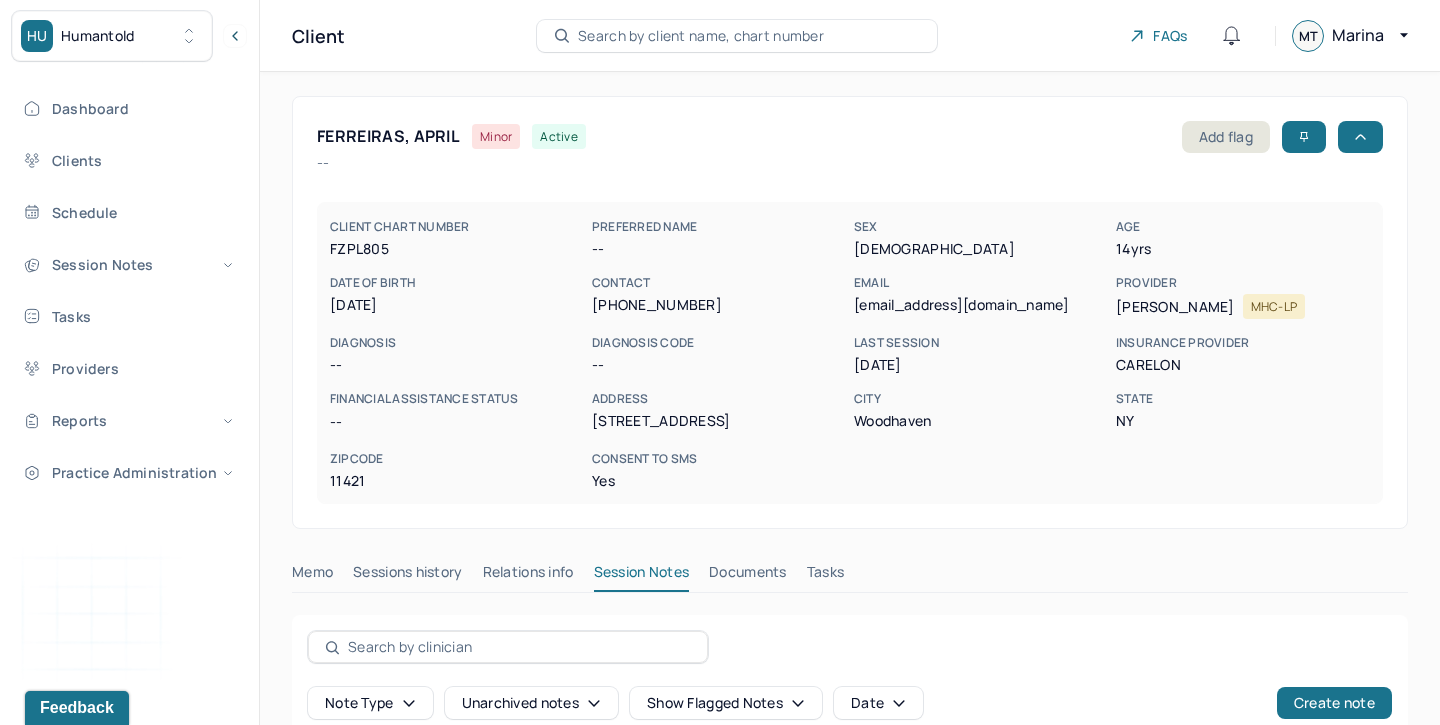 scroll, scrollTop: 214, scrollLeft: 0, axis: vertical 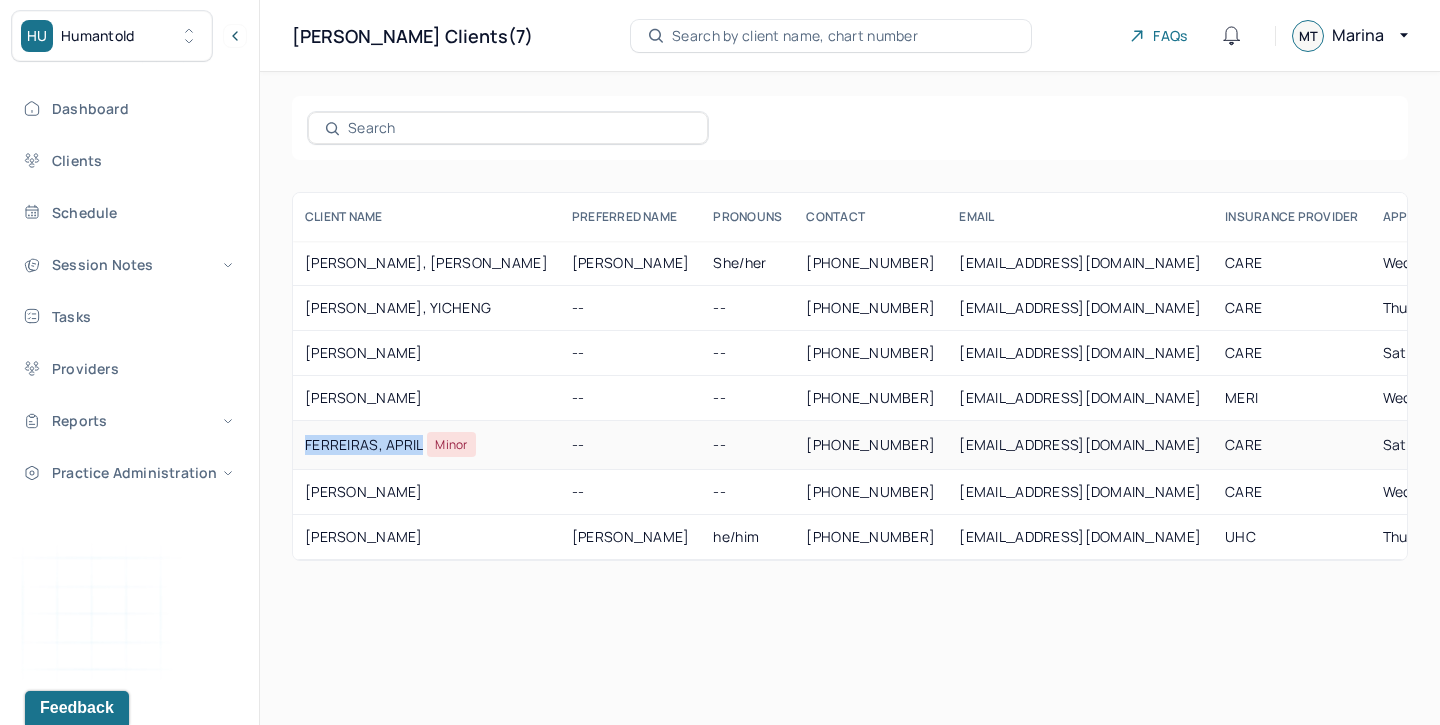 drag, startPoint x: 303, startPoint y: 444, endPoint x: 421, endPoint y: 449, distance: 118.10589 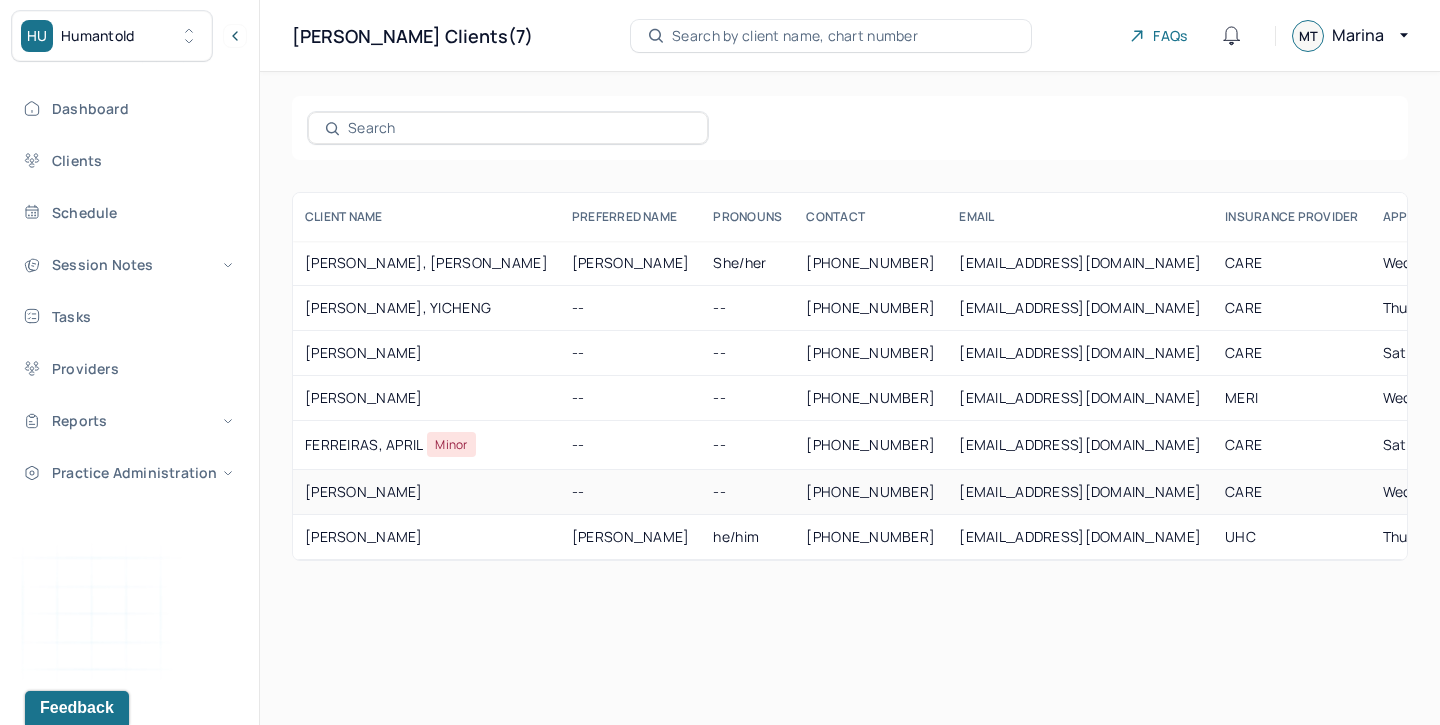 click on "KHUU, NHUNG" at bounding box center [426, 492] 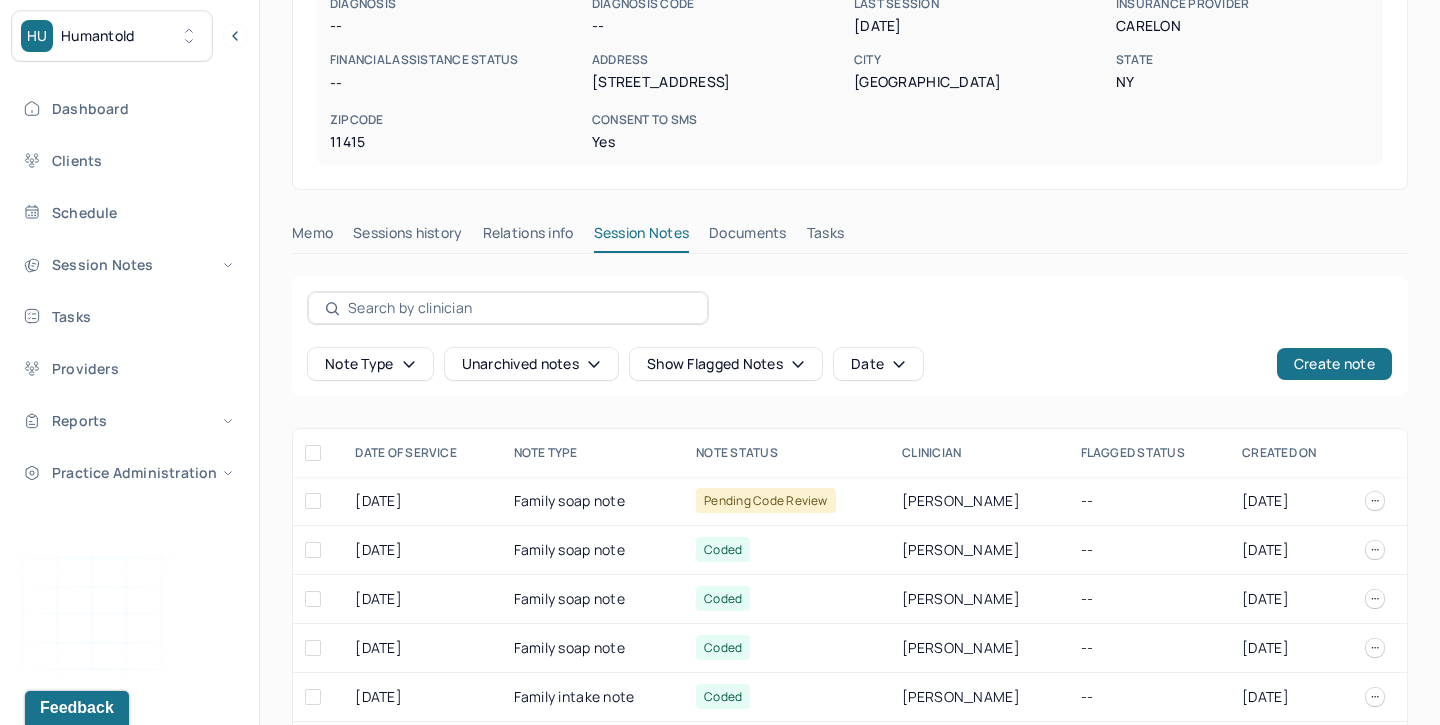 scroll, scrollTop: 410, scrollLeft: 0, axis: vertical 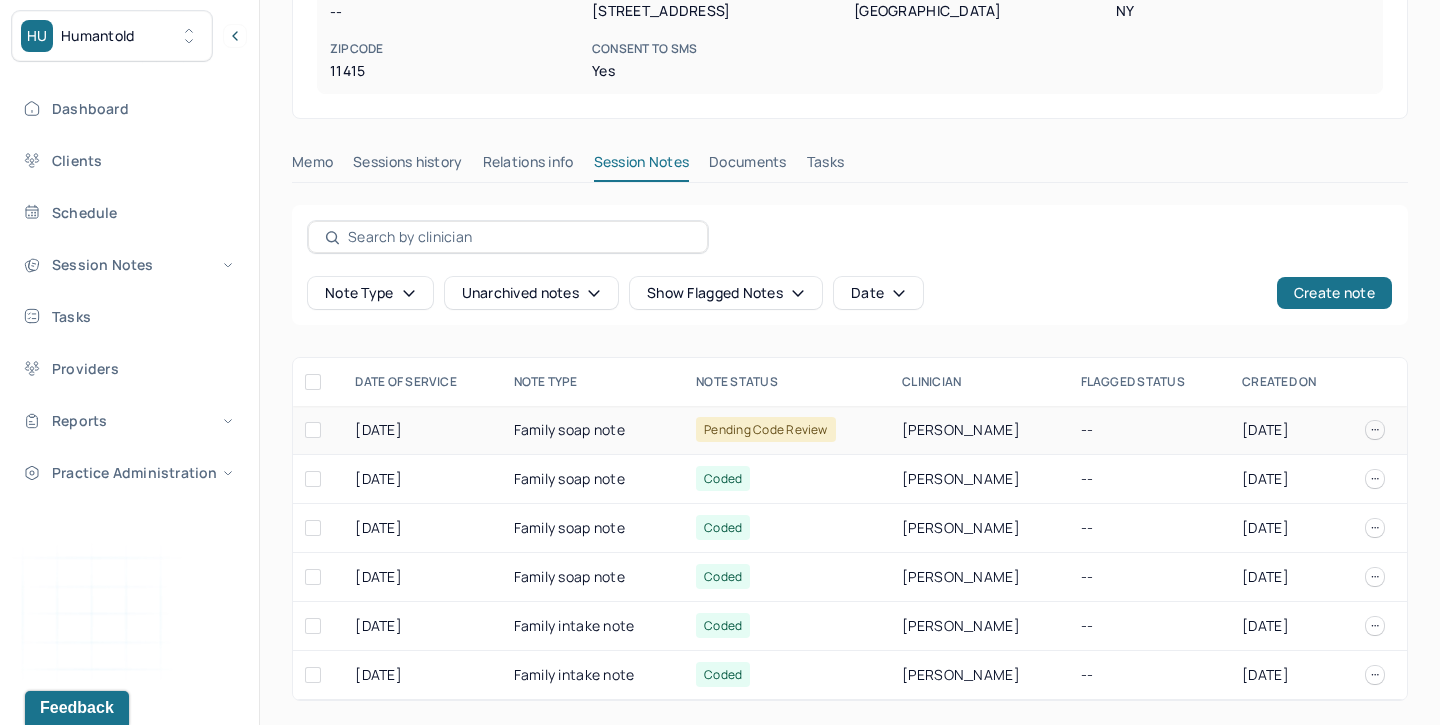 click on "Family soap note" at bounding box center (593, 430) 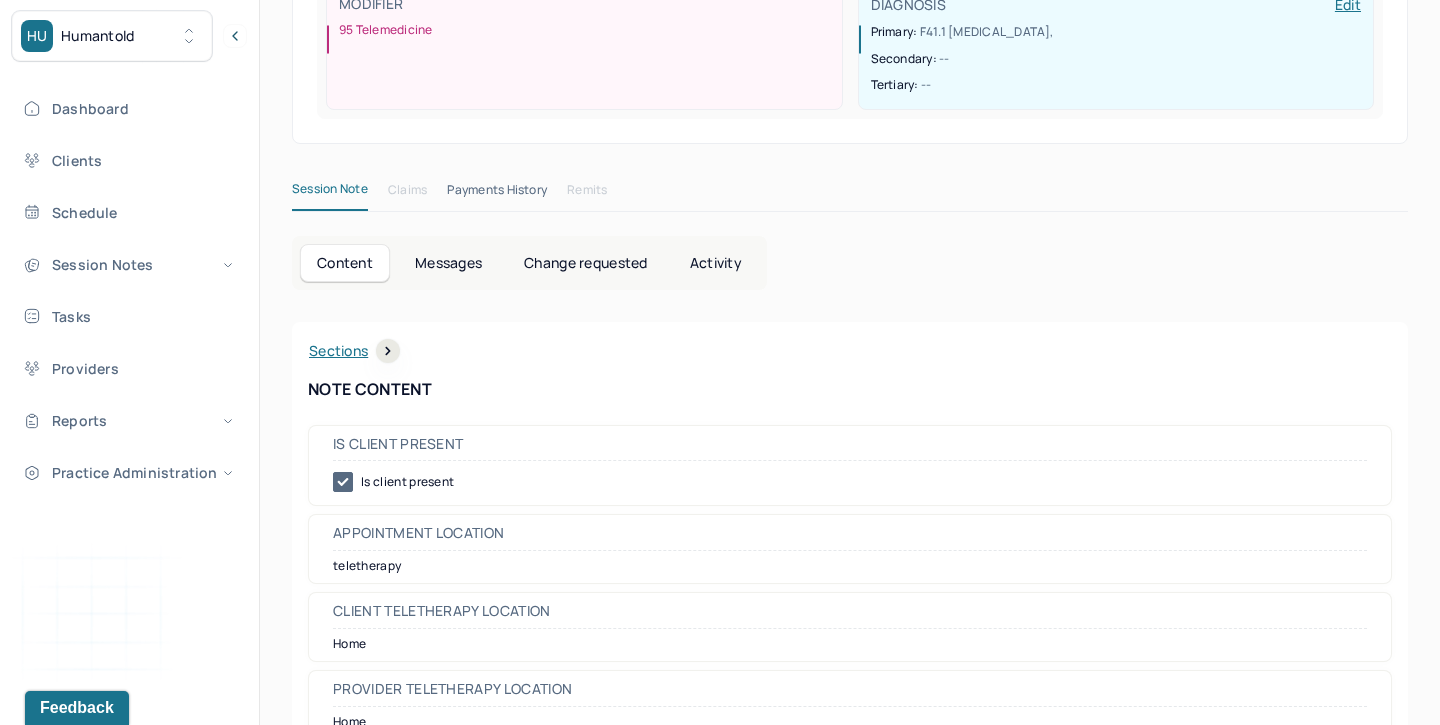 scroll, scrollTop: 0, scrollLeft: 0, axis: both 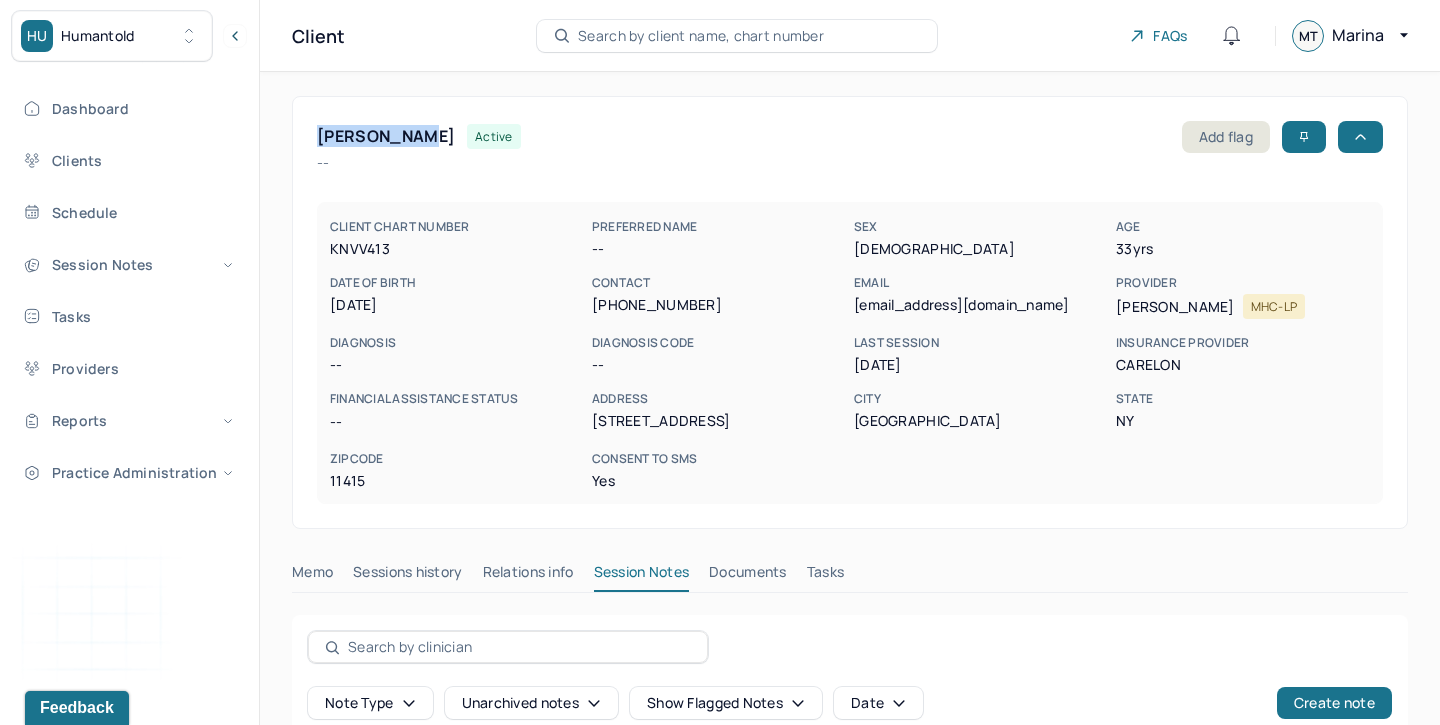 drag, startPoint x: 431, startPoint y: 135, endPoint x: 315, endPoint y: 132, distance: 116.03879 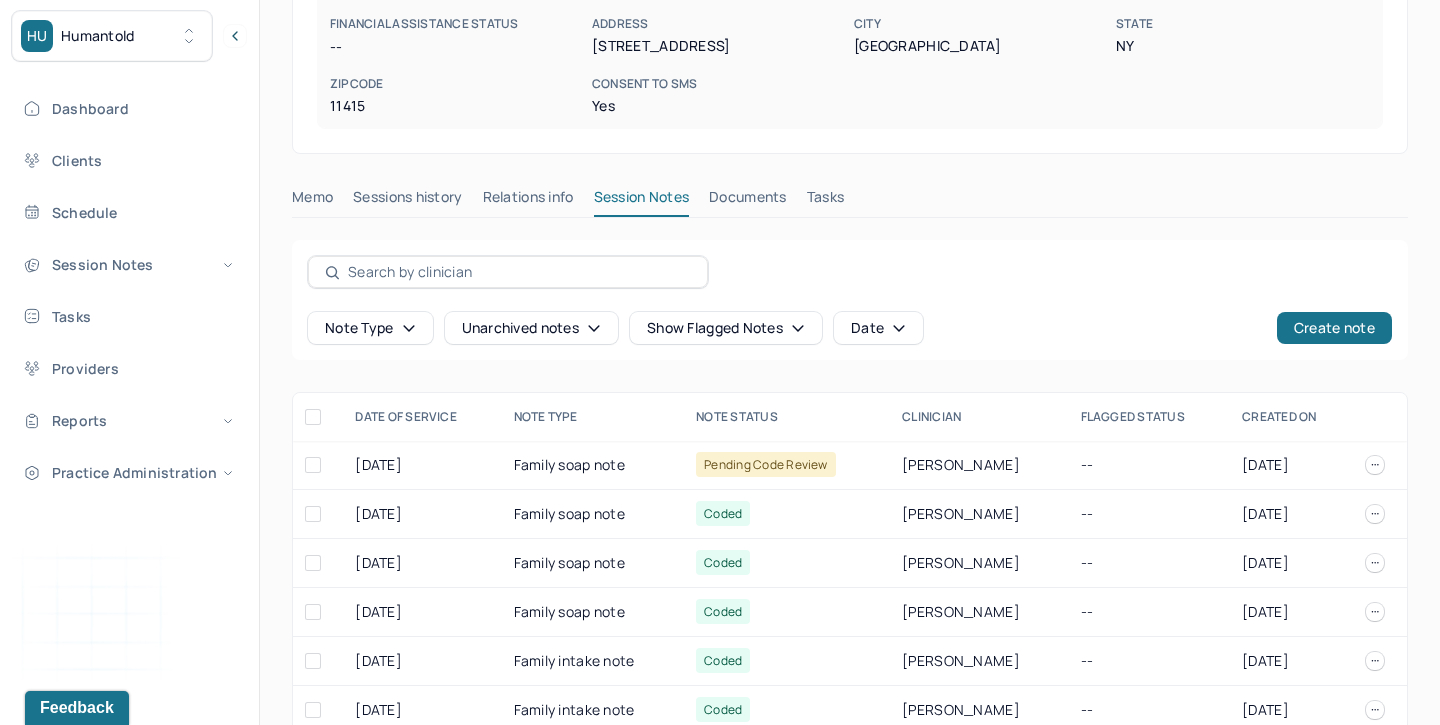 scroll, scrollTop: 374, scrollLeft: 0, axis: vertical 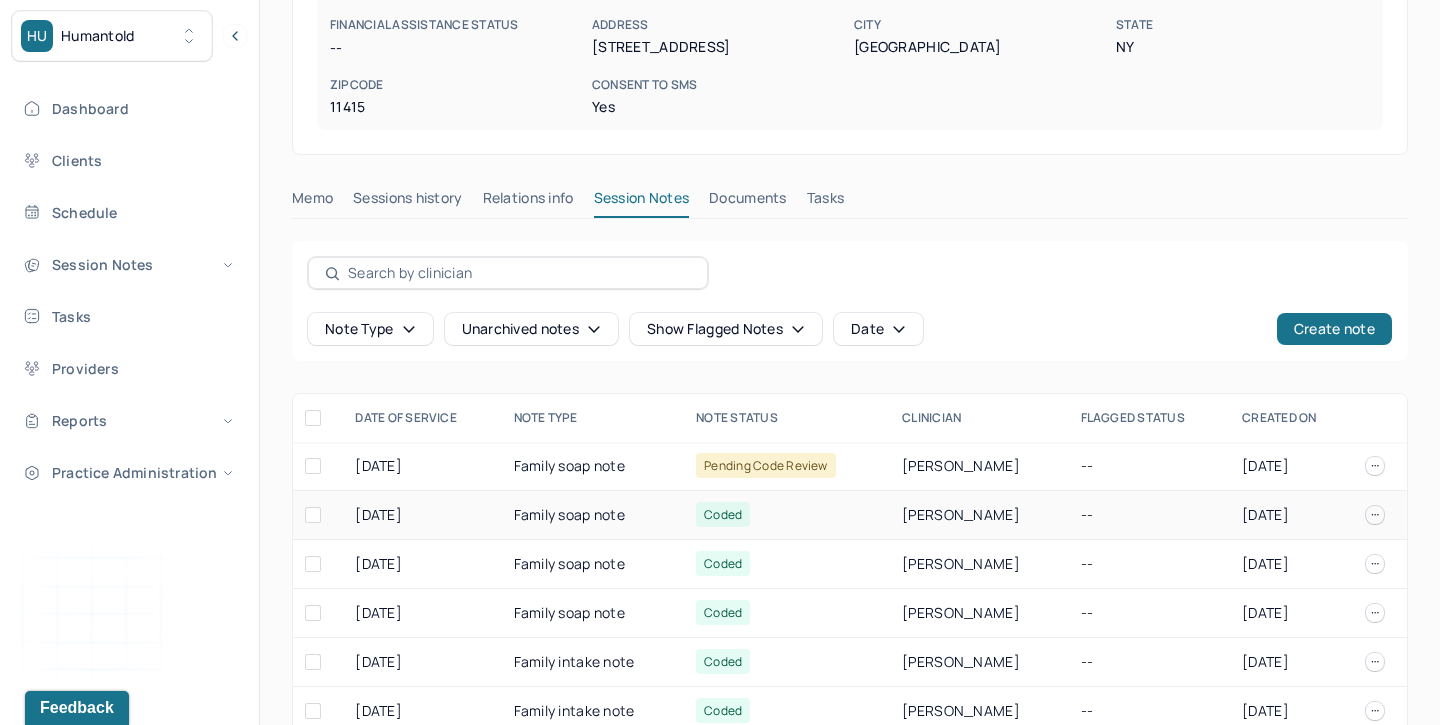 click on "Family soap note" at bounding box center (593, 515) 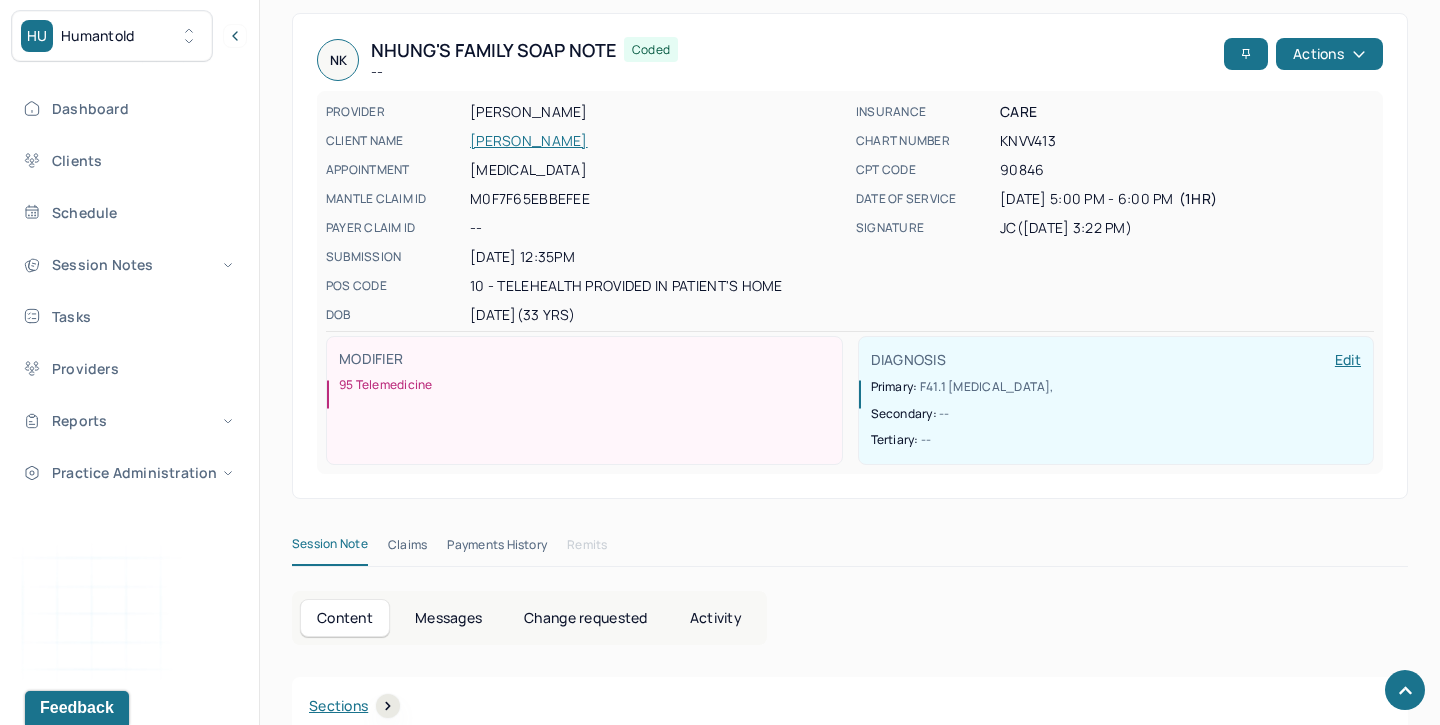 scroll, scrollTop: 0, scrollLeft: 0, axis: both 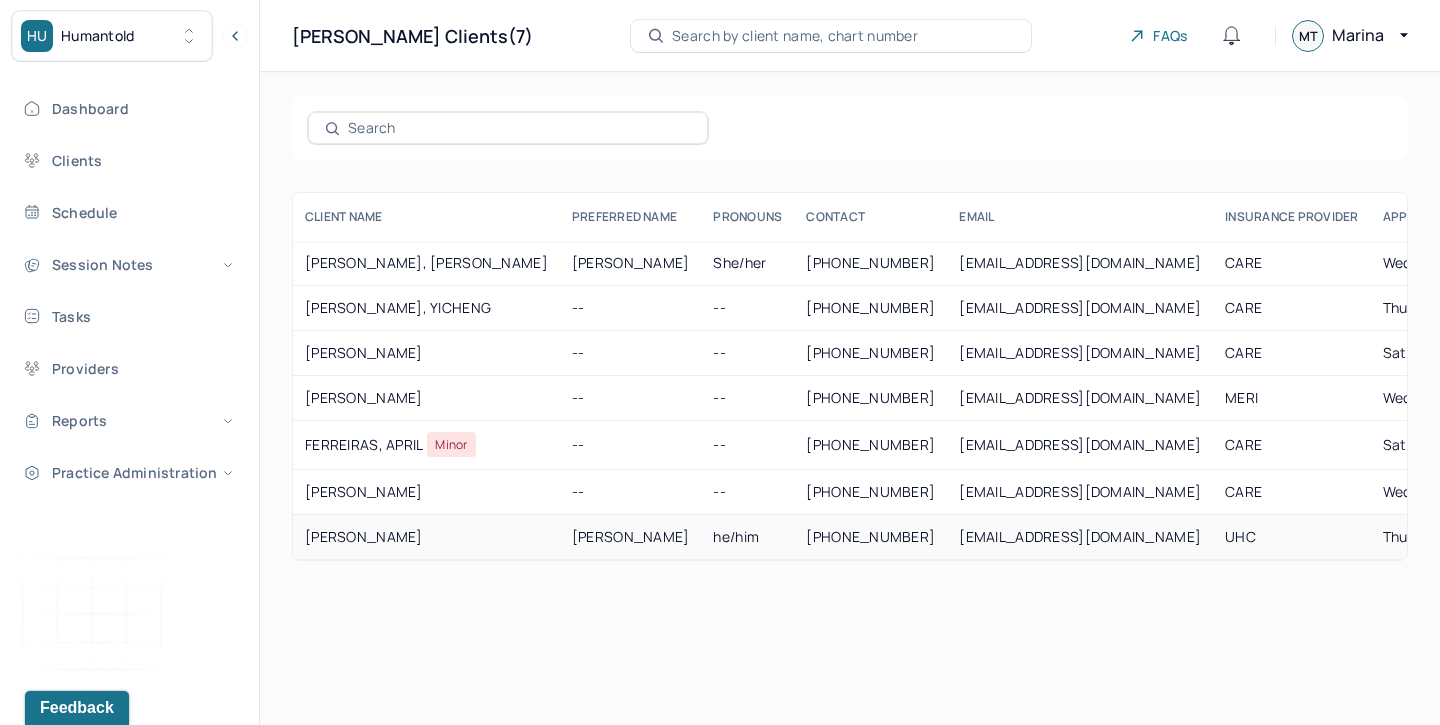 click on "GOTIANGCO, RAYMUND" at bounding box center [426, 537] 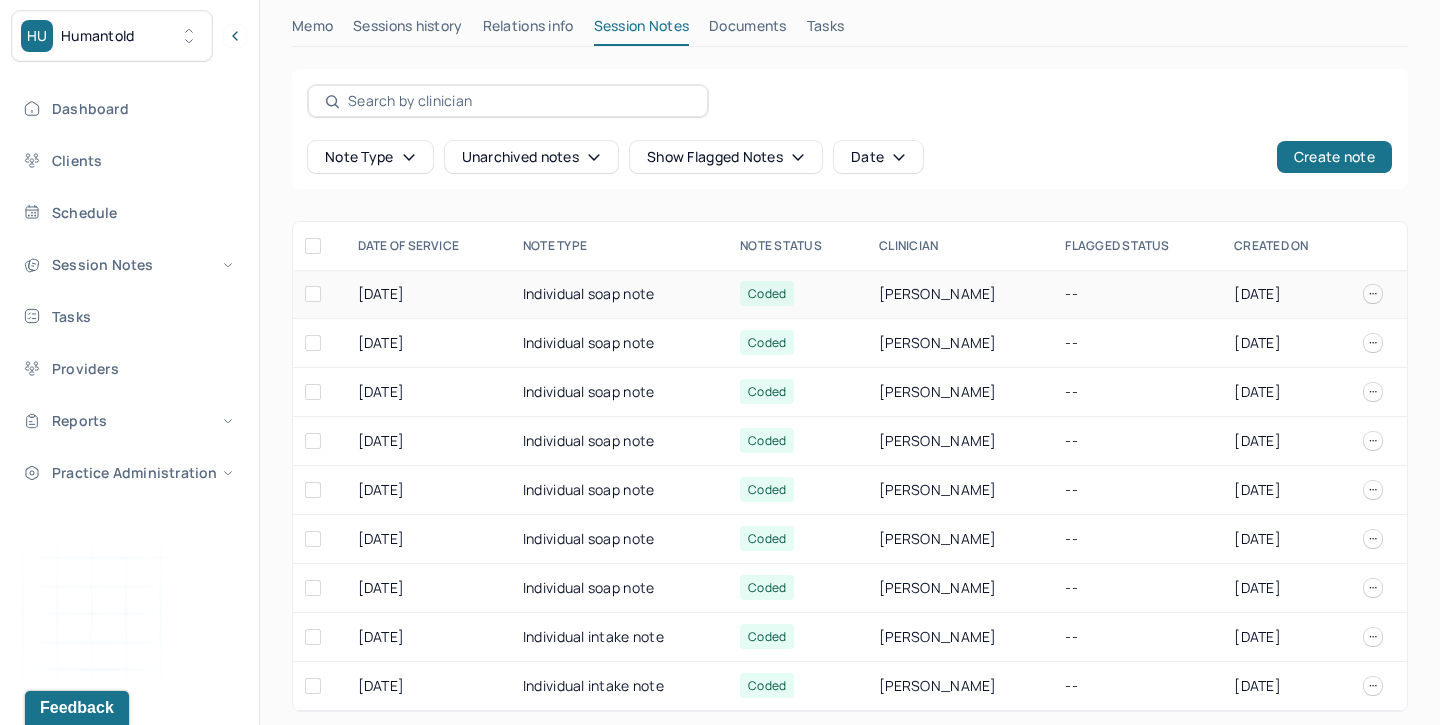 scroll, scrollTop: 557, scrollLeft: 0, axis: vertical 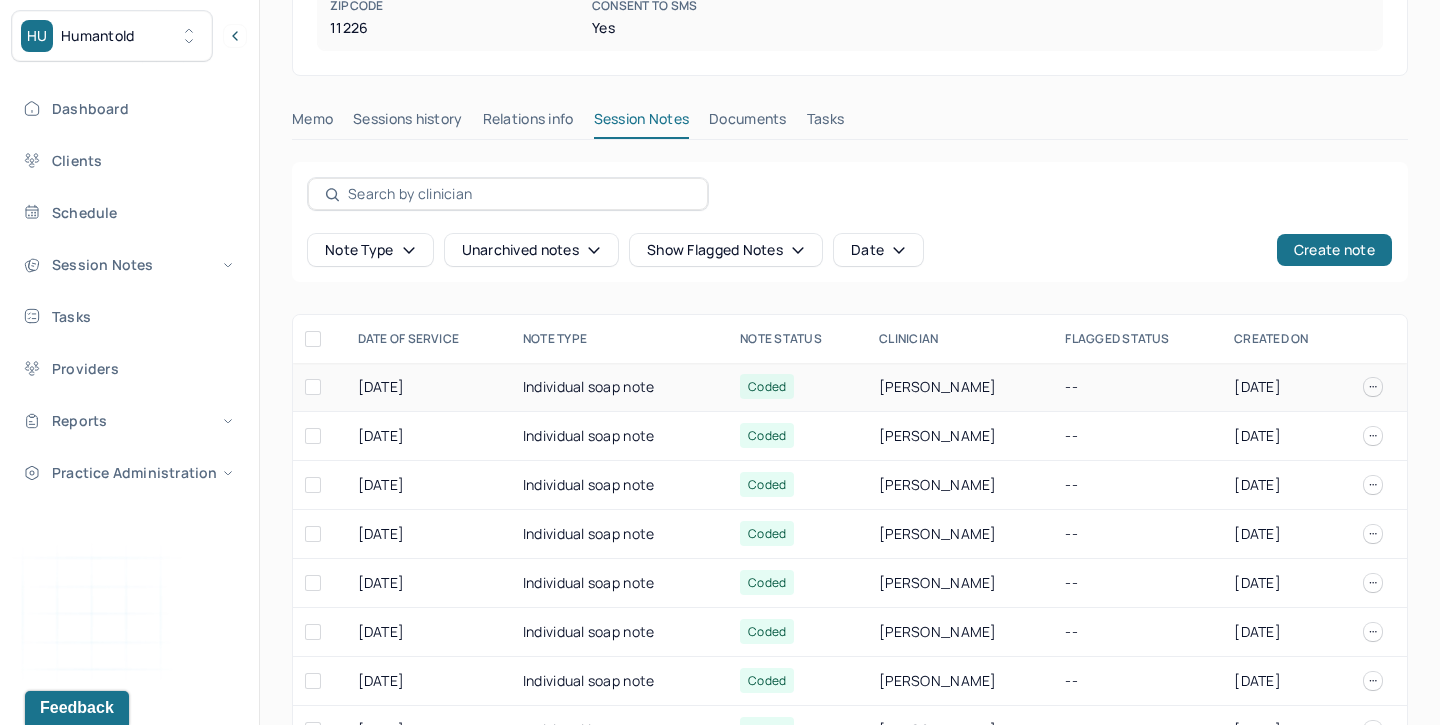 click on "Individual soap note" at bounding box center (619, 387) 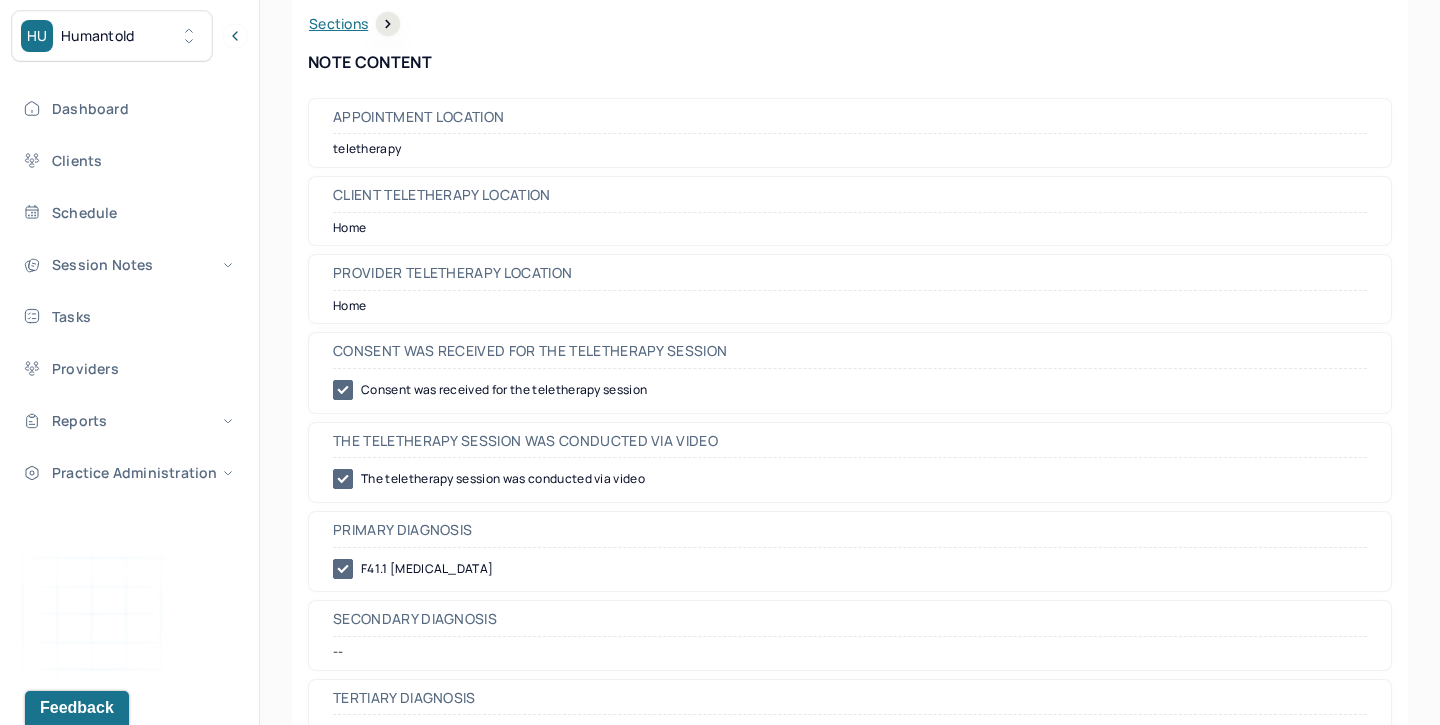 scroll, scrollTop: 0, scrollLeft: 0, axis: both 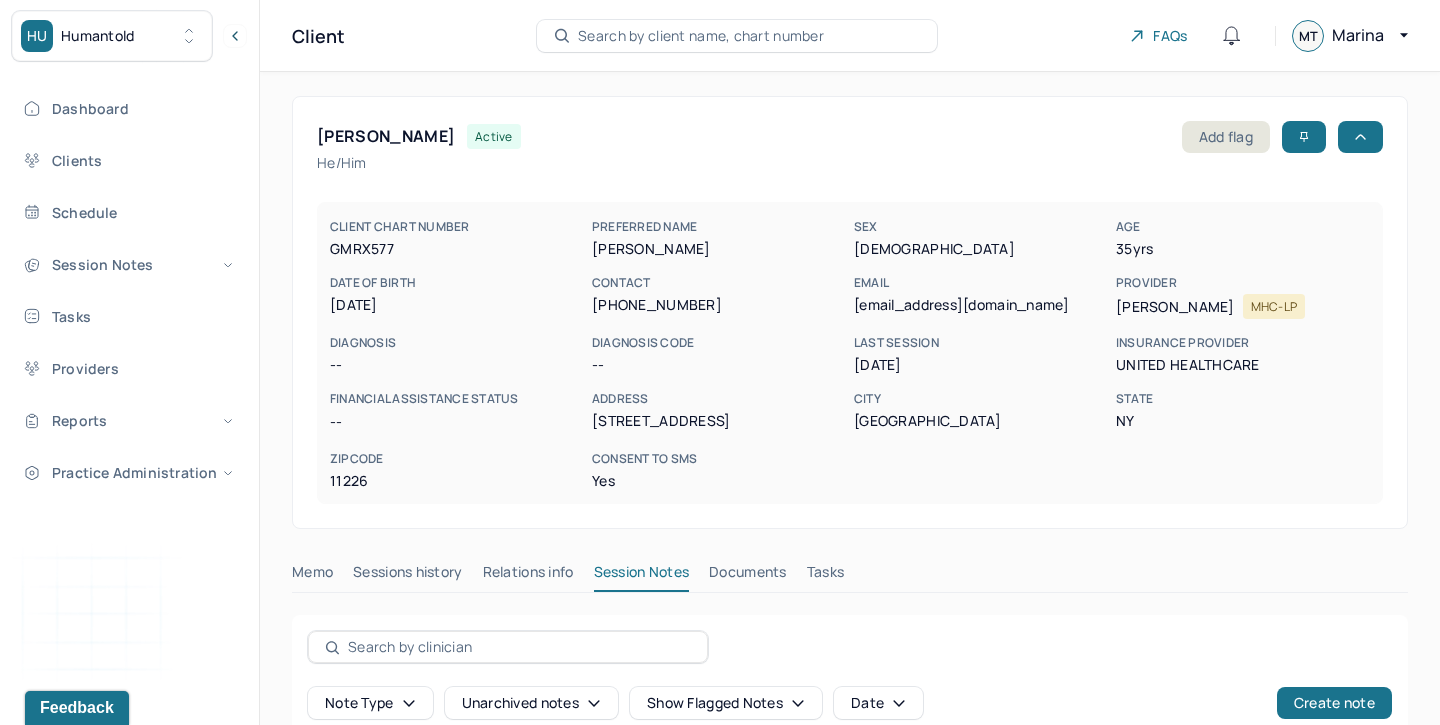 drag, startPoint x: 501, startPoint y: 139, endPoint x: 308, endPoint y: 137, distance: 193.01036 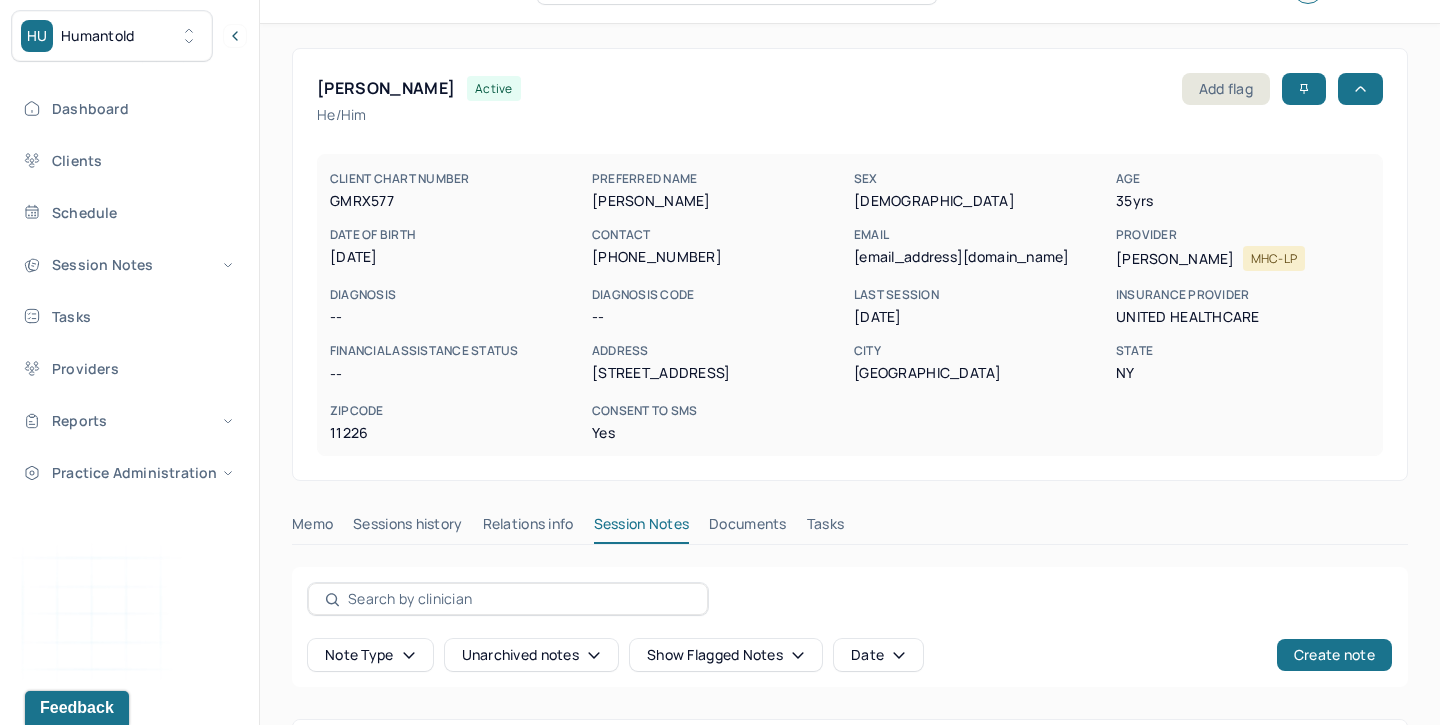scroll, scrollTop: 0, scrollLeft: 0, axis: both 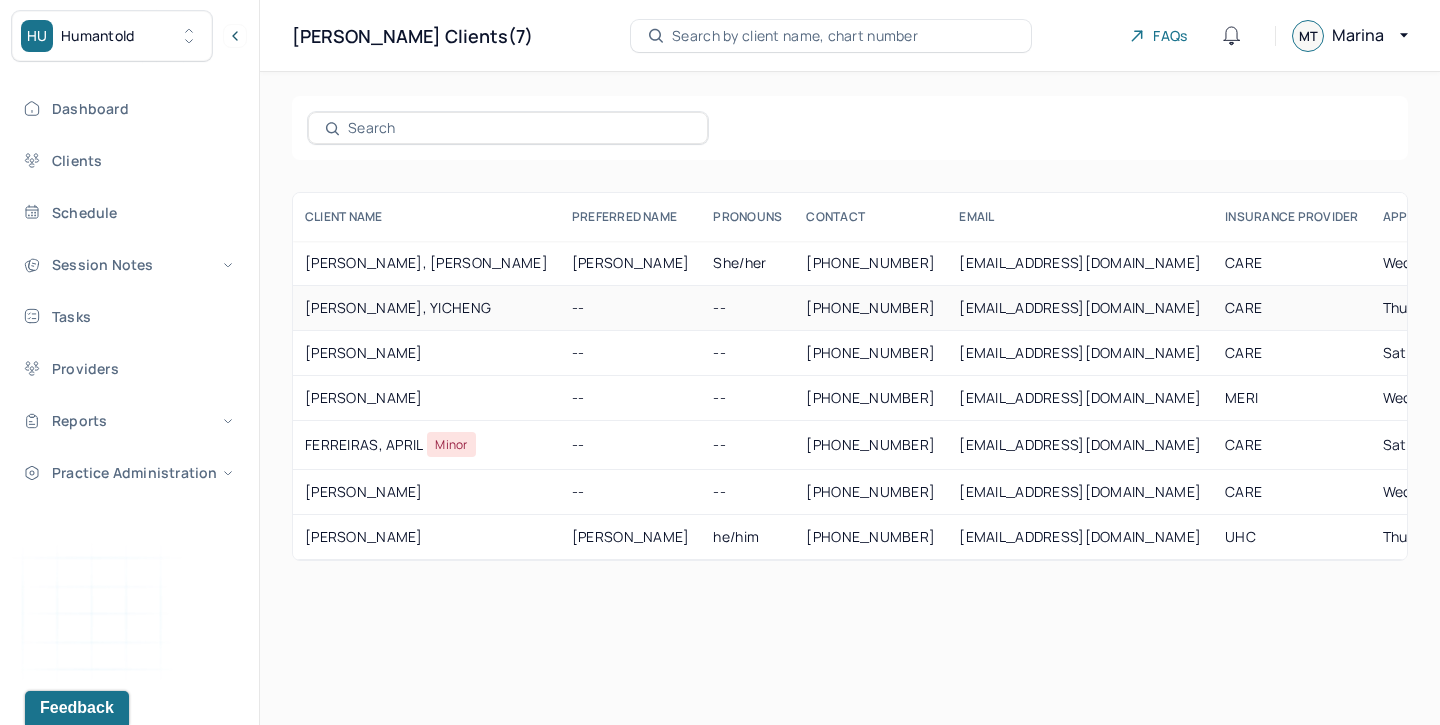 click on "TAO, YICHENG" at bounding box center (426, 308) 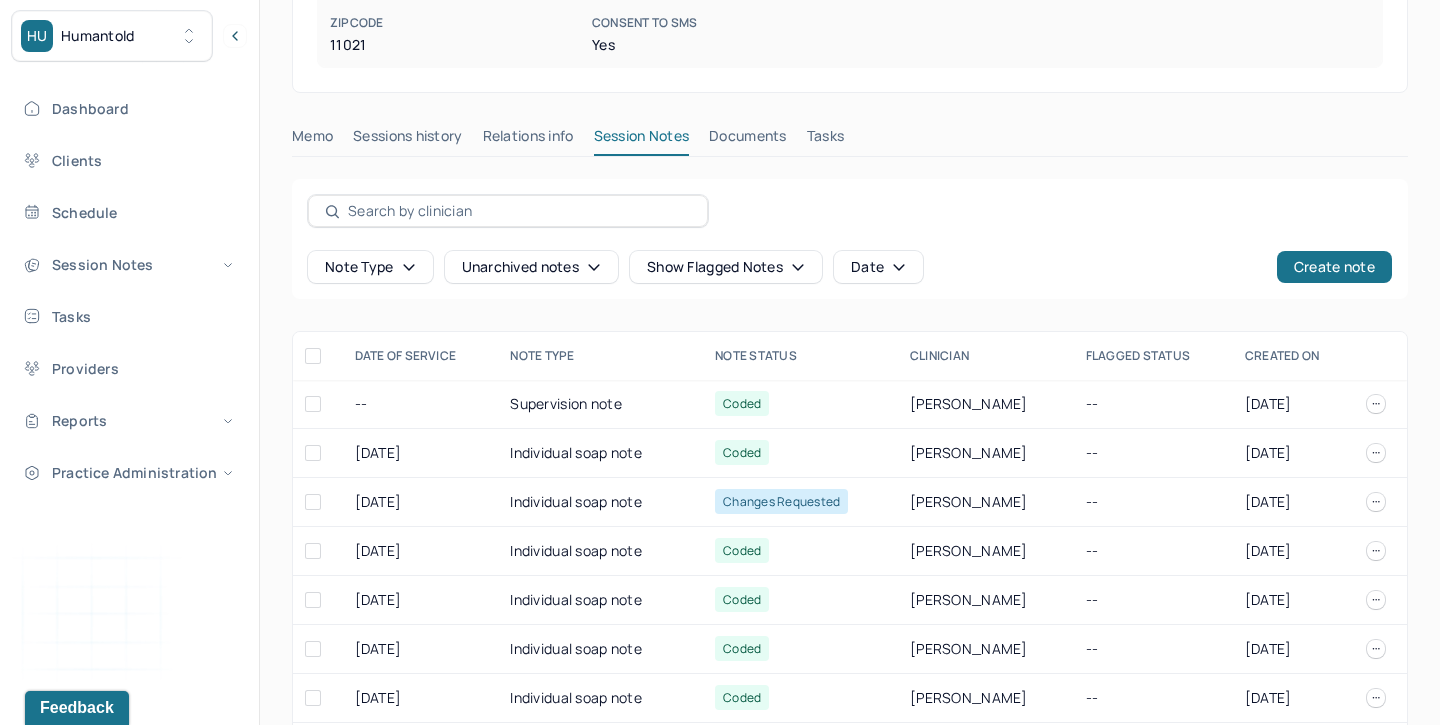scroll, scrollTop: 448, scrollLeft: 0, axis: vertical 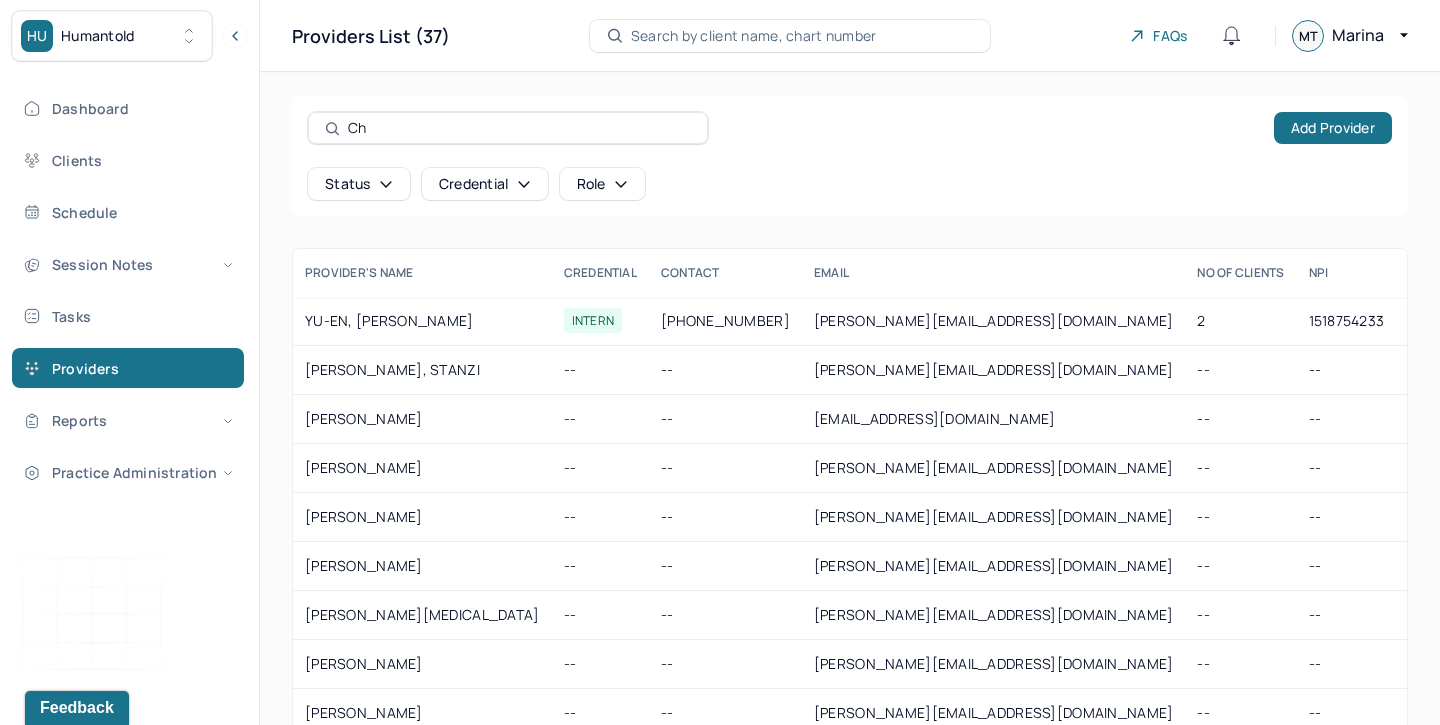 click on "Chen" at bounding box center (519, 128) 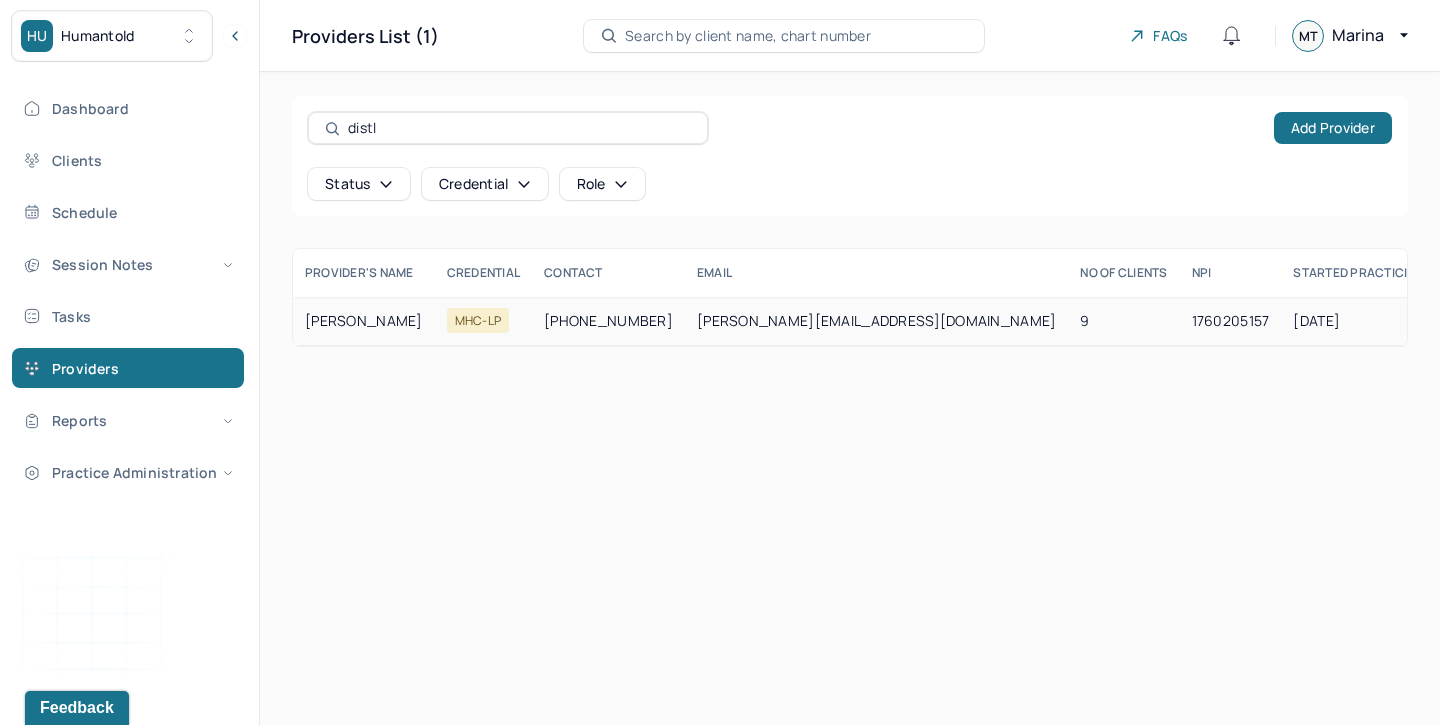 type on "distl" 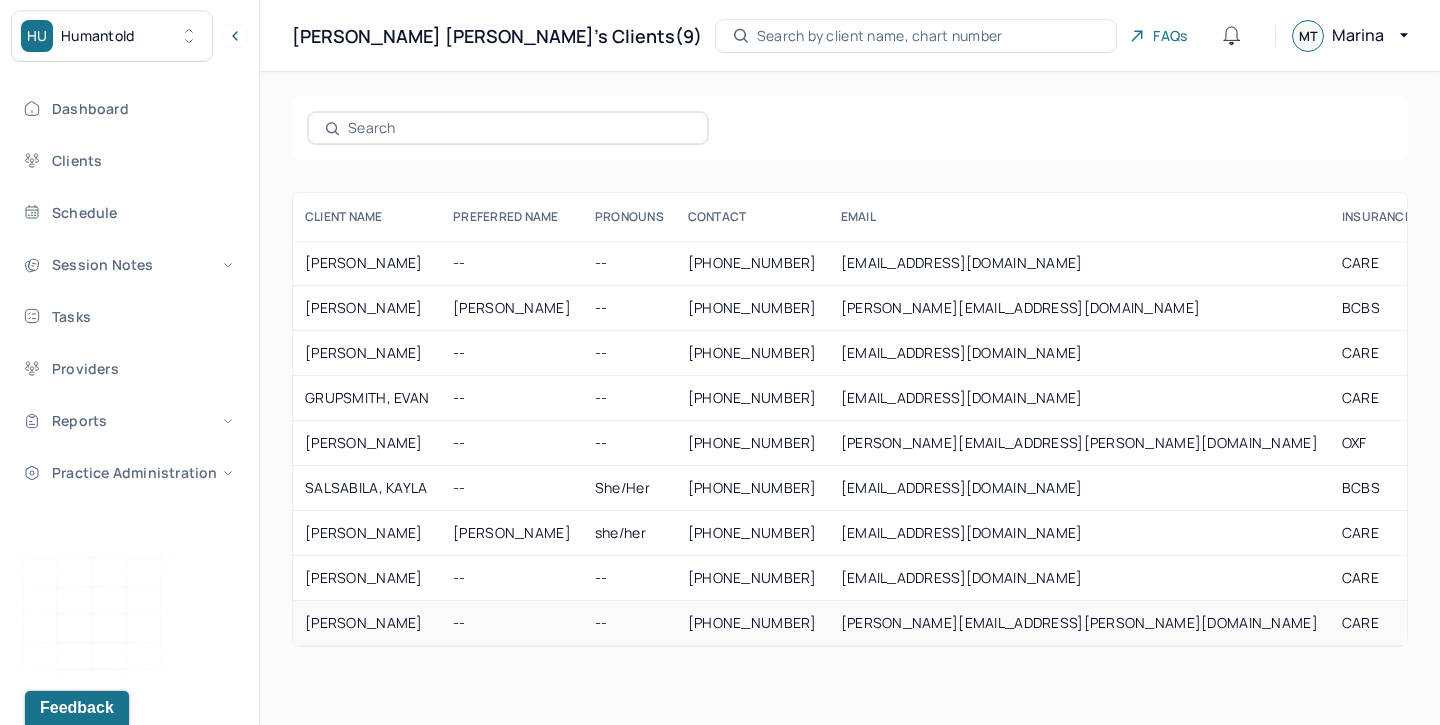 click on "MUNFORD, LANEISHA" at bounding box center (367, 623) 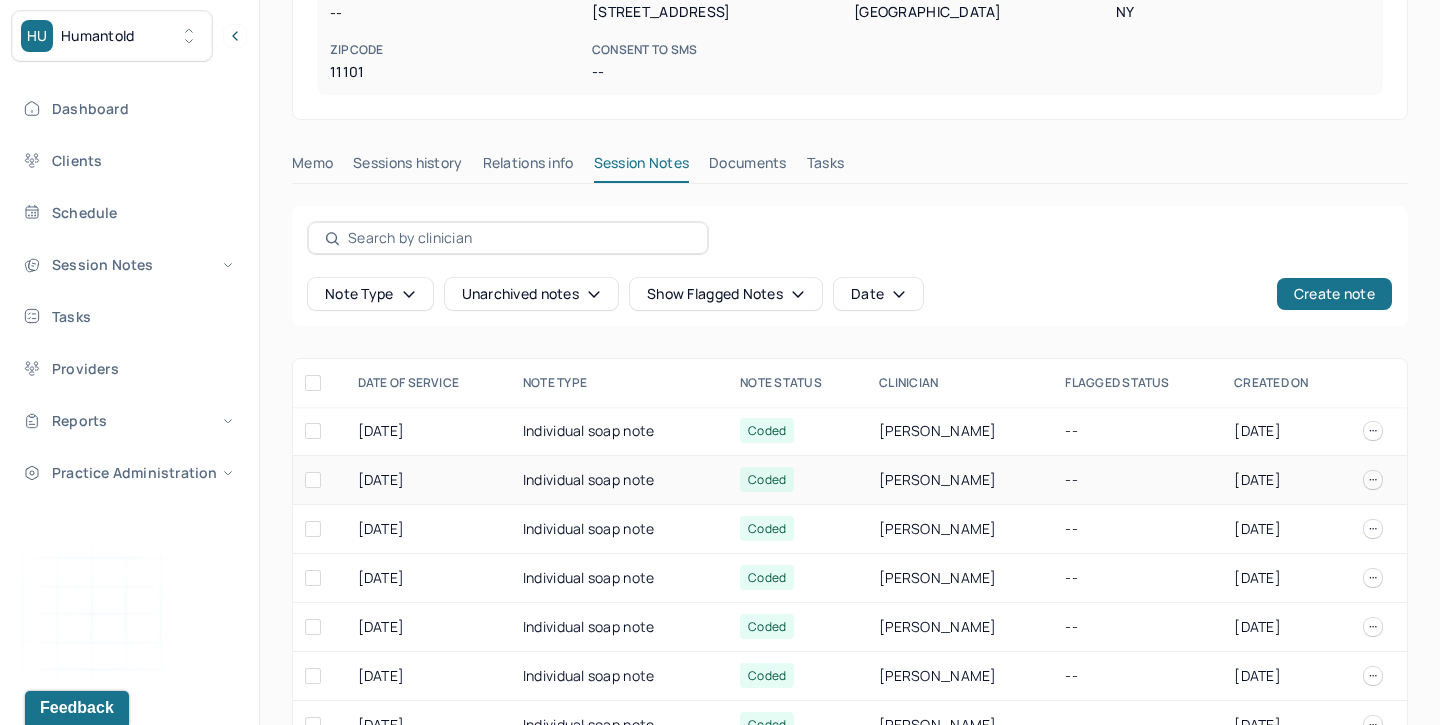 scroll, scrollTop: 426, scrollLeft: 0, axis: vertical 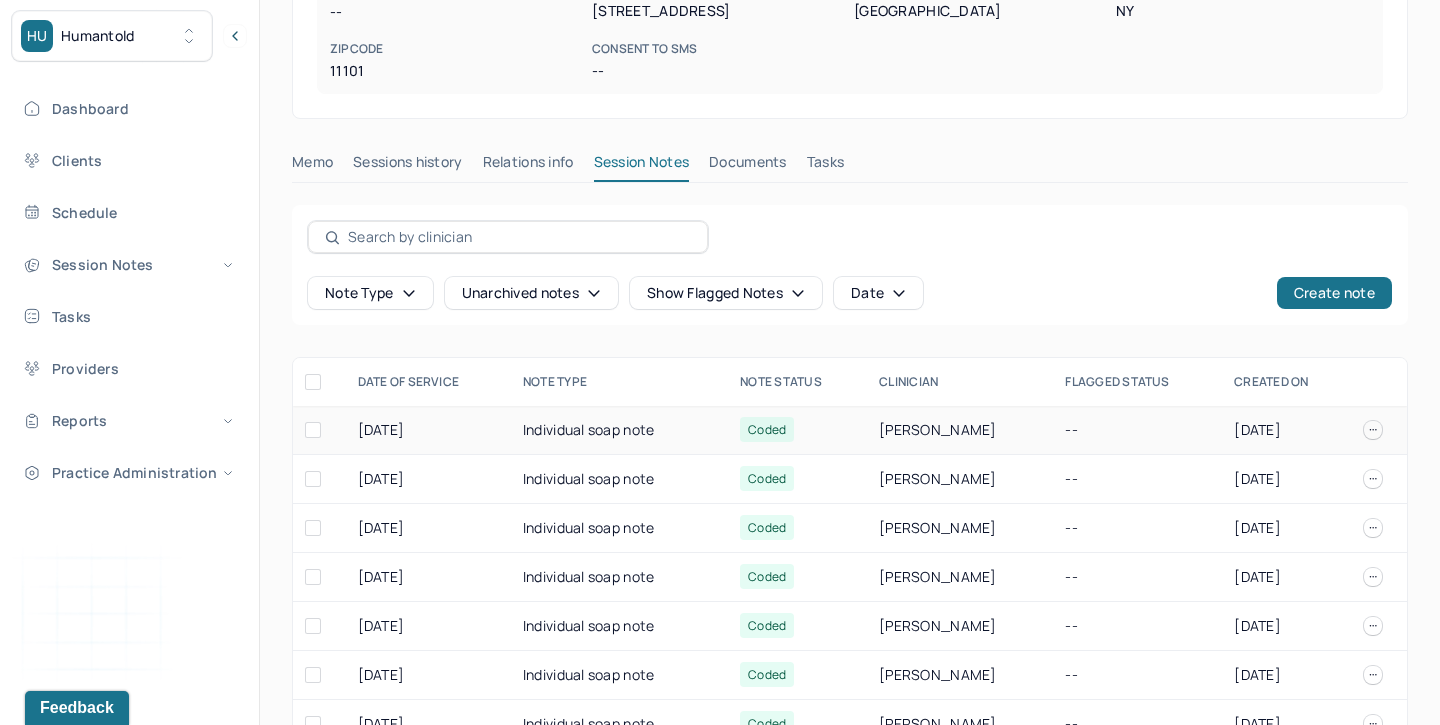 click on "Individual soap note" at bounding box center (619, 430) 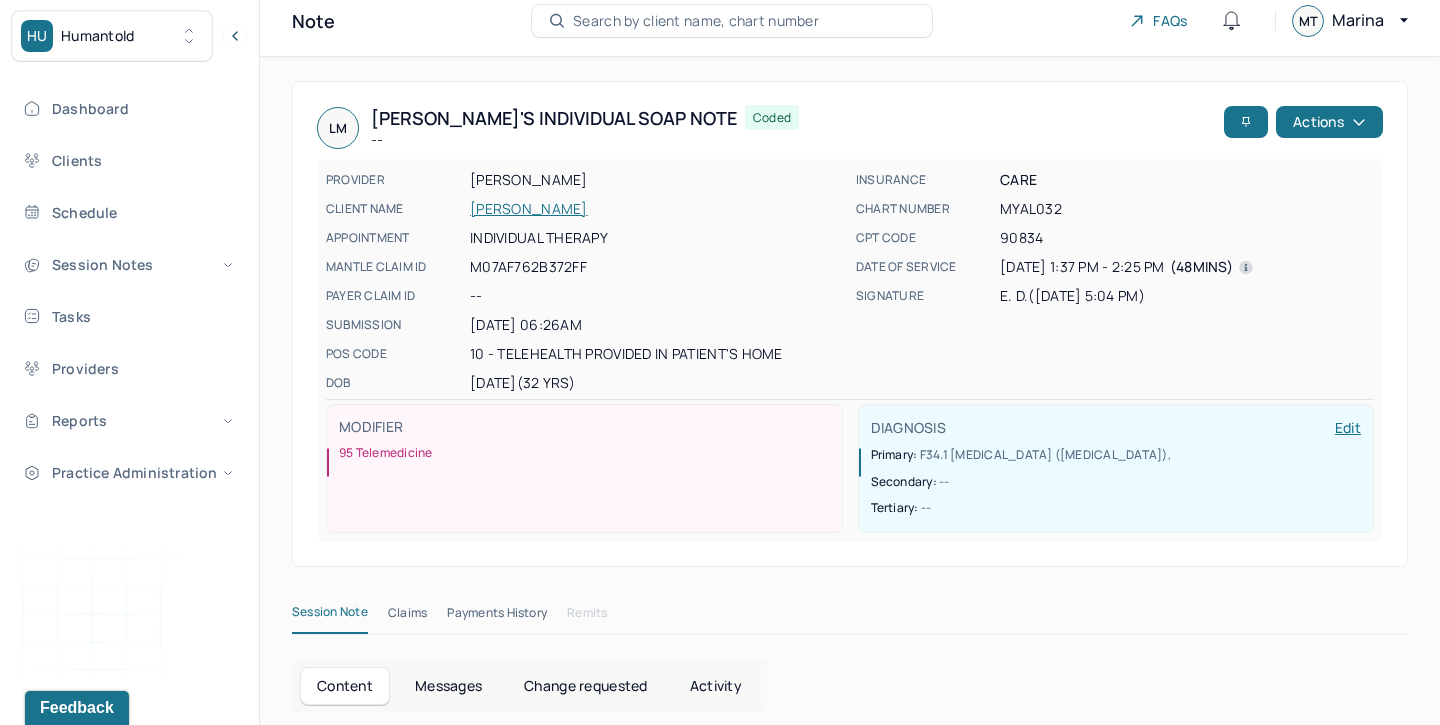 scroll, scrollTop: 0, scrollLeft: 0, axis: both 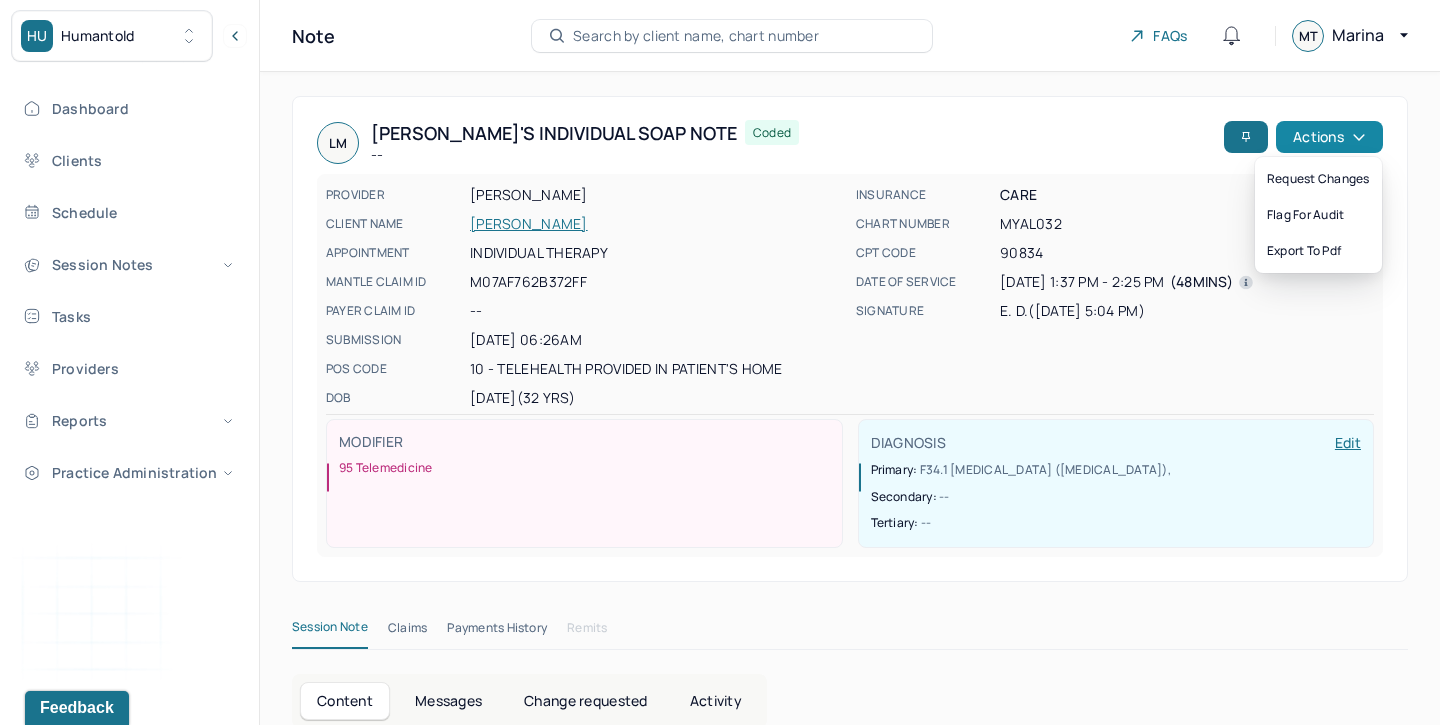 click on "Actions" at bounding box center [1329, 137] 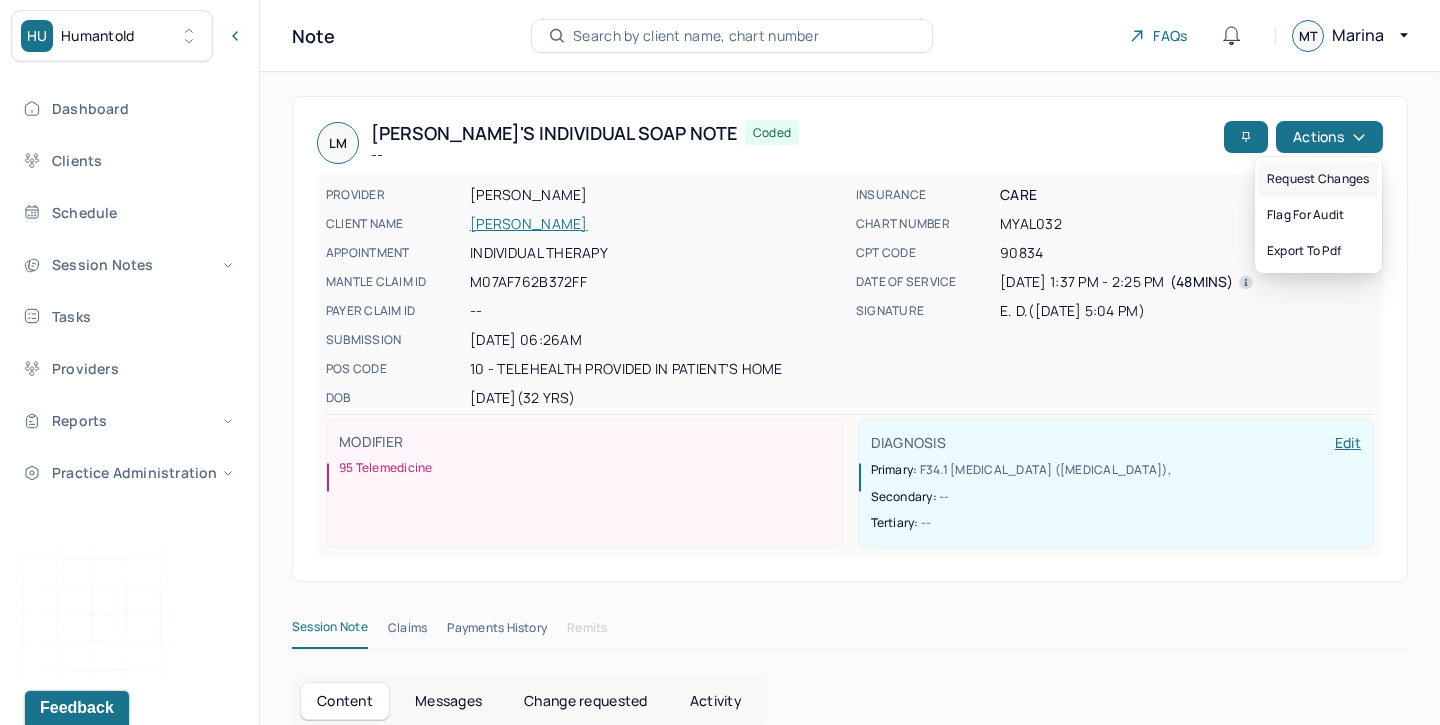 click on "Request changes" at bounding box center [1318, 179] 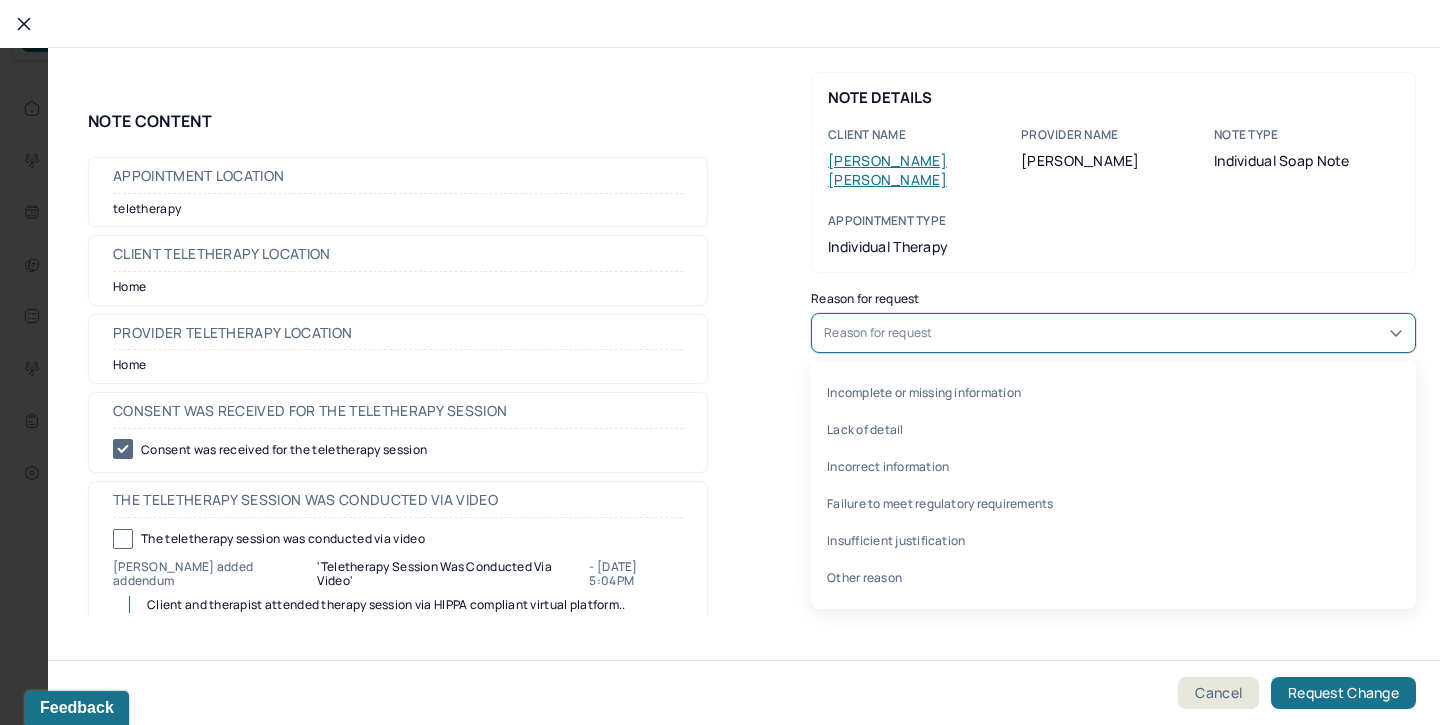click on "Reason for request" at bounding box center (1113, 333) 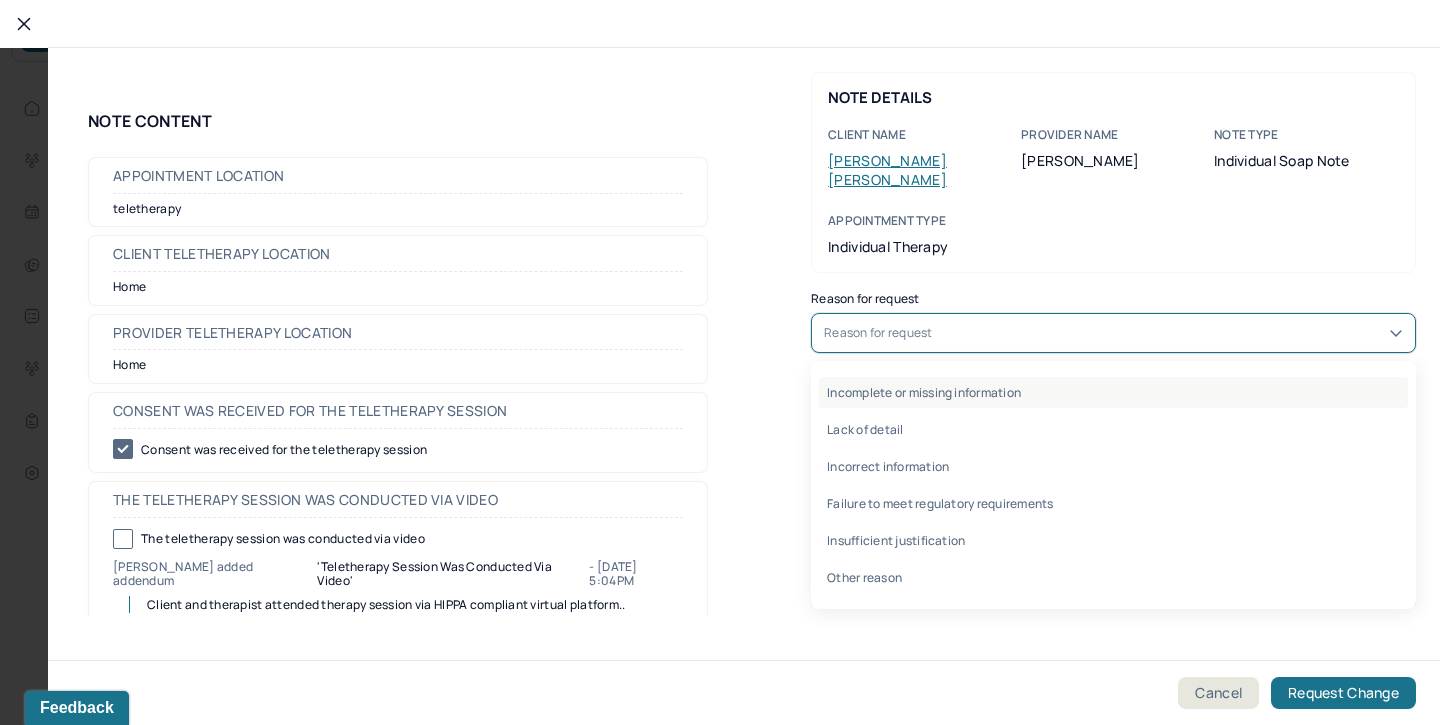 click on "Incomplete or missing information" at bounding box center [1113, 392] 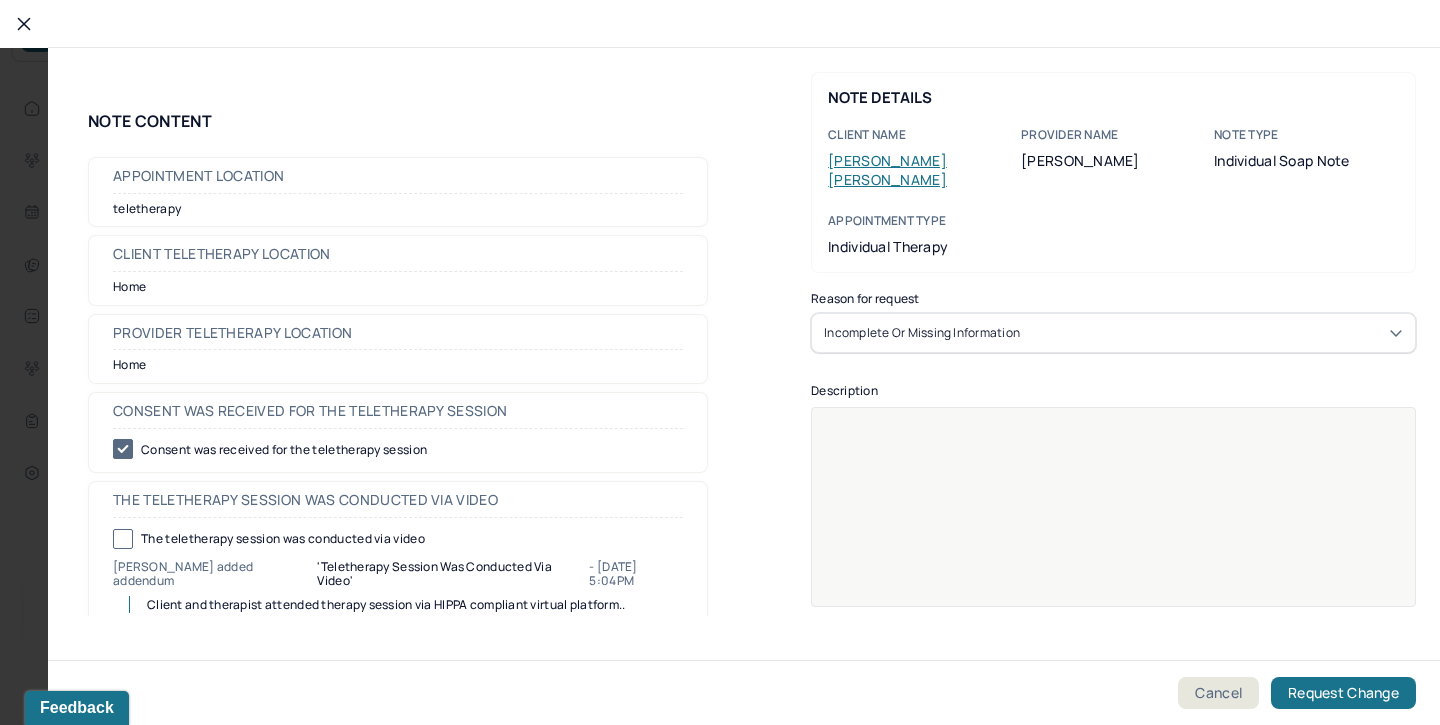 click at bounding box center [1114, 520] 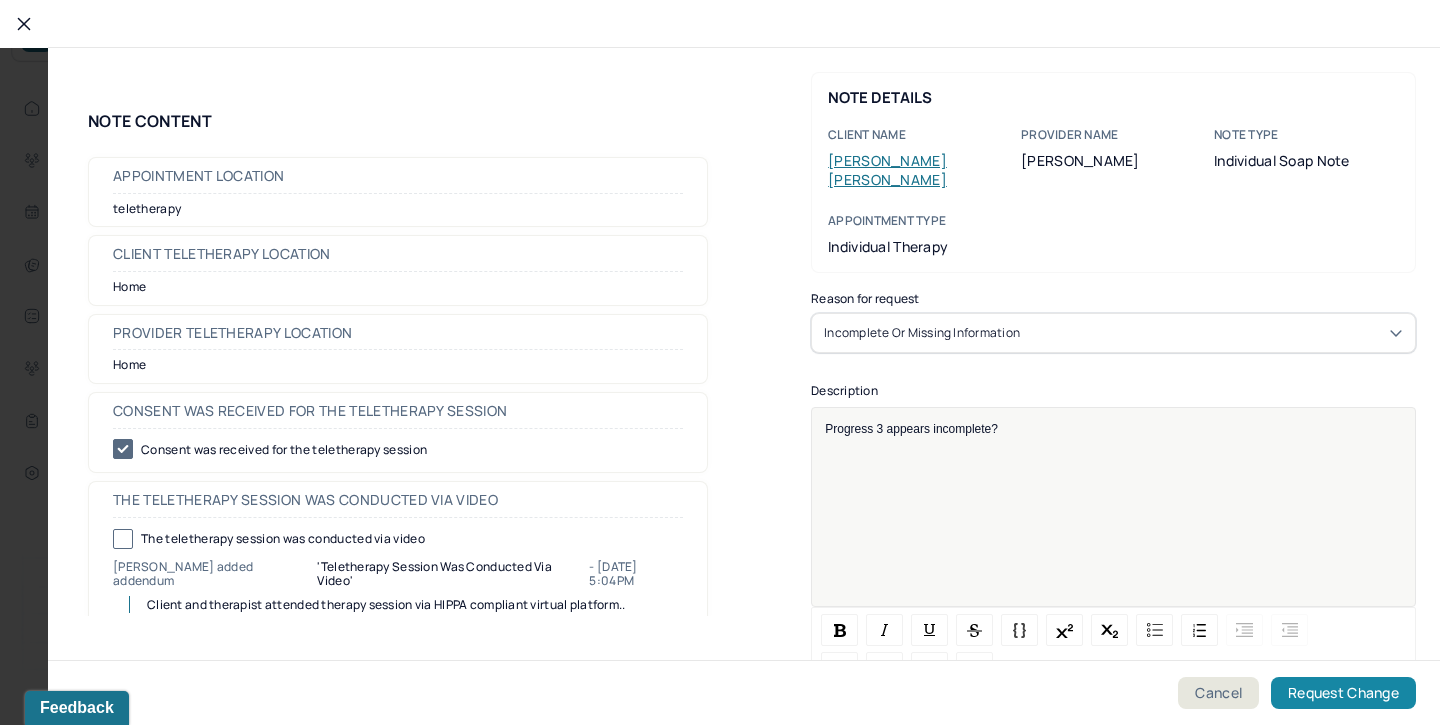click on "Request Change" at bounding box center [1343, 693] 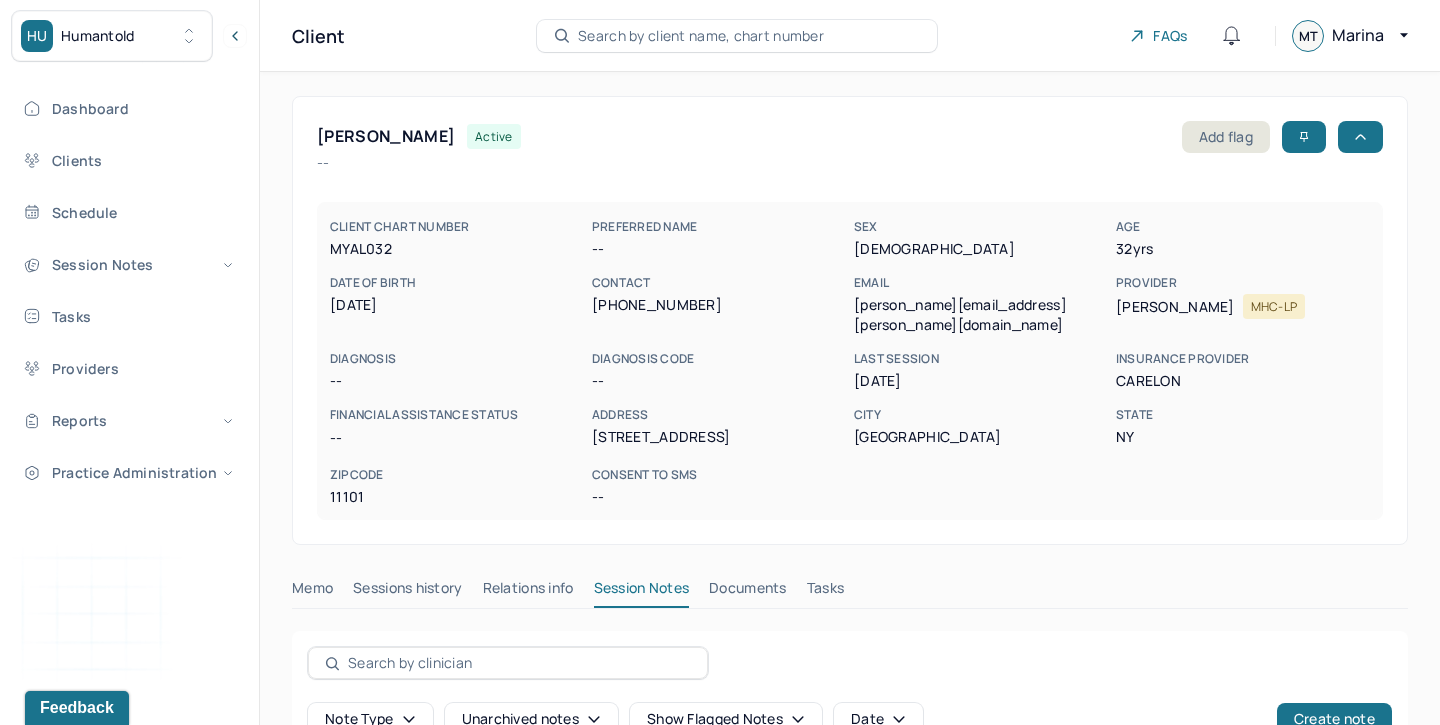 scroll, scrollTop: 426, scrollLeft: 0, axis: vertical 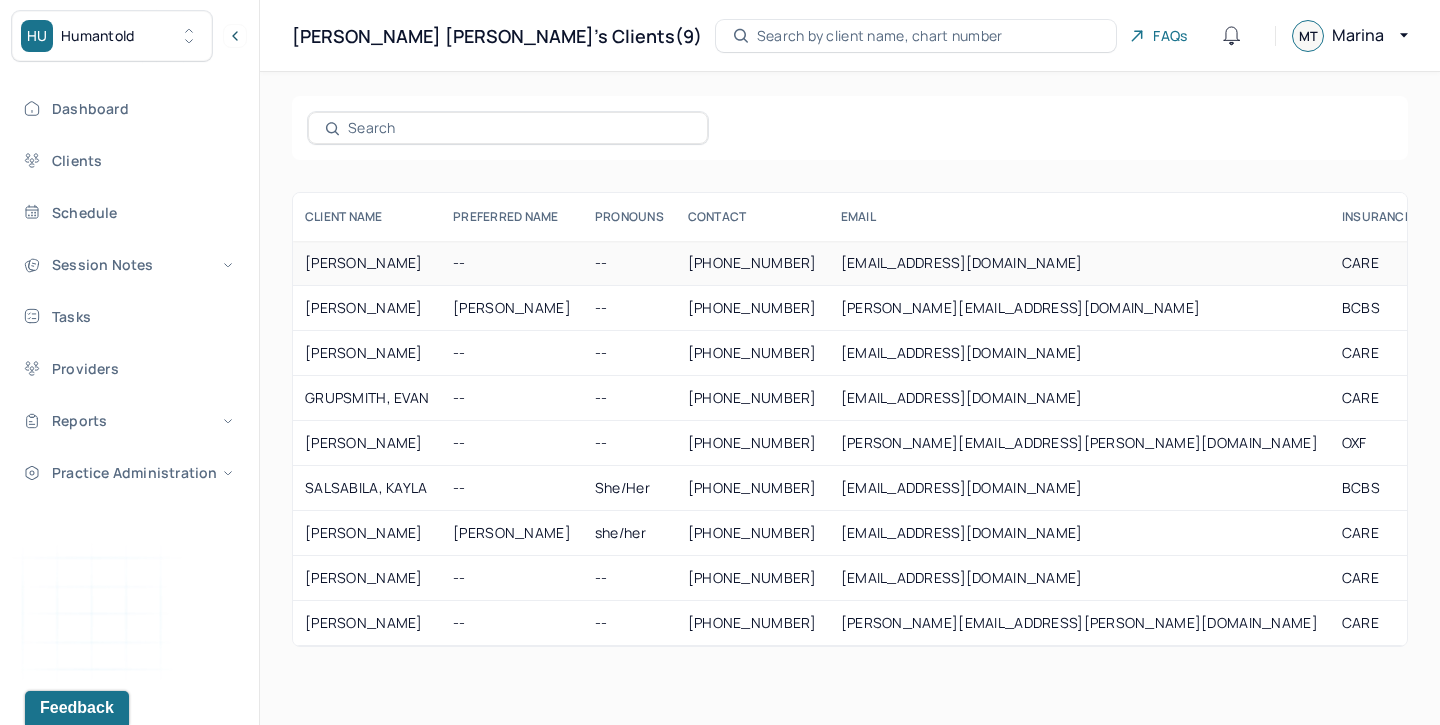 click on "KALLMAN, BRAD" at bounding box center [367, 263] 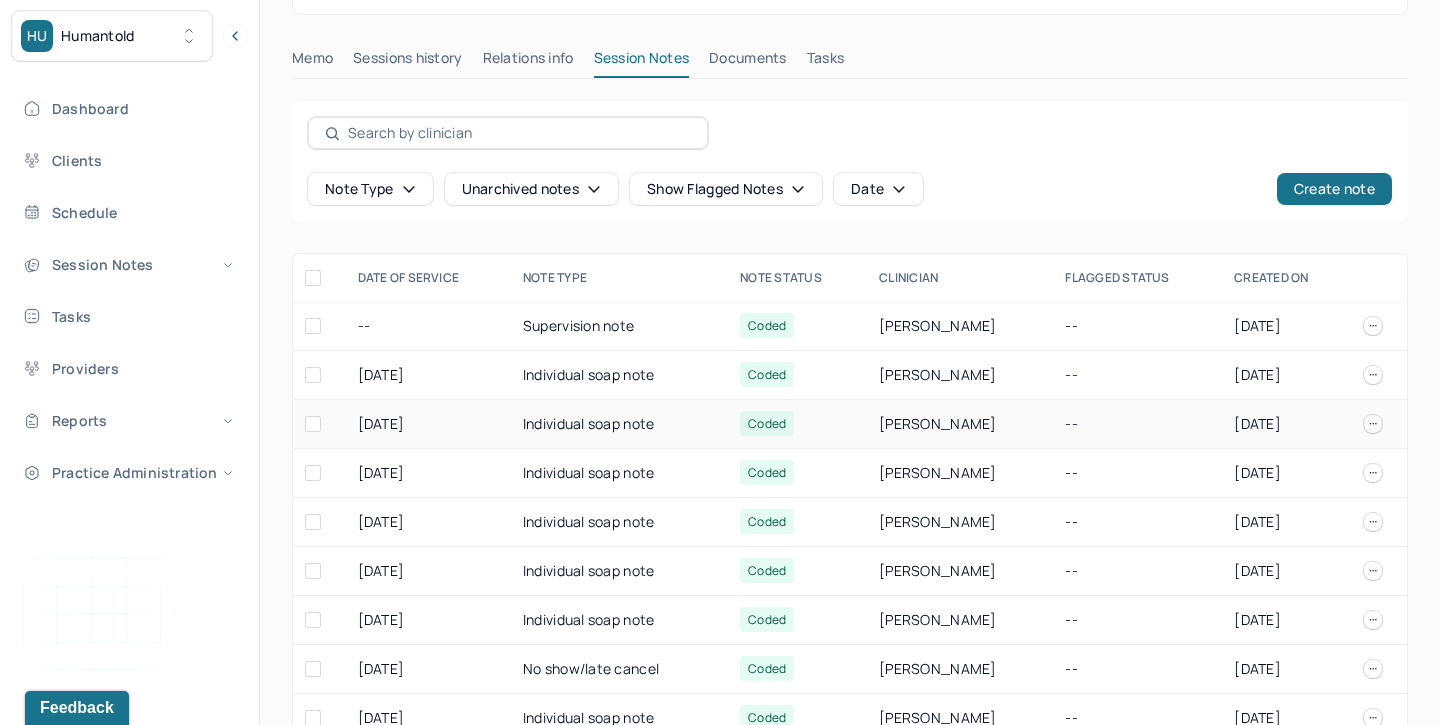 click on "Individual soap note" at bounding box center (619, 424) 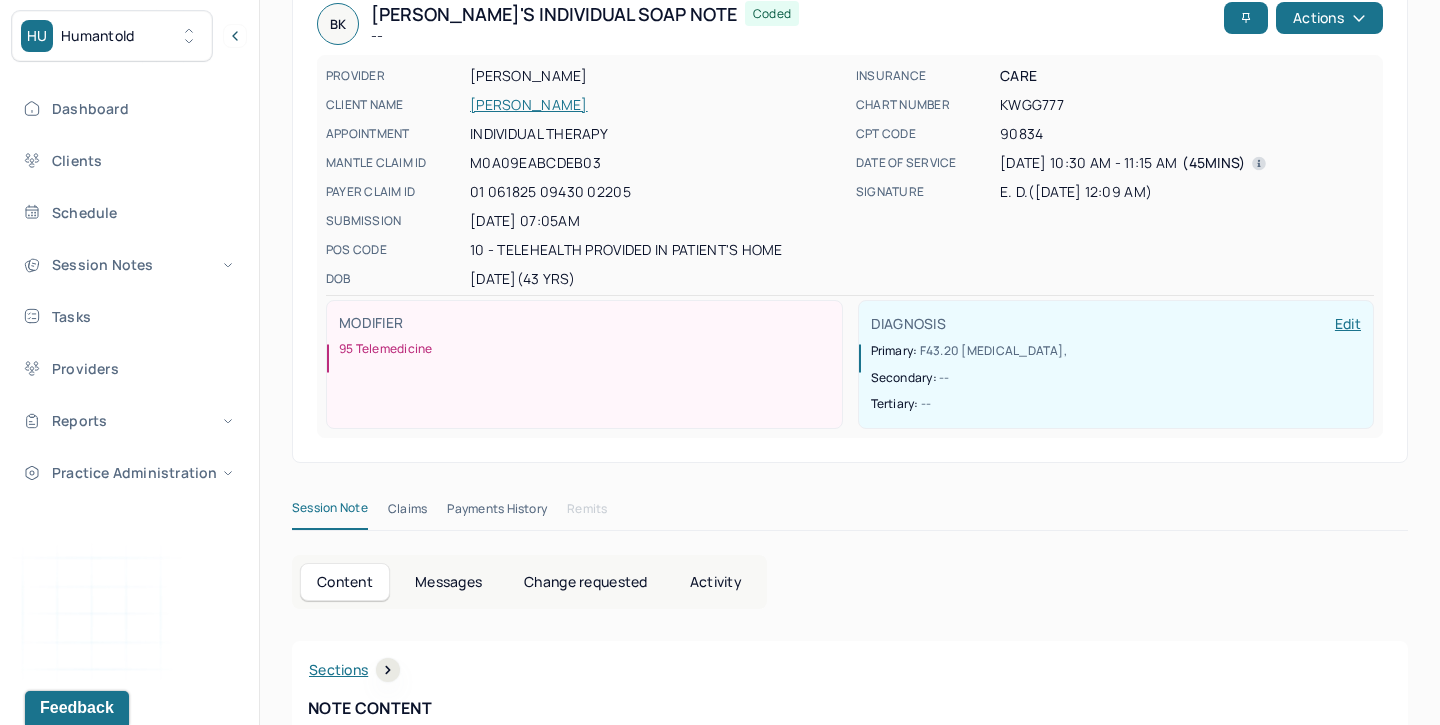 scroll, scrollTop: 72, scrollLeft: 0, axis: vertical 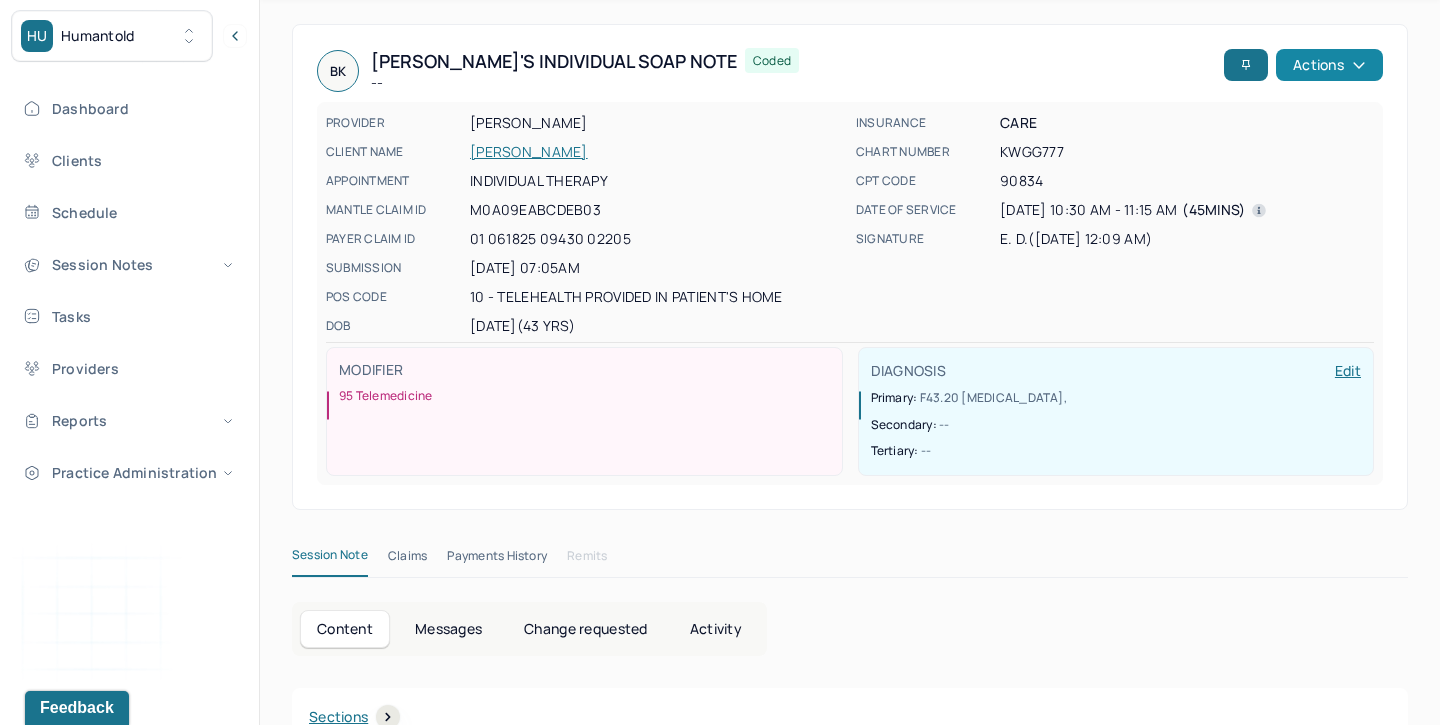 click on "Actions" at bounding box center [1329, 65] 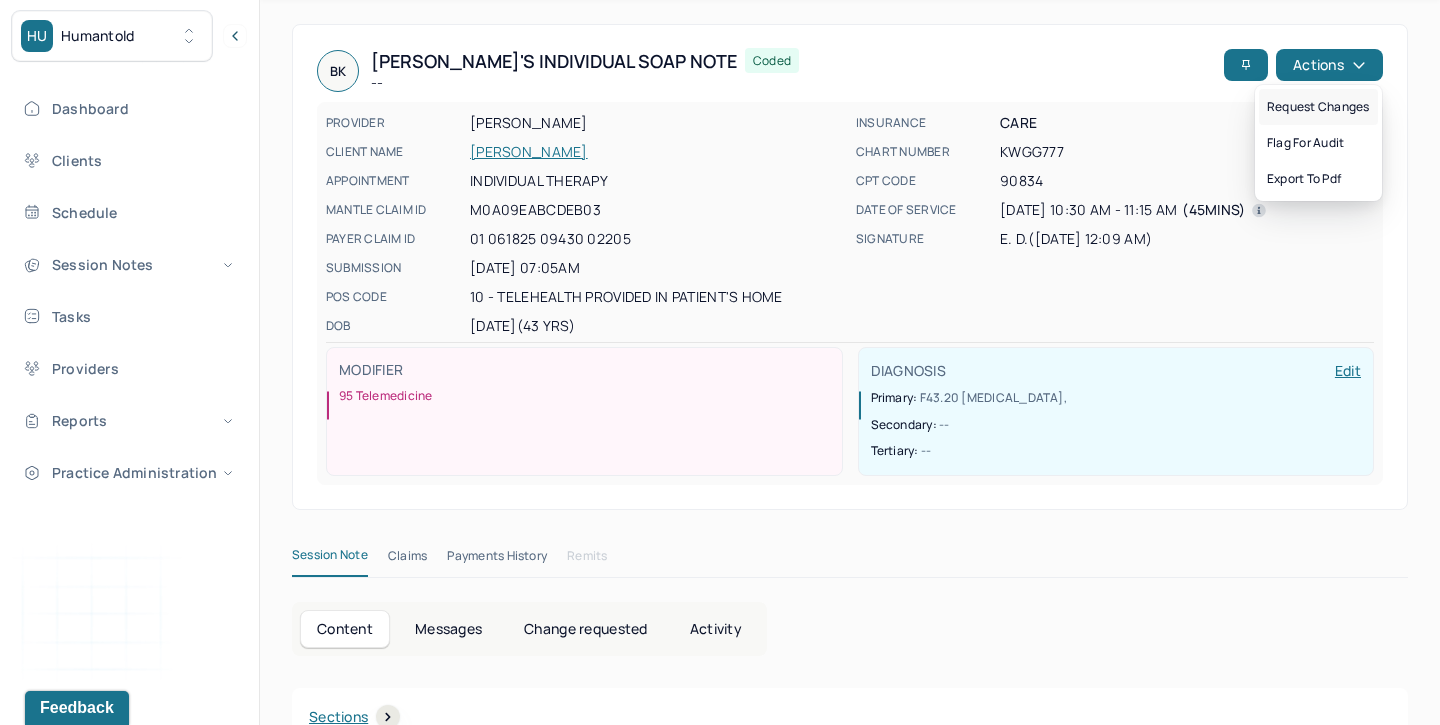 click on "Request changes" at bounding box center [1318, 107] 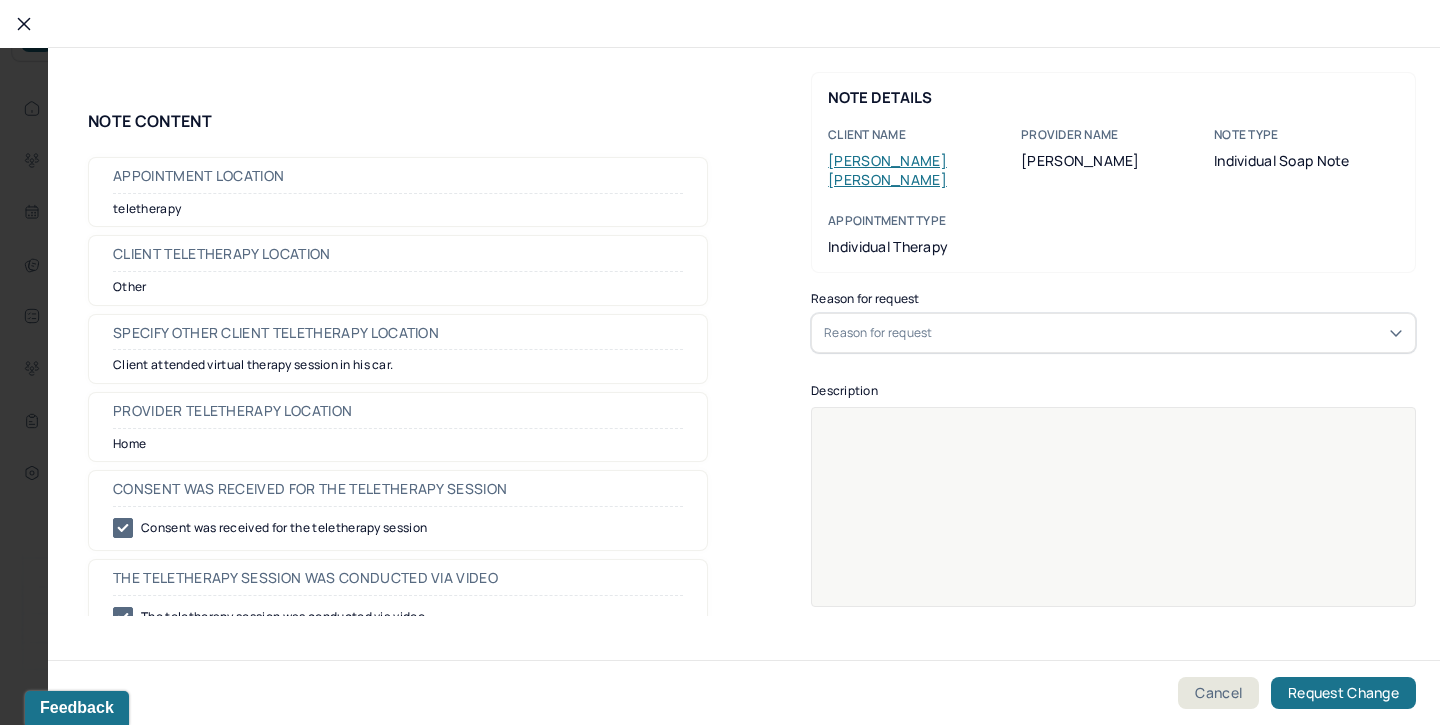 click on "Reason for request" at bounding box center [1113, 333] 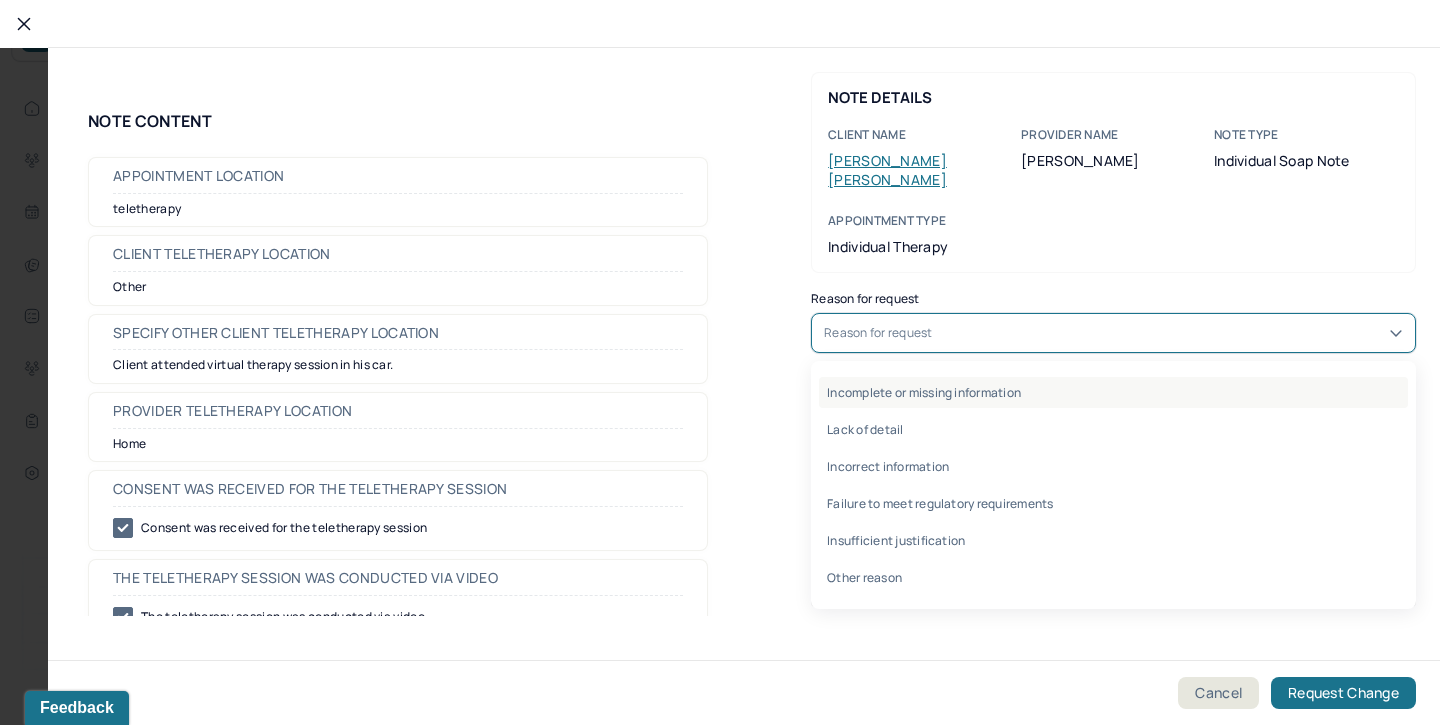 click on "Incomplete or missing information" at bounding box center [1113, 392] 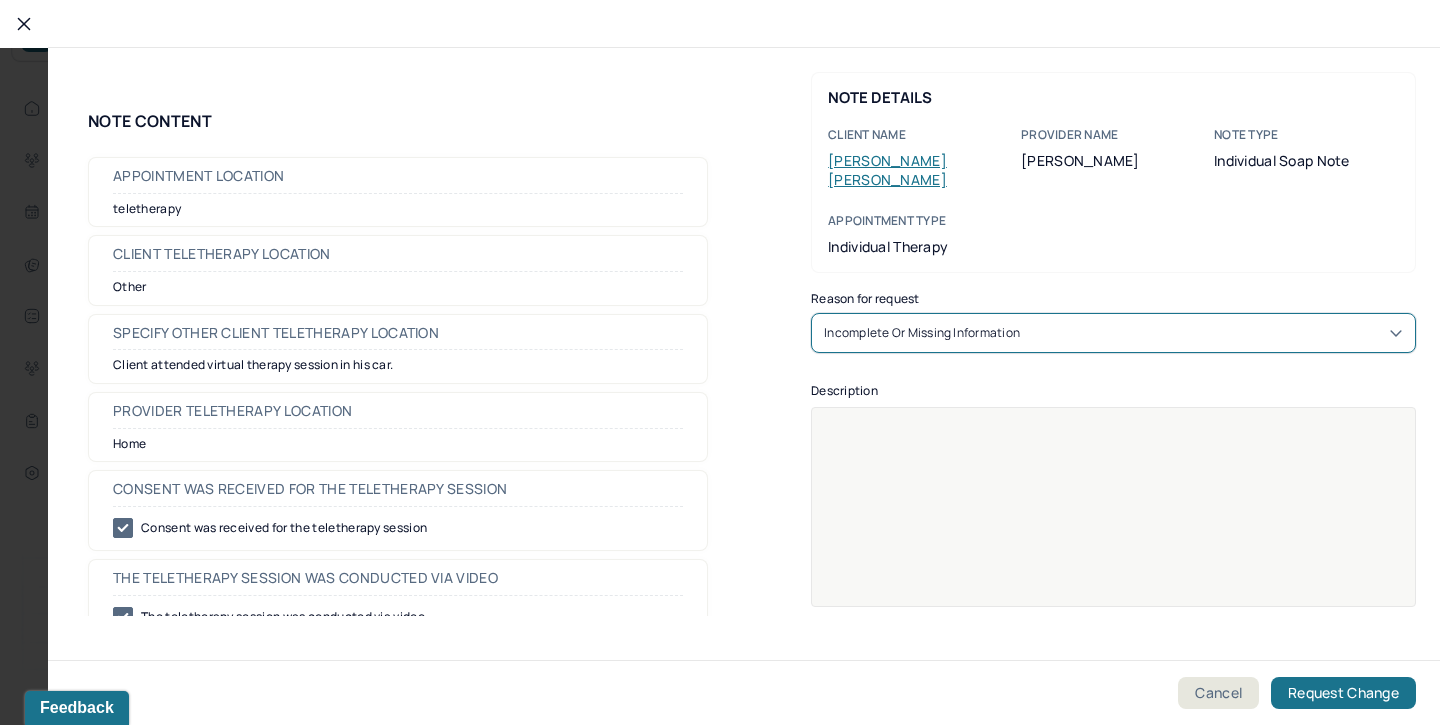 click at bounding box center (1114, 520) 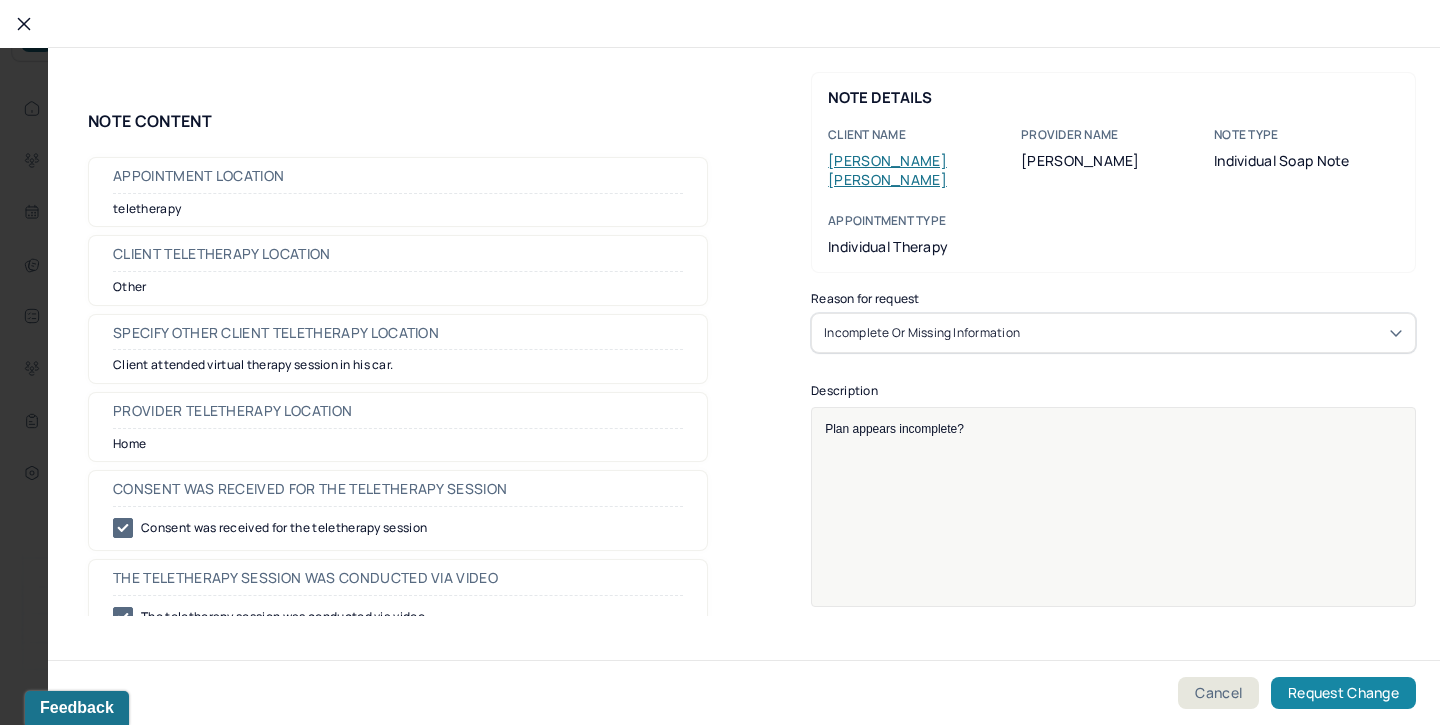 click on "Request Change" at bounding box center (1343, 693) 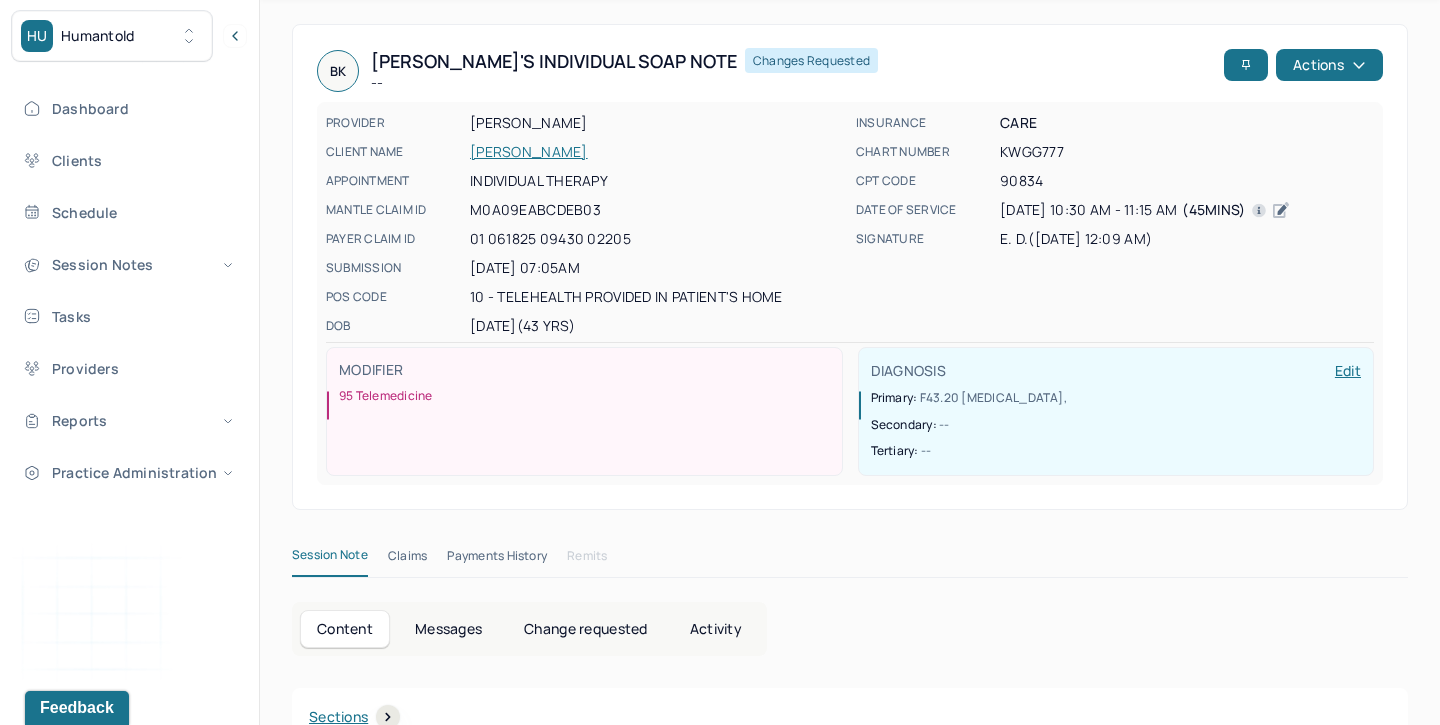 click on "KALLMAN, BRAD" at bounding box center [657, 152] 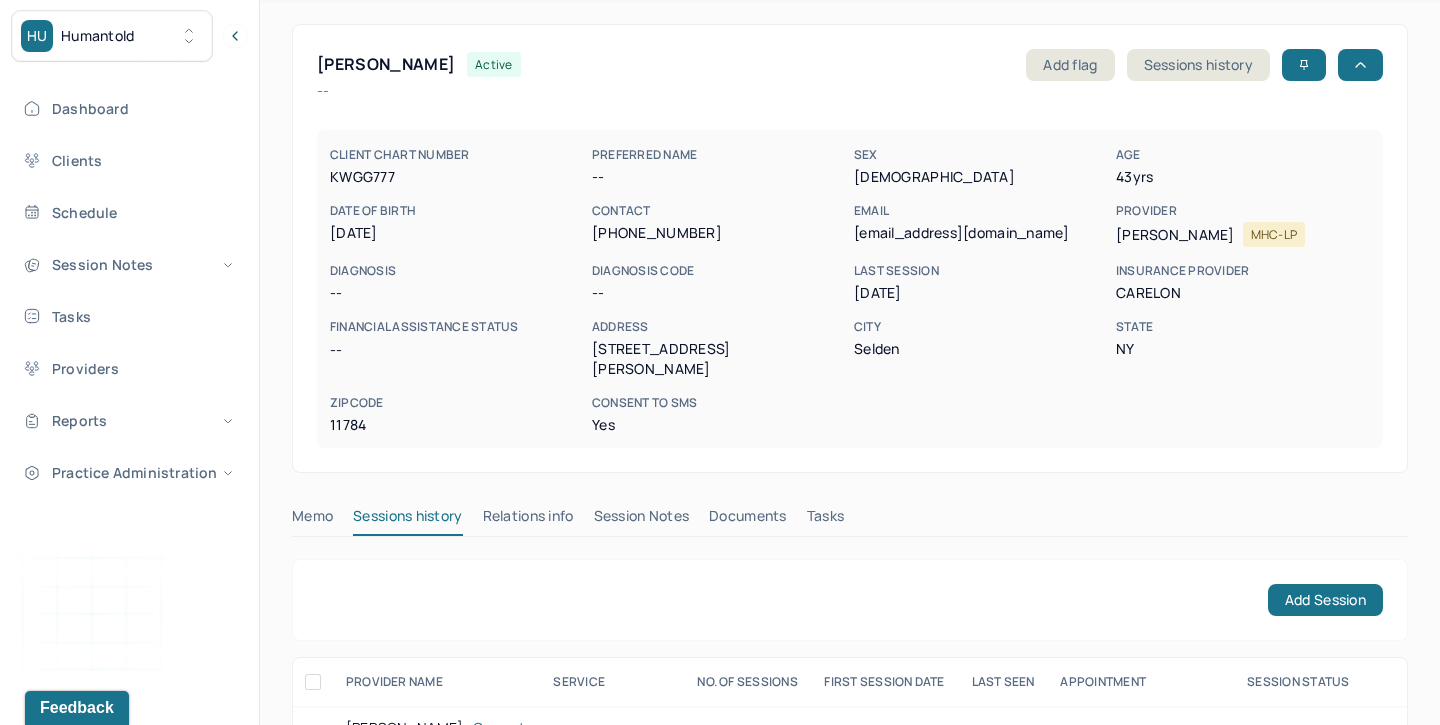 scroll, scrollTop: 135, scrollLeft: 0, axis: vertical 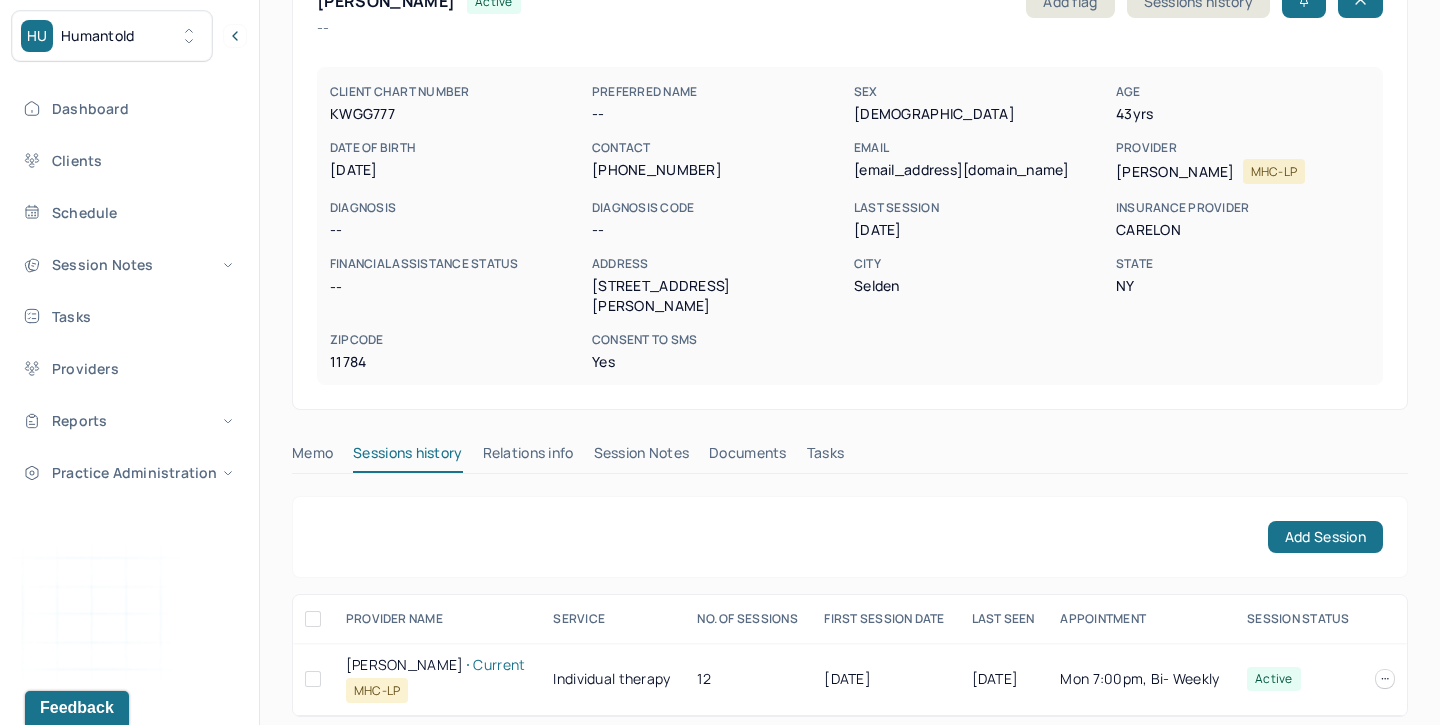 click on "Session Notes" at bounding box center (642, 457) 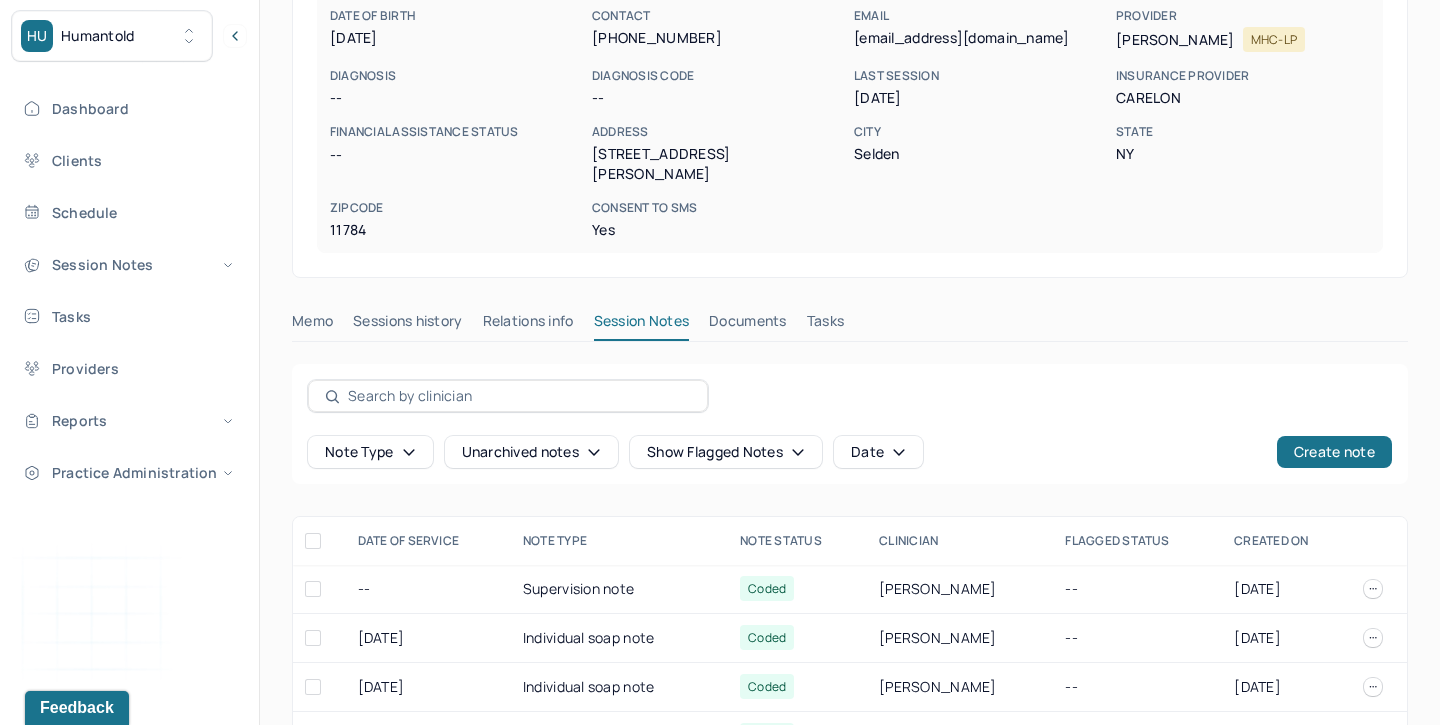 scroll, scrollTop: 329, scrollLeft: 0, axis: vertical 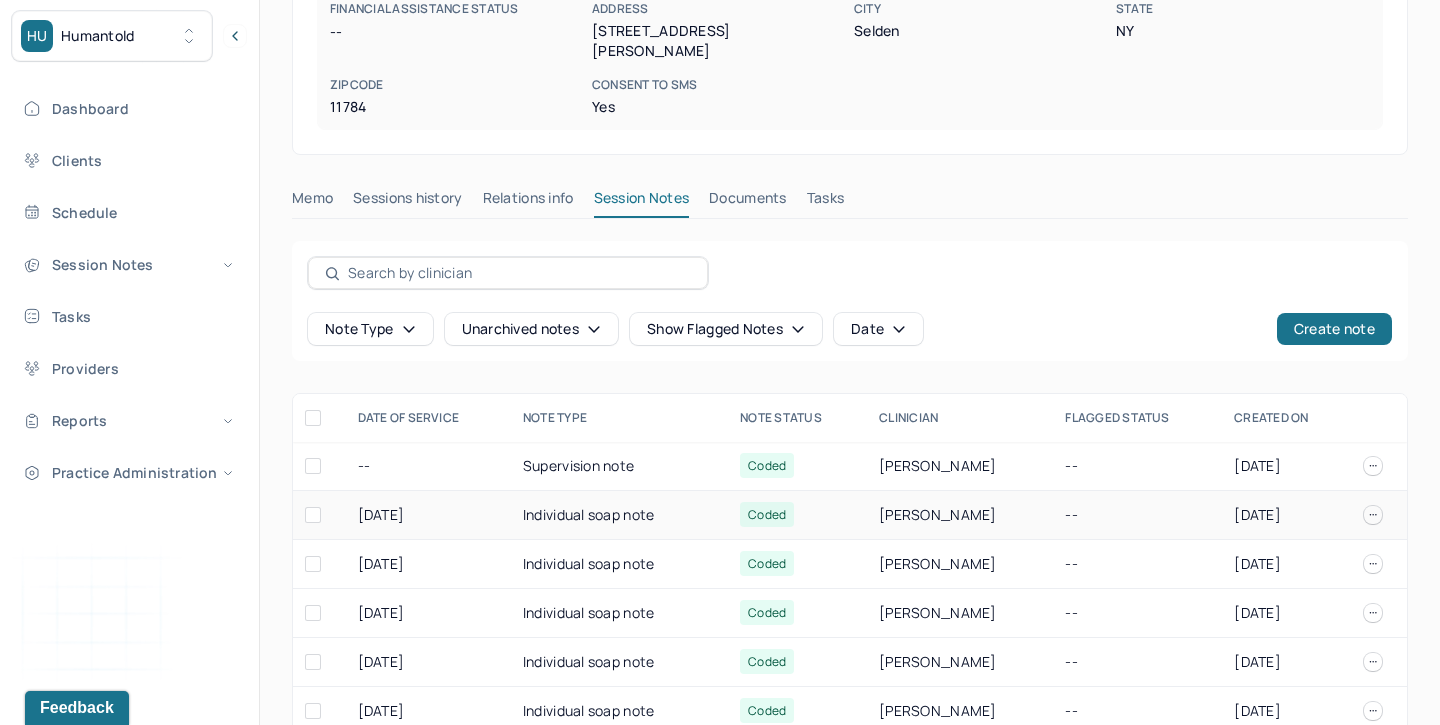 click on "Individual soap note" at bounding box center [619, 515] 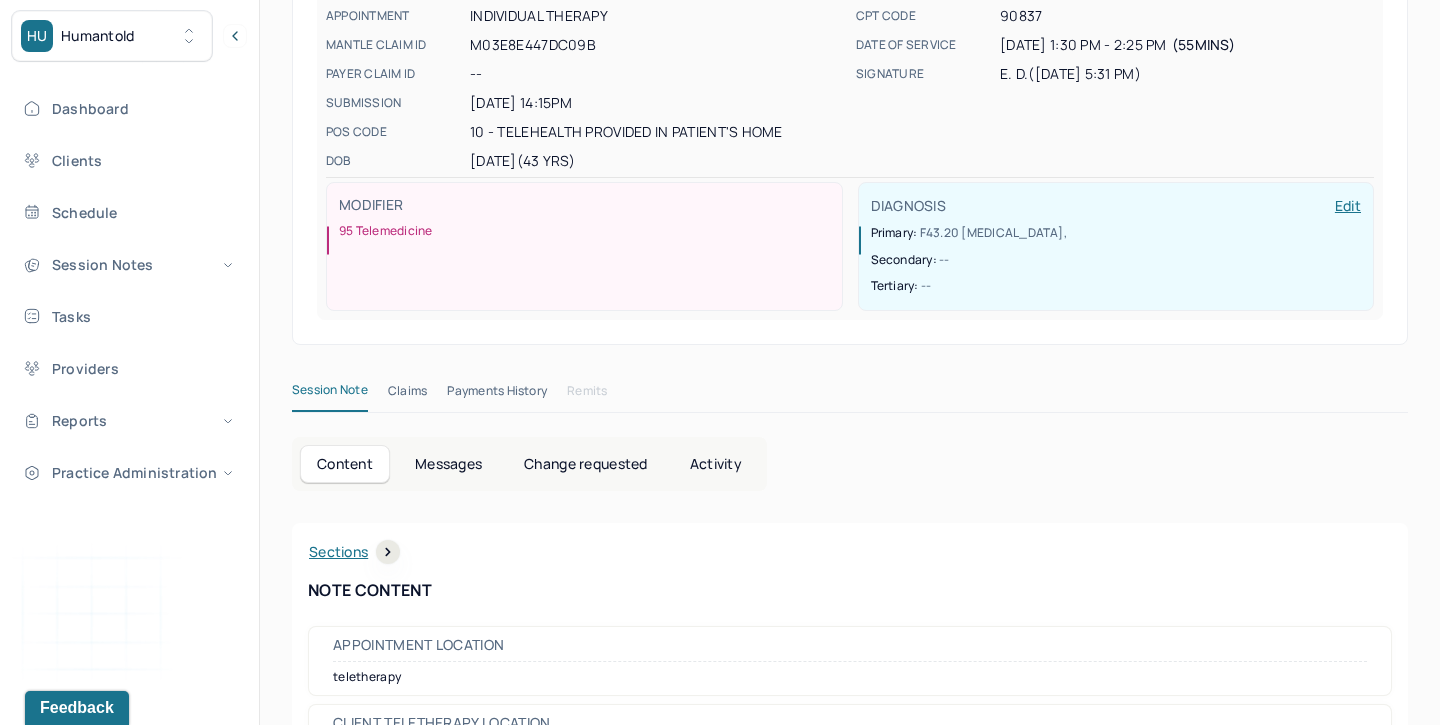 scroll, scrollTop: 0, scrollLeft: 0, axis: both 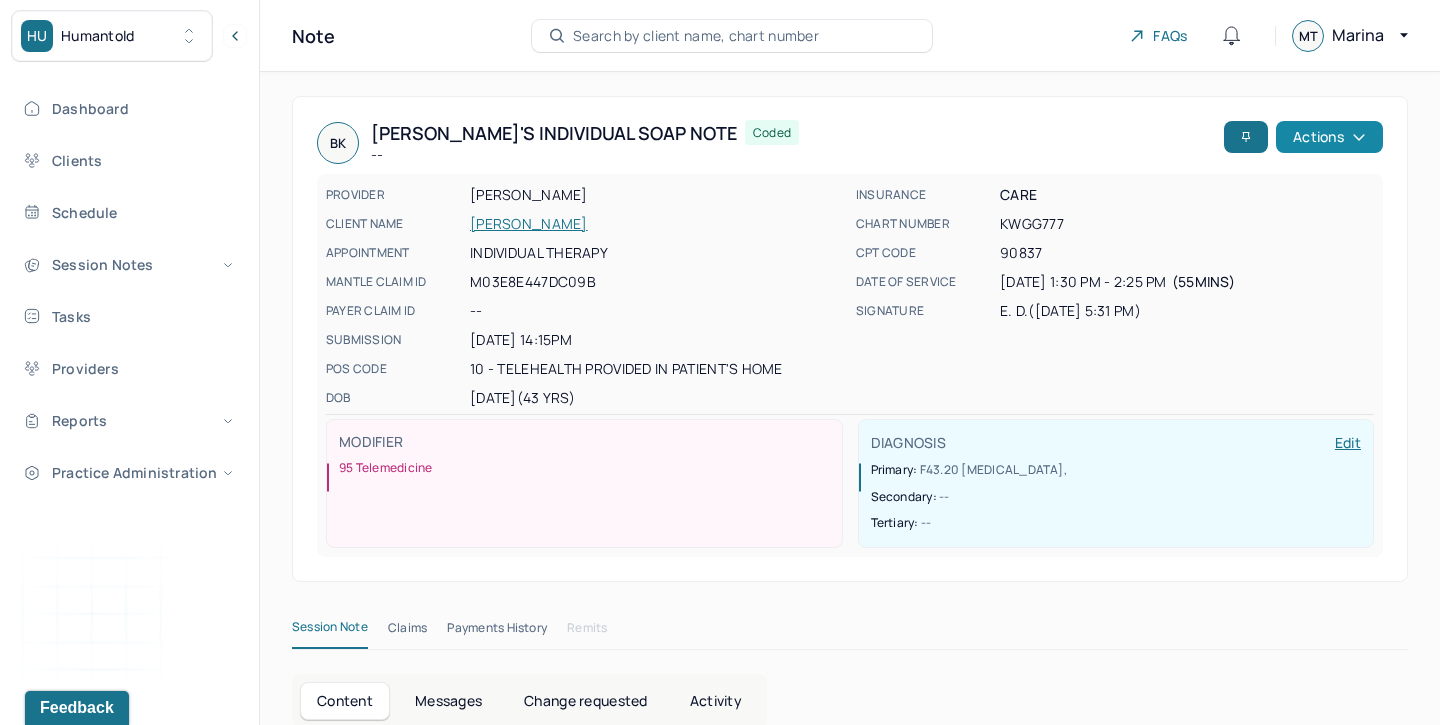 click on "Actions" at bounding box center [1329, 137] 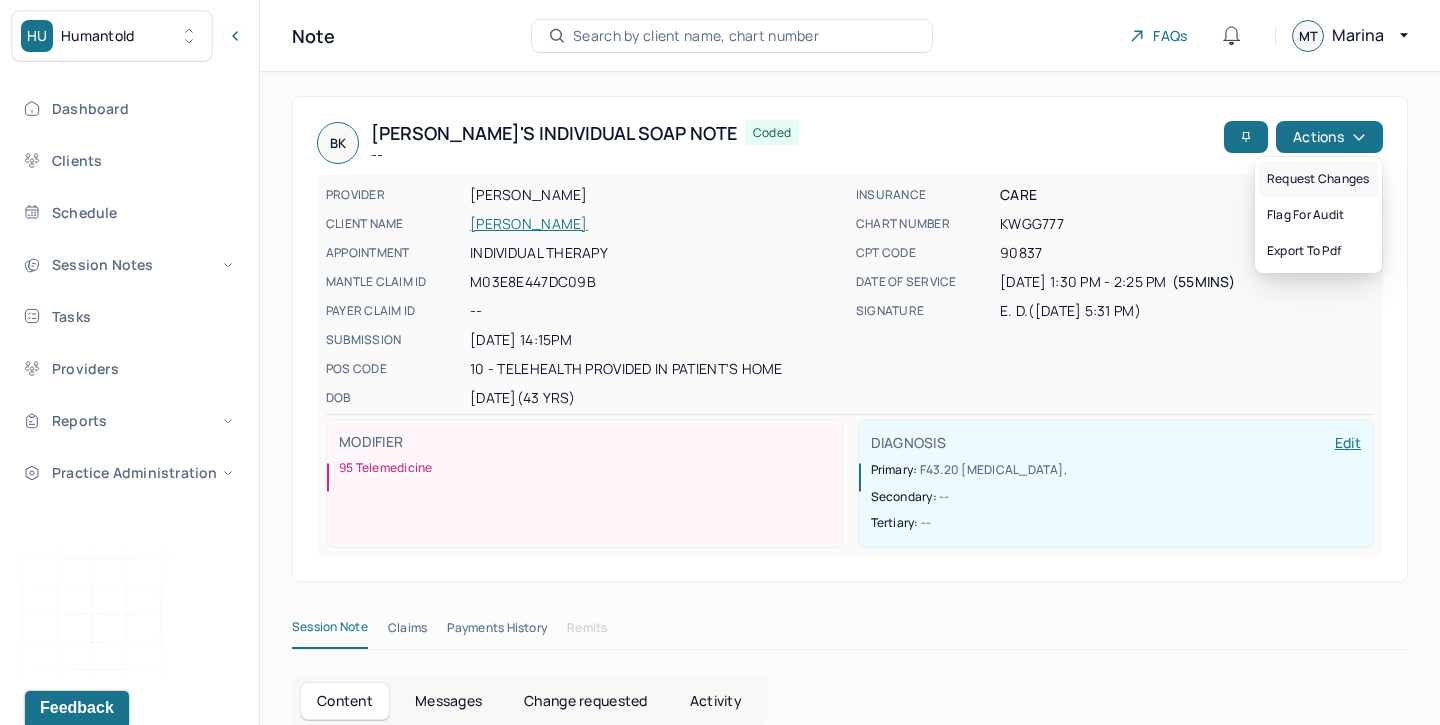 click on "Request changes" at bounding box center [1318, 179] 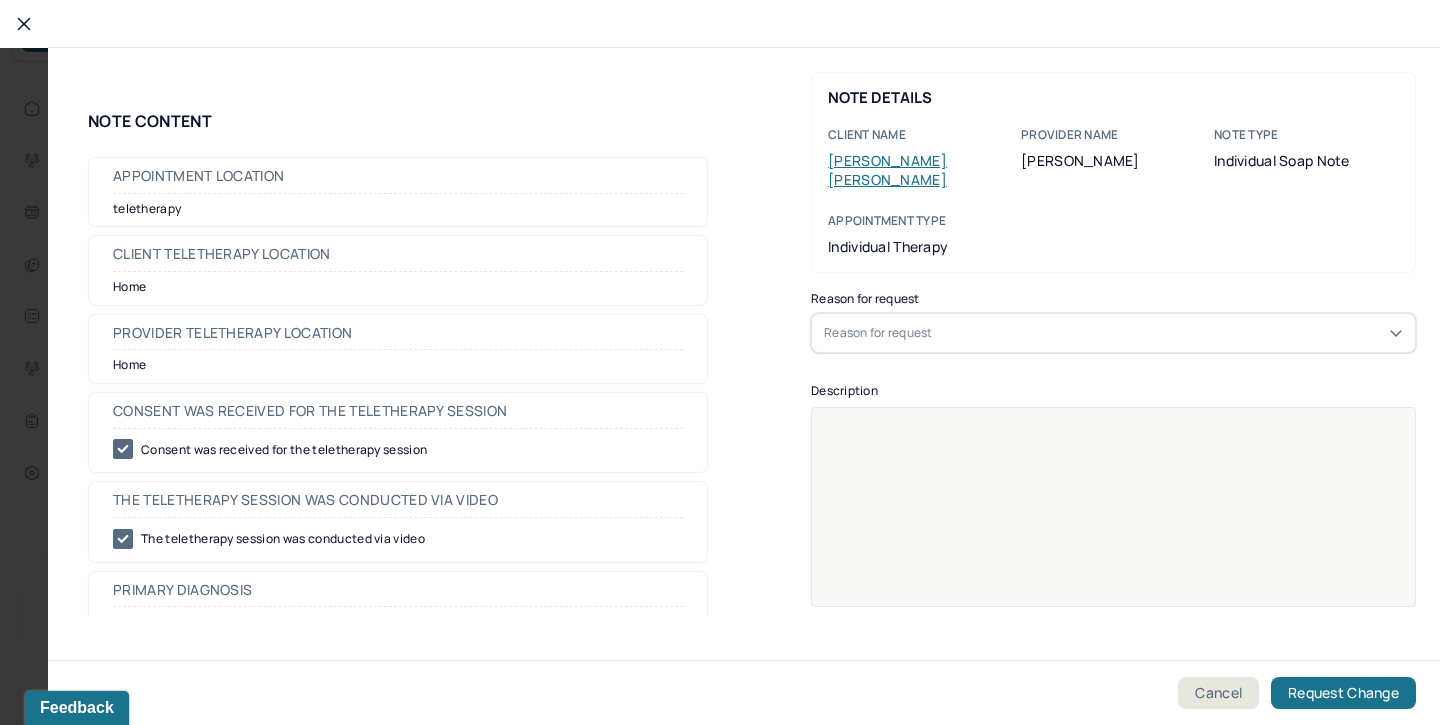 click on "Reason for request" at bounding box center [1113, 333] 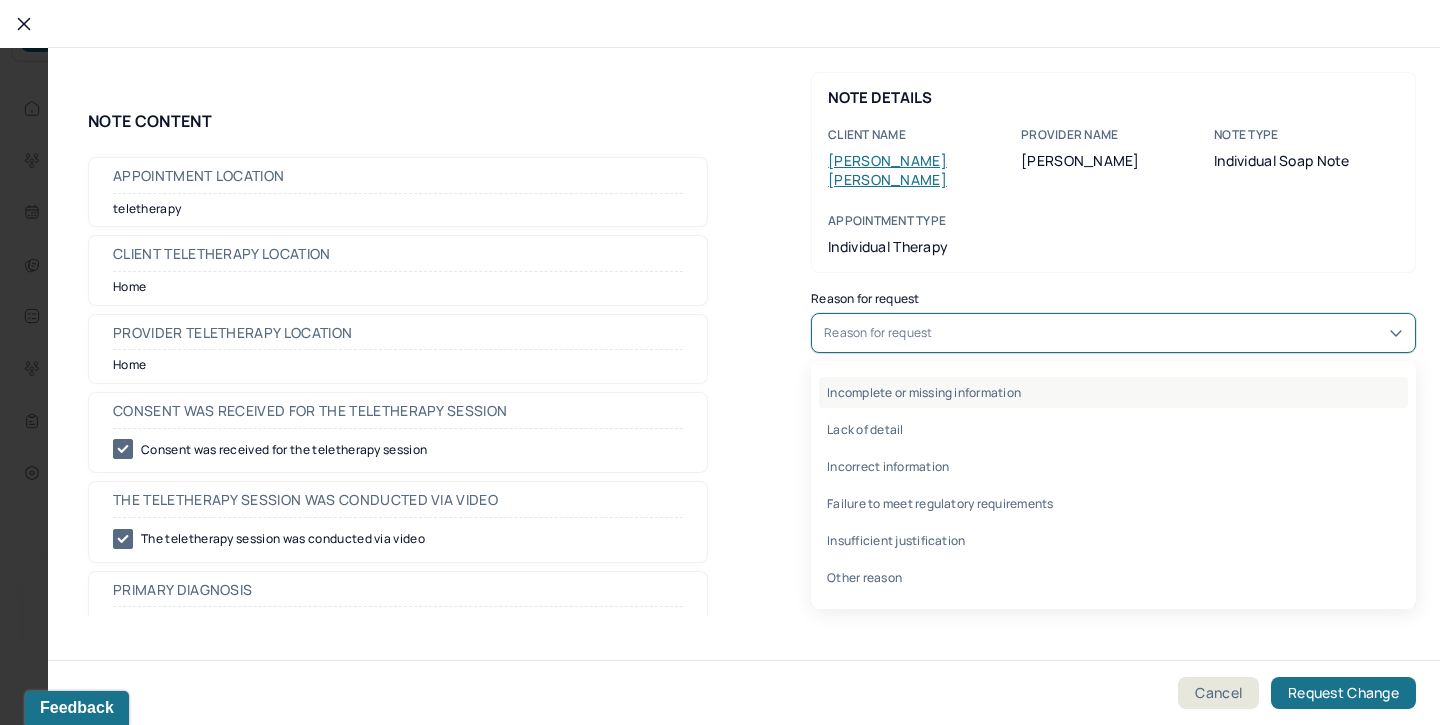 click on "Incomplete or missing information" at bounding box center [1113, 392] 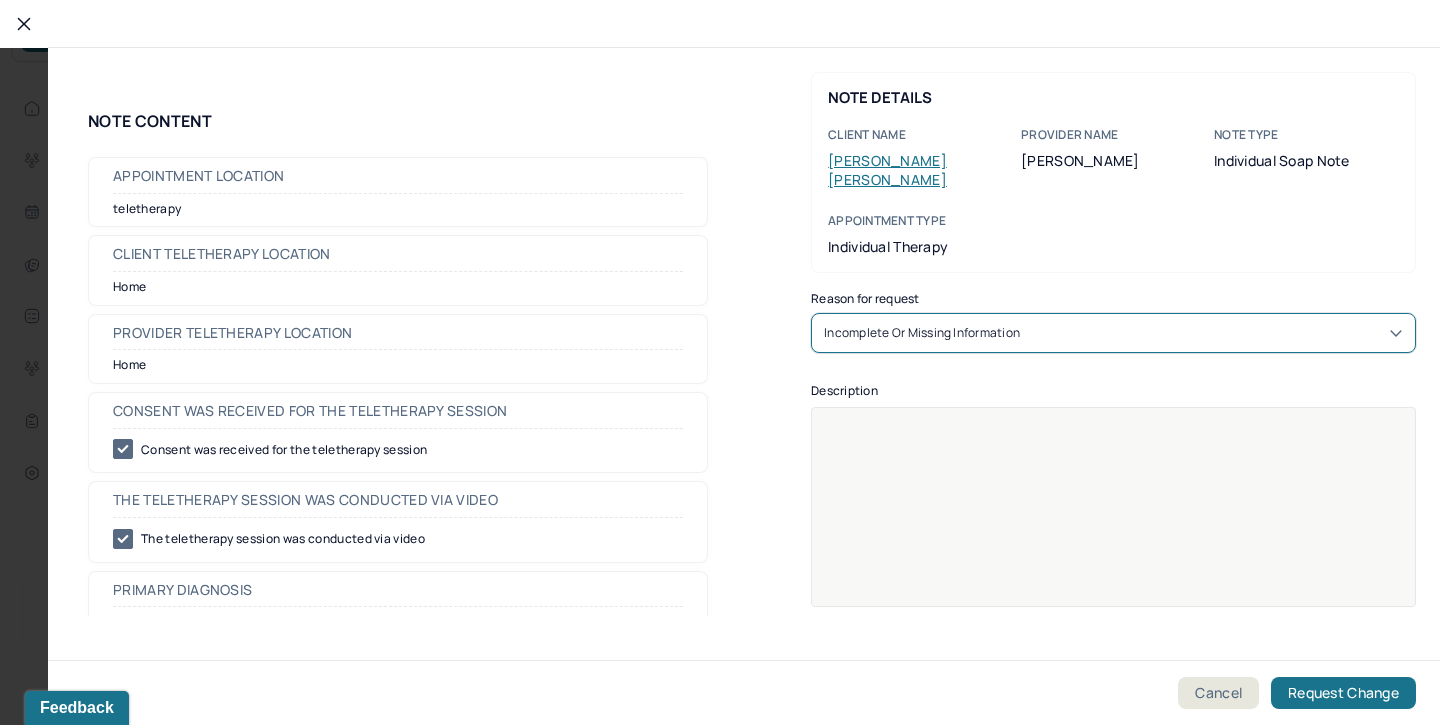 click at bounding box center (1114, 520) 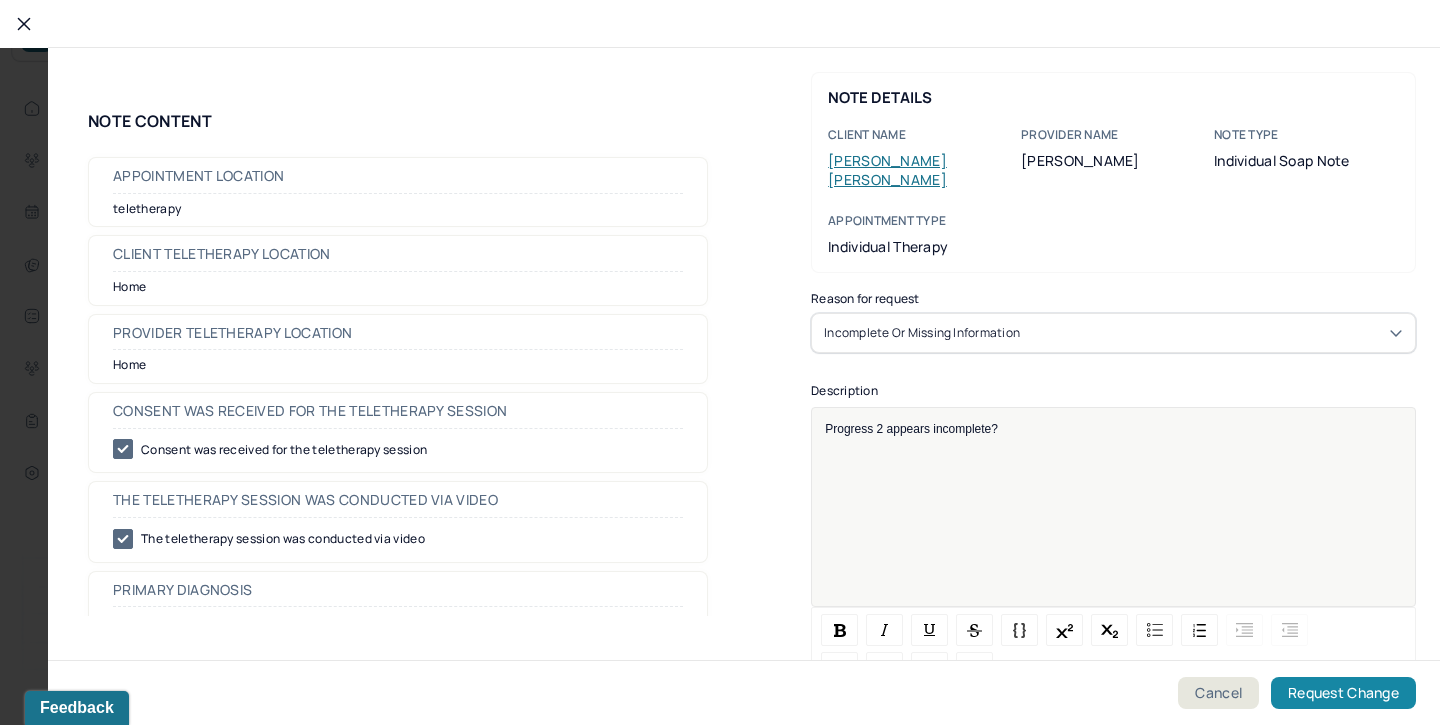 click on "Request Change" at bounding box center (1343, 693) 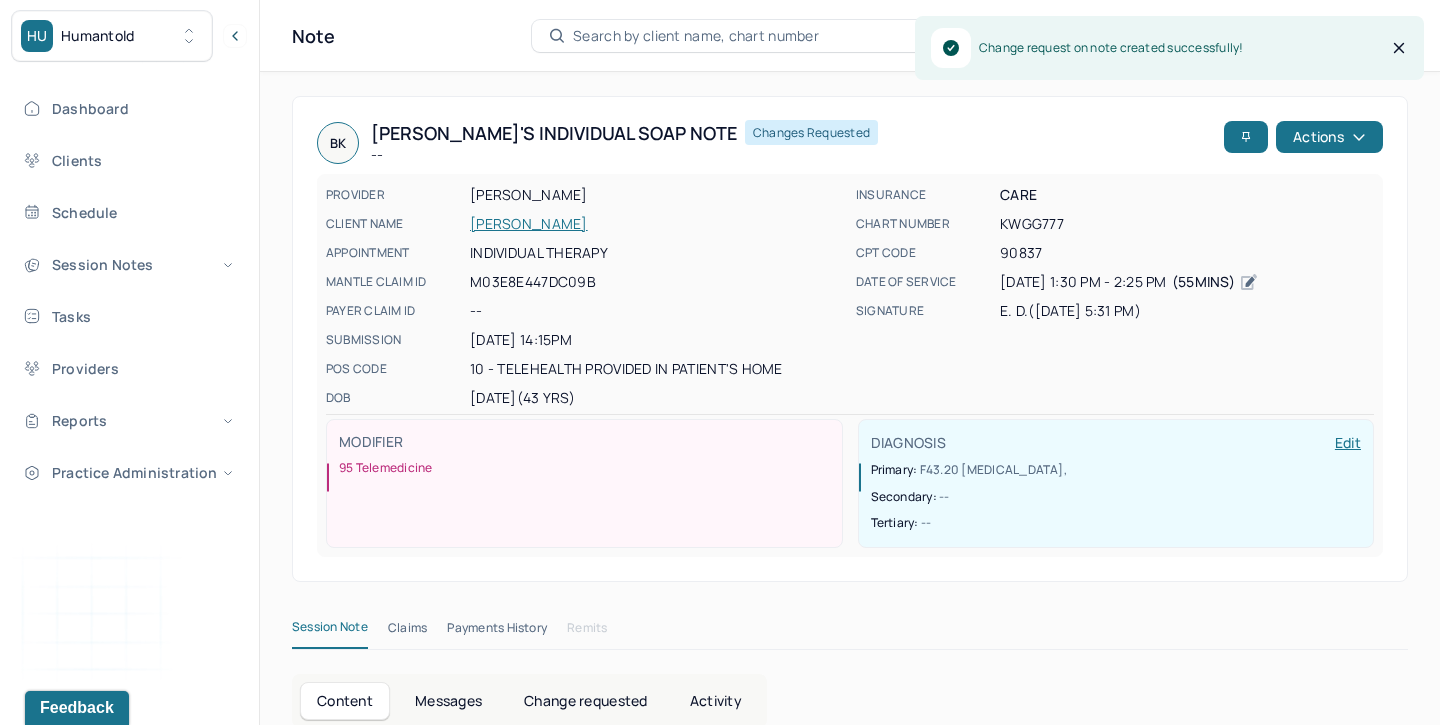 click on "KALLMAN, BRAD" at bounding box center (657, 224) 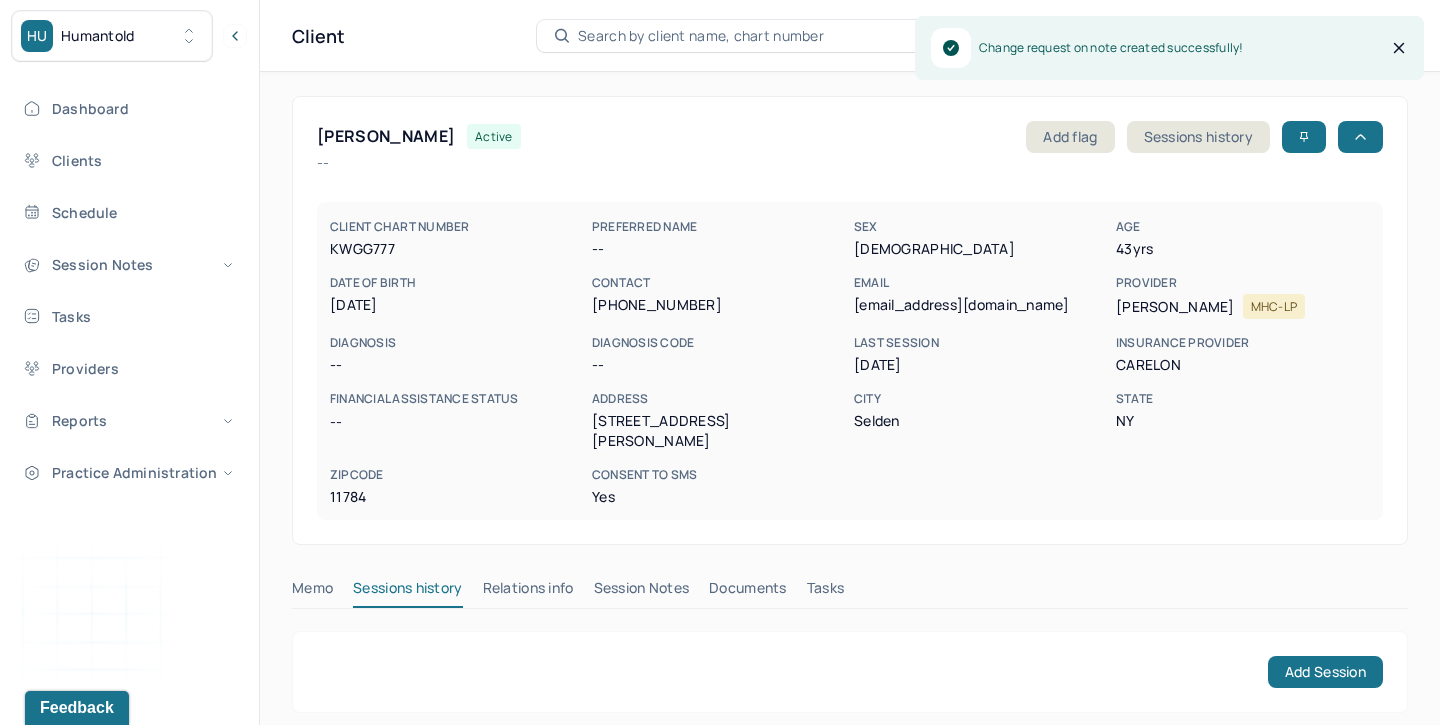 scroll, scrollTop: 135, scrollLeft: 0, axis: vertical 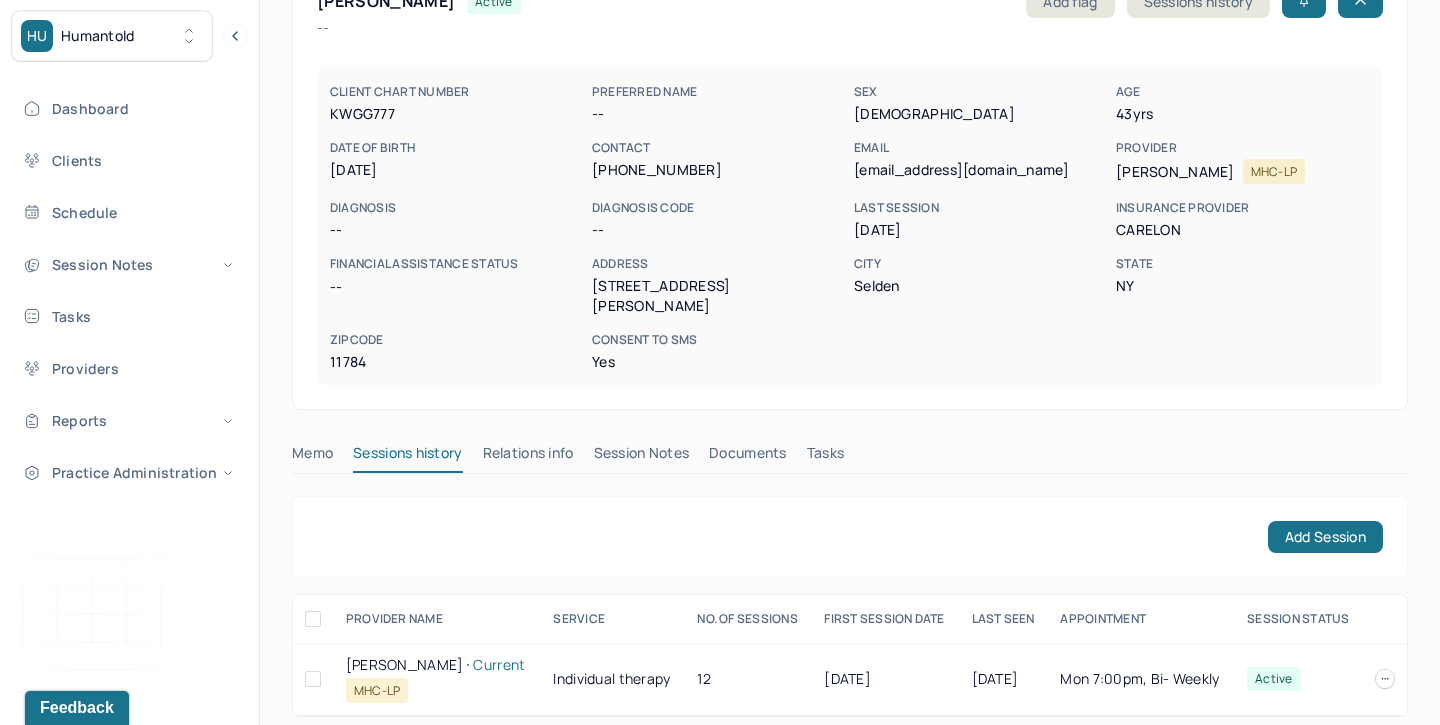 click on "Session Notes" at bounding box center (642, 457) 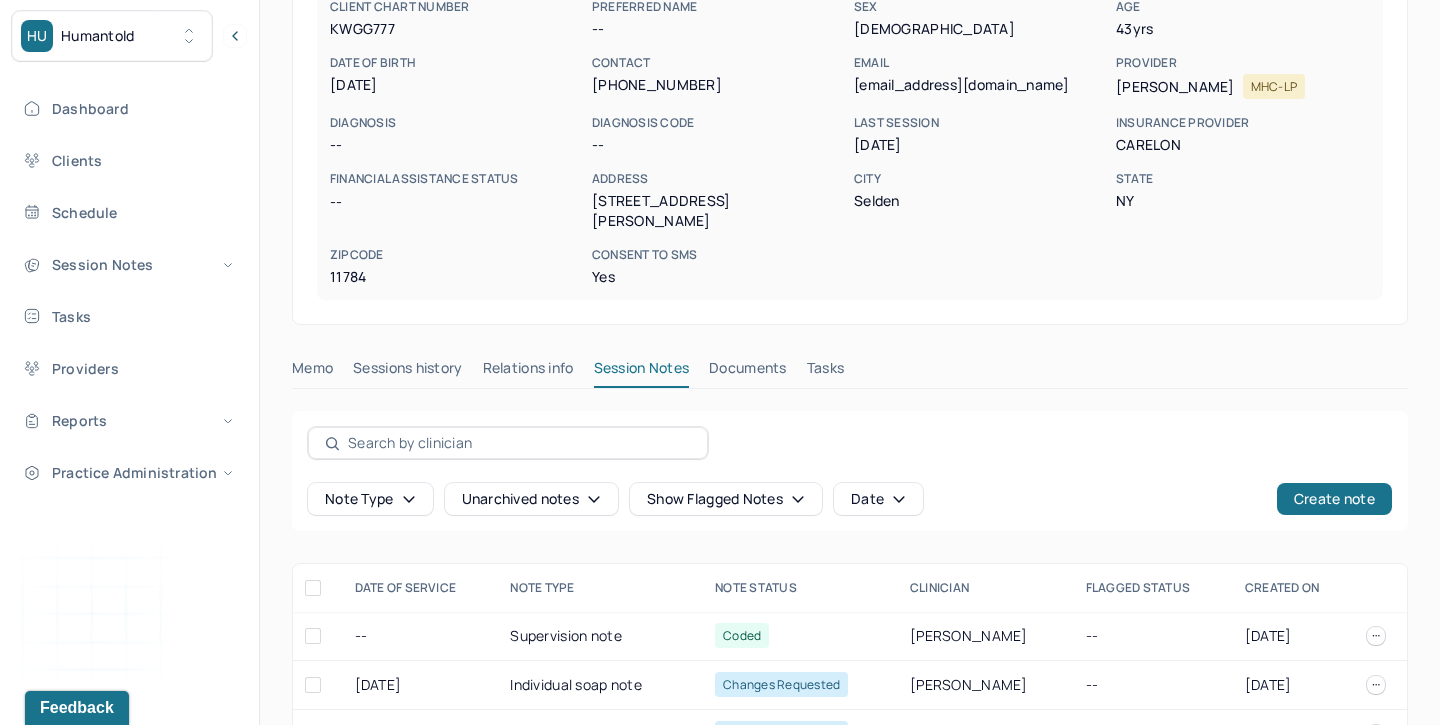 scroll, scrollTop: 0, scrollLeft: 0, axis: both 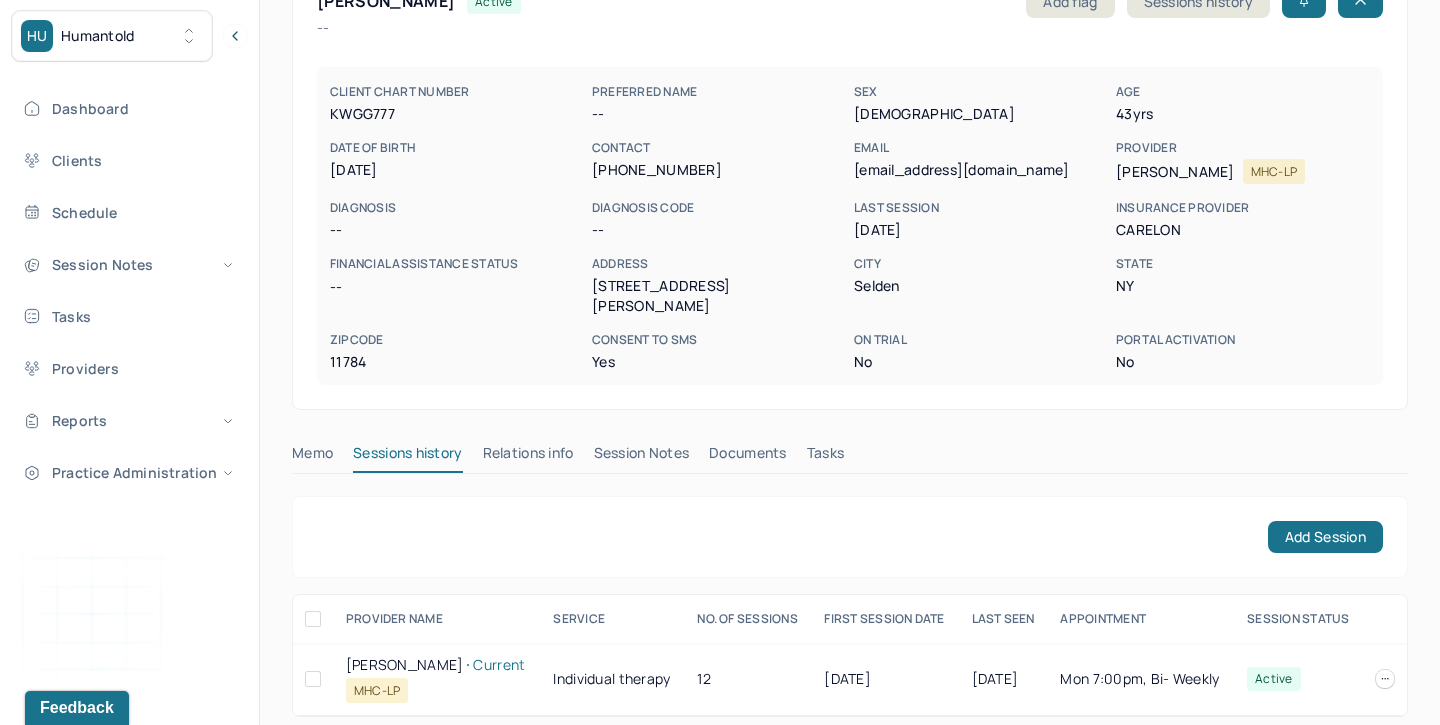click on "Session Notes" at bounding box center [642, 457] 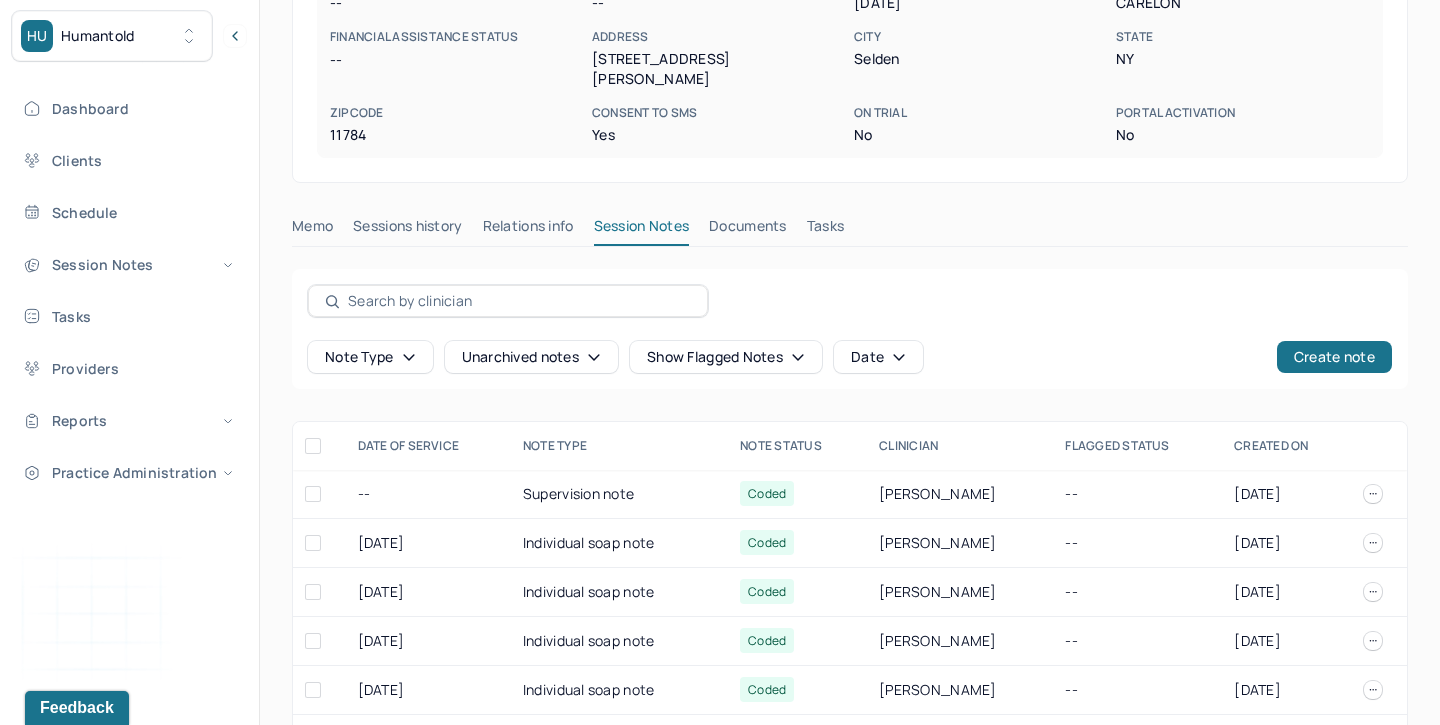 scroll, scrollTop: 363, scrollLeft: 0, axis: vertical 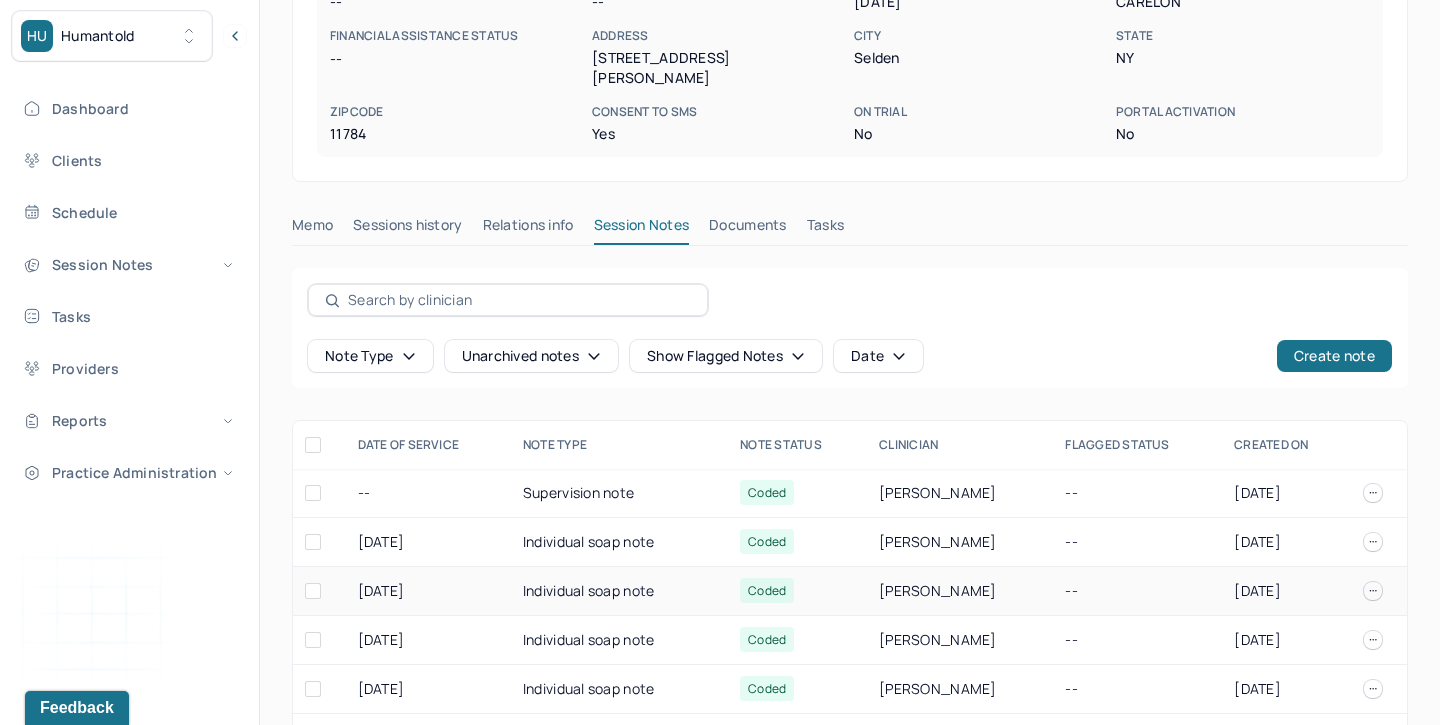 click on "06/12/2025" at bounding box center (428, 591) 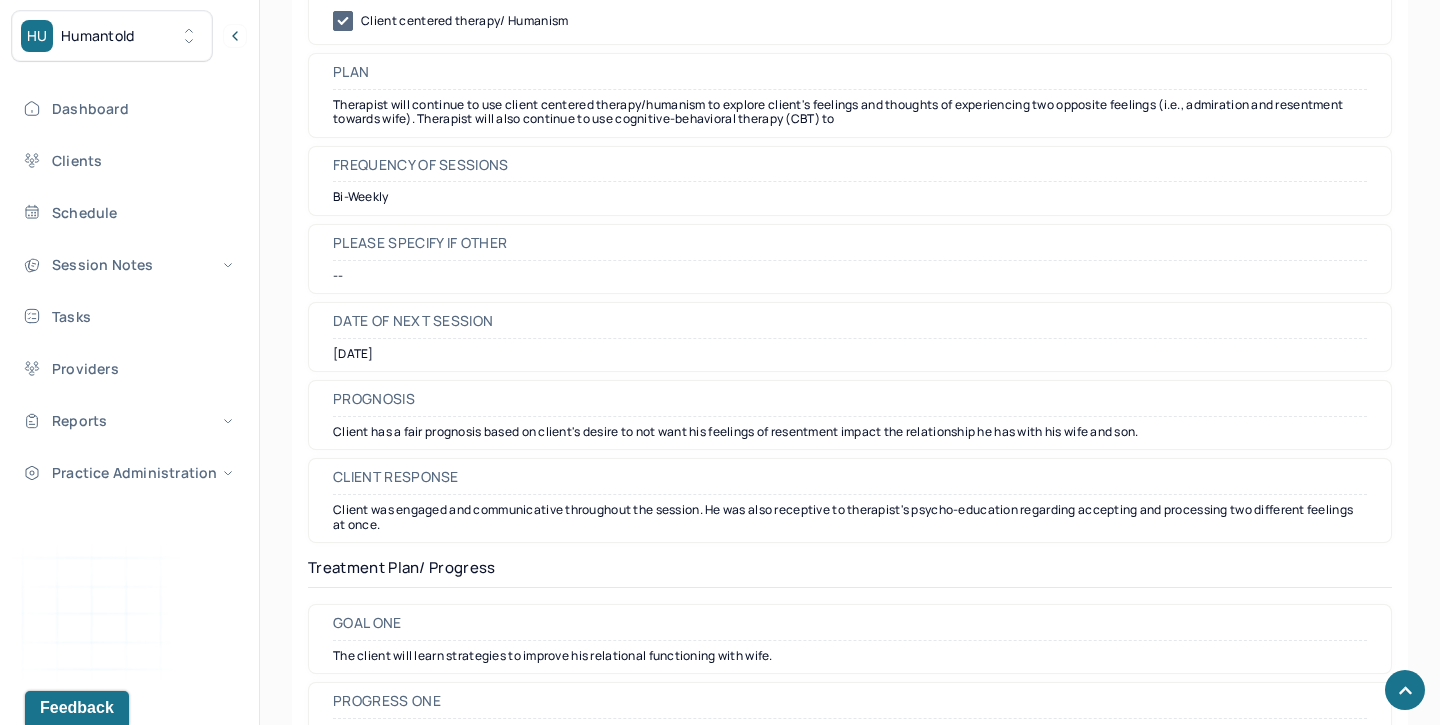 scroll, scrollTop: 2449, scrollLeft: 0, axis: vertical 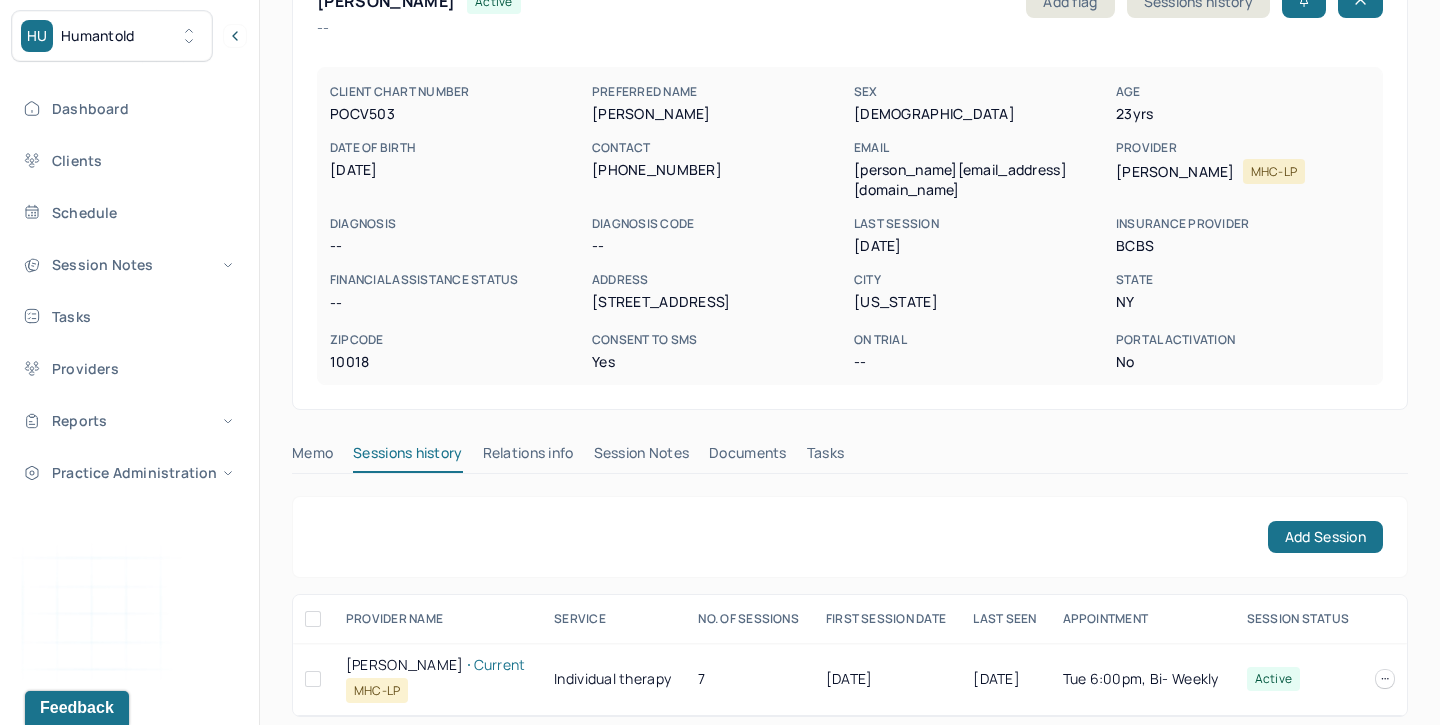 click on "Session Notes" at bounding box center (642, 457) 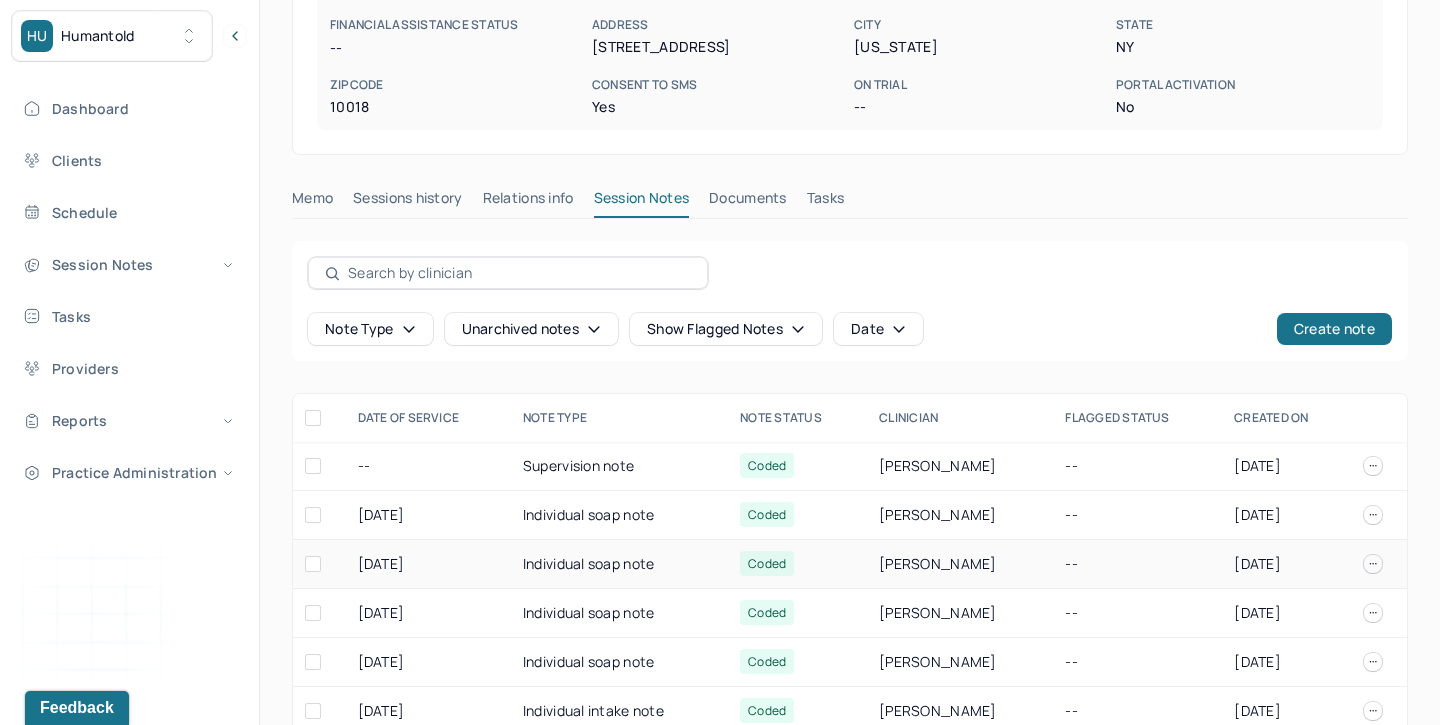 scroll, scrollTop: 392, scrollLeft: 0, axis: vertical 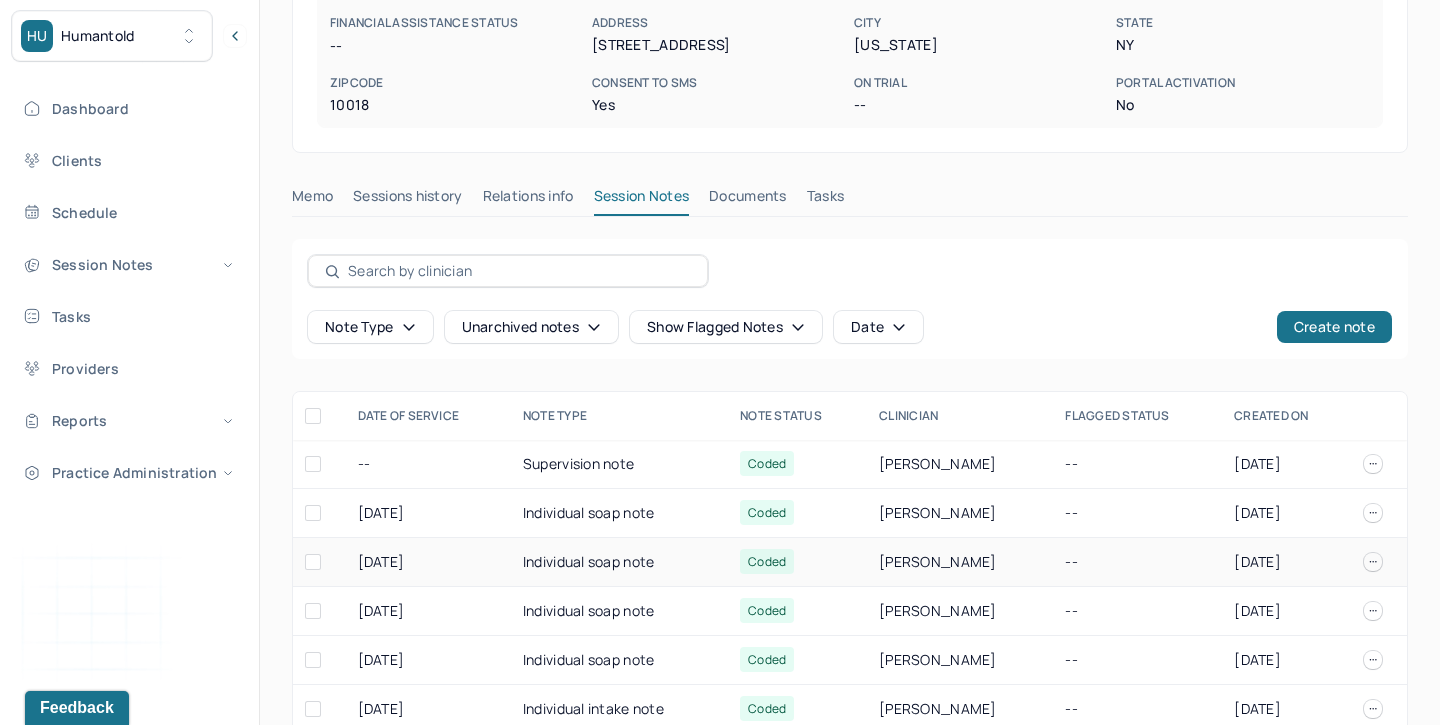 click on "Individual soap note" at bounding box center [619, 562] 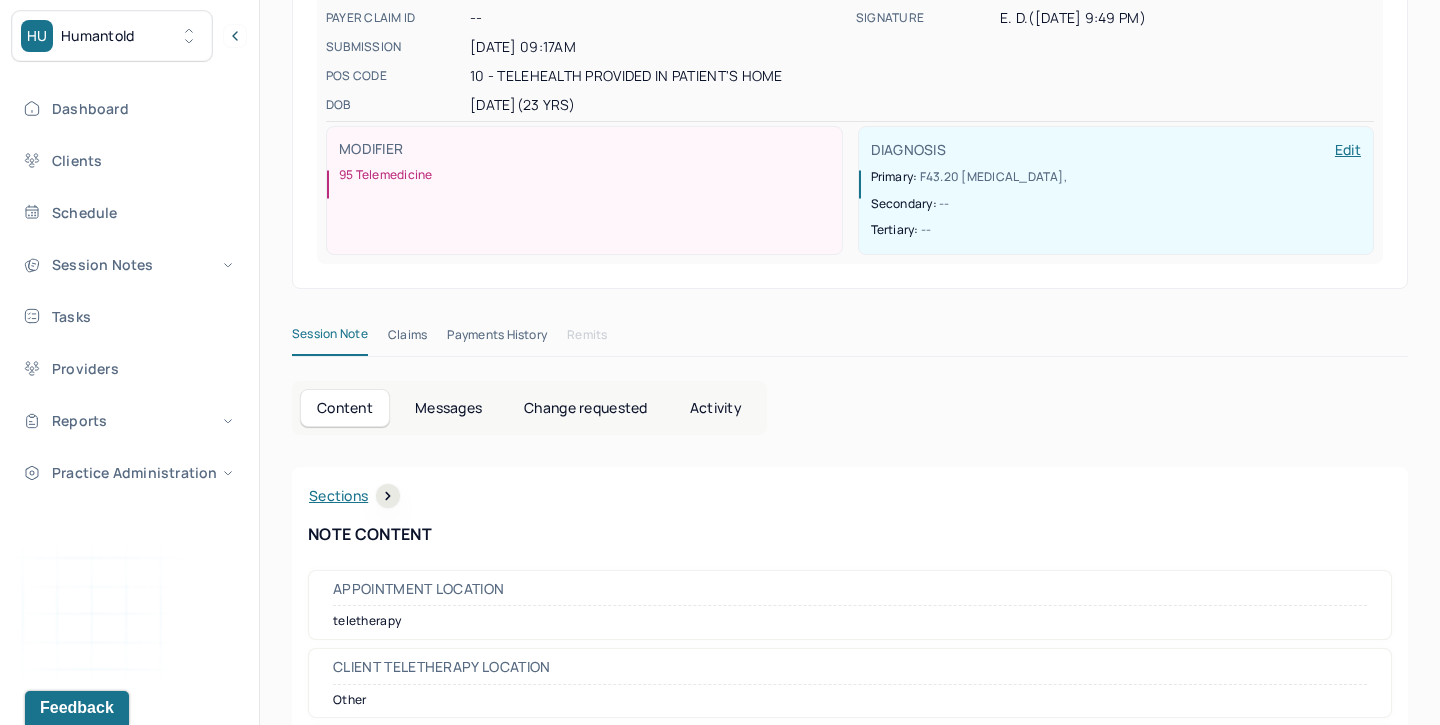 scroll, scrollTop: 0, scrollLeft: 0, axis: both 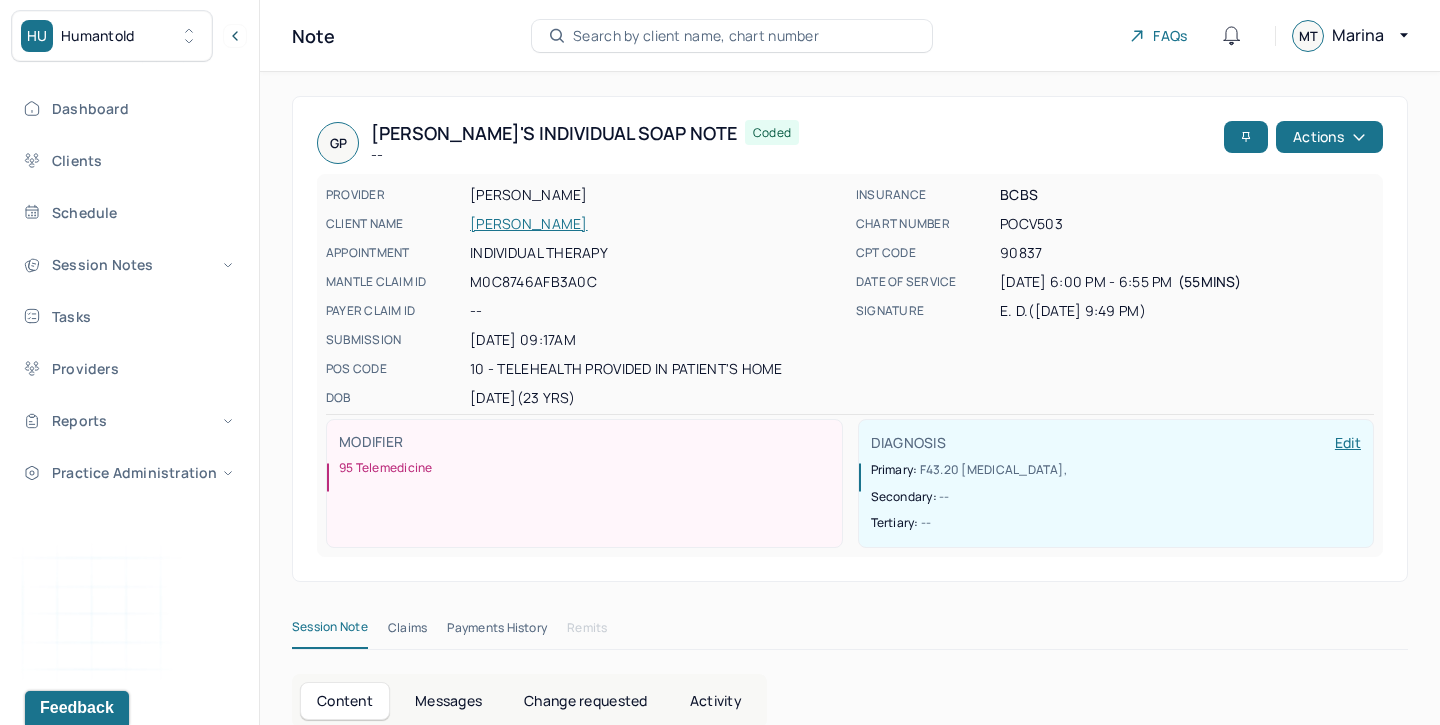 click on "CLIENT NAME" at bounding box center (396, 224) 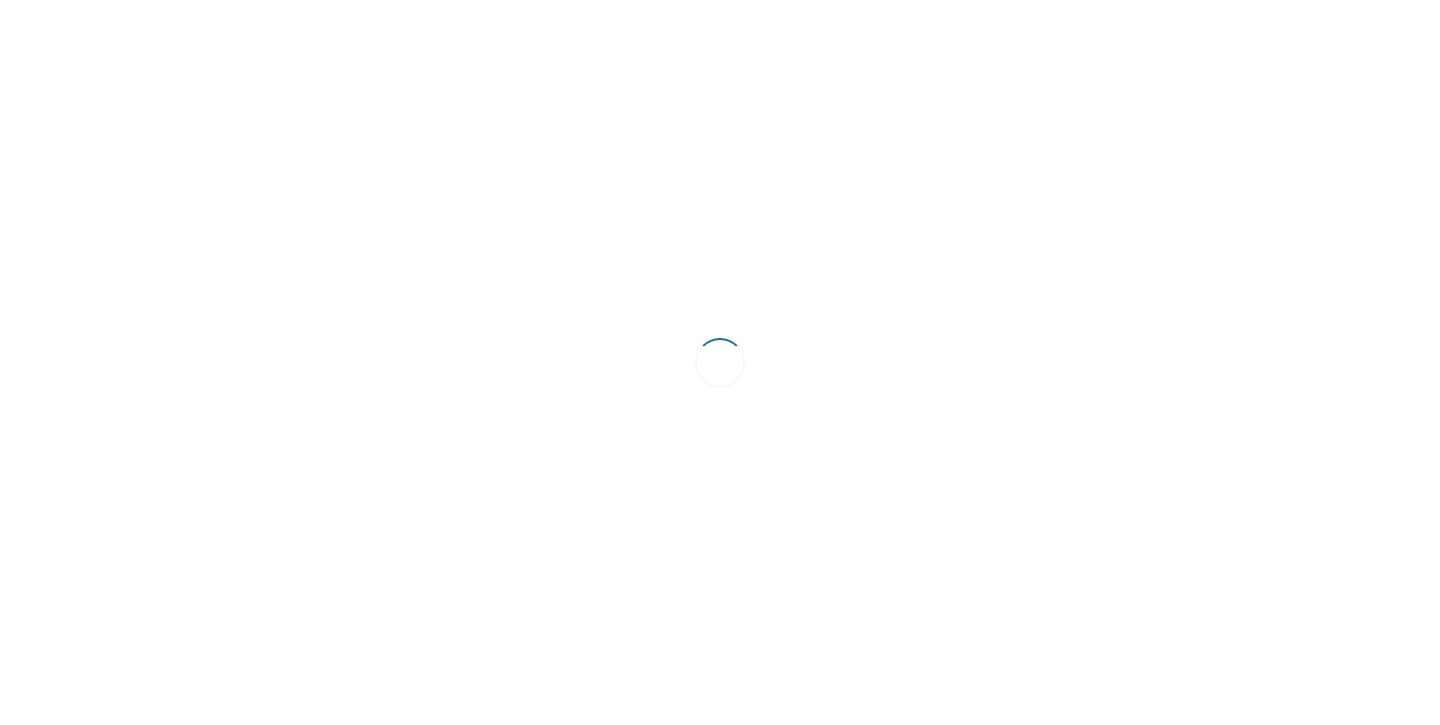 scroll, scrollTop: 0, scrollLeft: 0, axis: both 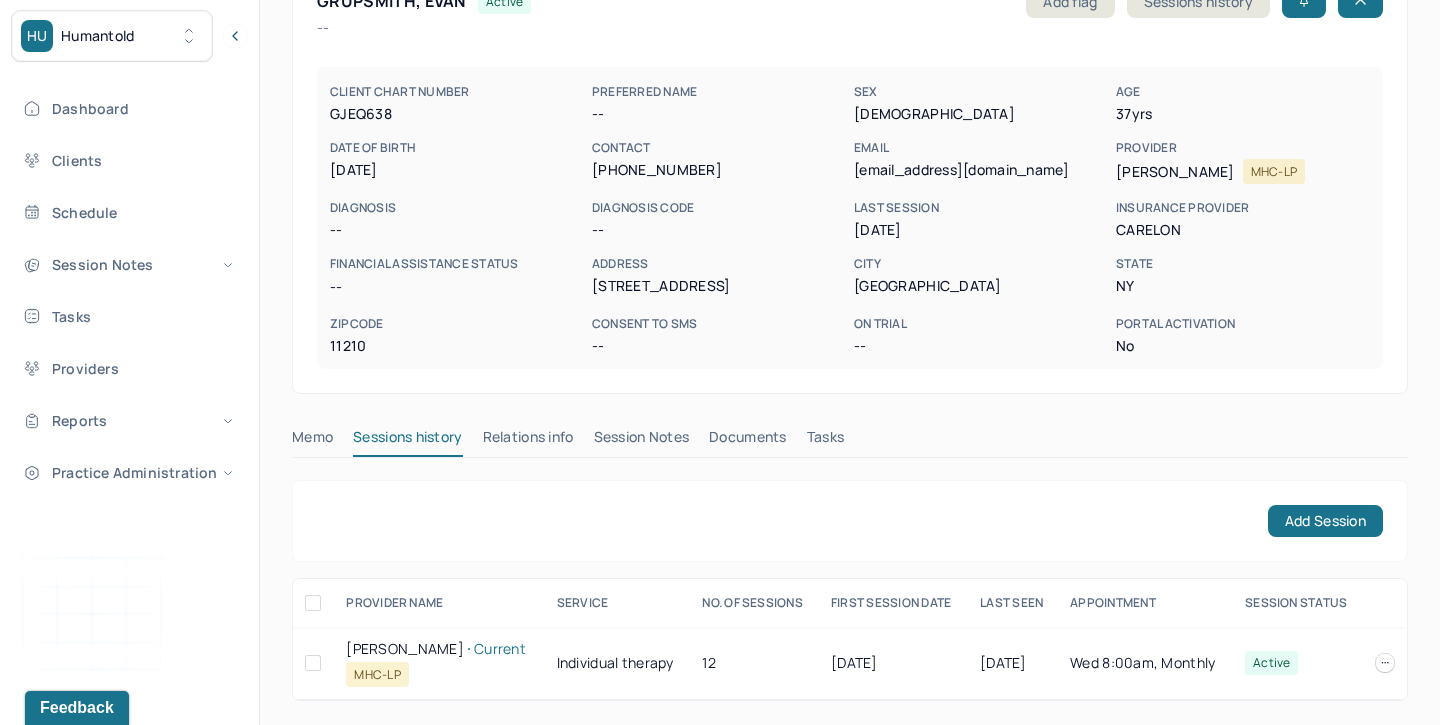 click on "Session Notes" at bounding box center (642, 441) 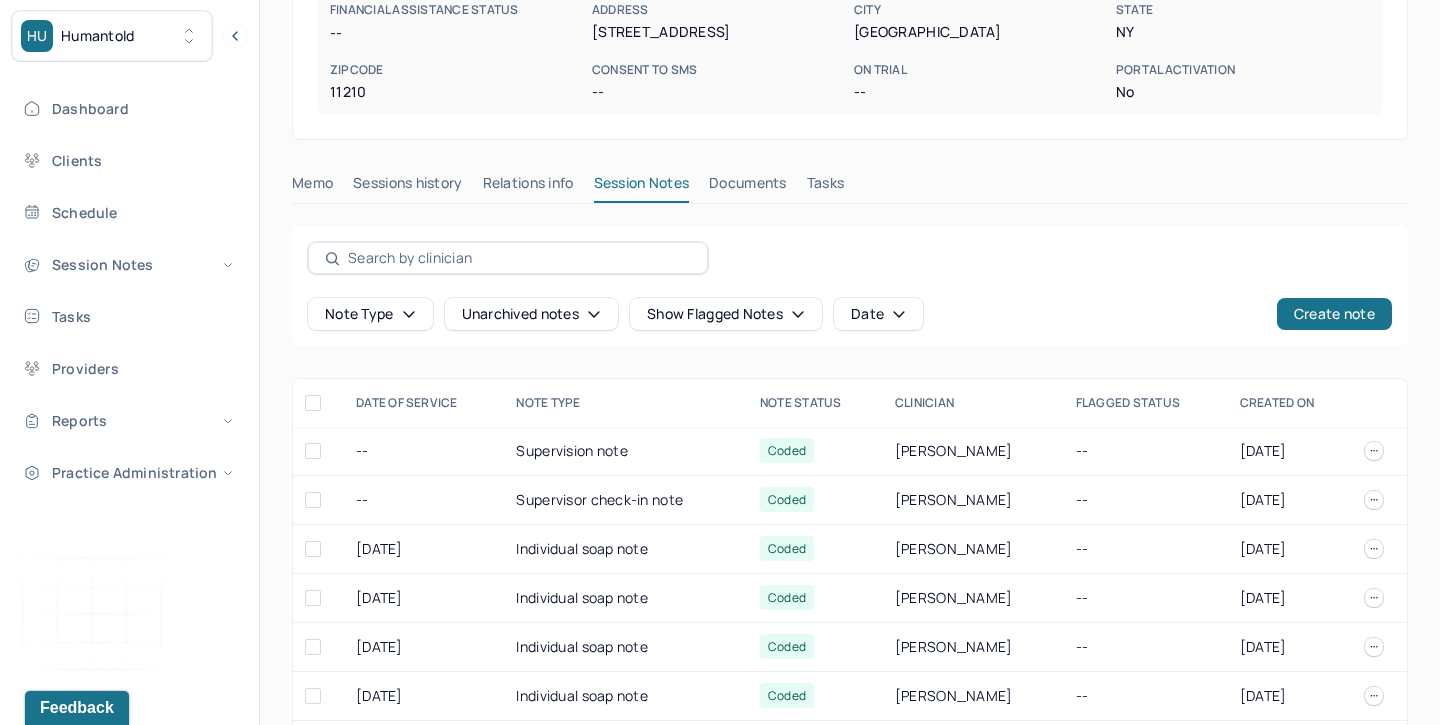 scroll, scrollTop: 404, scrollLeft: 0, axis: vertical 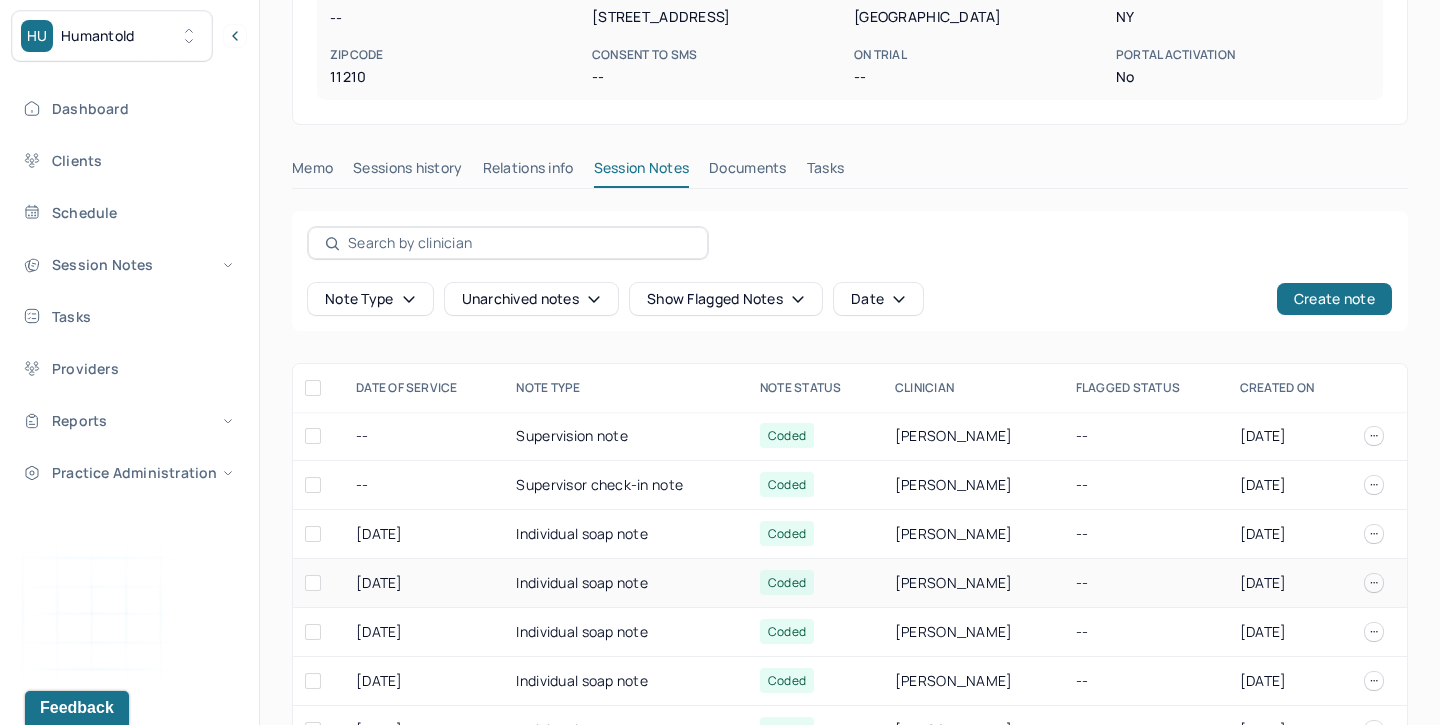 click on "Individual soap note" at bounding box center [626, 583] 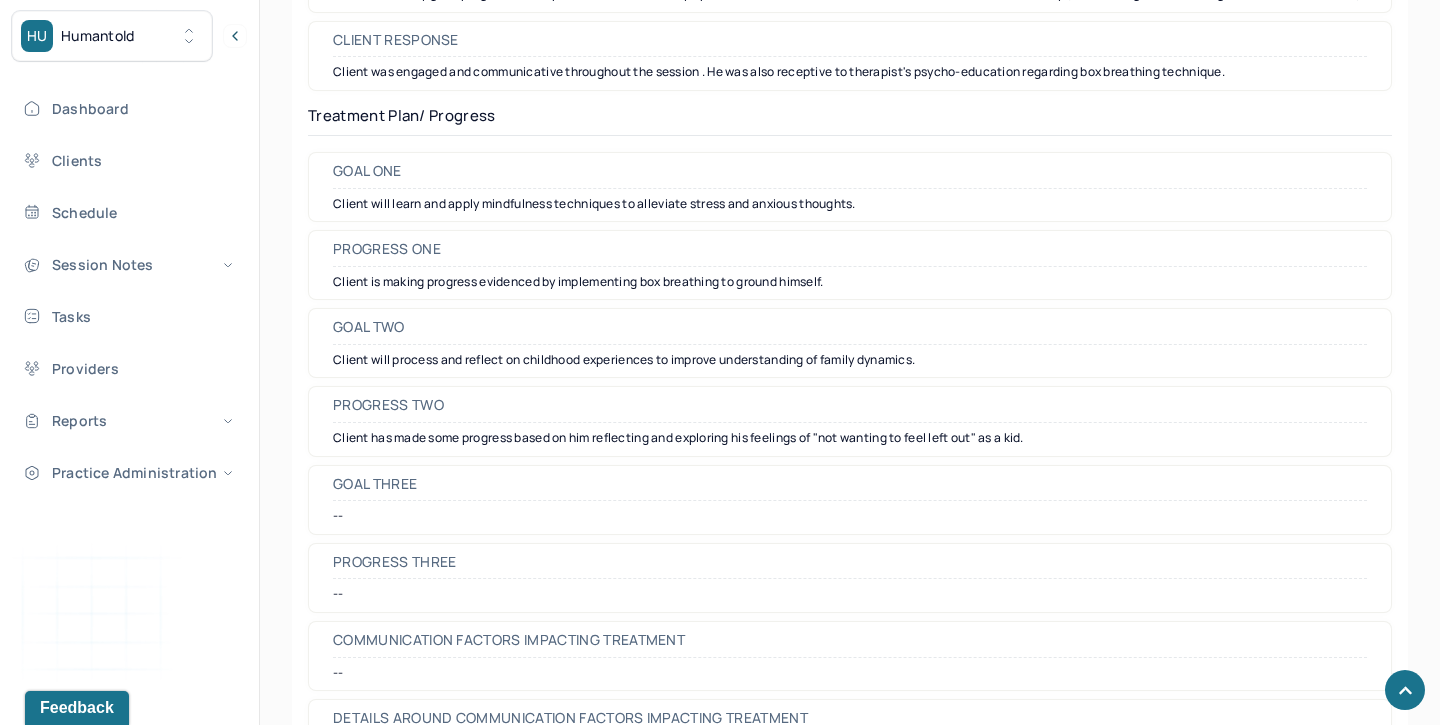 scroll, scrollTop: 2927, scrollLeft: 0, axis: vertical 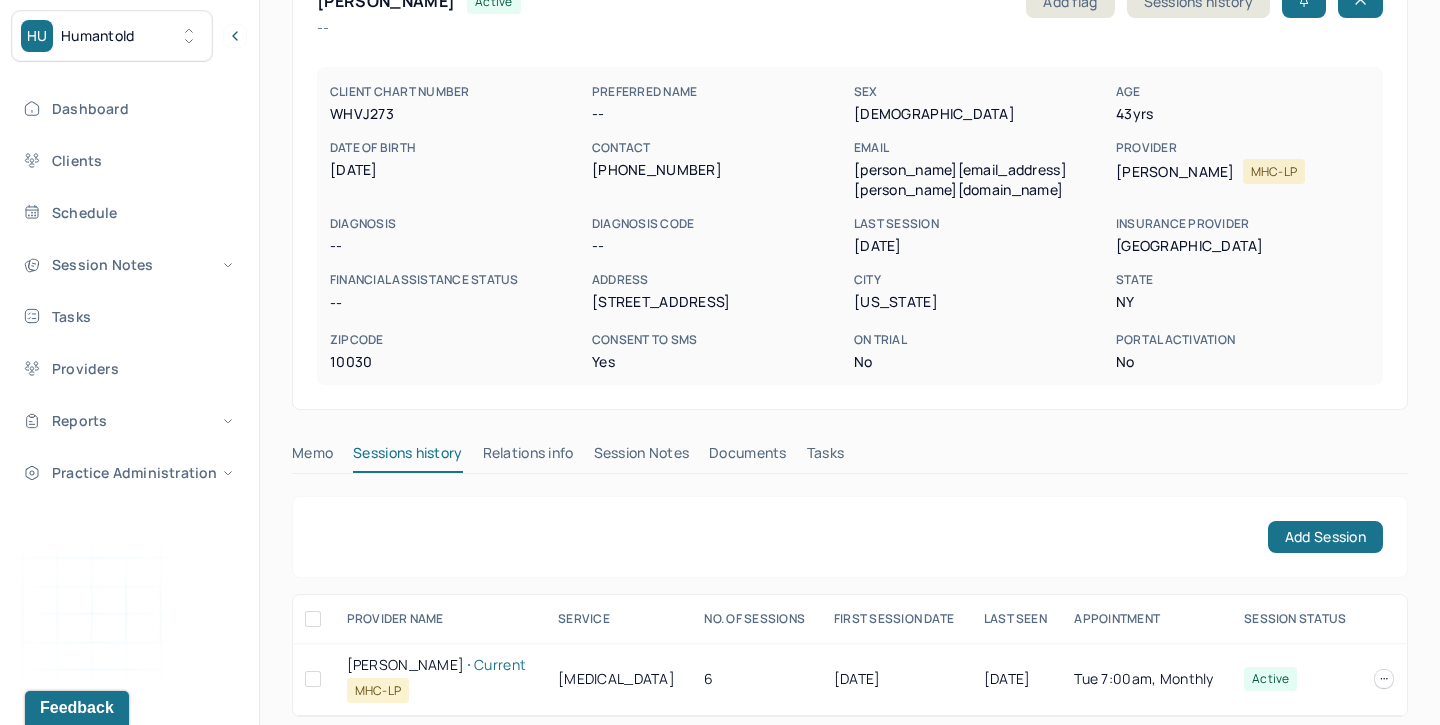 click on "Session Notes" at bounding box center (642, 457) 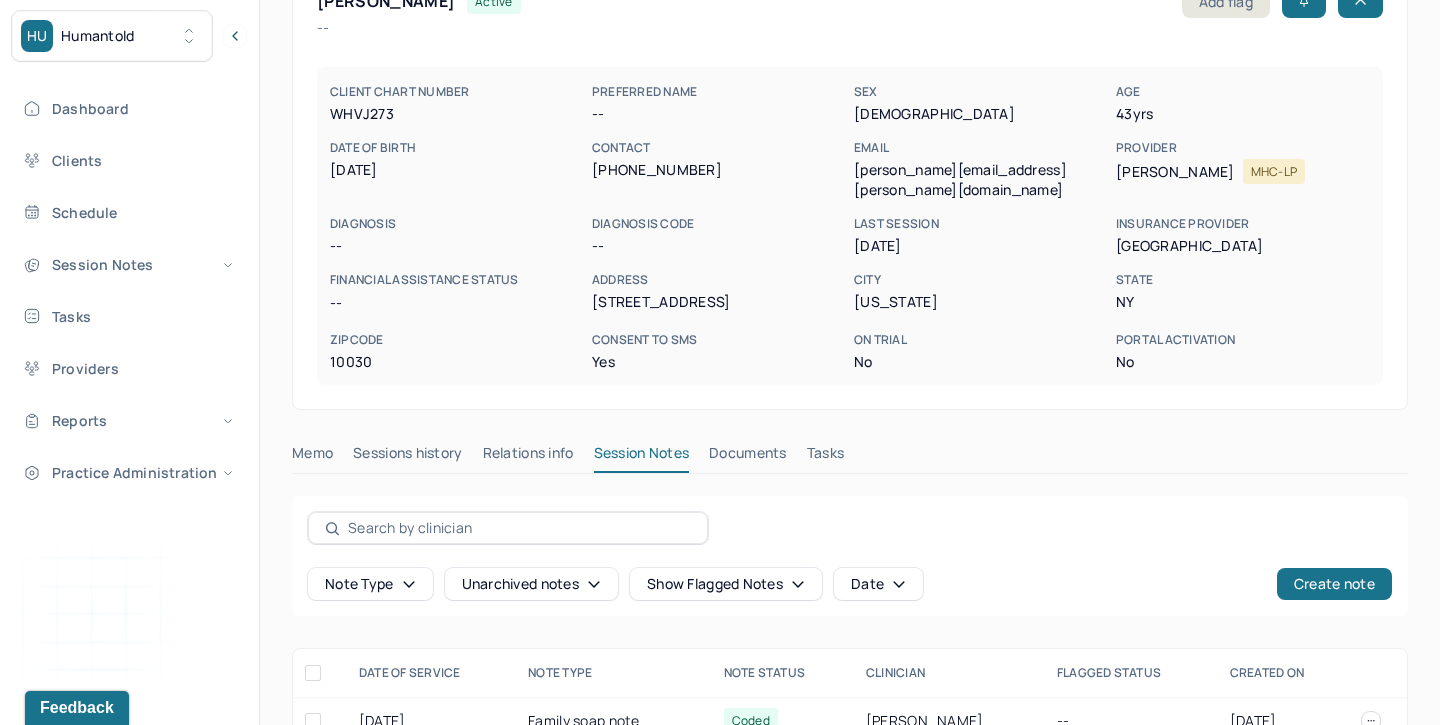 scroll, scrollTop: 410, scrollLeft: 0, axis: vertical 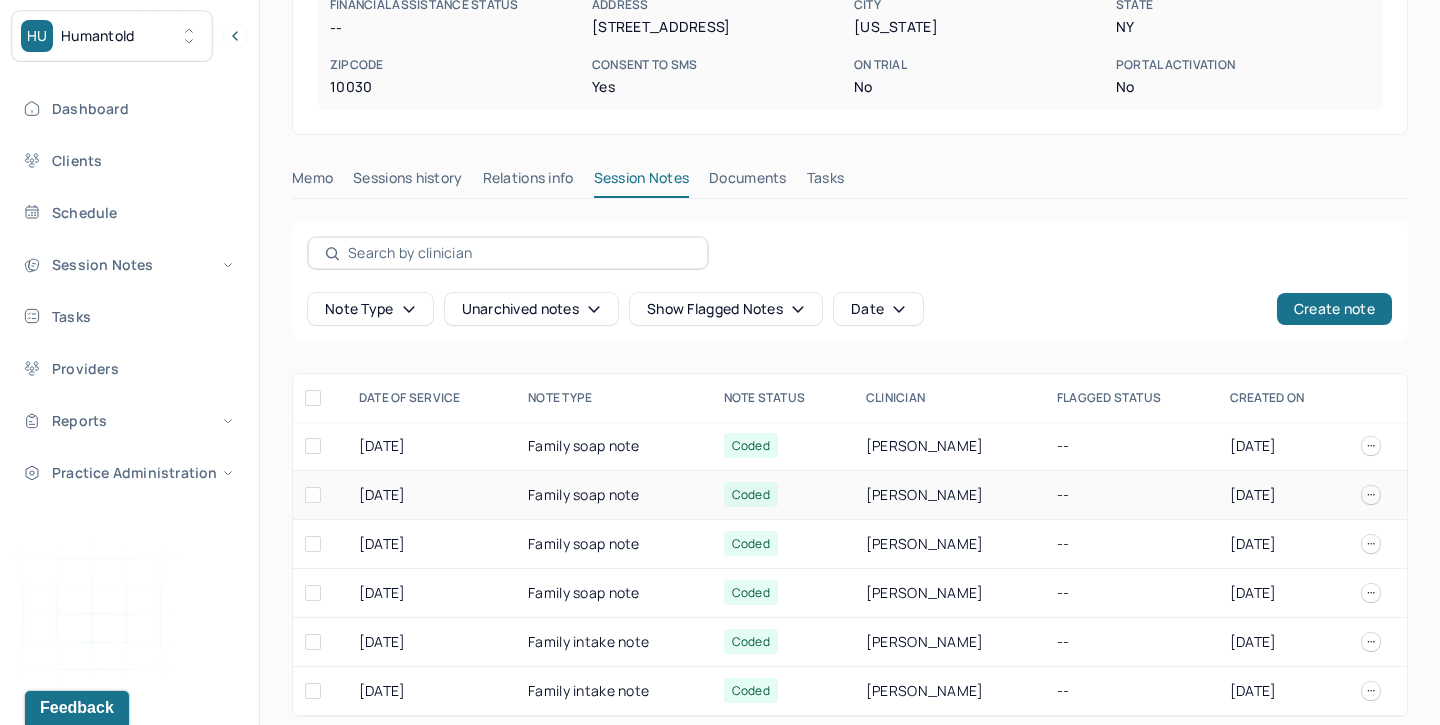 click on "06/11/2025" at bounding box center (431, 495) 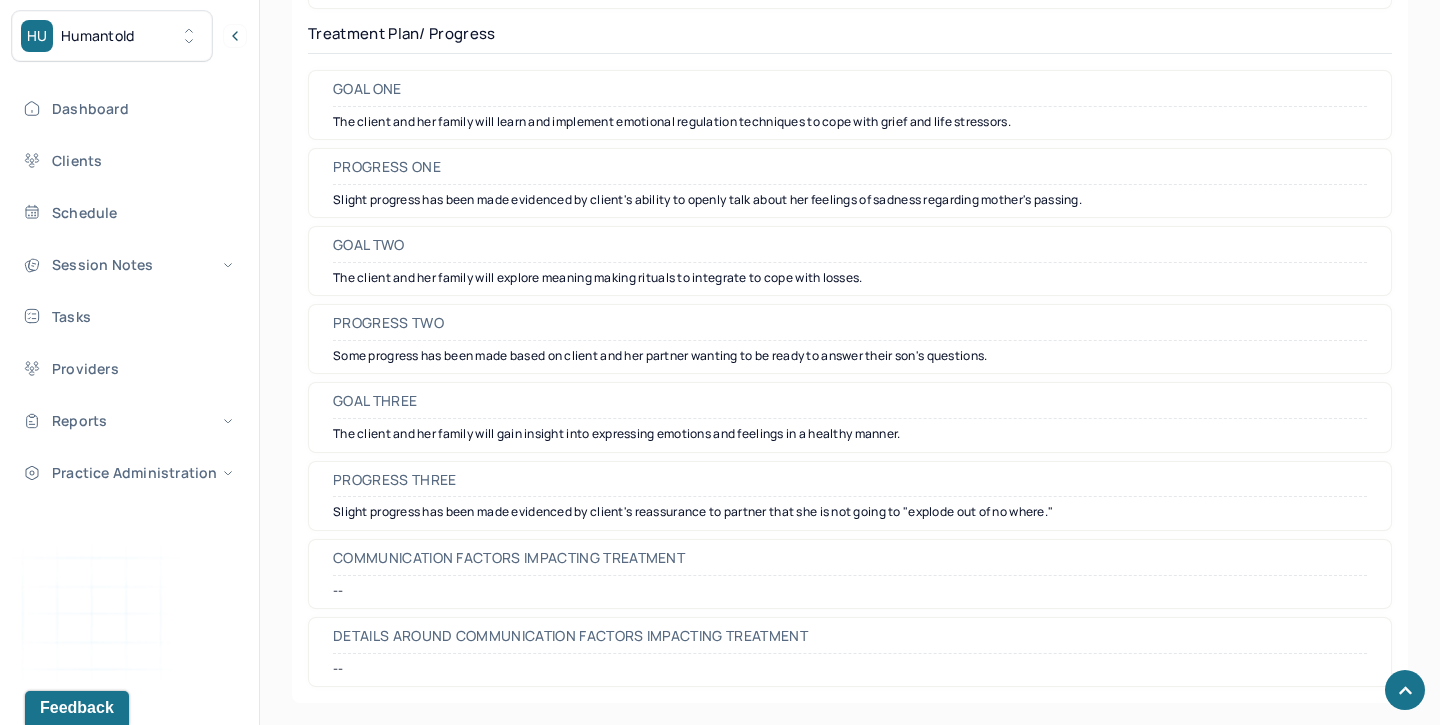 scroll, scrollTop: 3082, scrollLeft: 0, axis: vertical 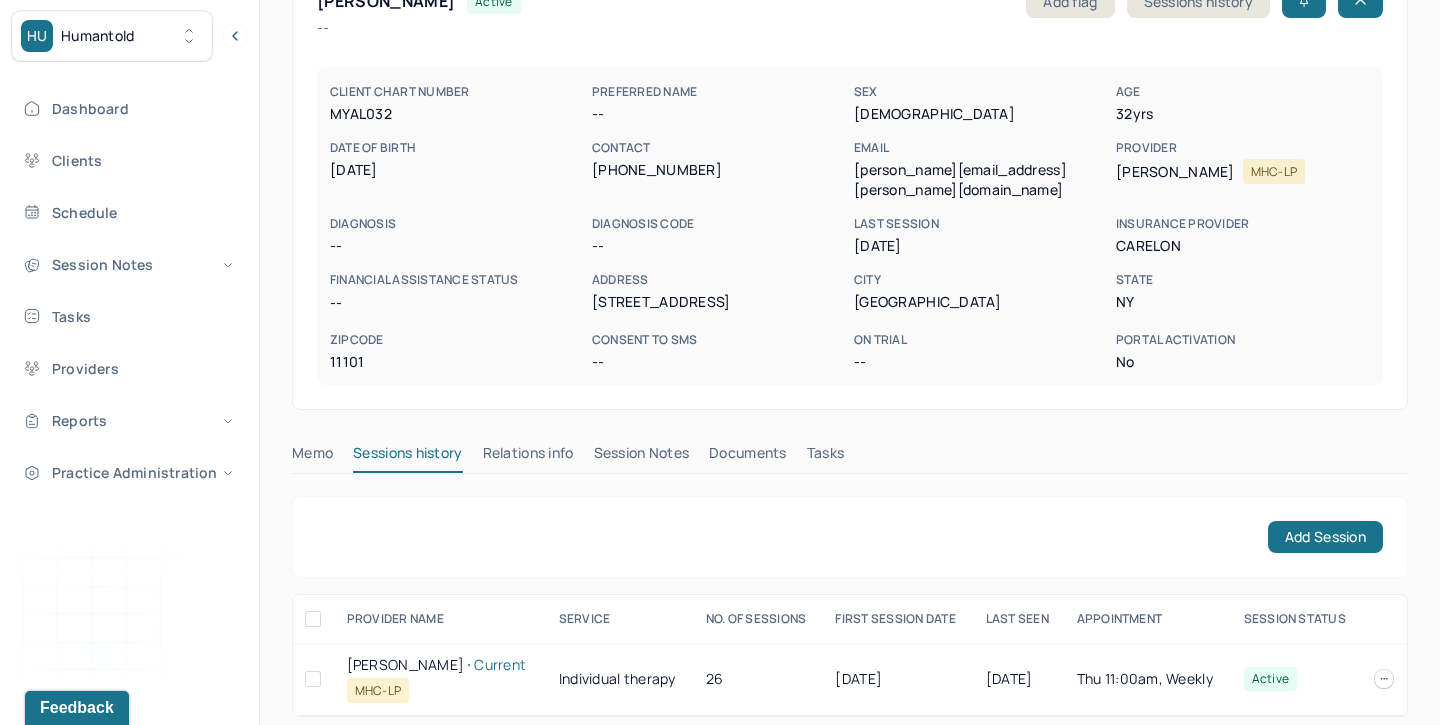 click on "Session Notes" at bounding box center [642, 457] 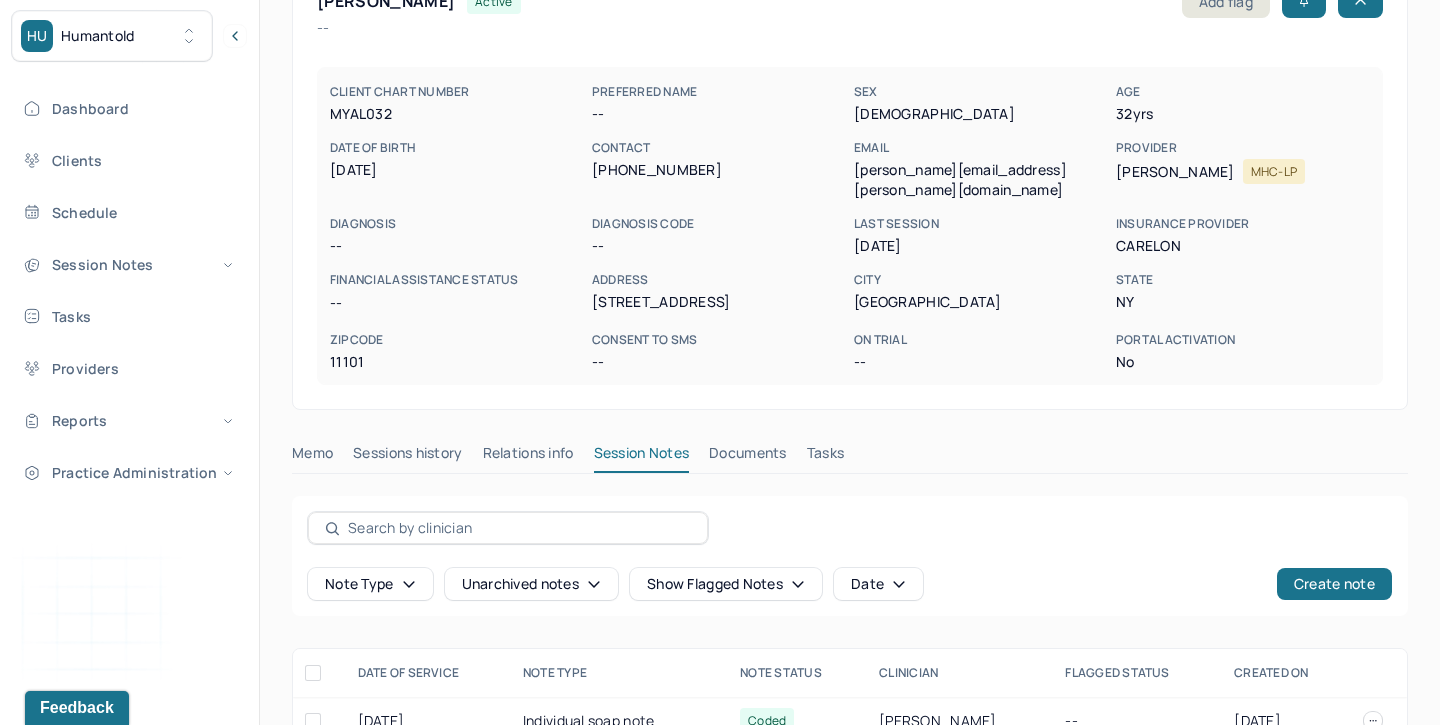 scroll, scrollTop: 390, scrollLeft: 0, axis: vertical 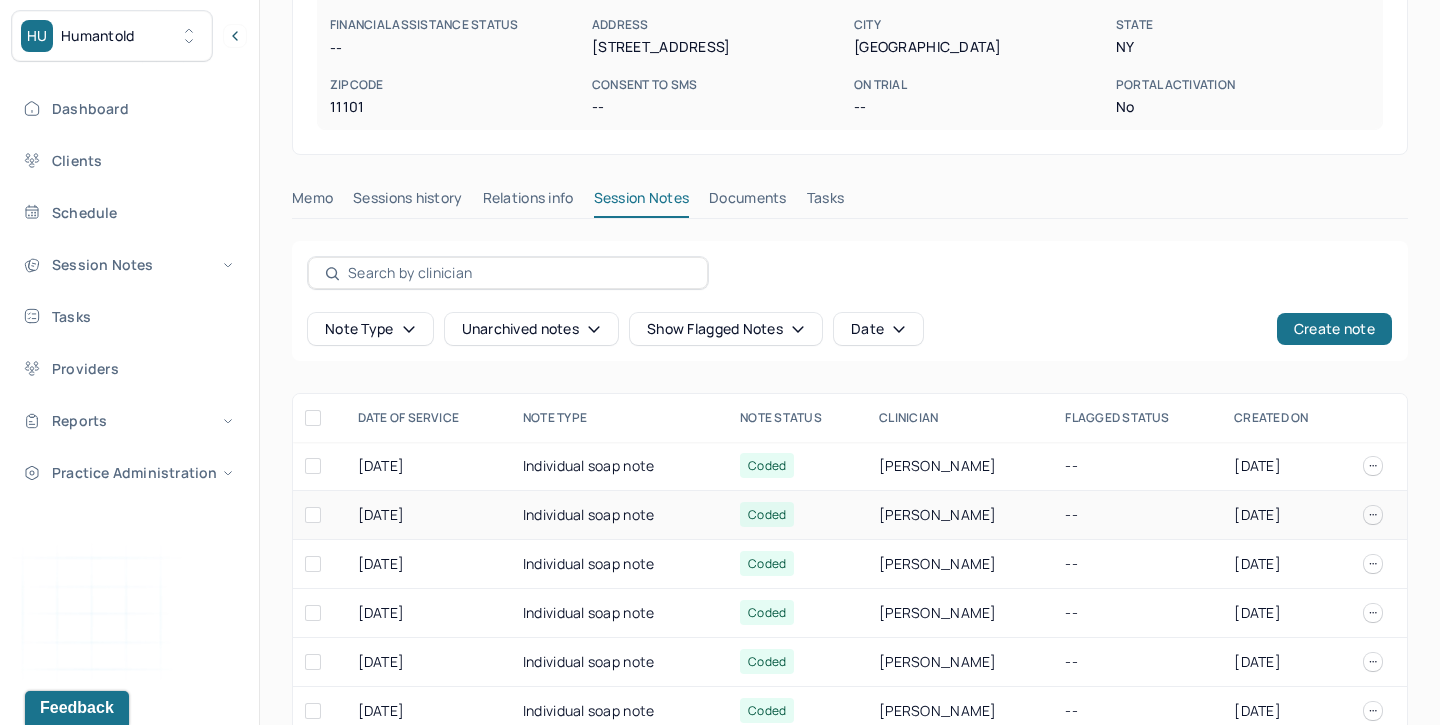 click on "Individual soap note" at bounding box center (619, 515) 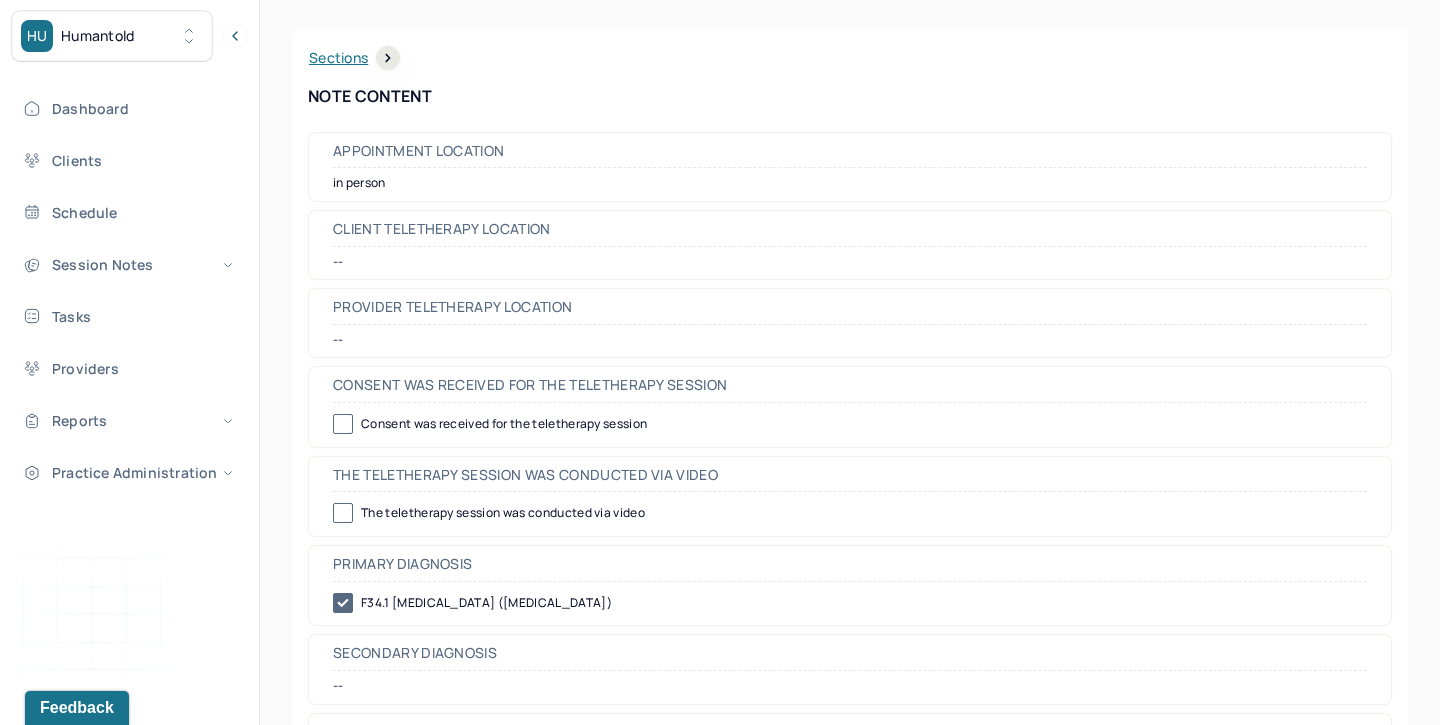 scroll, scrollTop: 0, scrollLeft: 0, axis: both 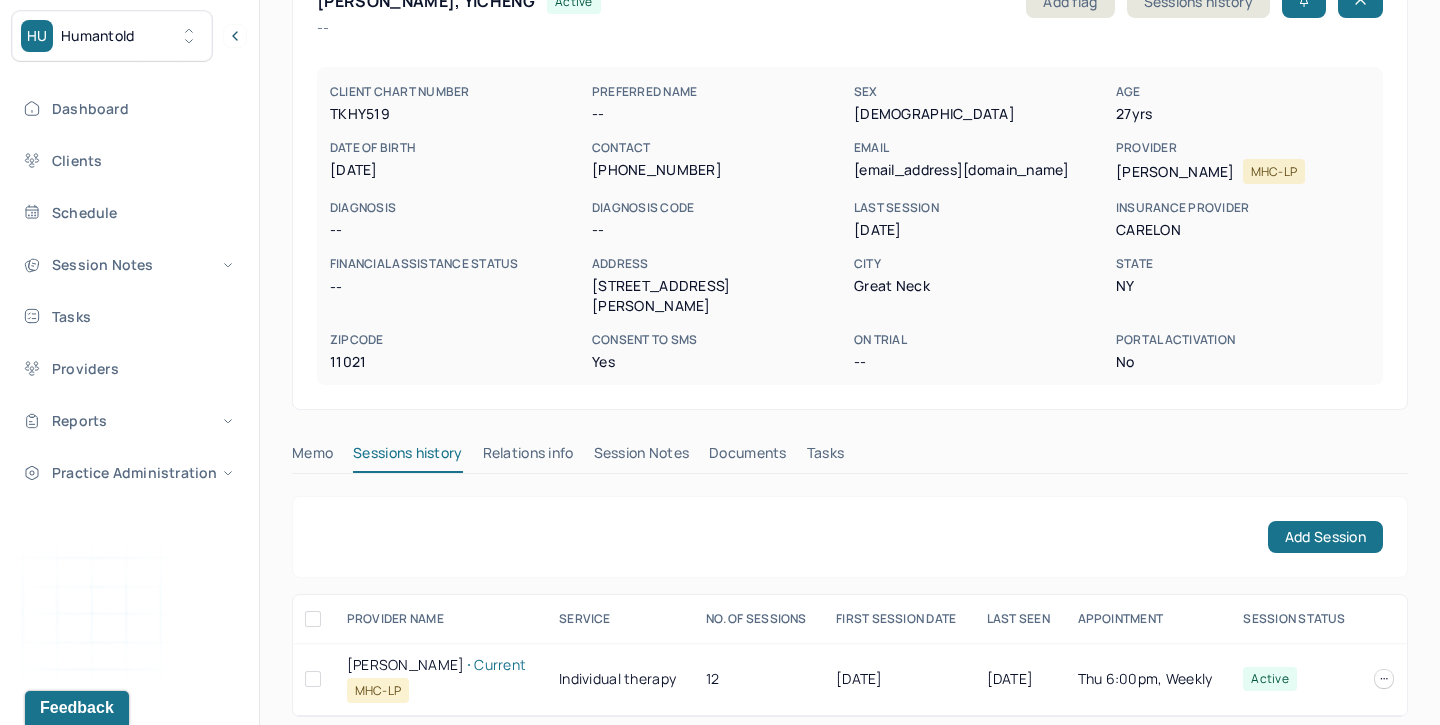 click on "Session Notes" at bounding box center [642, 457] 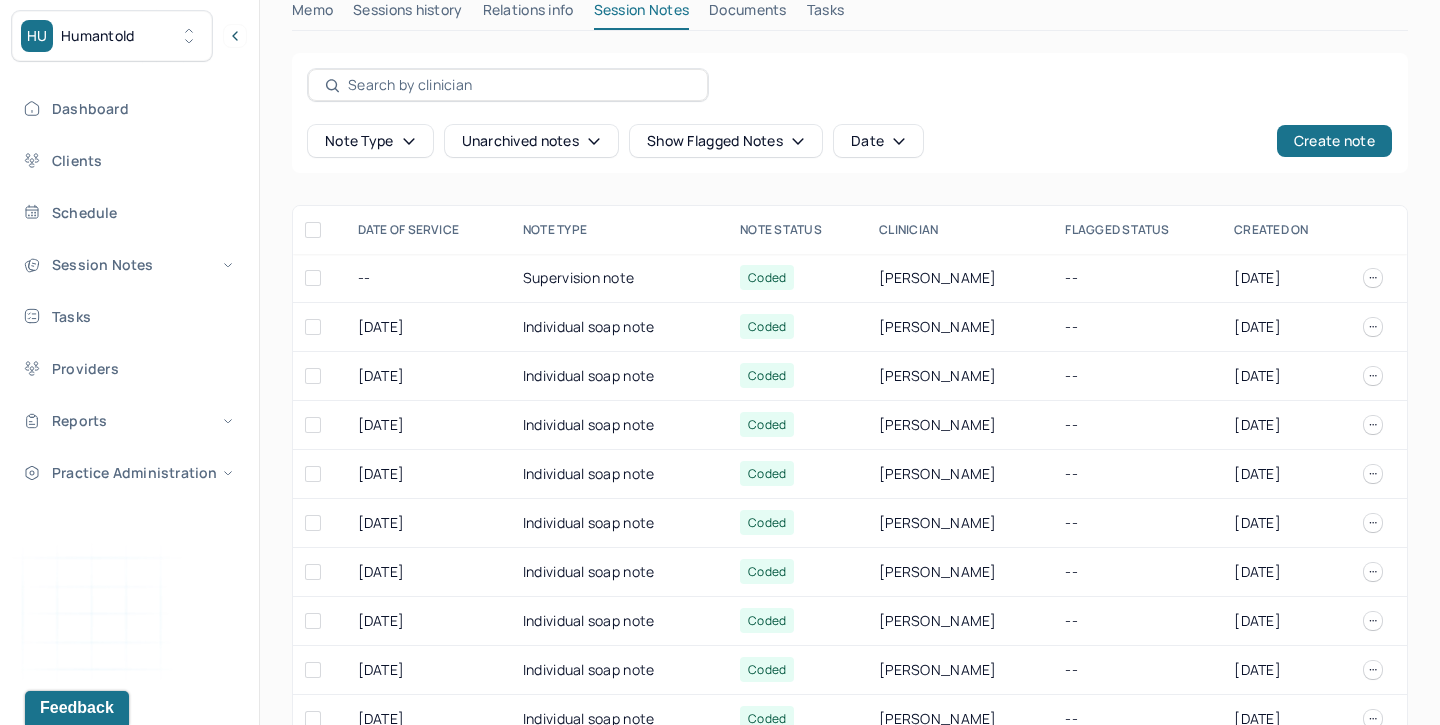 scroll, scrollTop: 577, scrollLeft: 0, axis: vertical 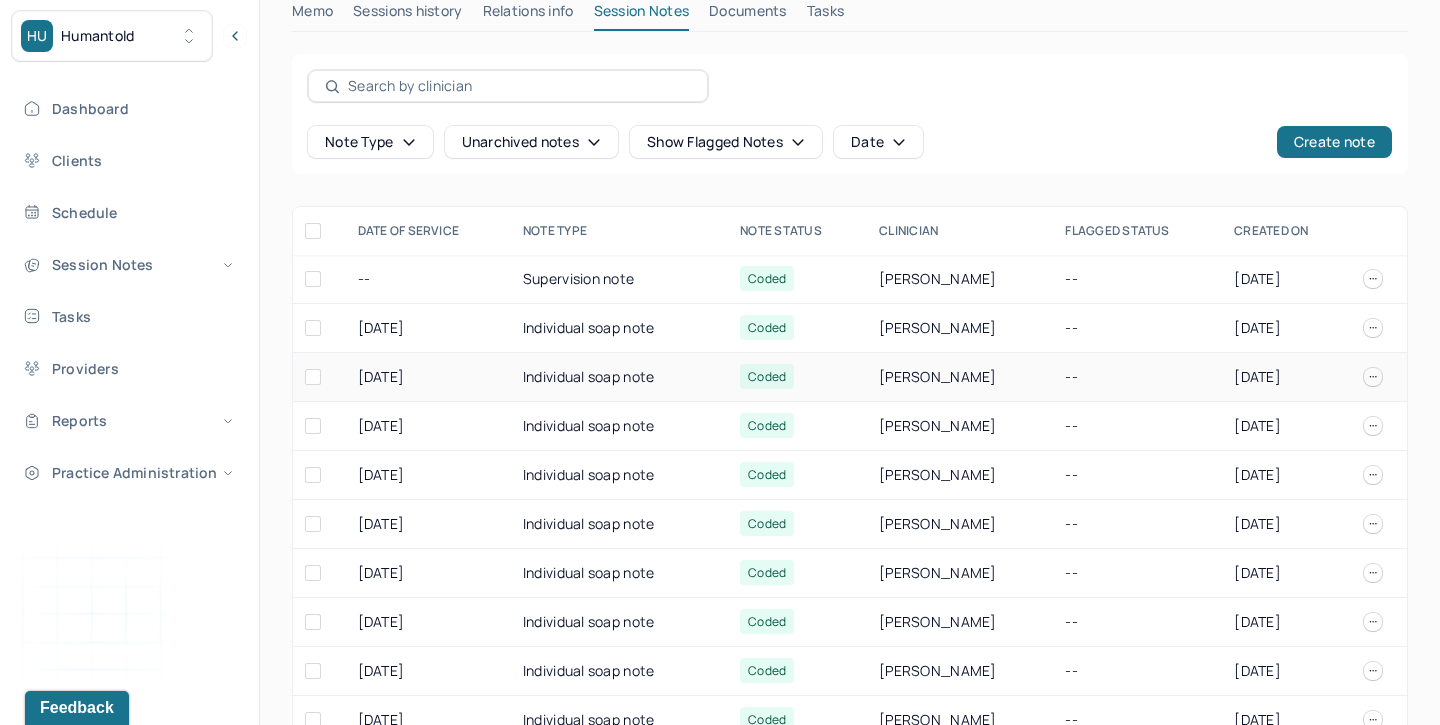 click on "Individual soap note" at bounding box center [619, 377] 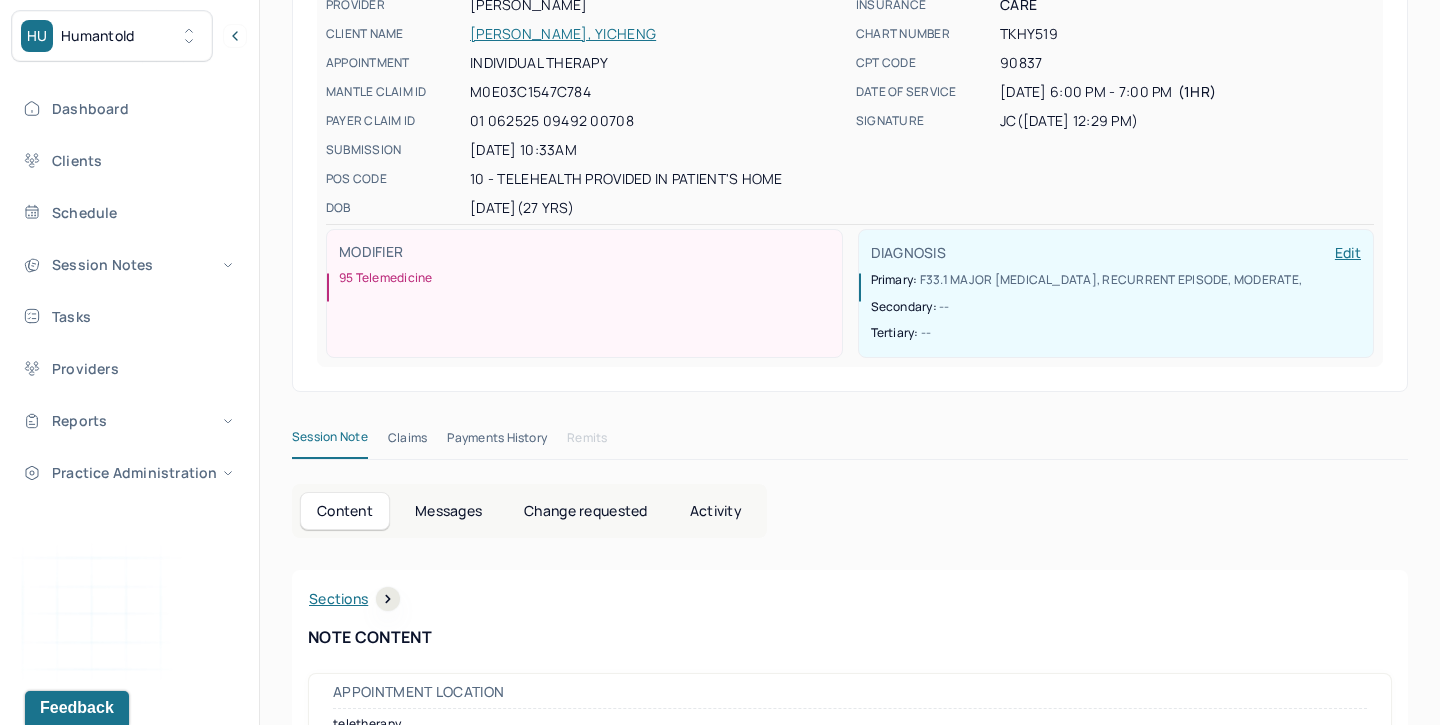 scroll, scrollTop: 0, scrollLeft: 0, axis: both 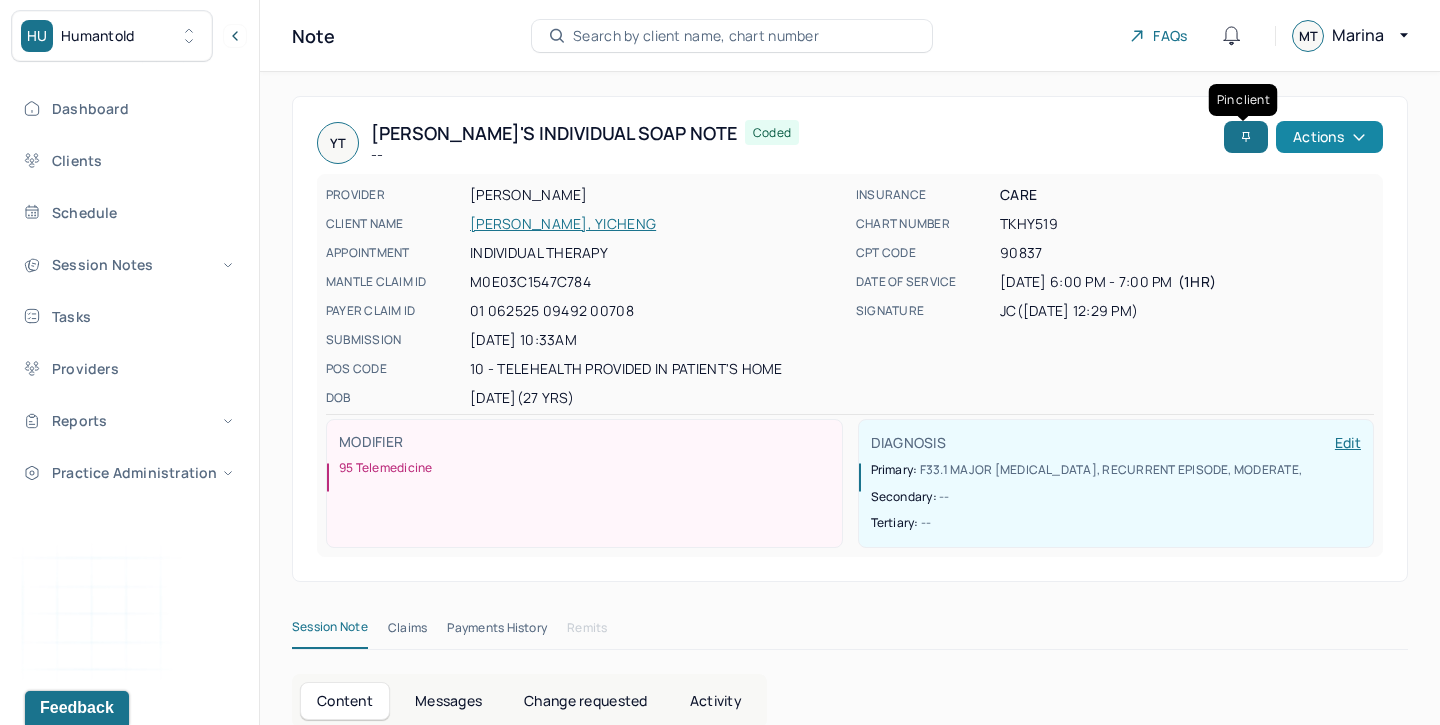 click on "Actions" at bounding box center [1329, 137] 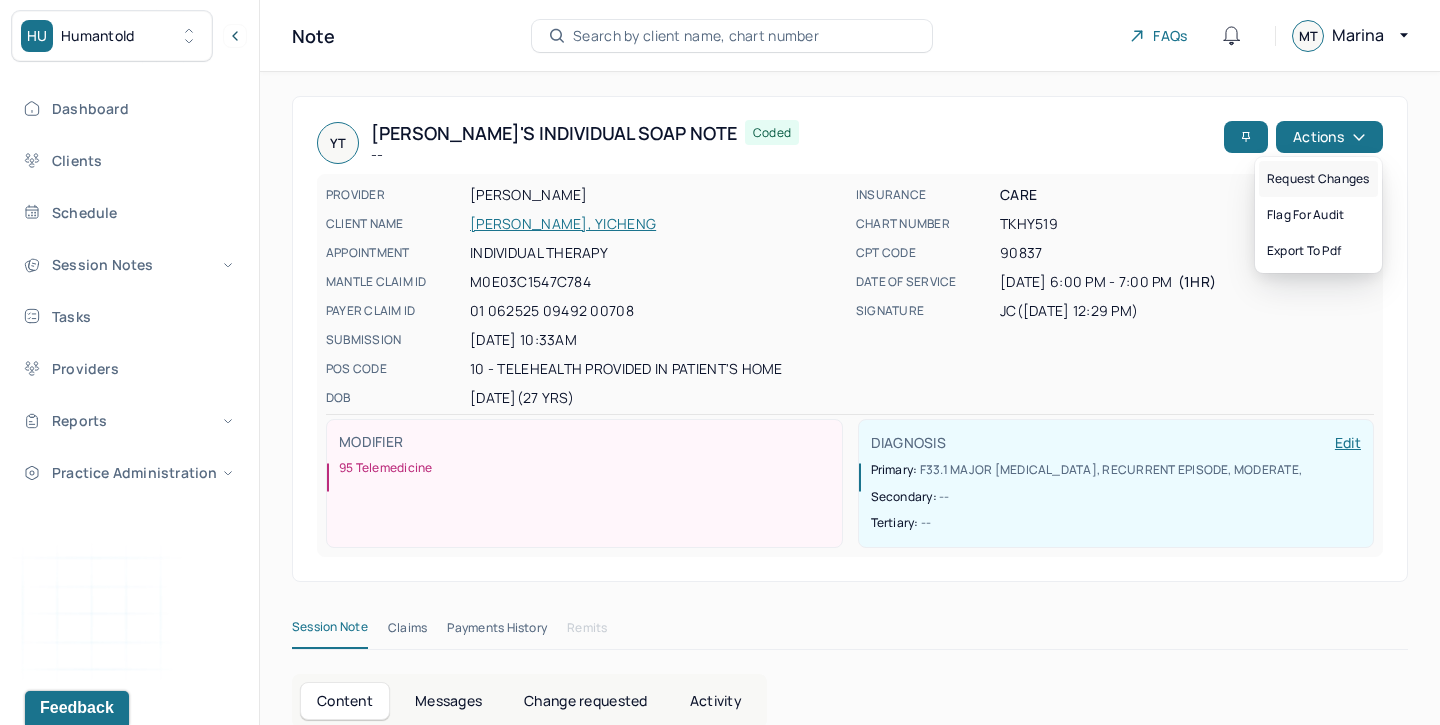 click on "Request changes" at bounding box center (1318, 179) 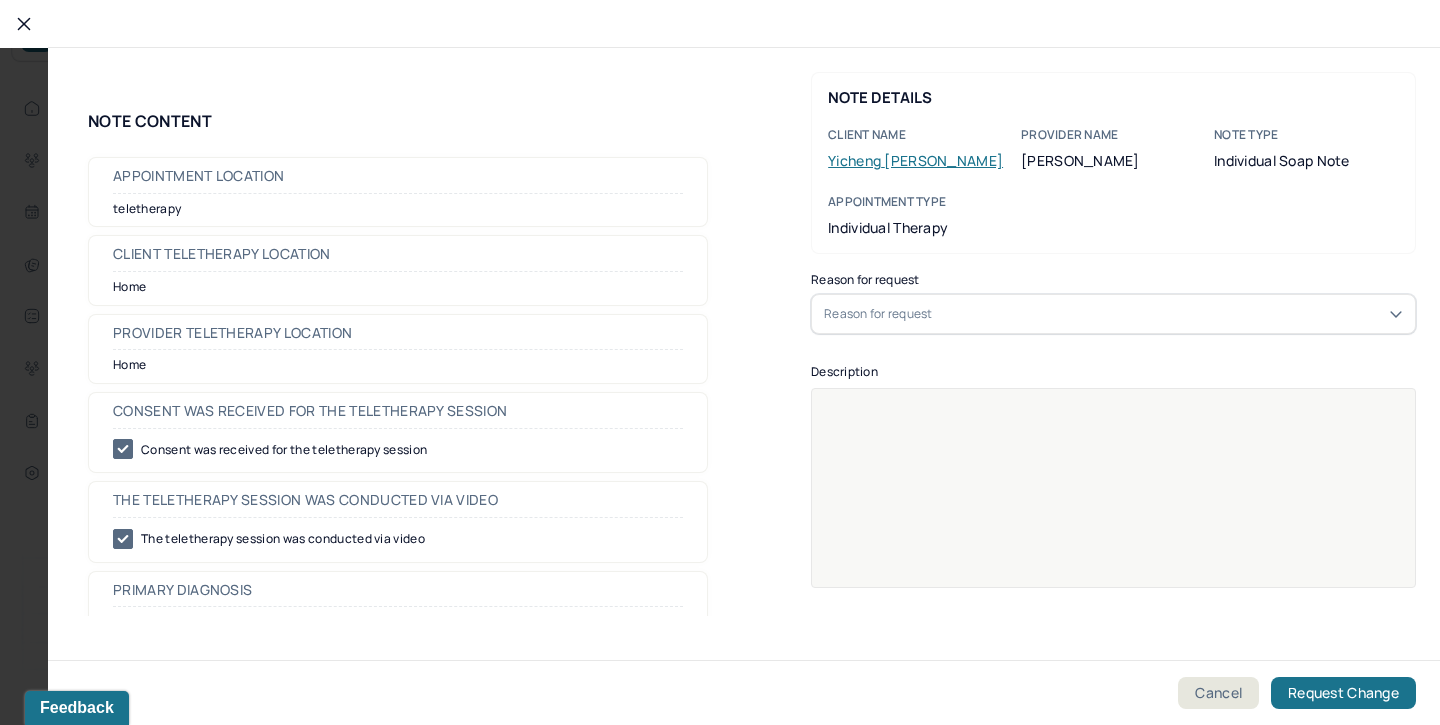 click on "Reason for request" at bounding box center (1113, 314) 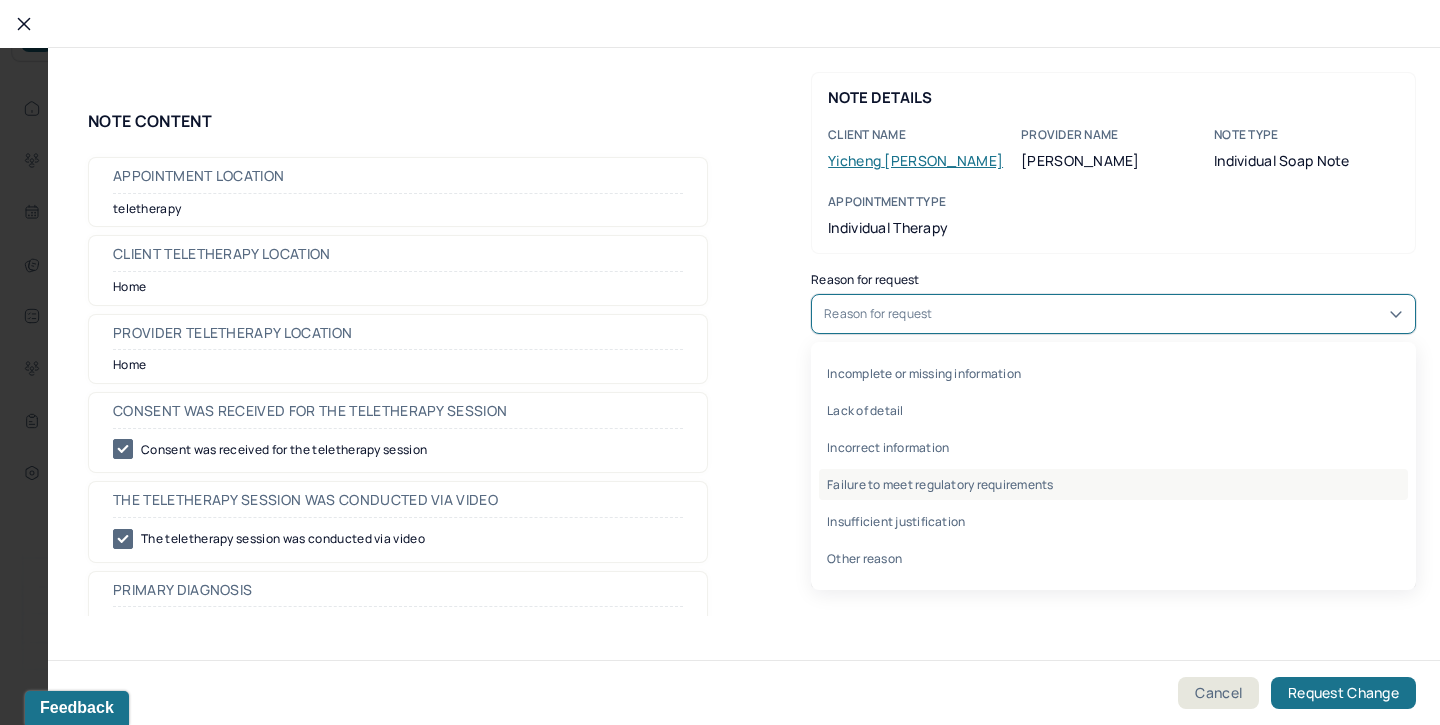 click on "Failure to meet regulatory requirements" at bounding box center [1113, 484] 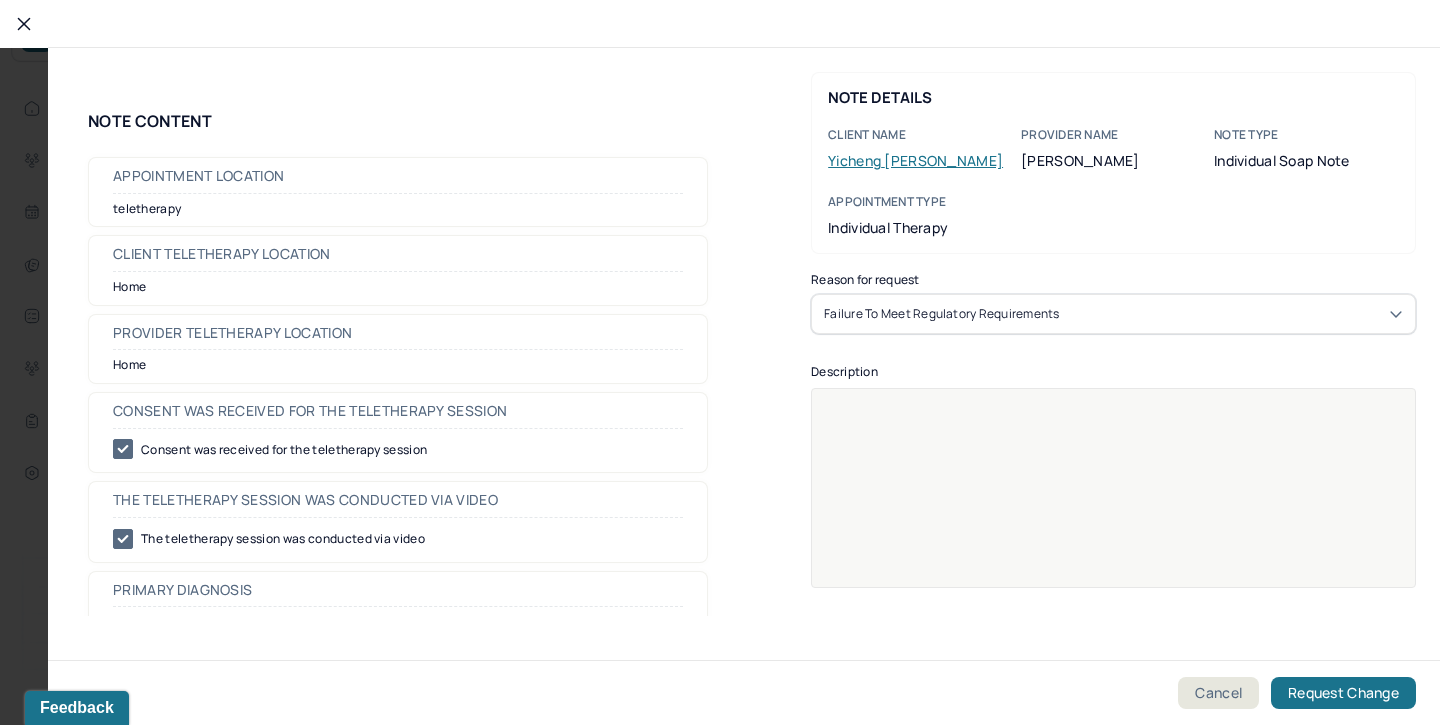 click at bounding box center [1114, 501] 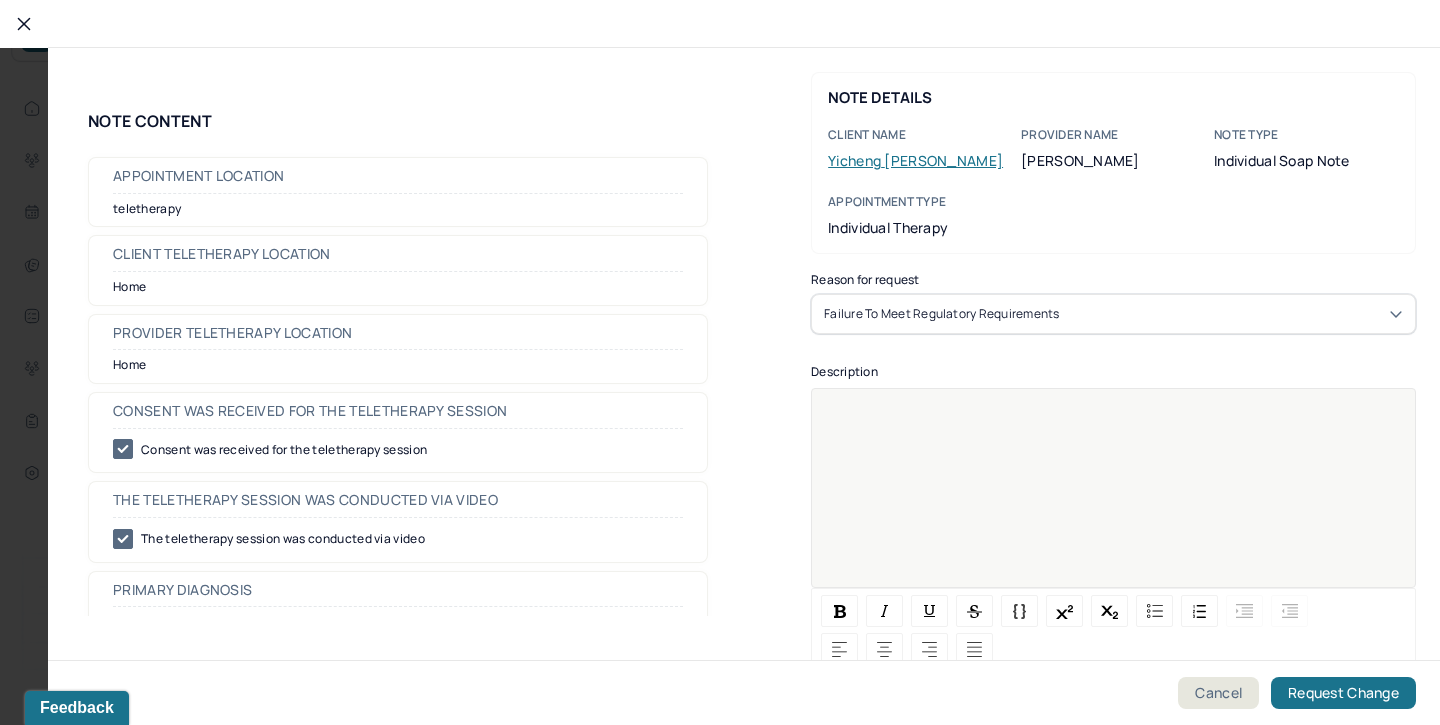 type 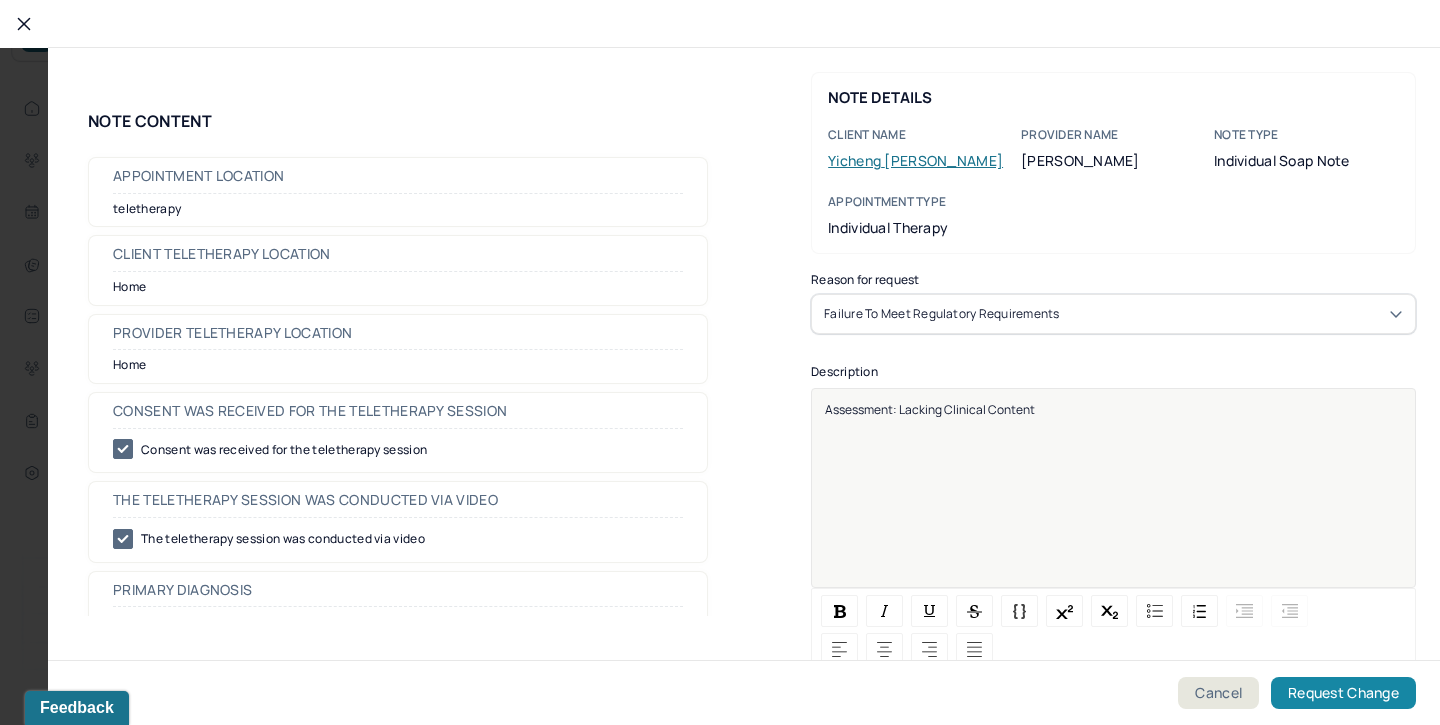 click on "Request Change" at bounding box center [1343, 693] 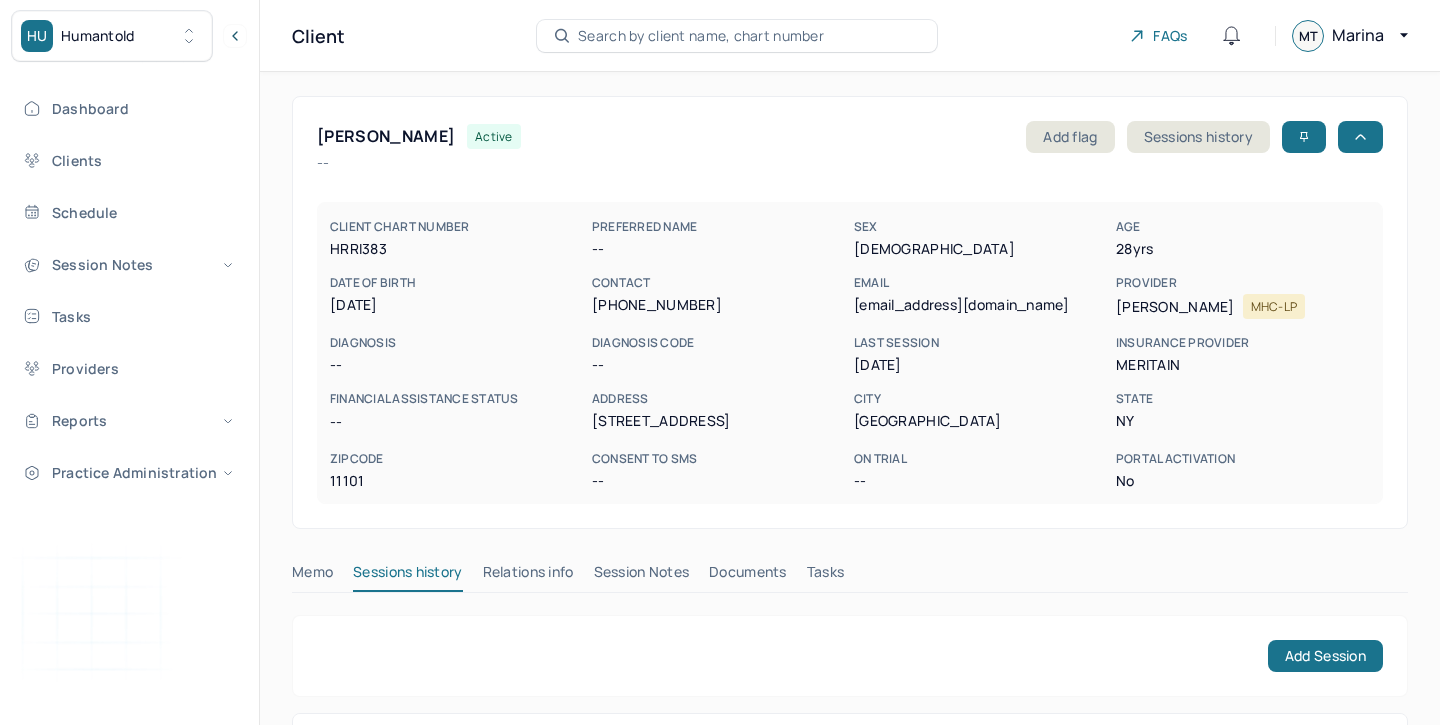 scroll, scrollTop: 0, scrollLeft: 0, axis: both 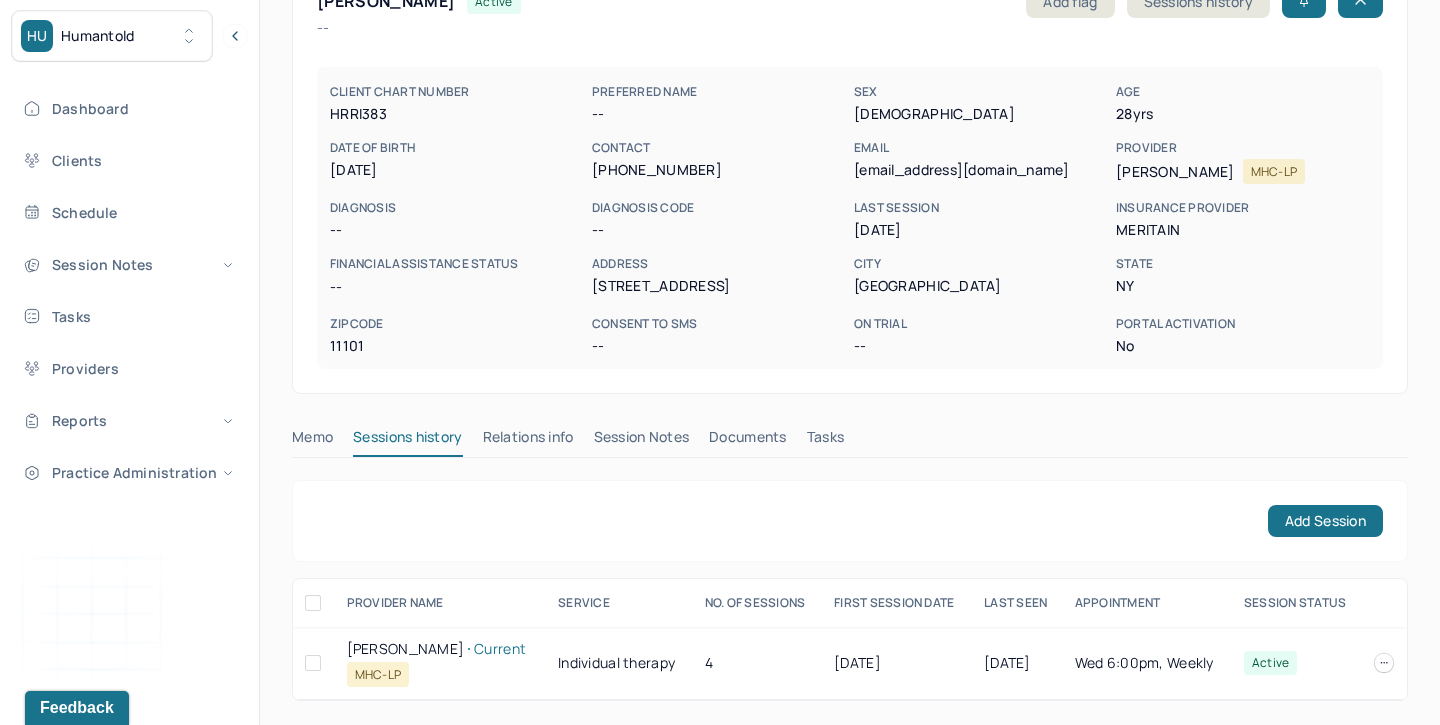 click on "Session Notes" at bounding box center [642, 441] 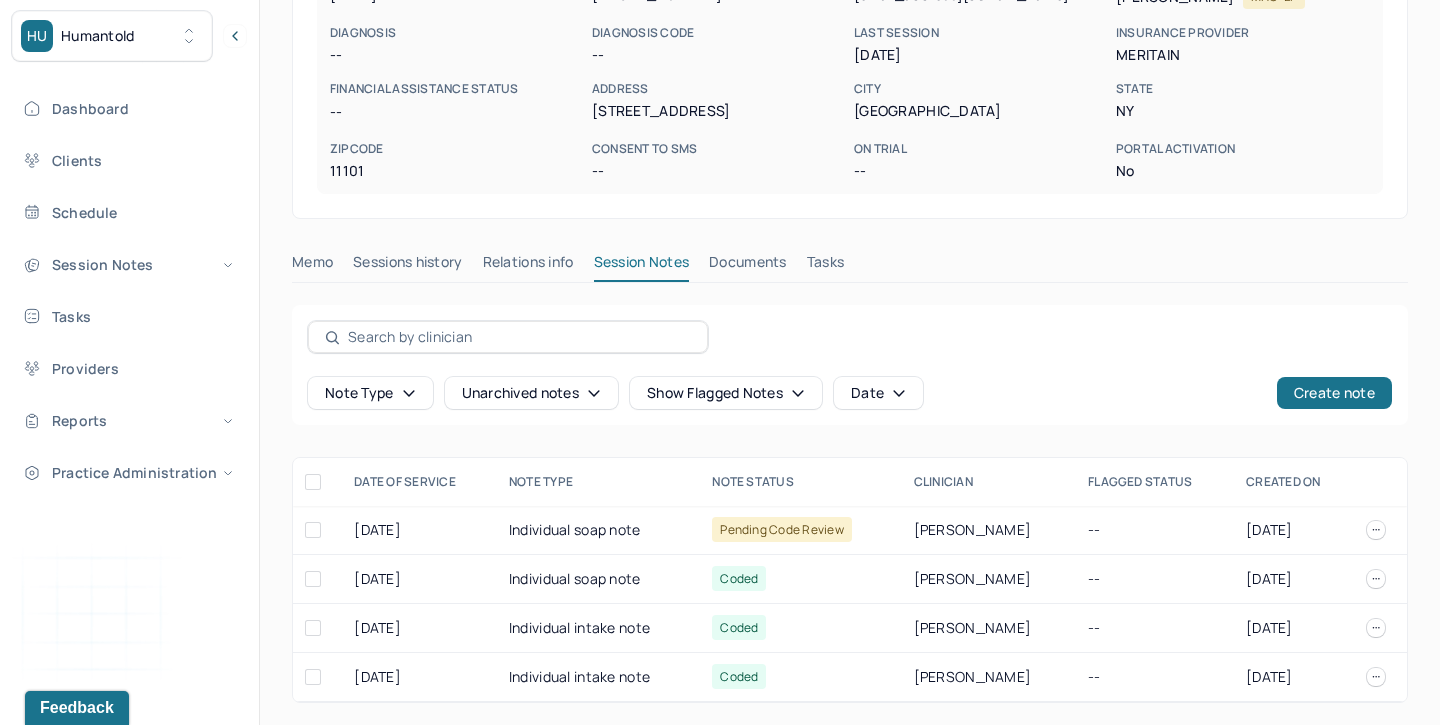 scroll, scrollTop: 312, scrollLeft: 0, axis: vertical 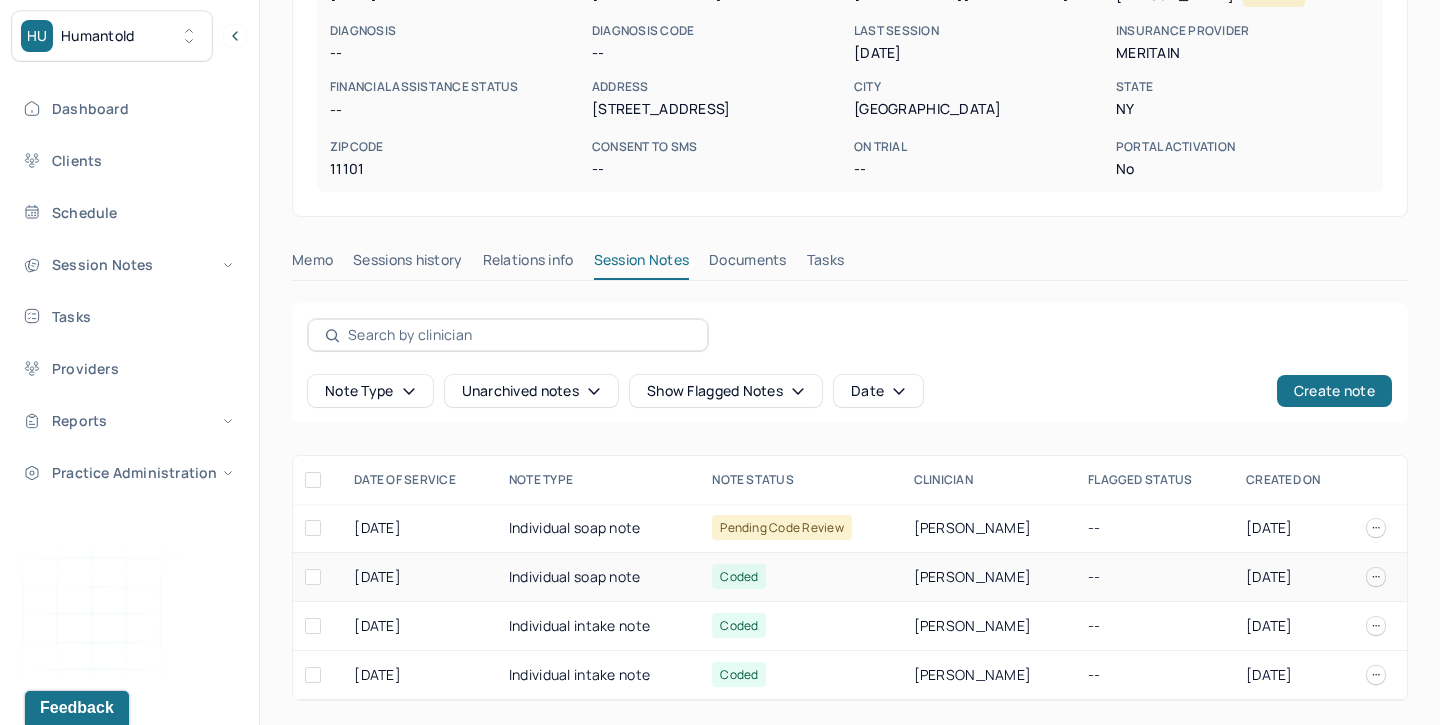 click on "Individual soap note" at bounding box center (598, 577) 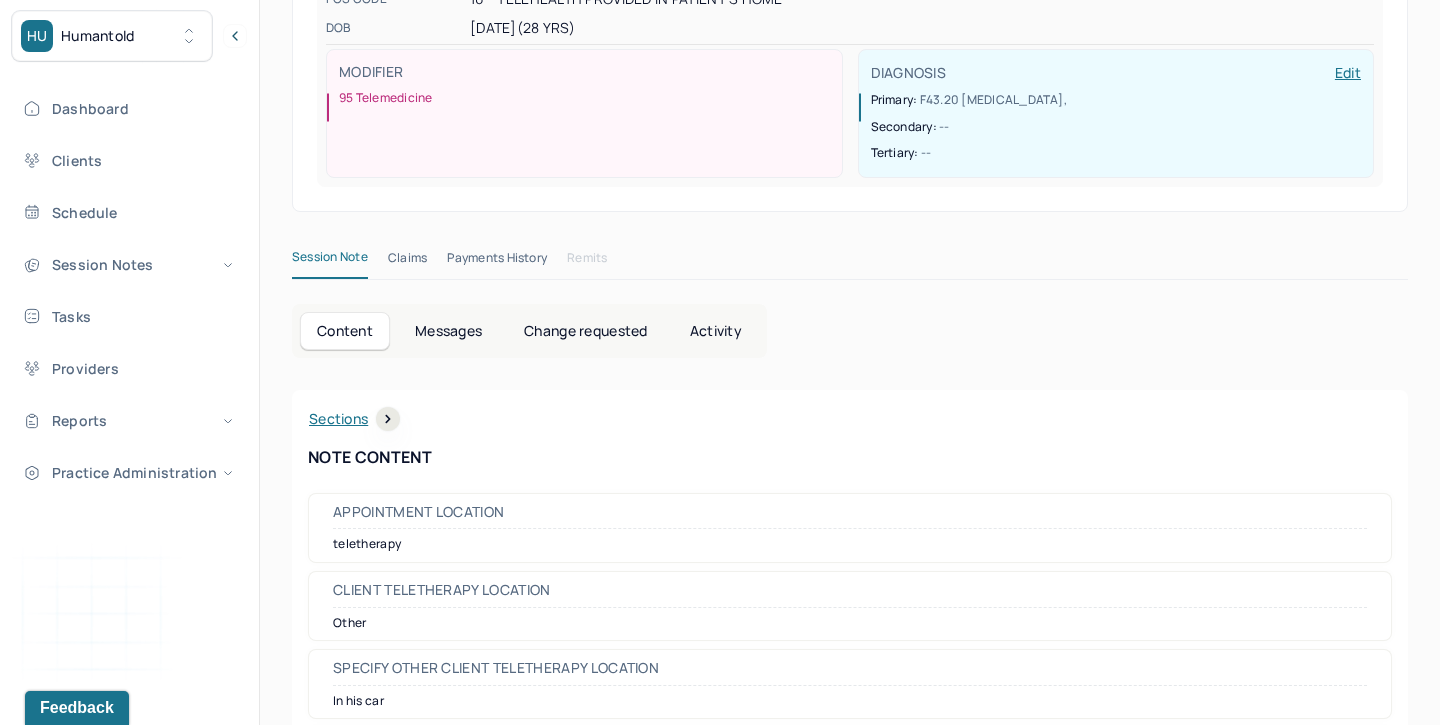 scroll, scrollTop: 0, scrollLeft: 0, axis: both 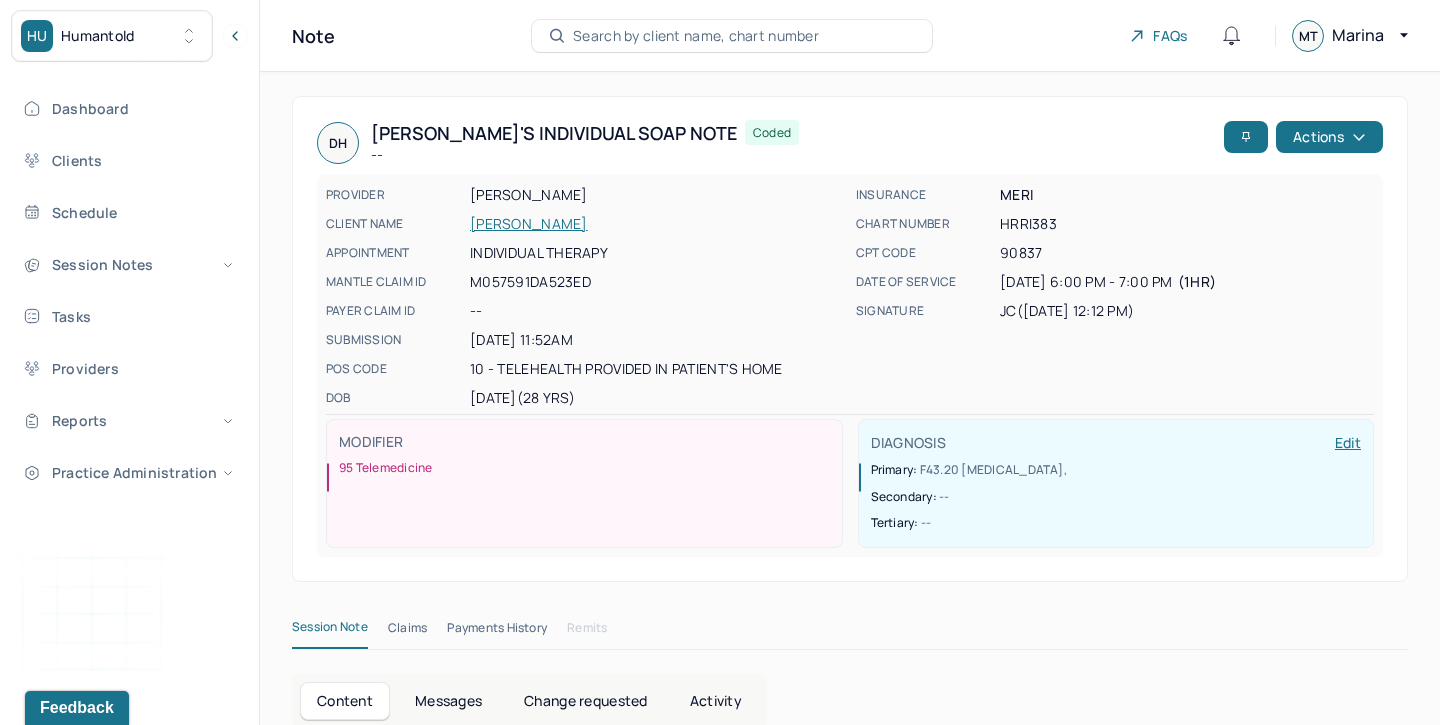 click on "[PERSON_NAME]" at bounding box center [657, 224] 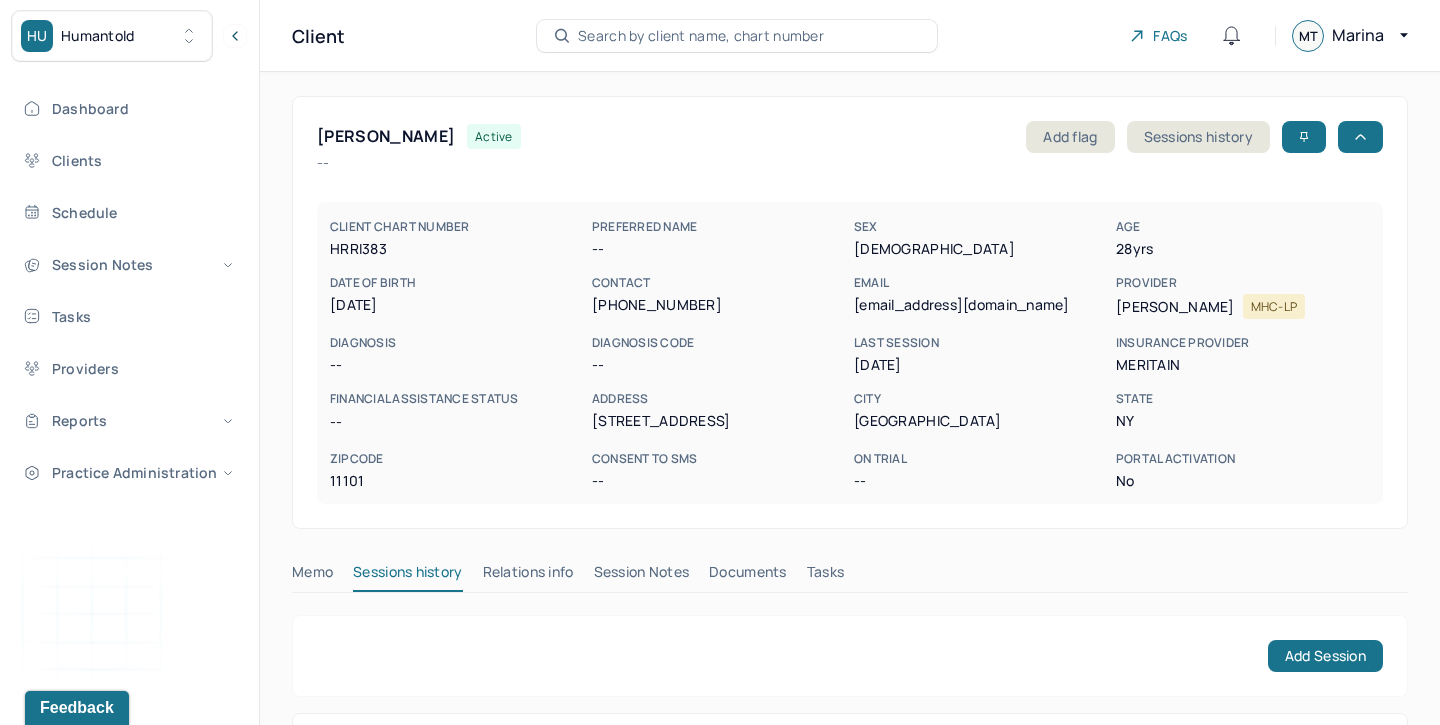 scroll, scrollTop: 135, scrollLeft: 0, axis: vertical 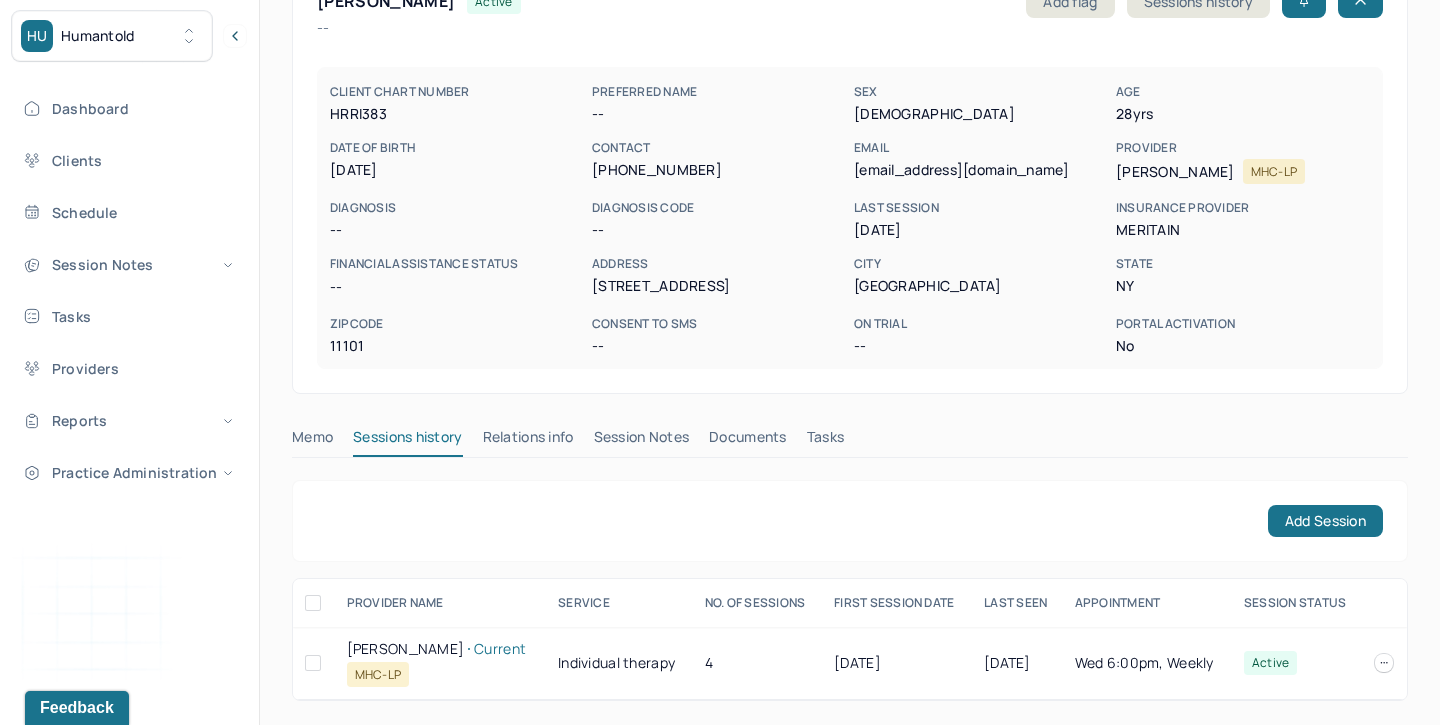 click on "Session Notes" at bounding box center (642, 441) 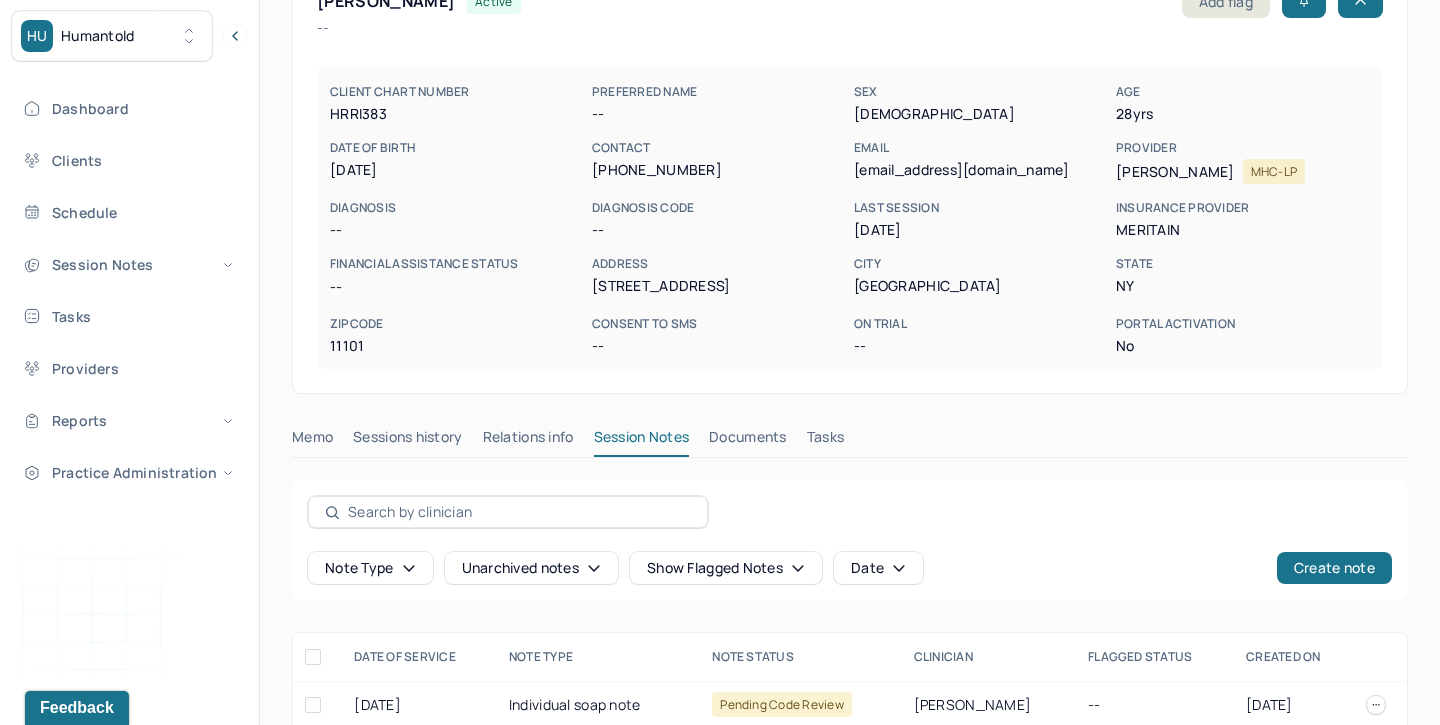 scroll, scrollTop: 312, scrollLeft: 0, axis: vertical 